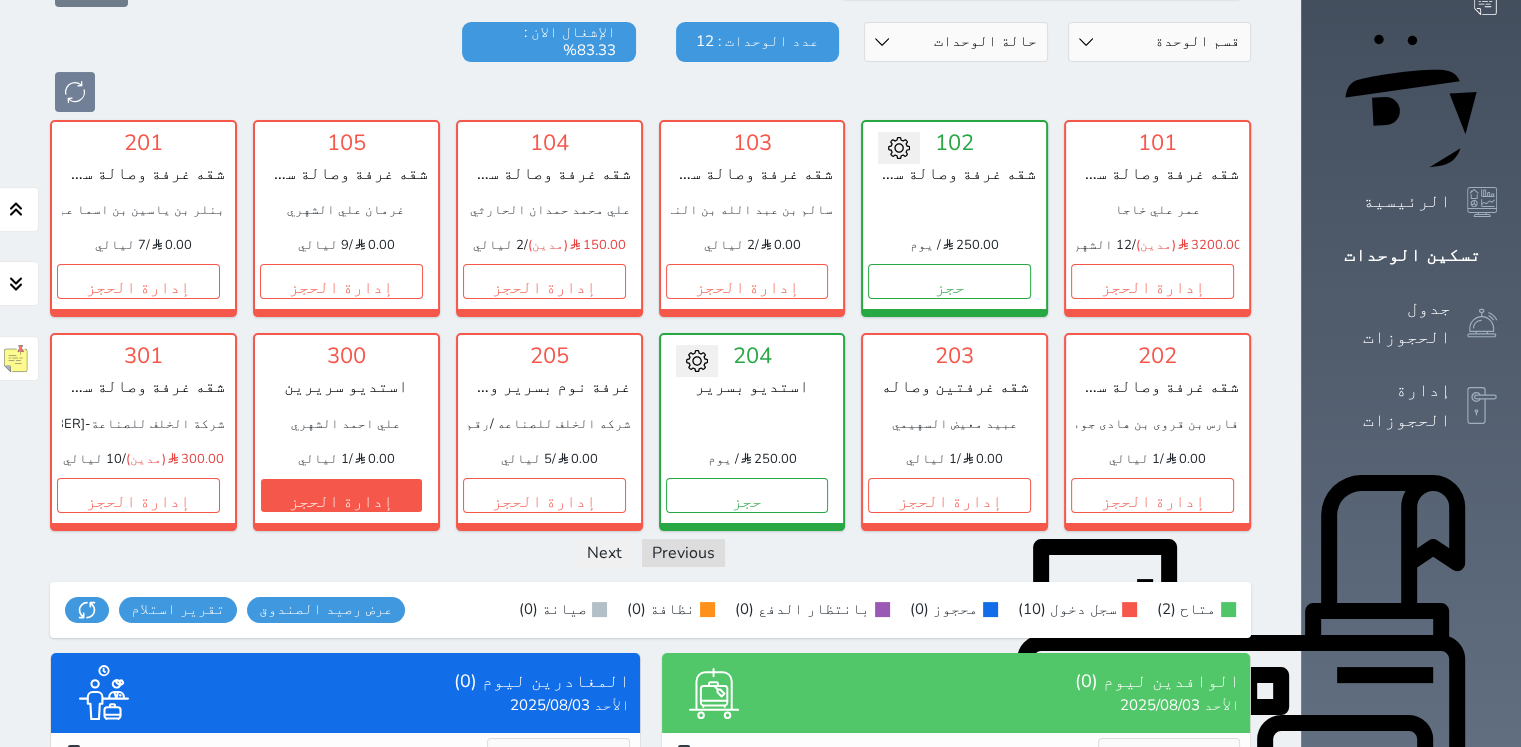 scroll, scrollTop: 160, scrollLeft: 0, axis: vertical 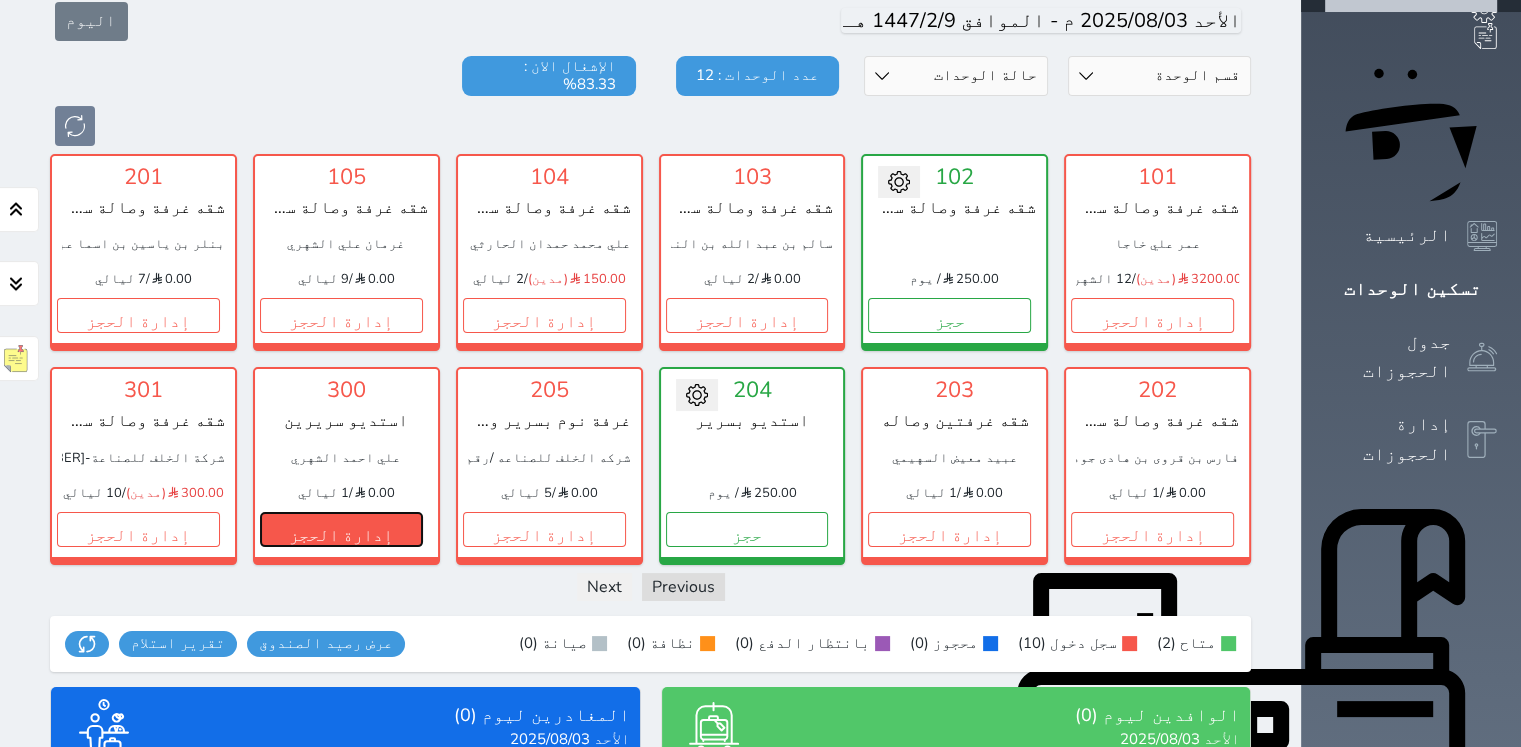 click on "إدارة الحجز" at bounding box center (341, 529) 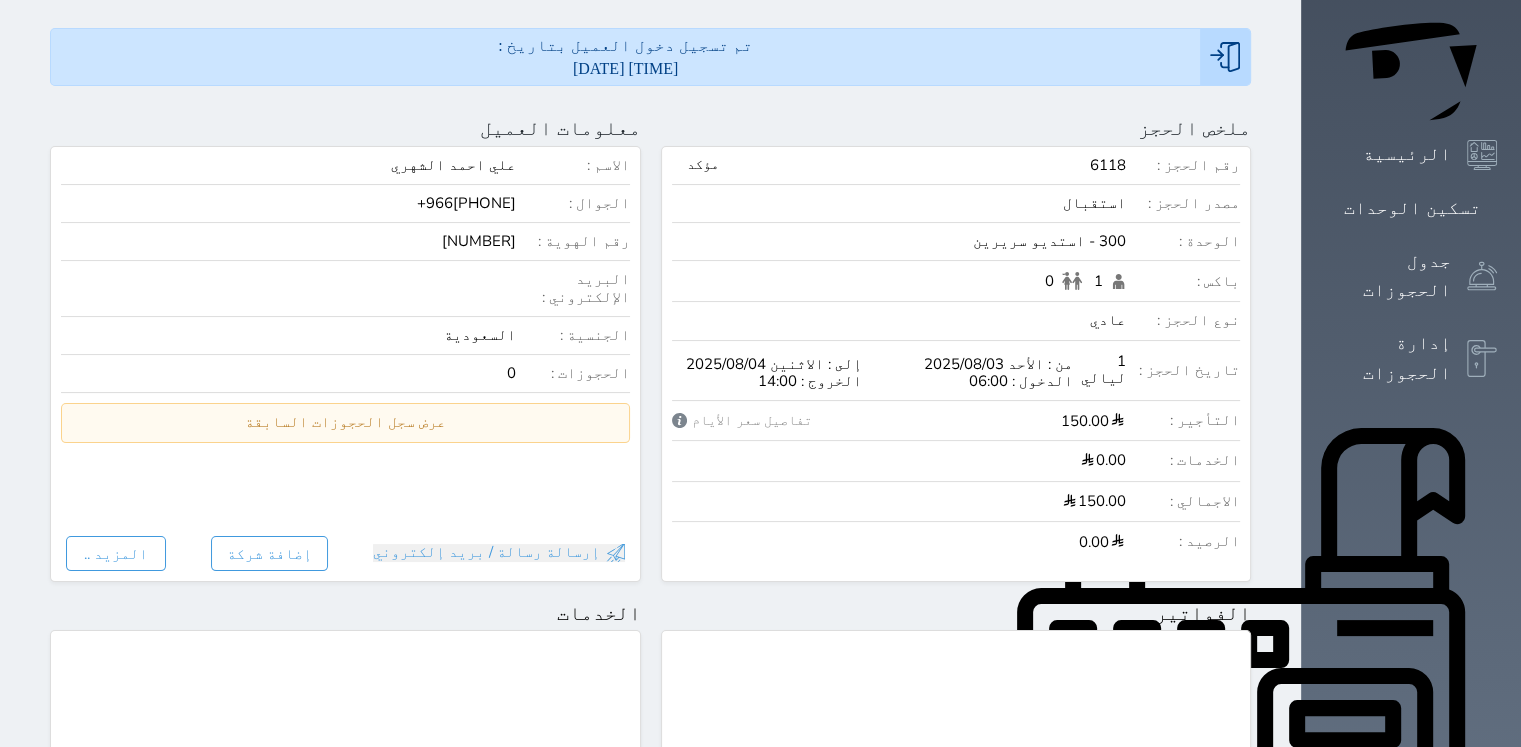scroll, scrollTop: 0, scrollLeft: 0, axis: both 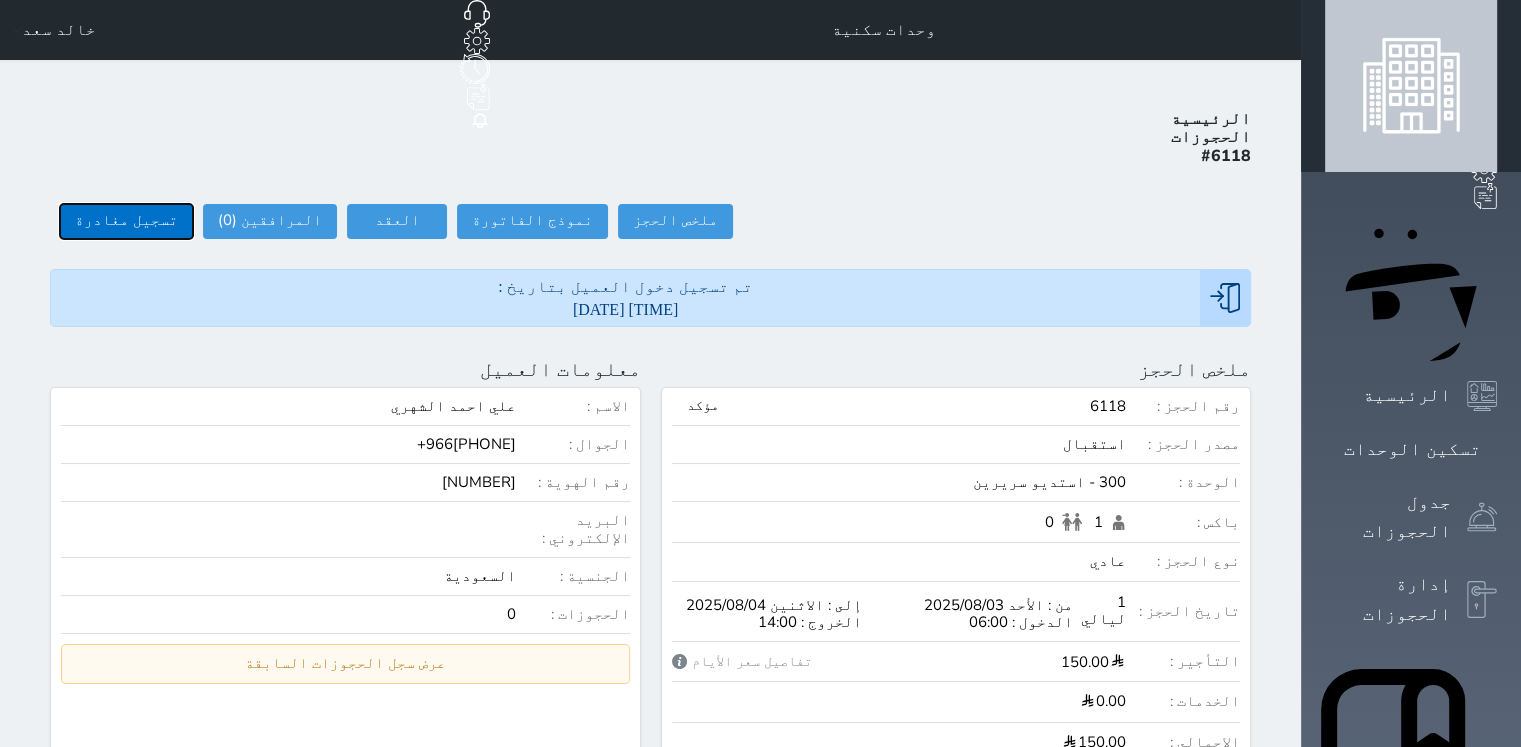 click on "تسجيل مغادرة" at bounding box center (126, 221) 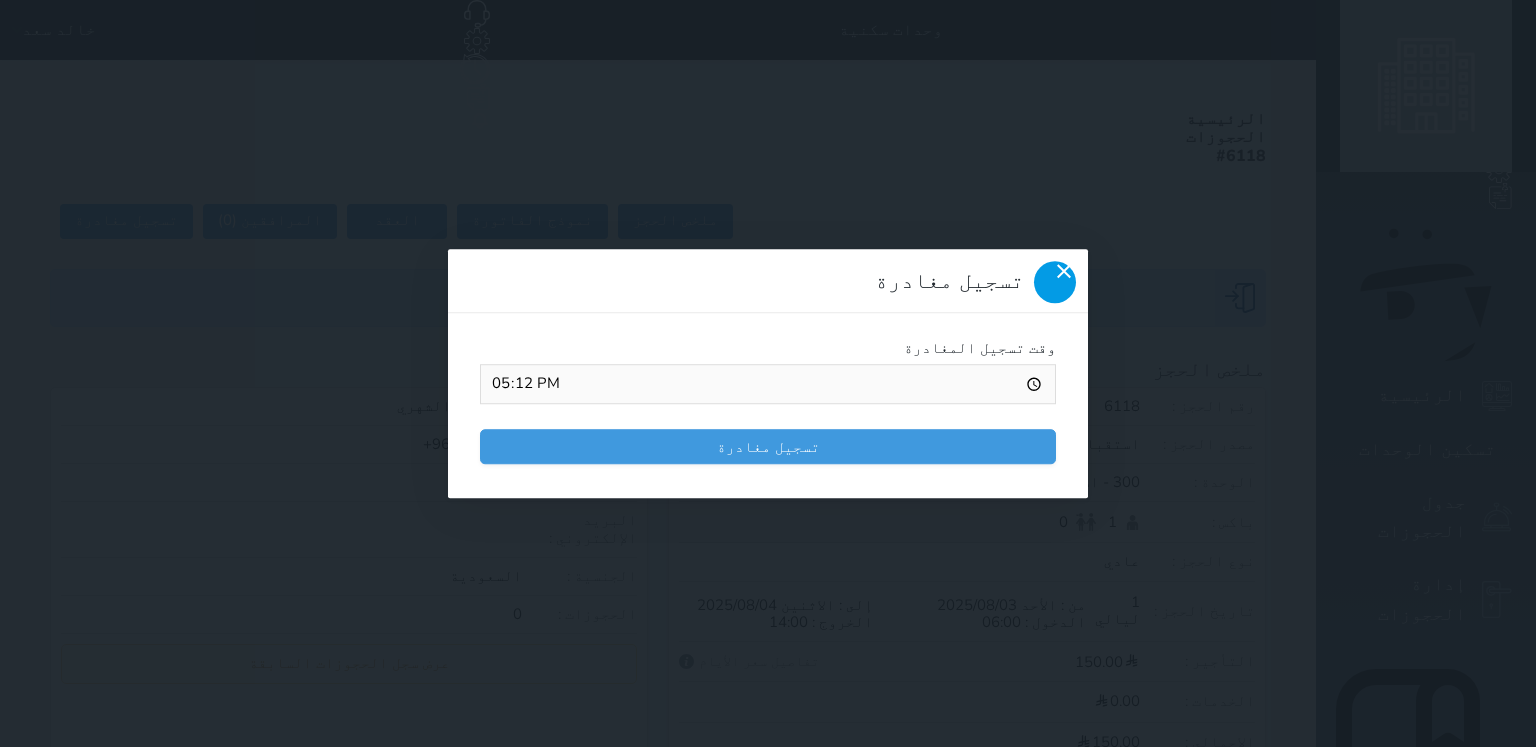 click 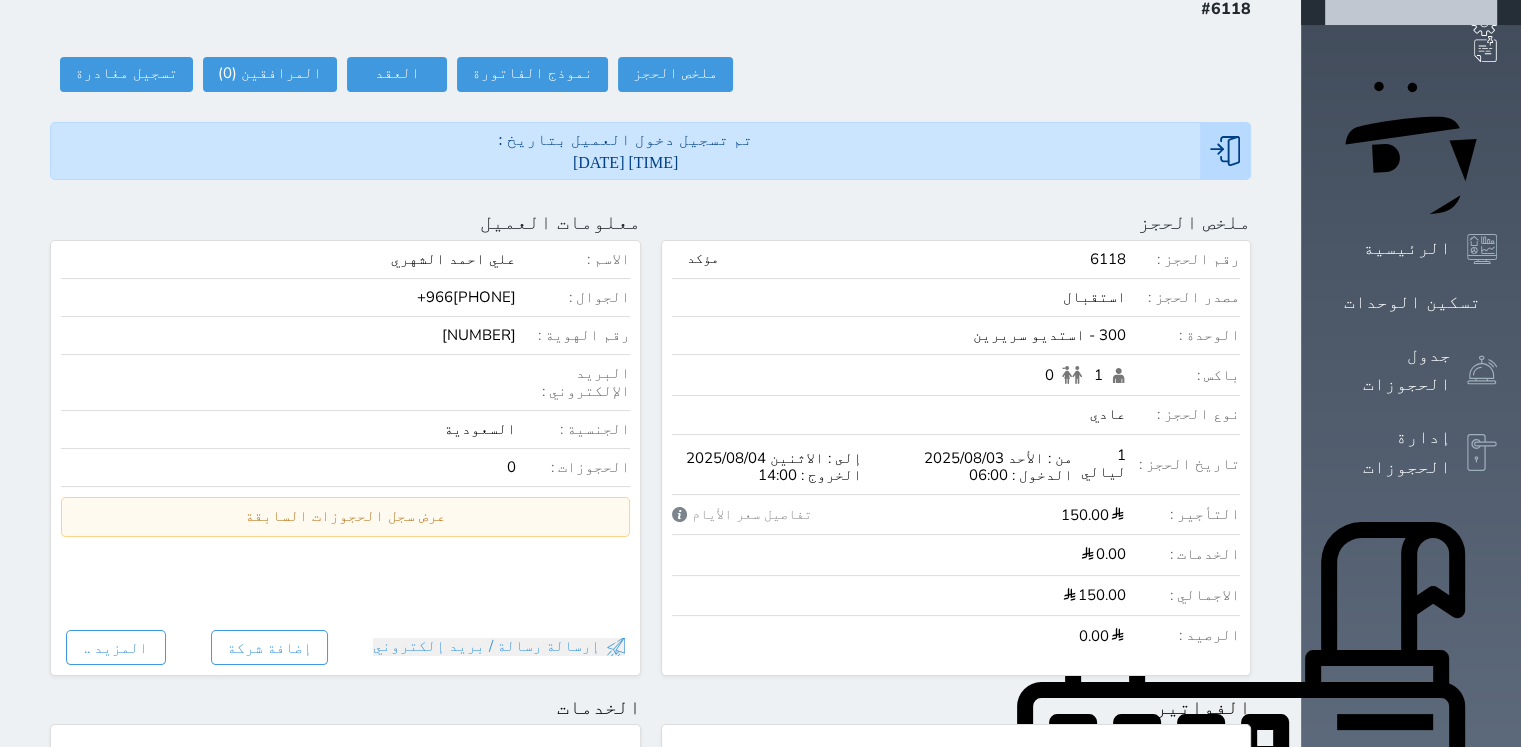 scroll, scrollTop: 0, scrollLeft: 0, axis: both 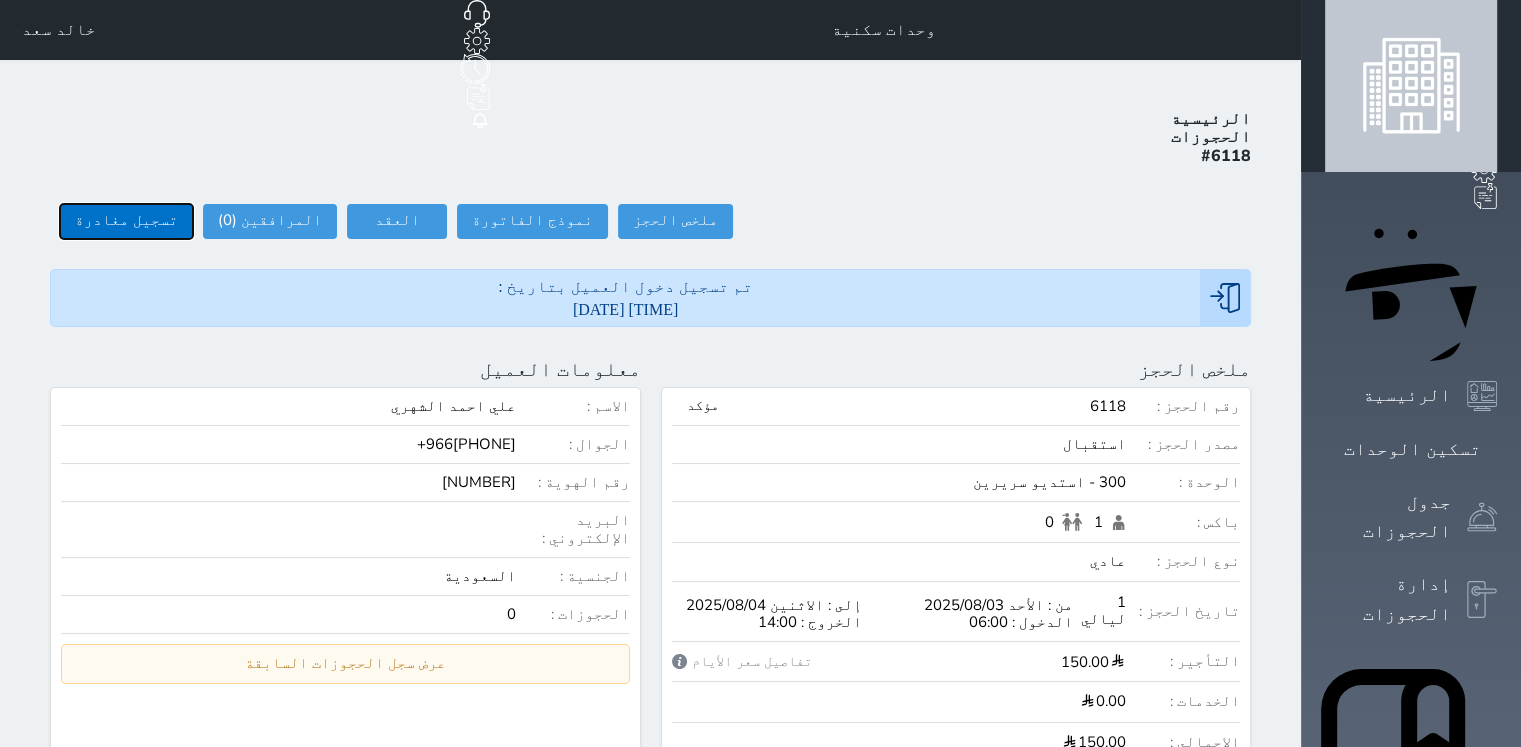 click on "تسجيل مغادرة" at bounding box center (126, 221) 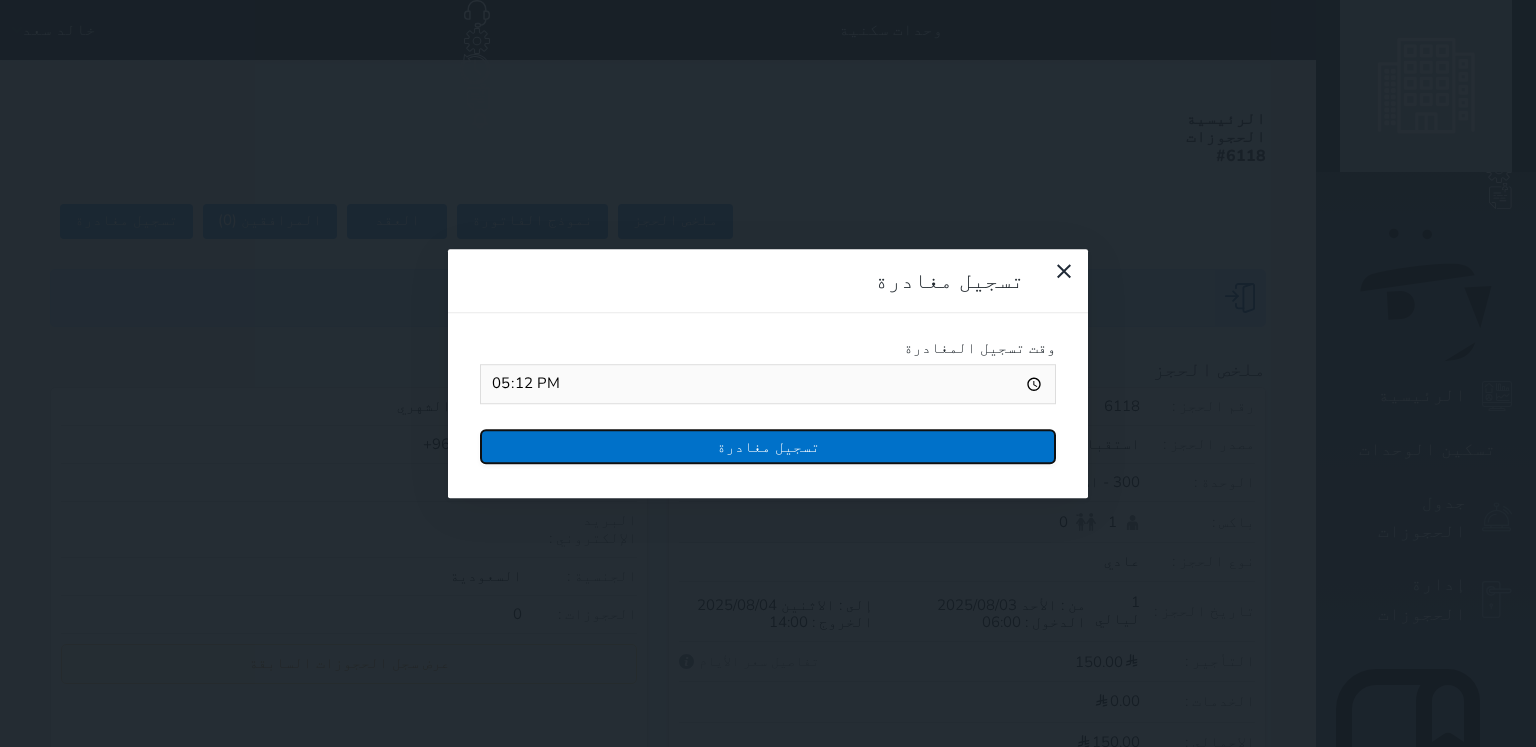click on "تسجيل مغادرة" at bounding box center [768, 446] 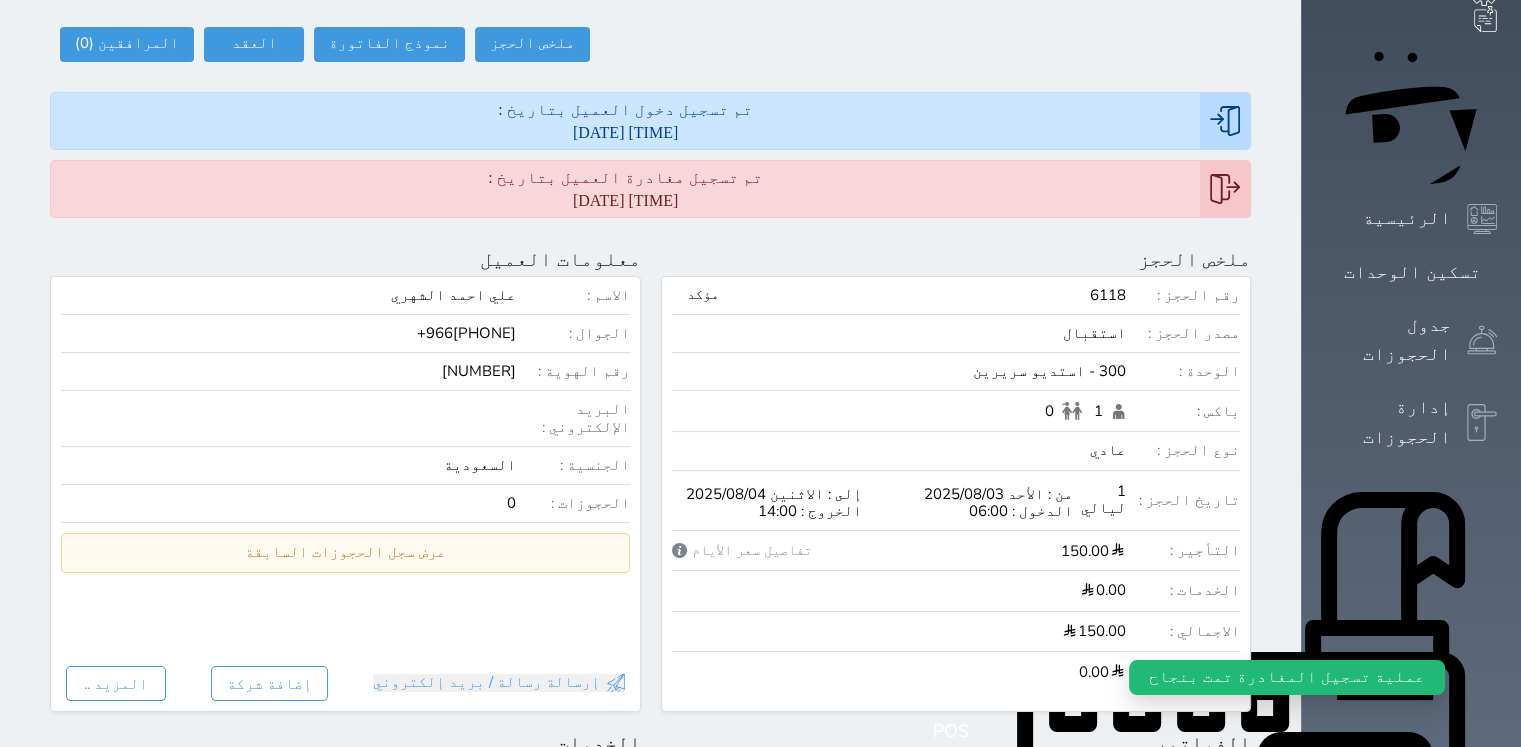 scroll, scrollTop: 0, scrollLeft: 0, axis: both 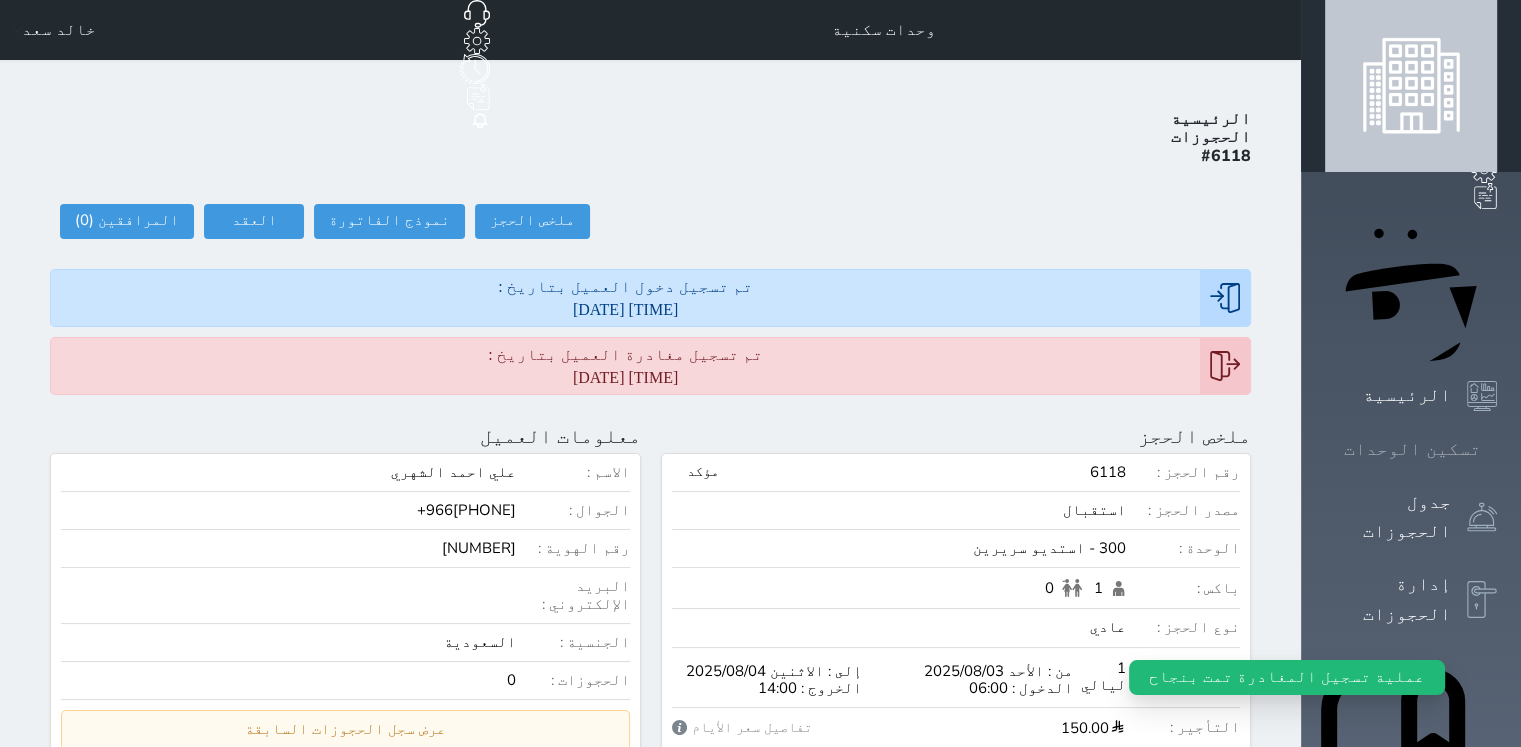 click at bounding box center [1497, 449] 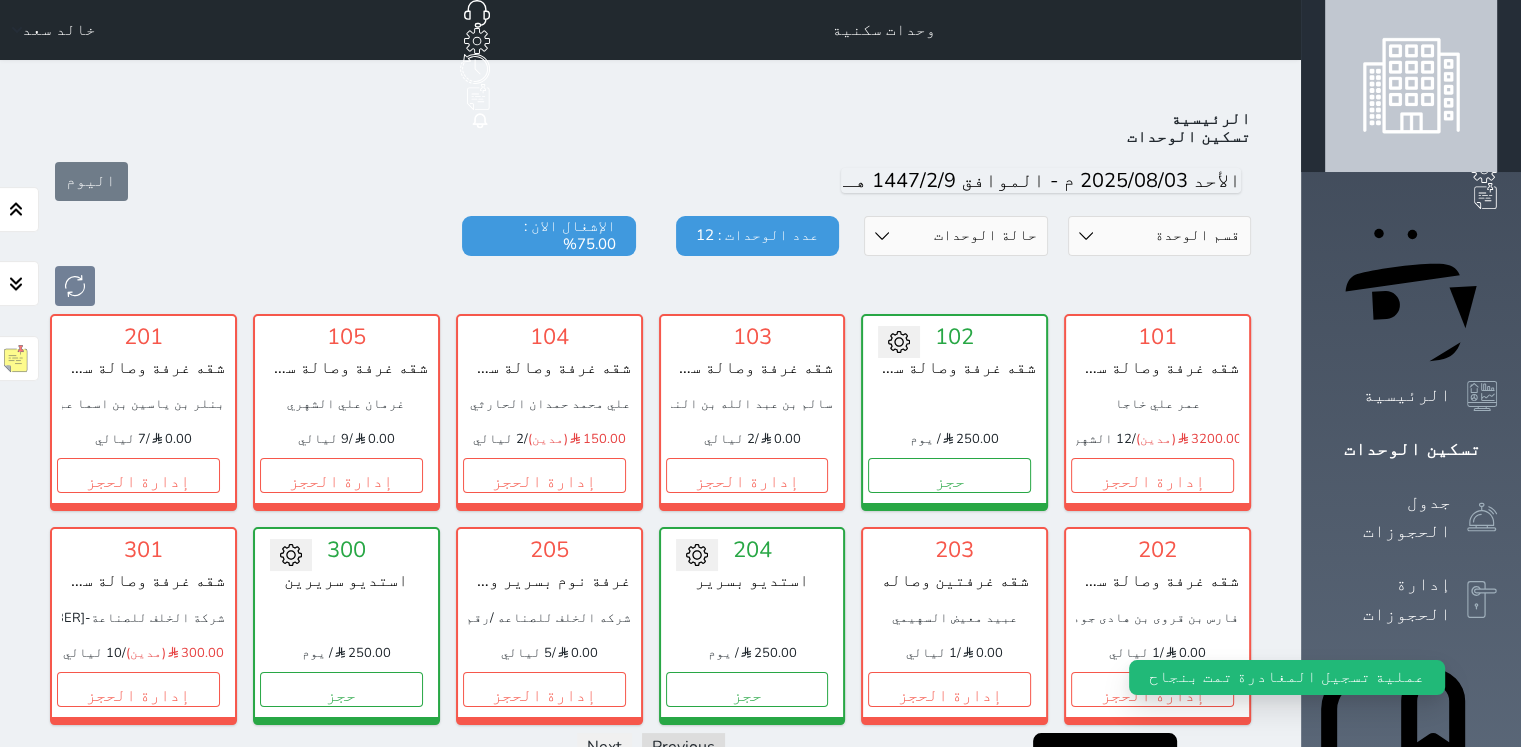 scroll, scrollTop: 78, scrollLeft: 0, axis: vertical 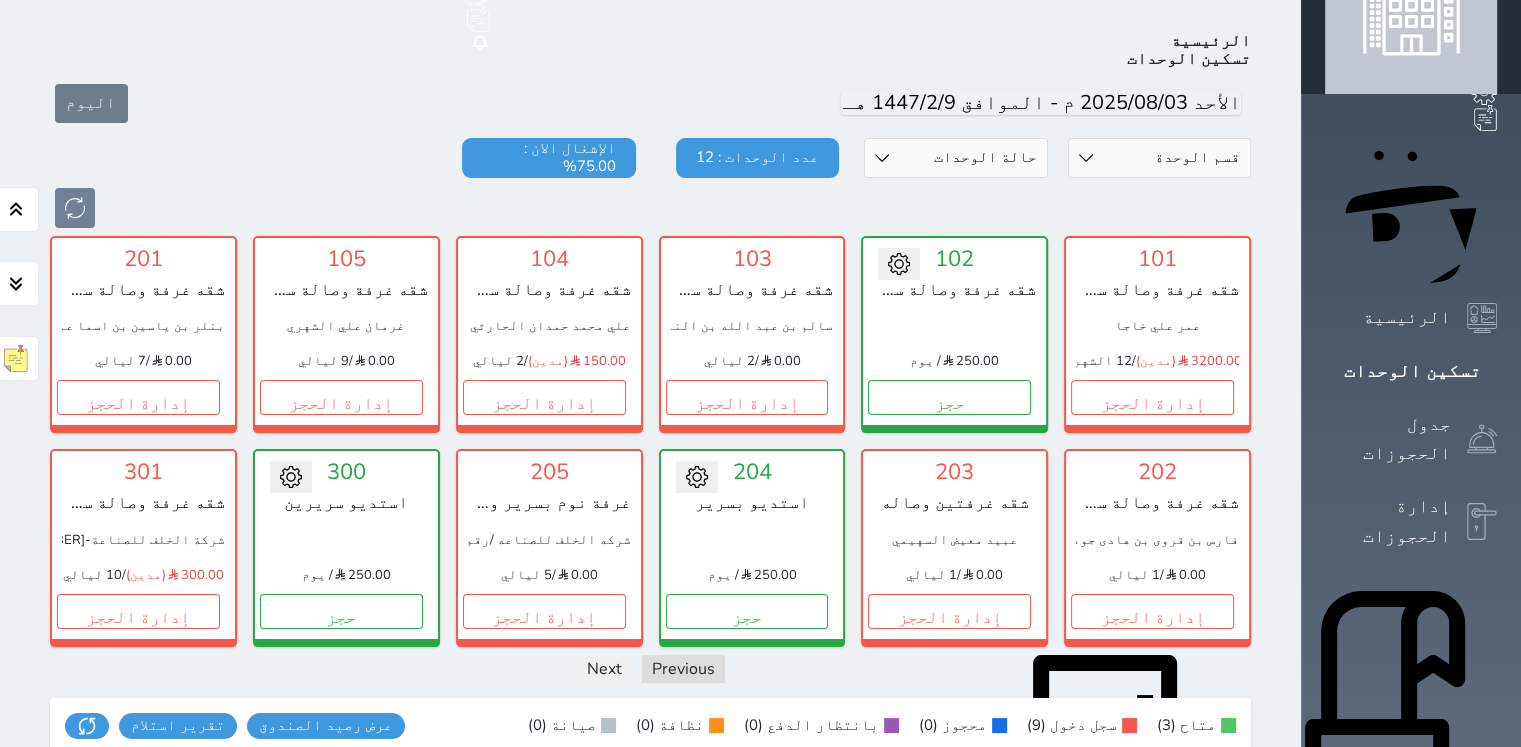 click 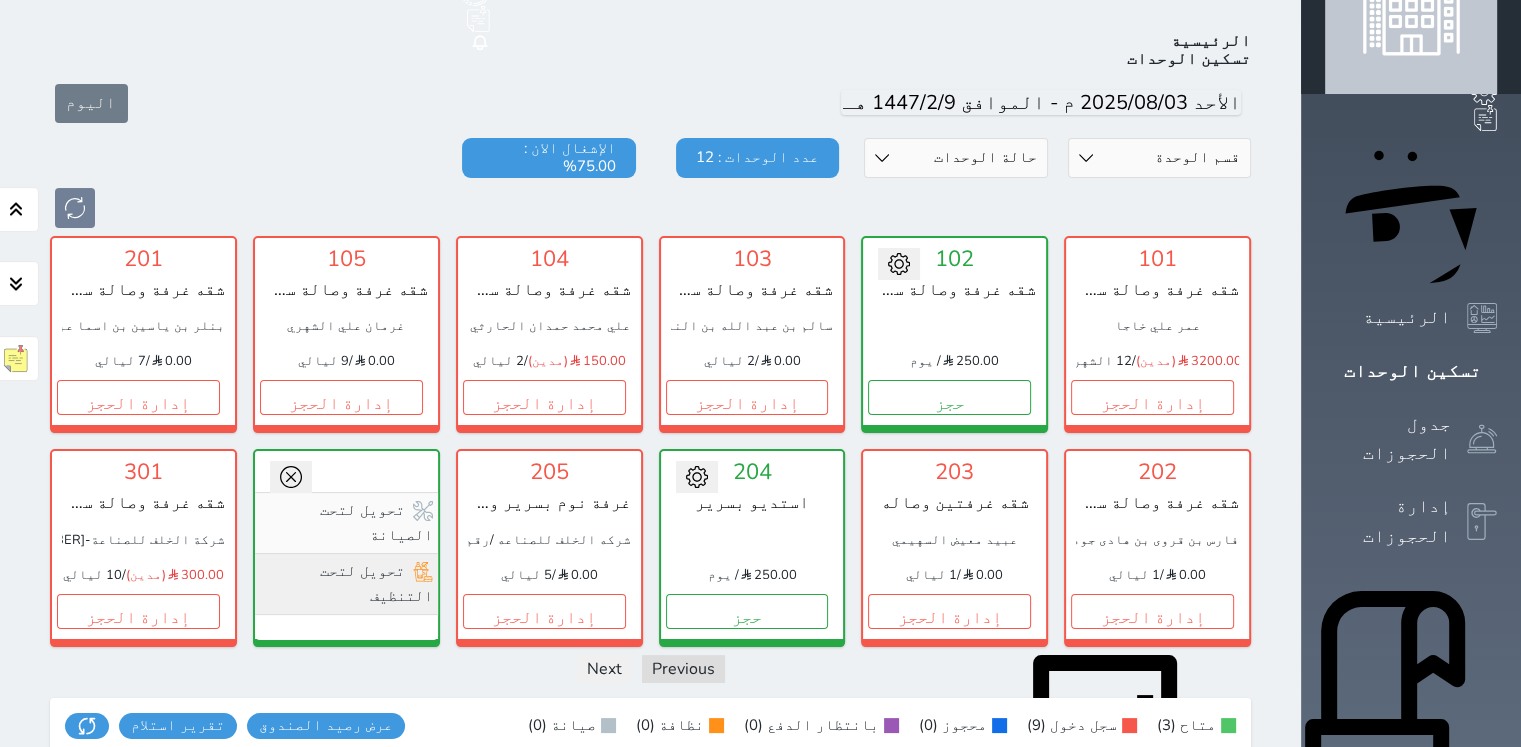 click on "تحويل لتحت التنظيف" at bounding box center [346, 584] 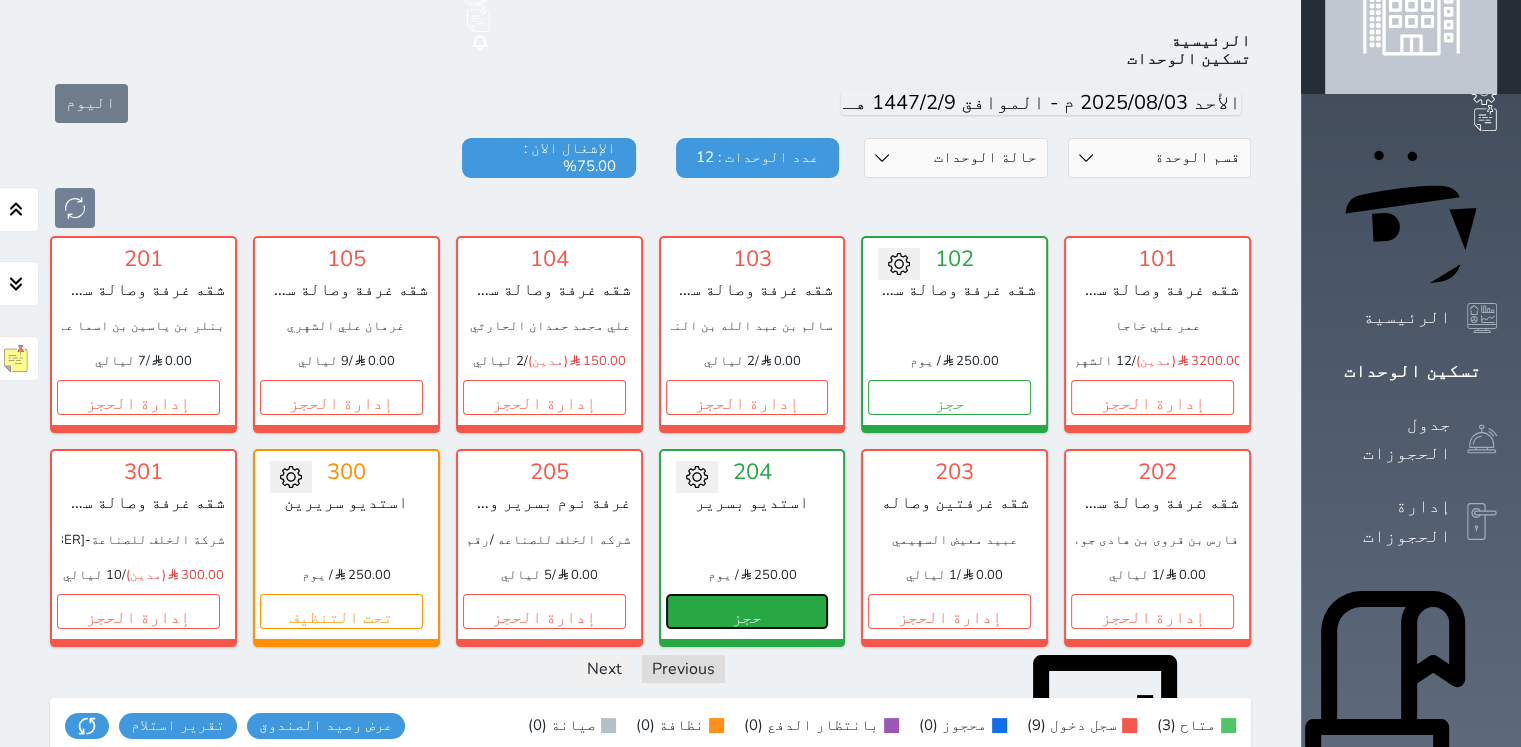 drag, startPoint x: 793, startPoint y: 560, endPoint x: 787, endPoint y: 570, distance: 11.661903 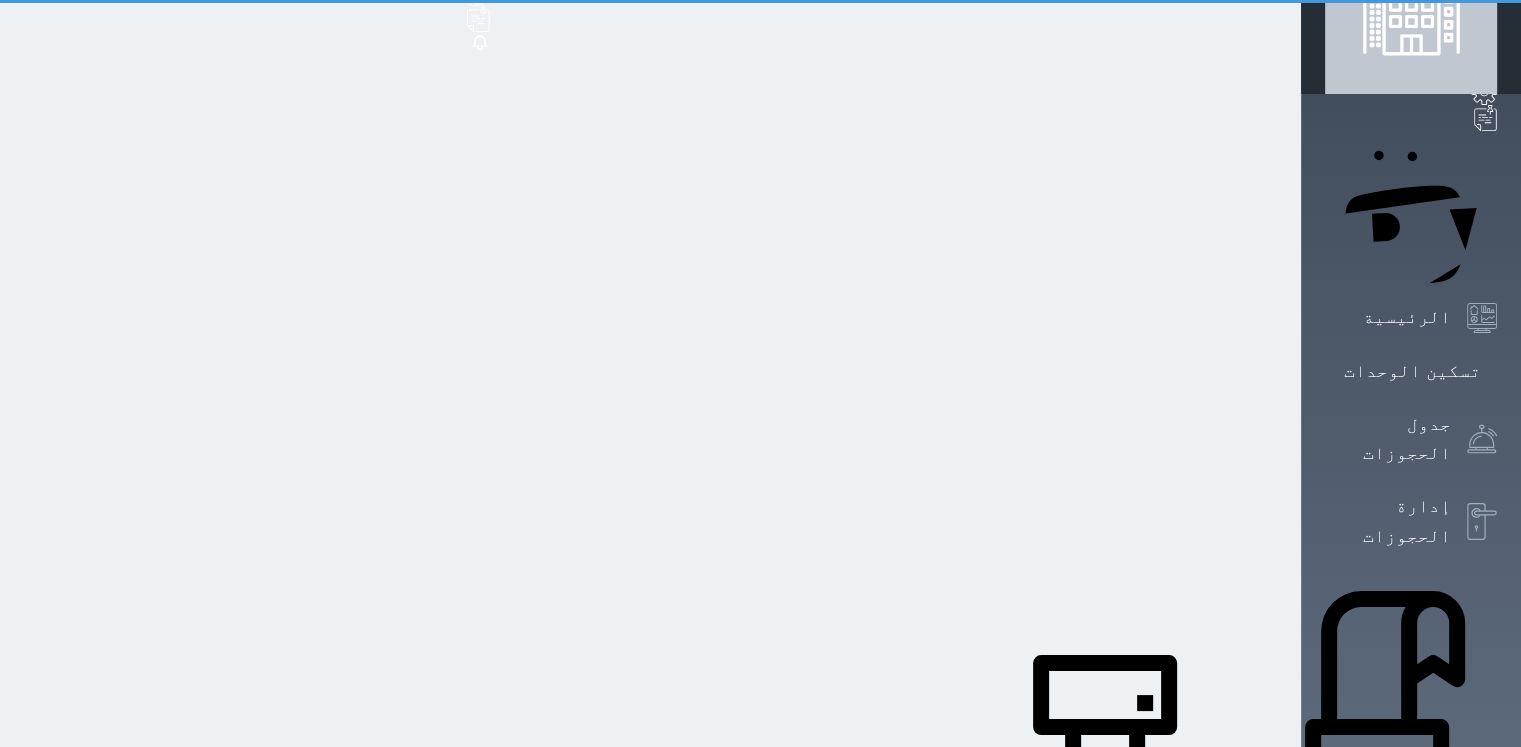 scroll, scrollTop: 12, scrollLeft: 0, axis: vertical 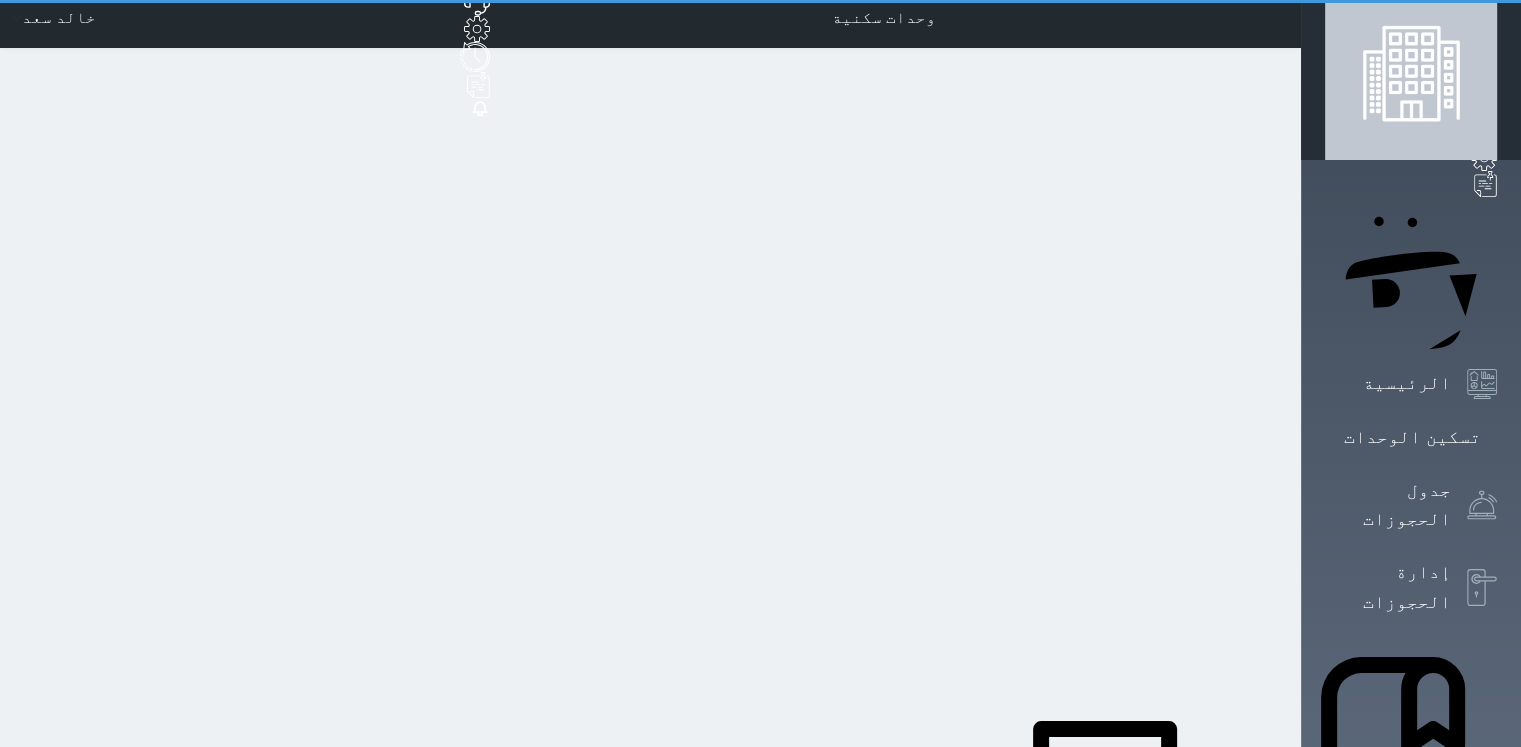 select on "1" 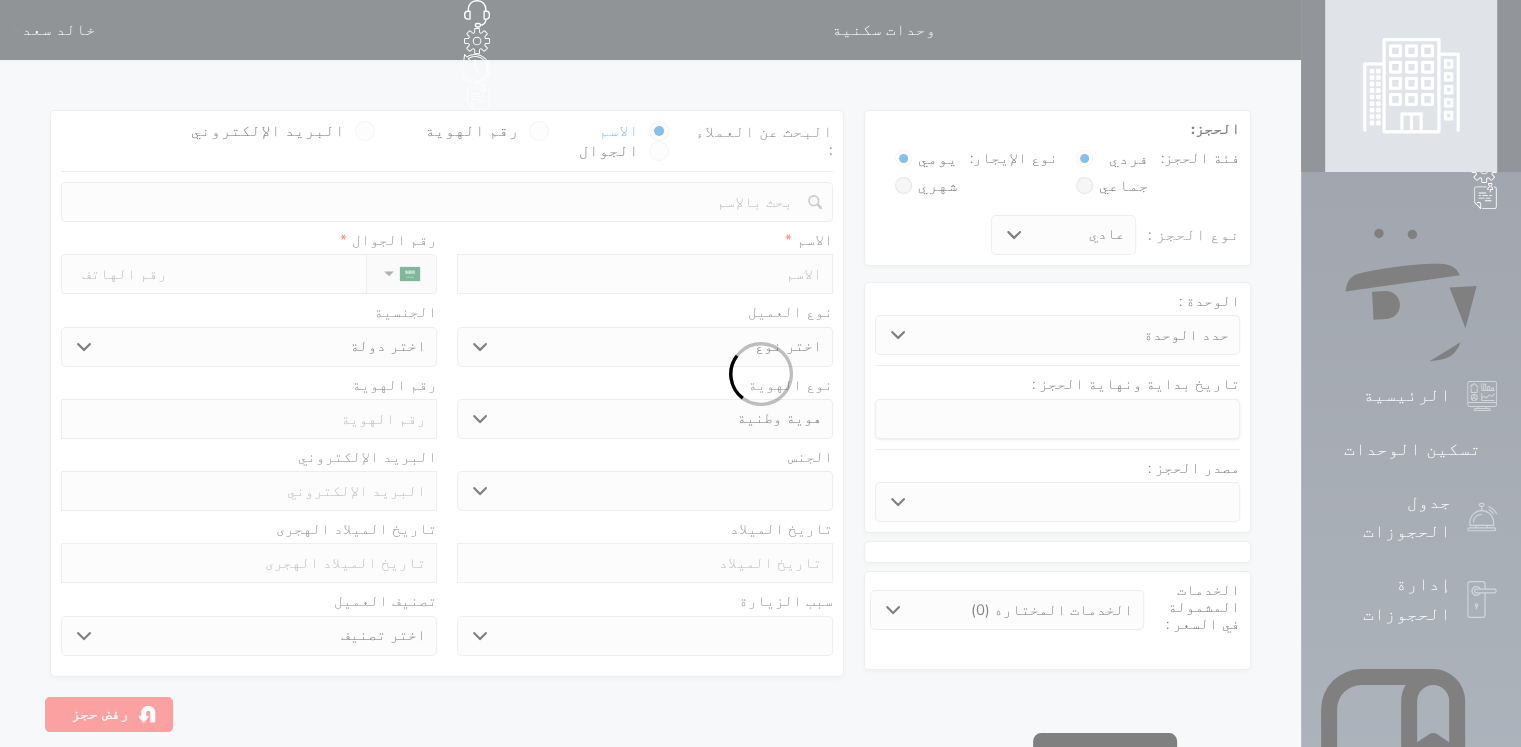select 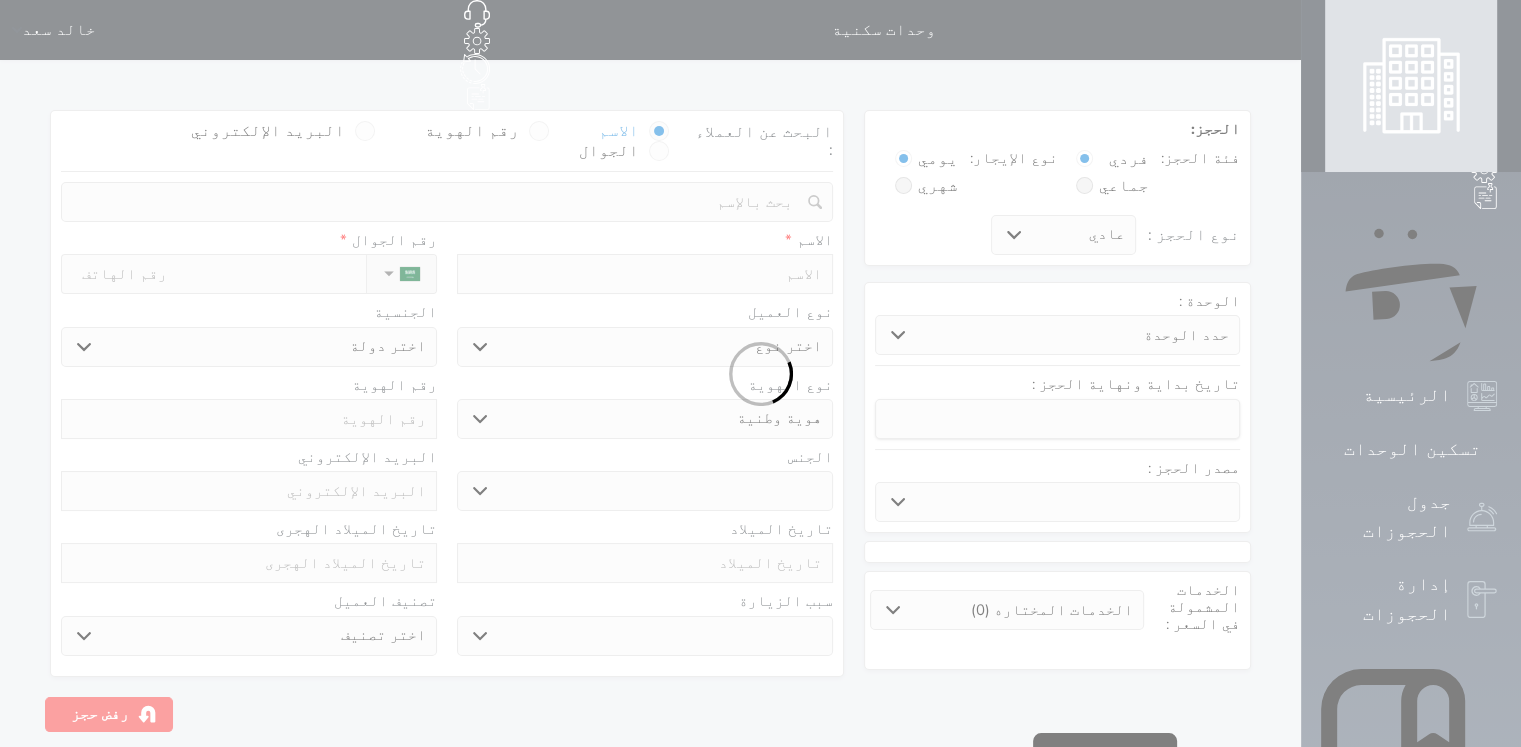 select 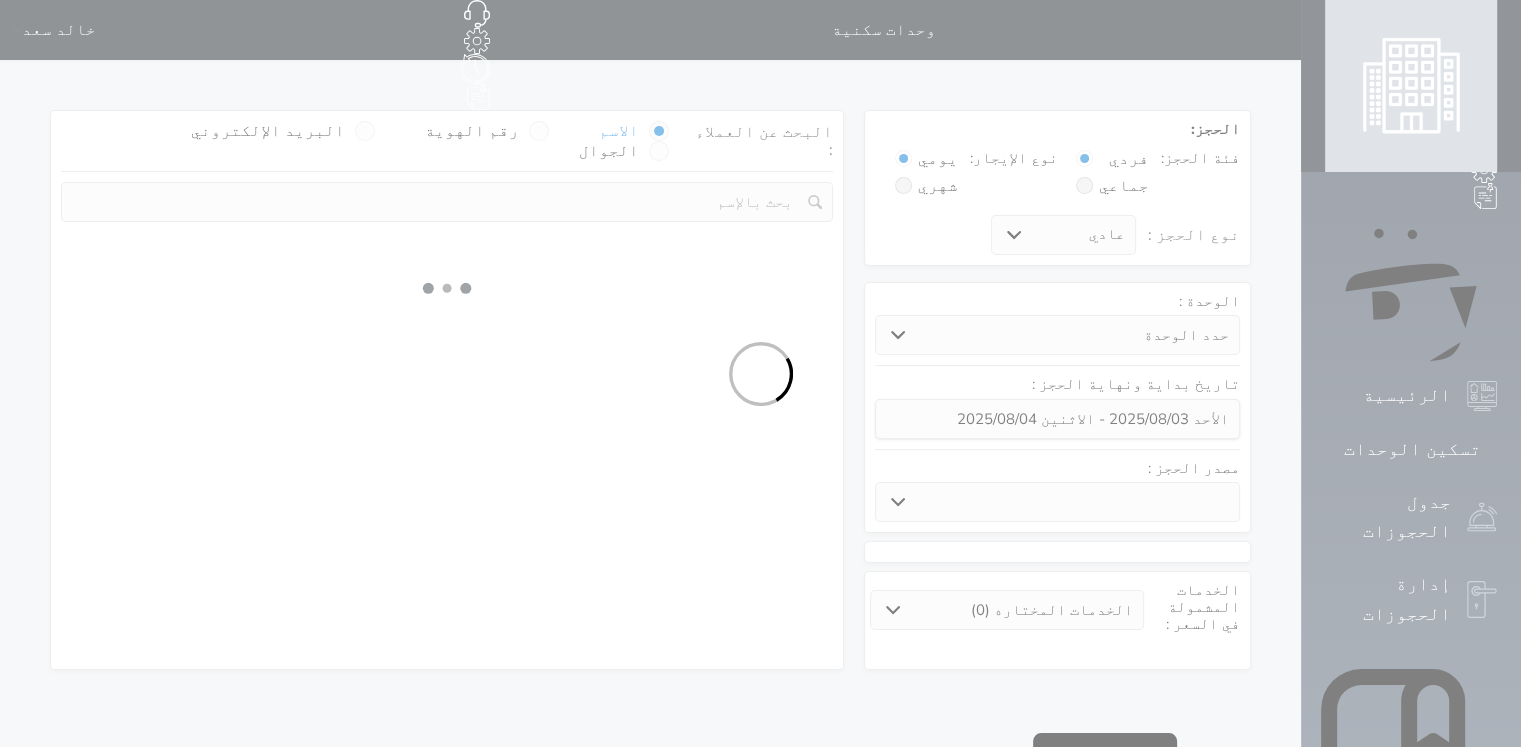 select 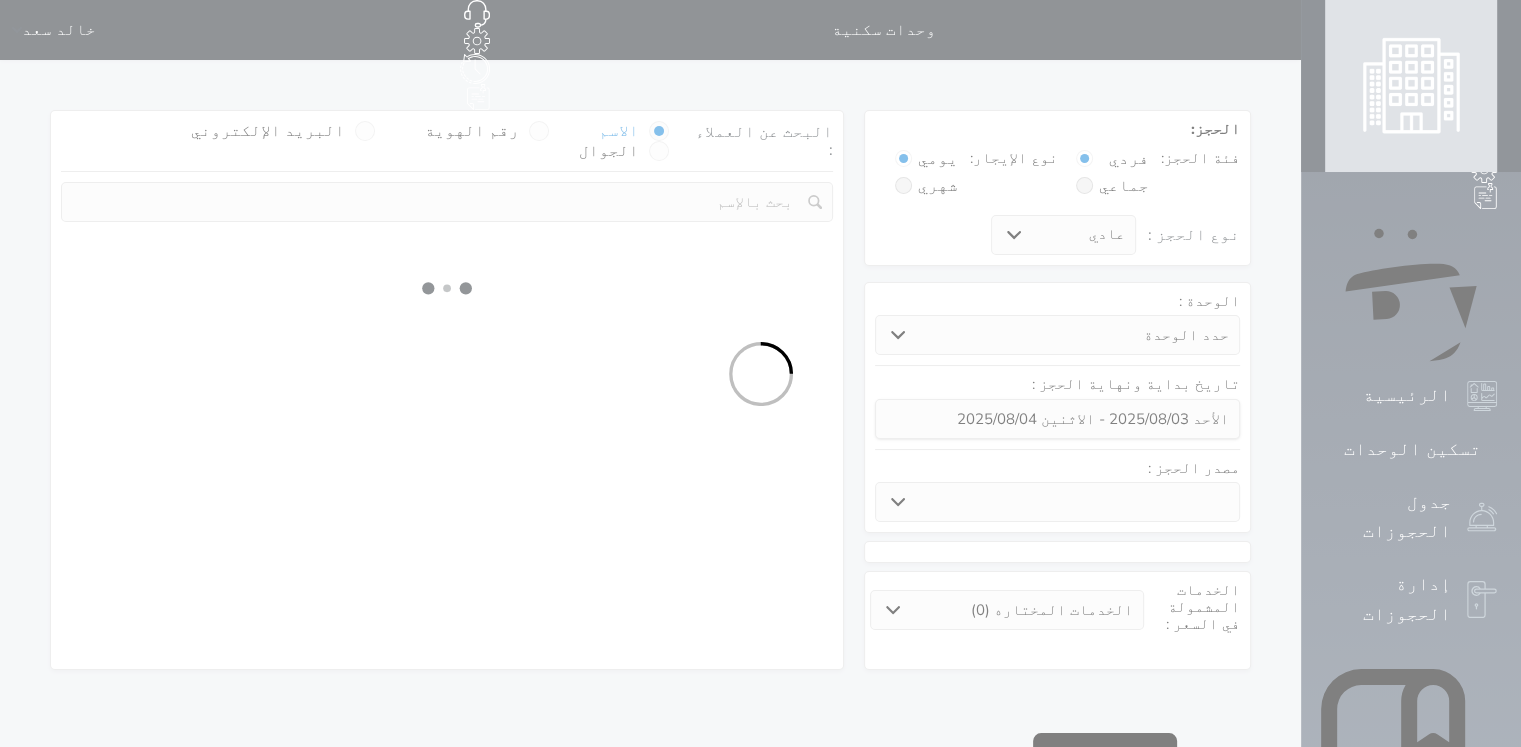 select on "1" 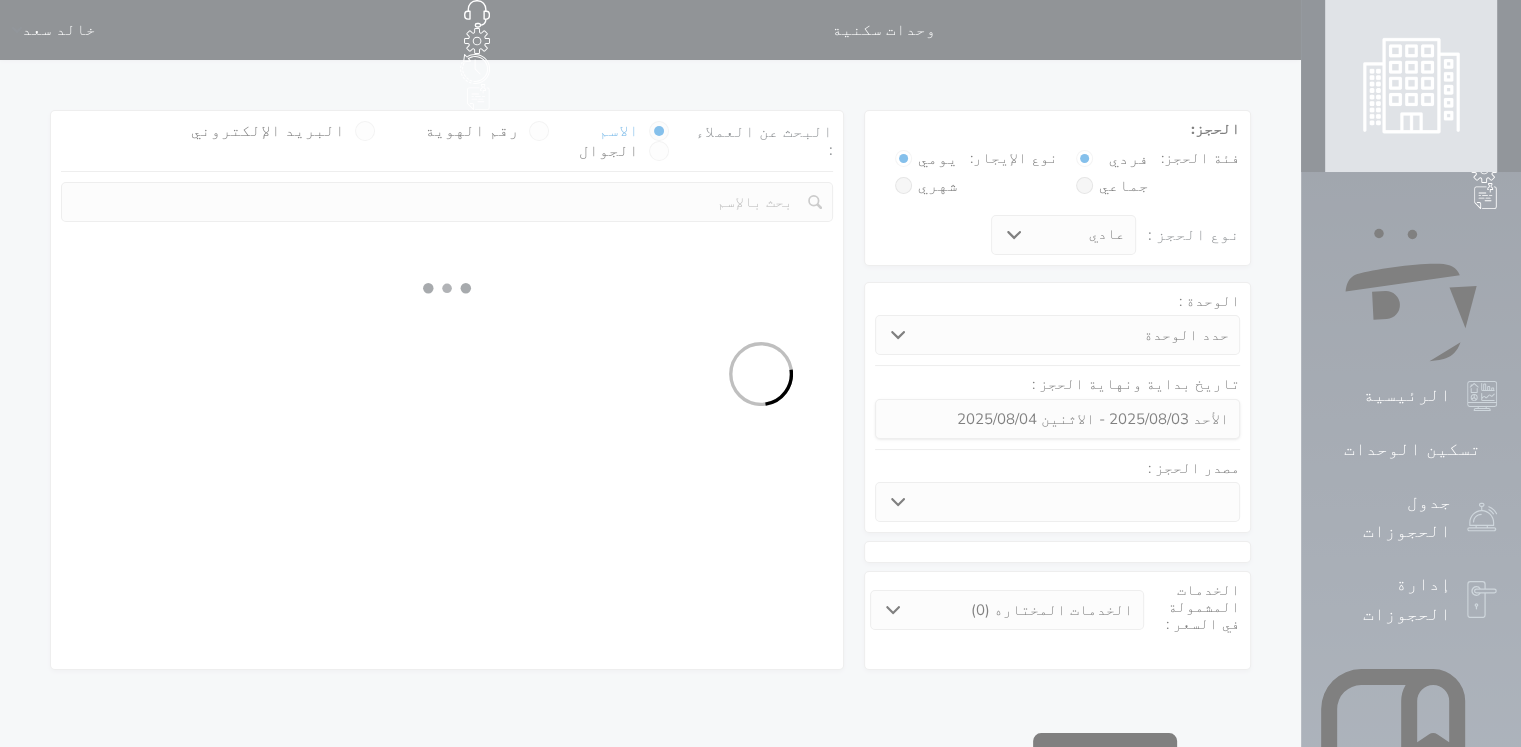 select on "113" 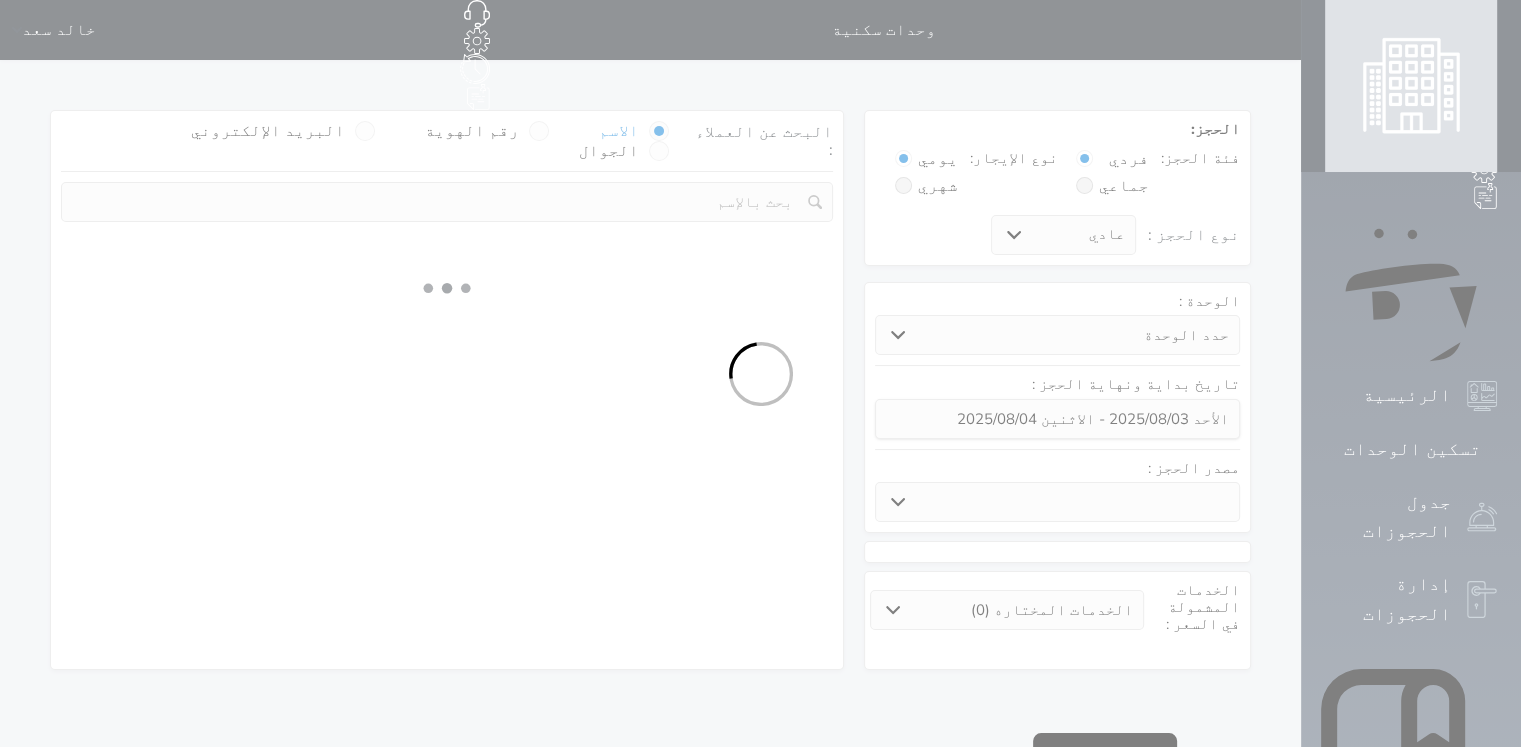 select on "1" 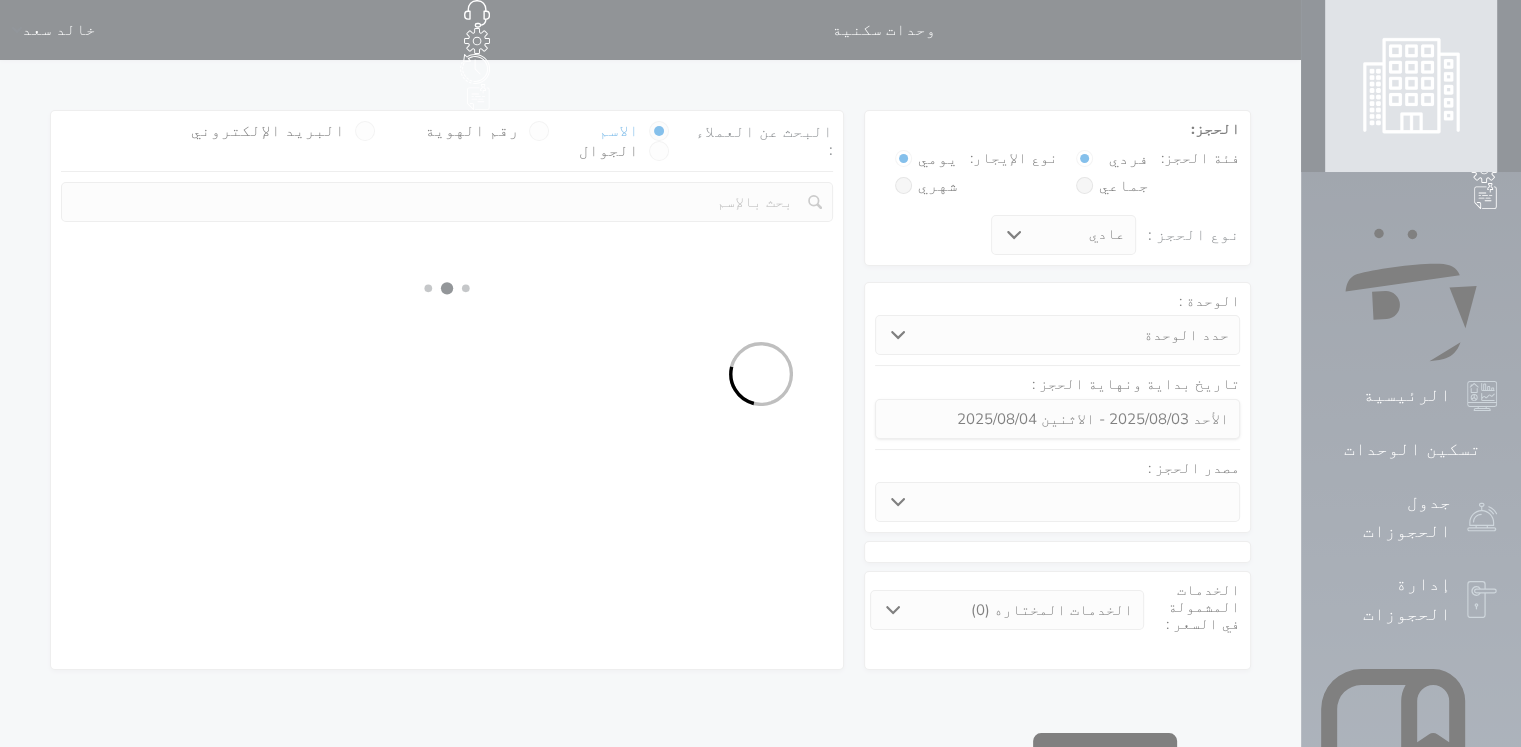 select 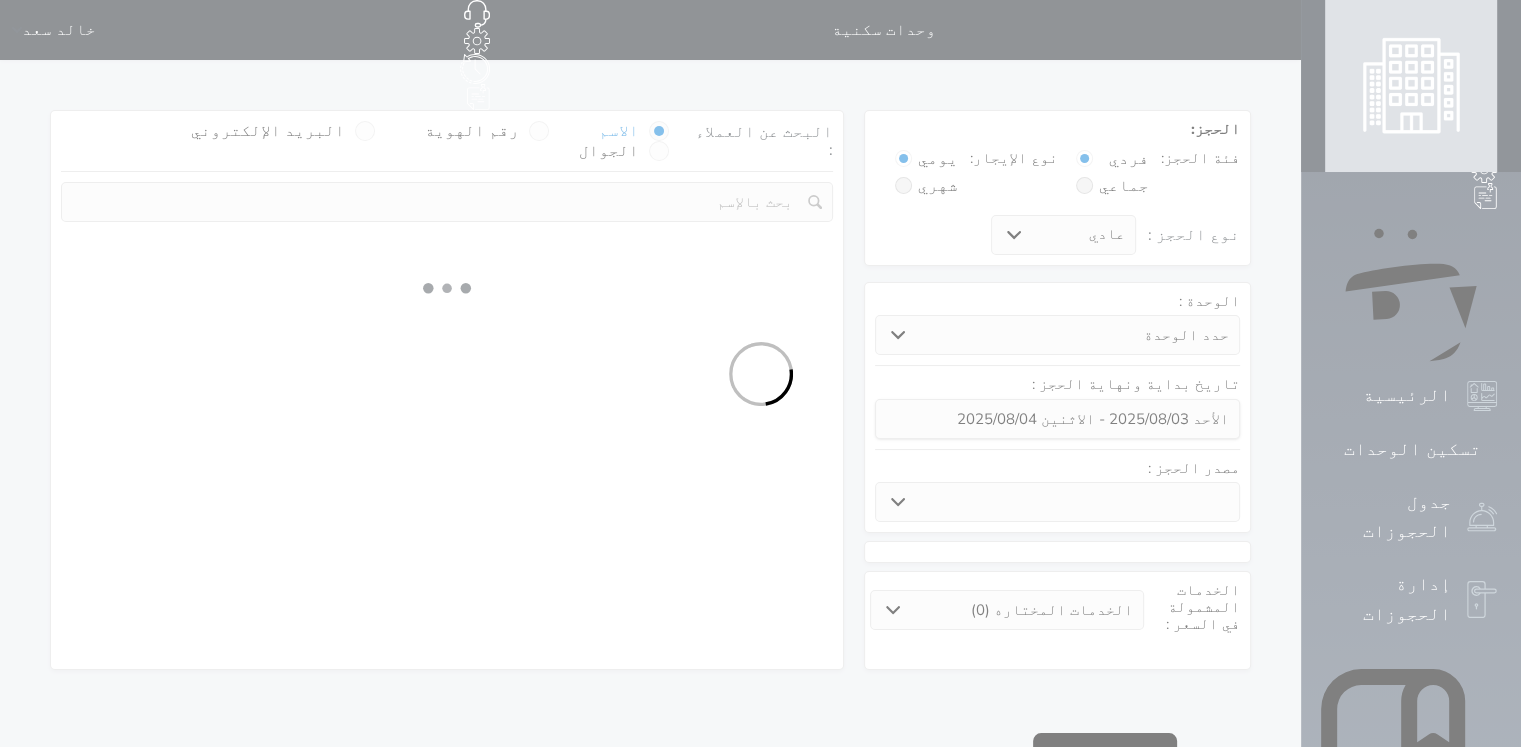 select on "7" 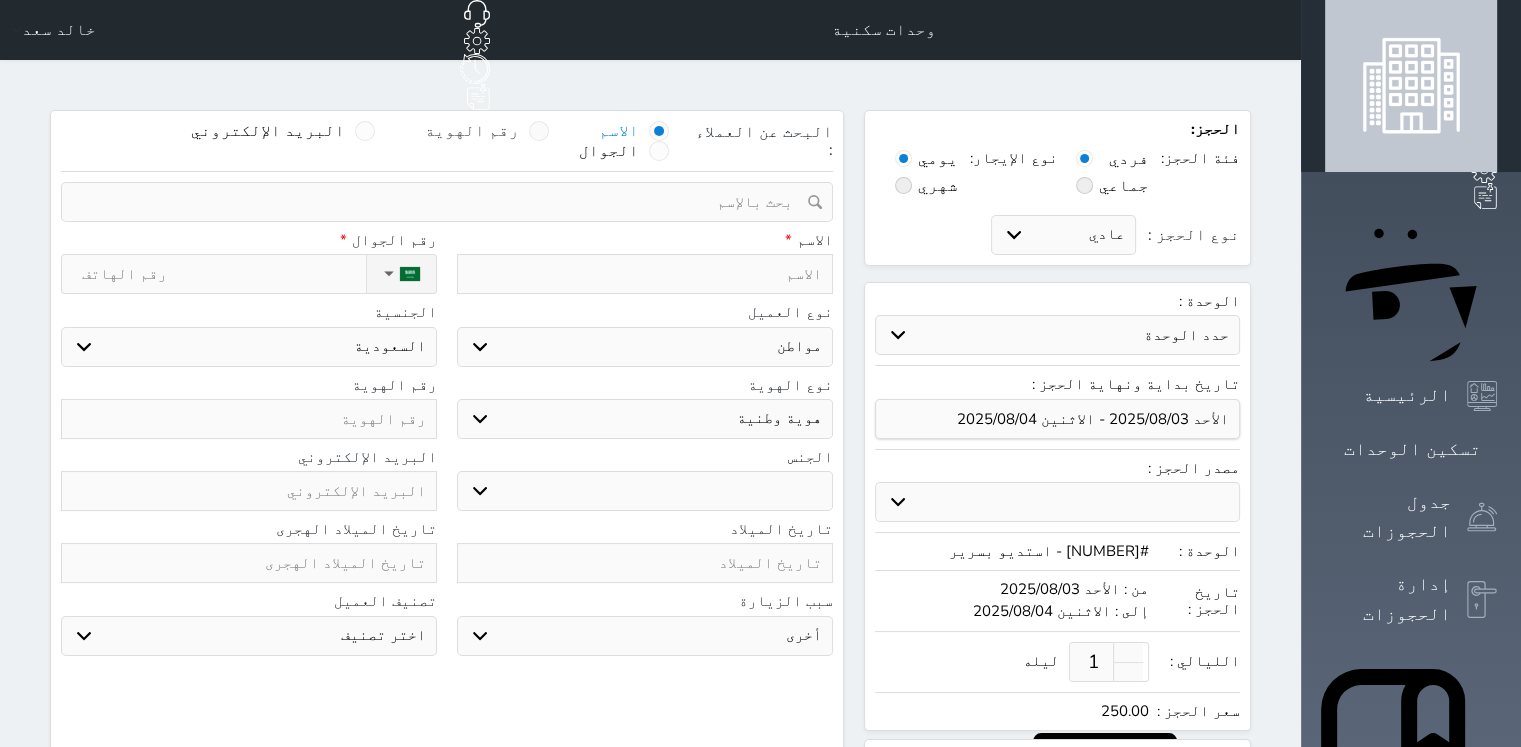 click at bounding box center [539, 131] 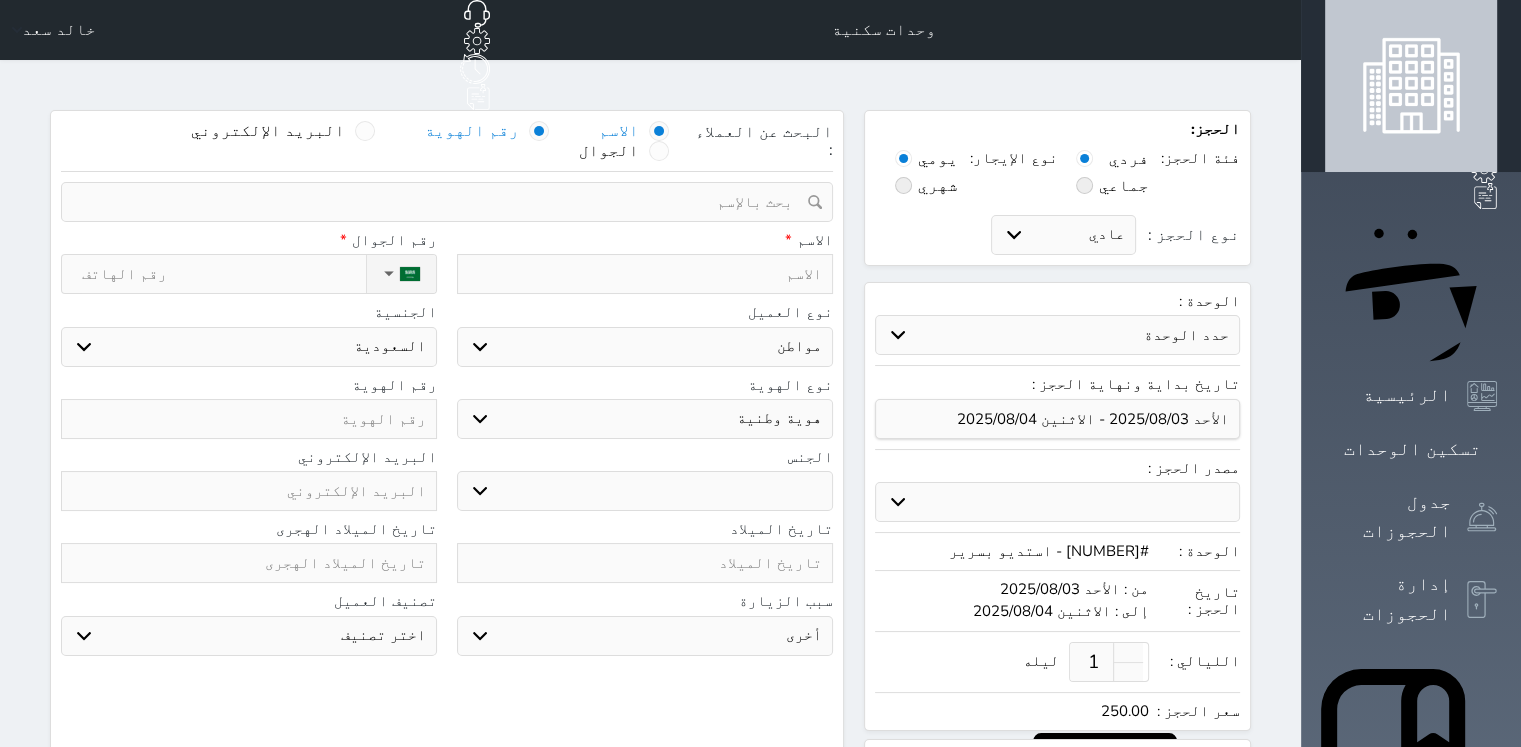 select 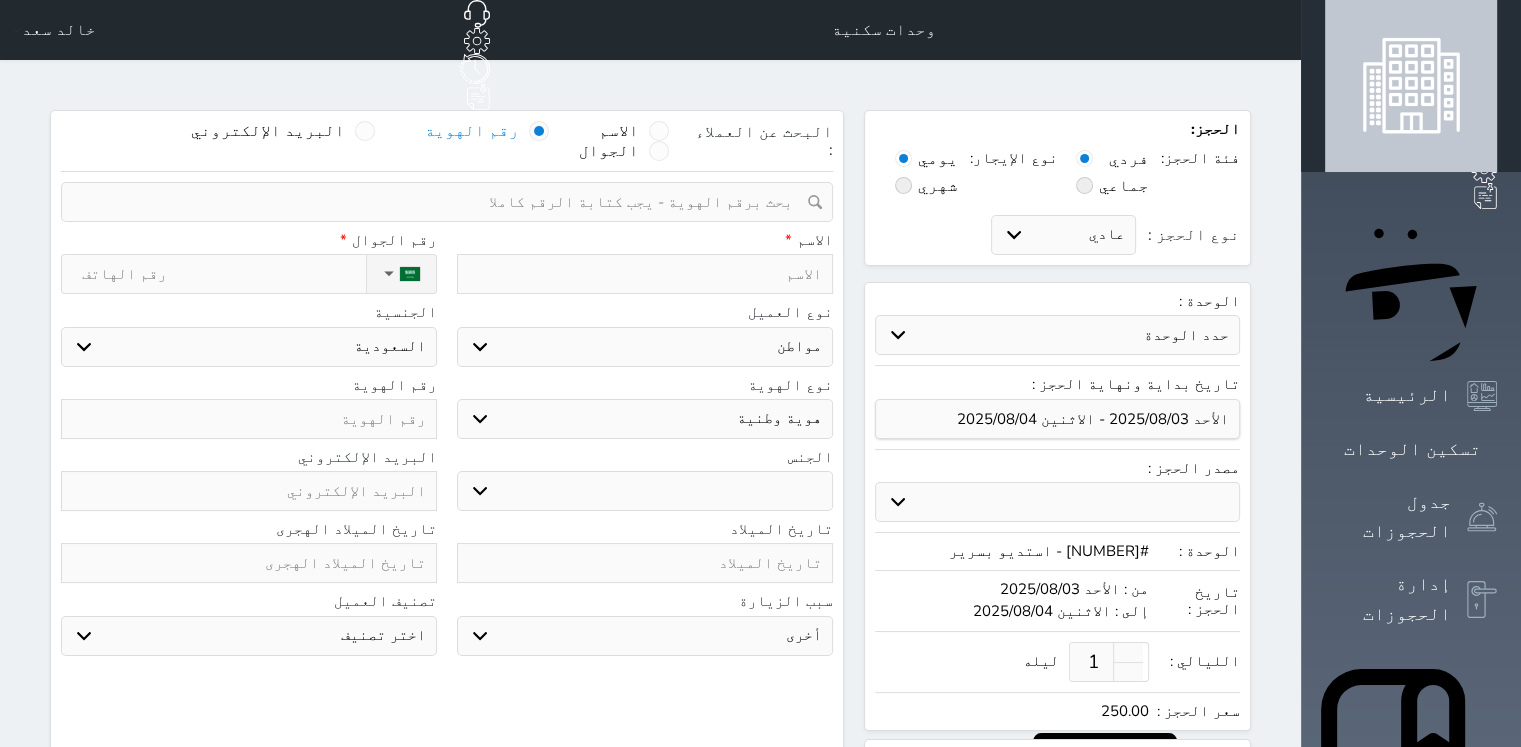 click at bounding box center (440, 202) 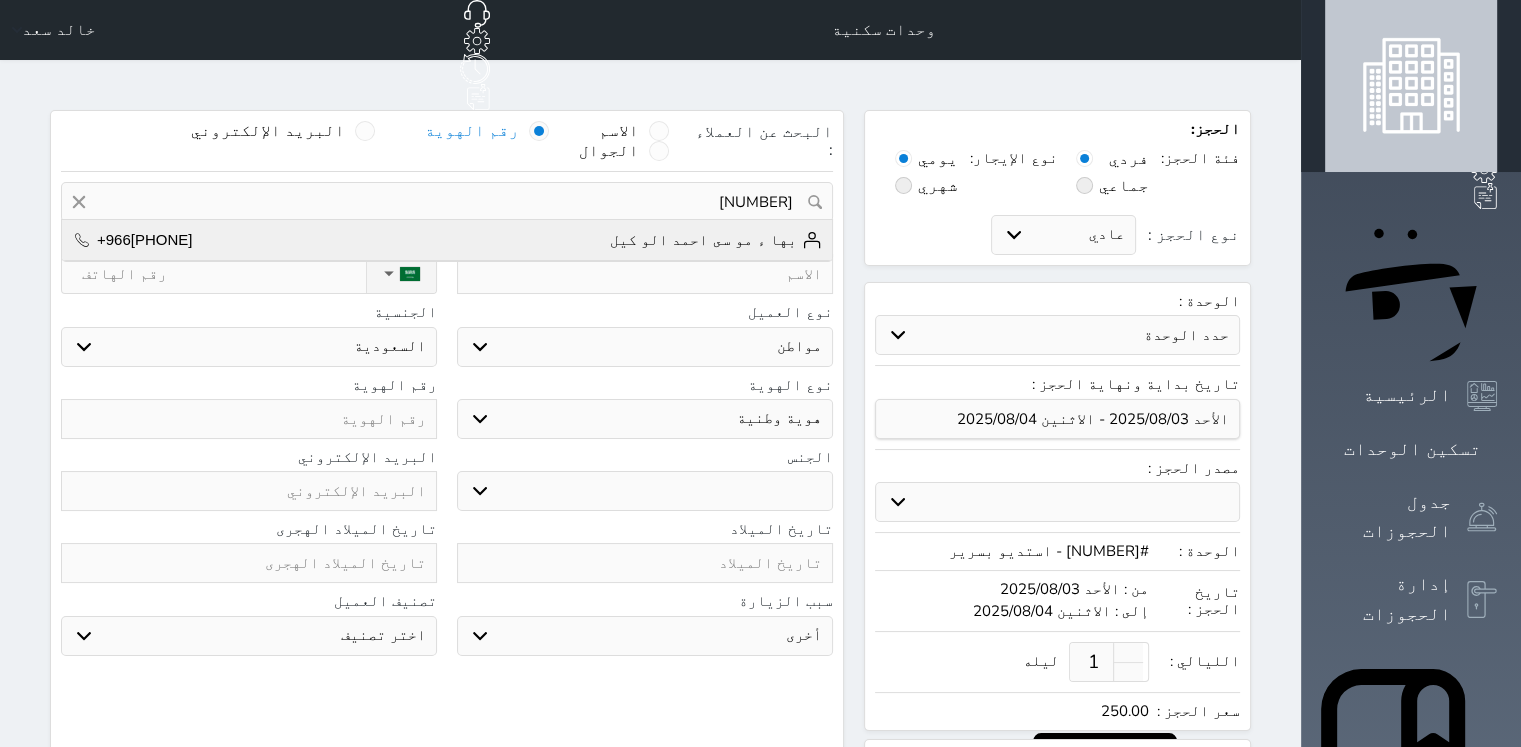 click on "بها ء مو سى احمد الو كيل" at bounding box center (716, 240) 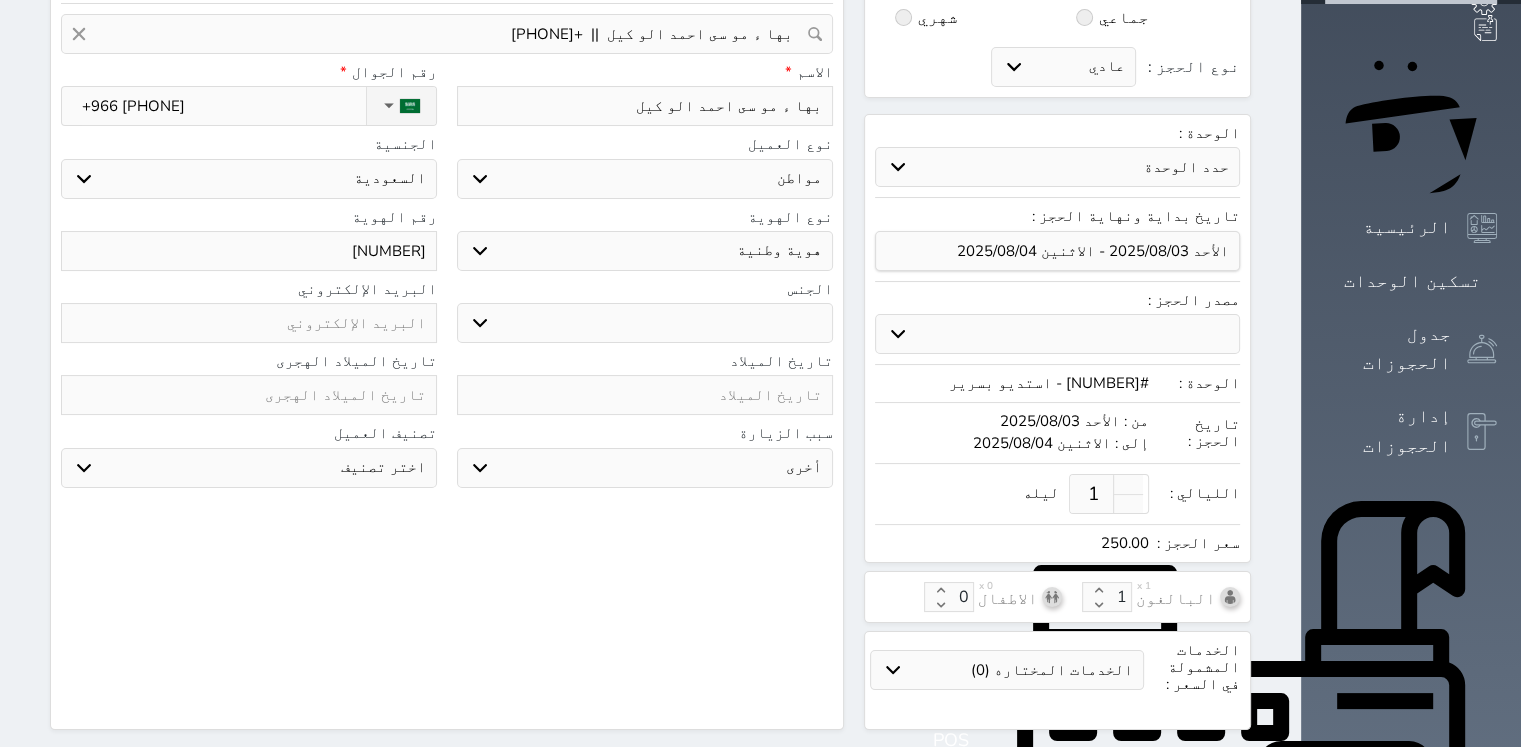 scroll, scrollTop: 100, scrollLeft: 0, axis: vertical 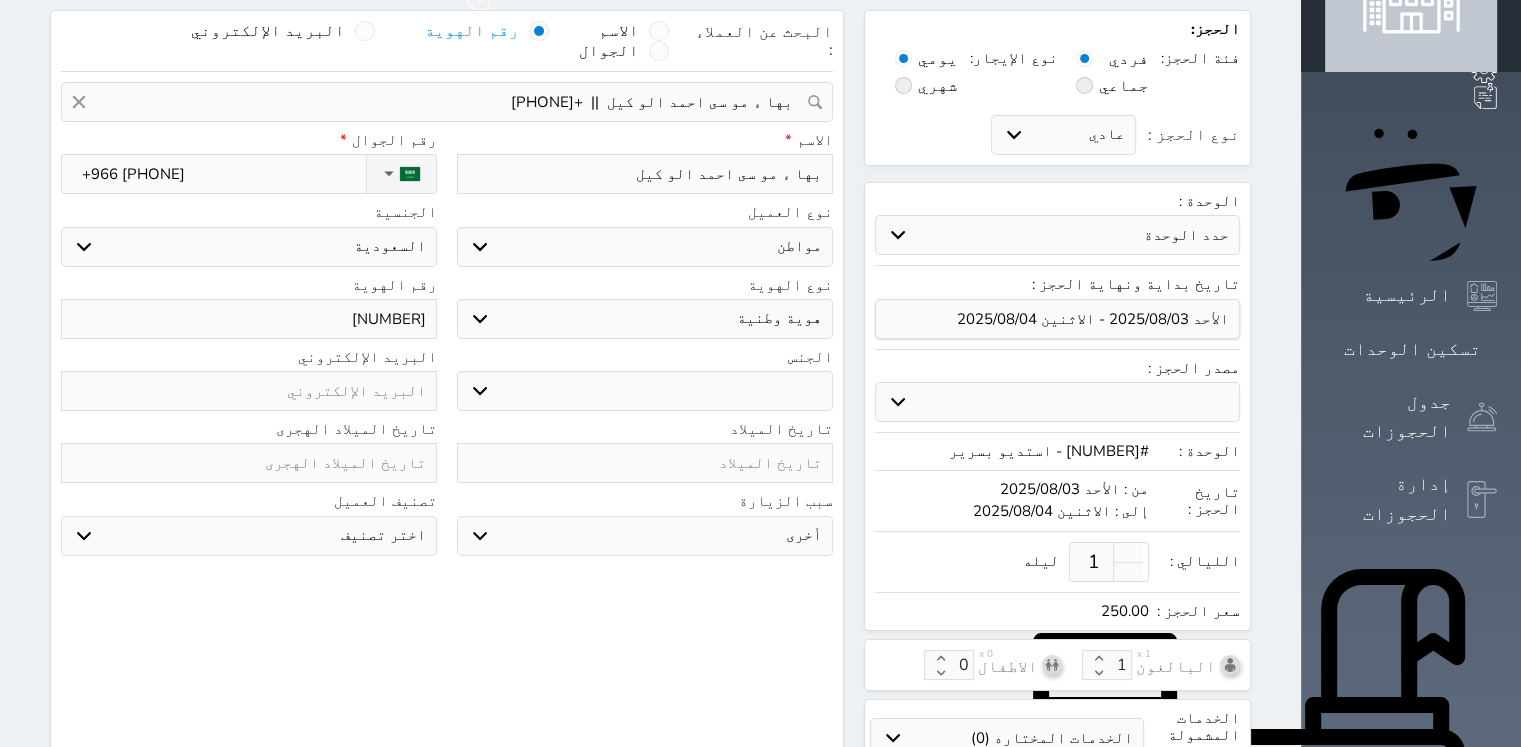 select 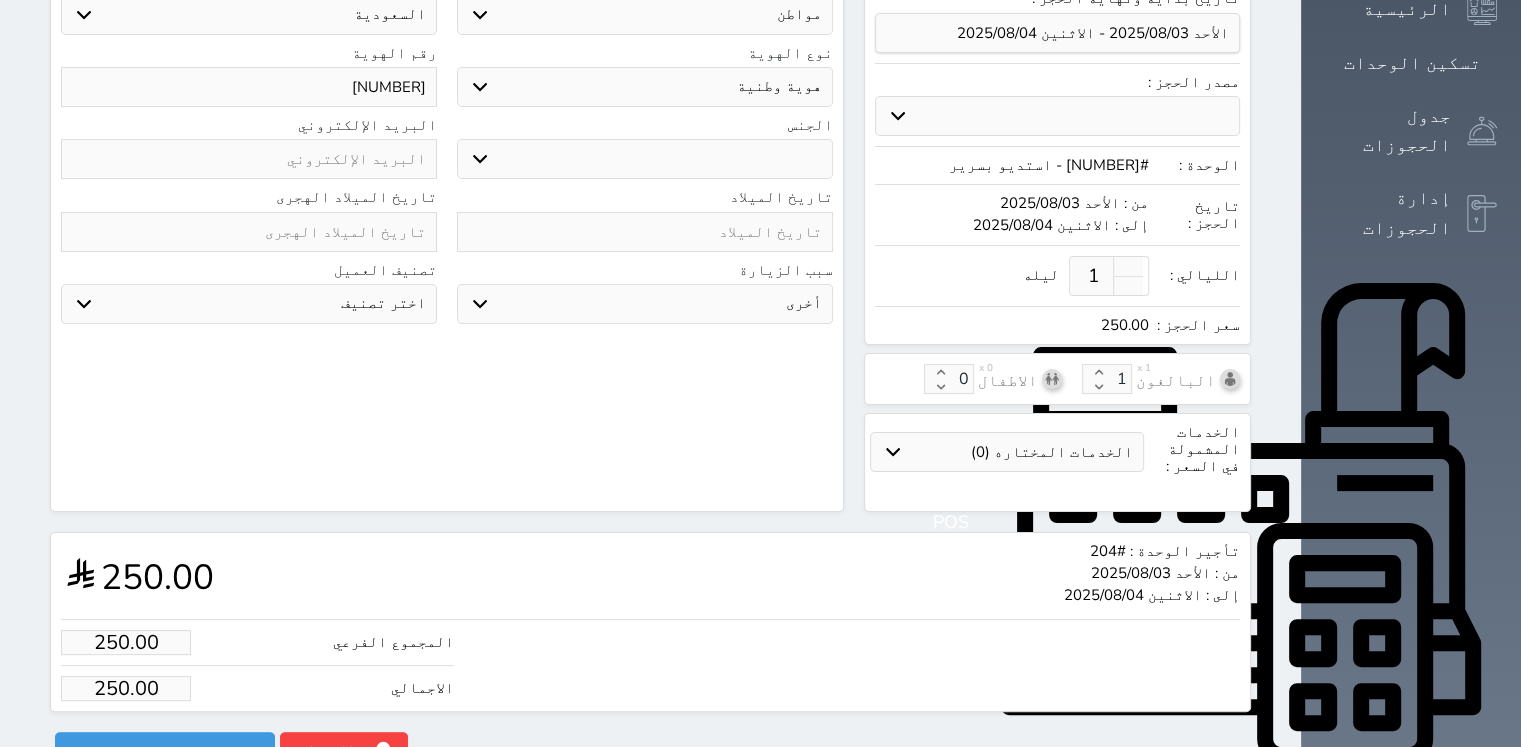 scroll, scrollTop: 460, scrollLeft: 0, axis: vertical 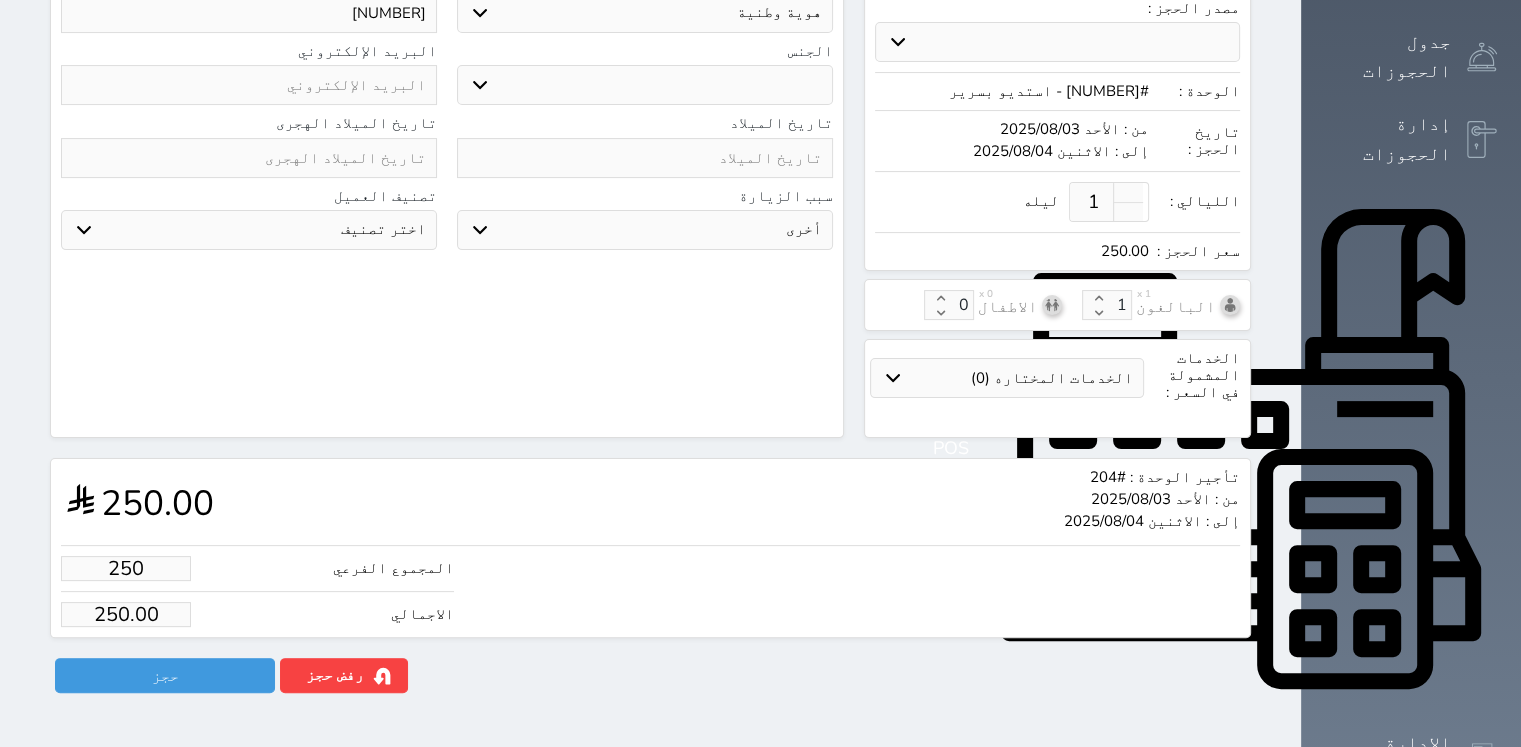 click on "250" at bounding box center (126, 568) 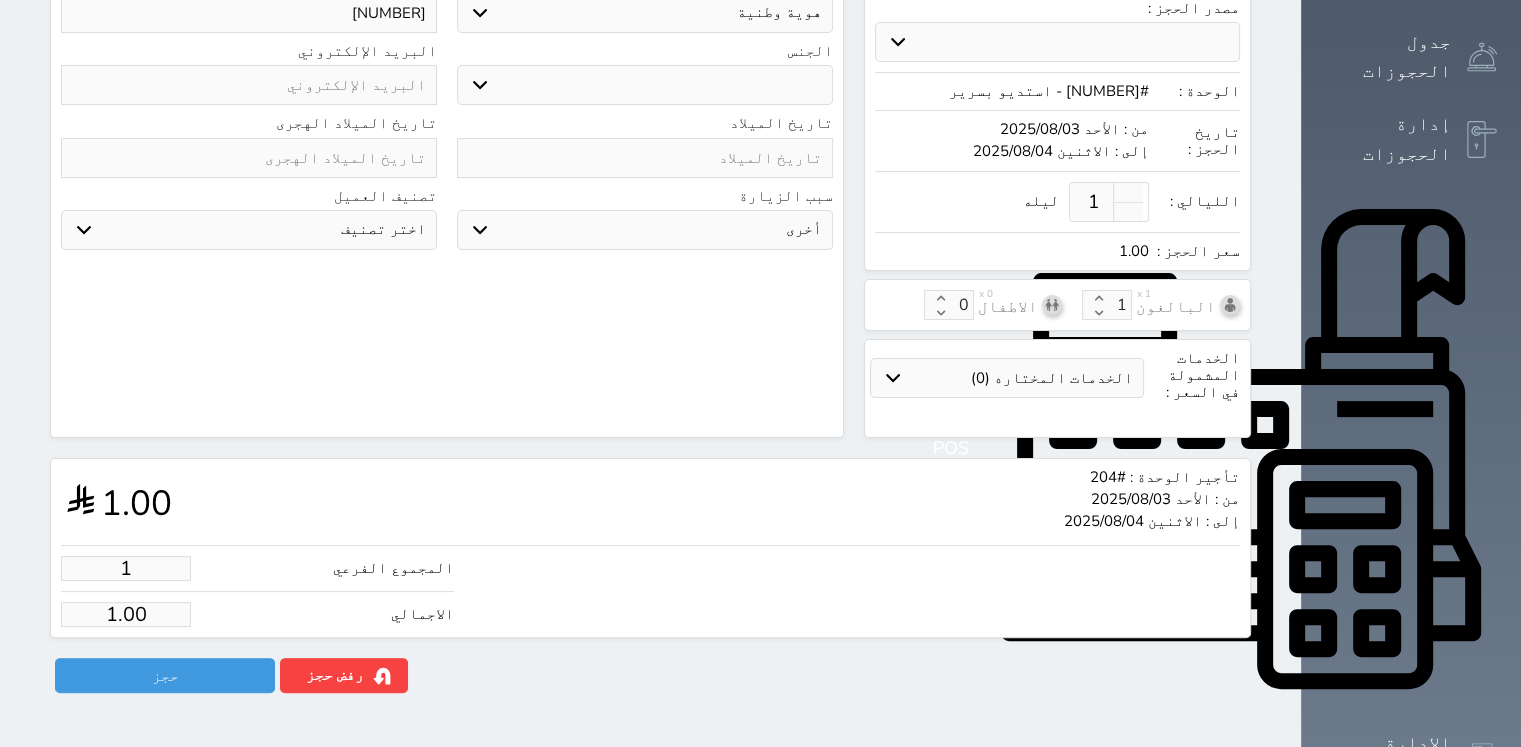 type on "15" 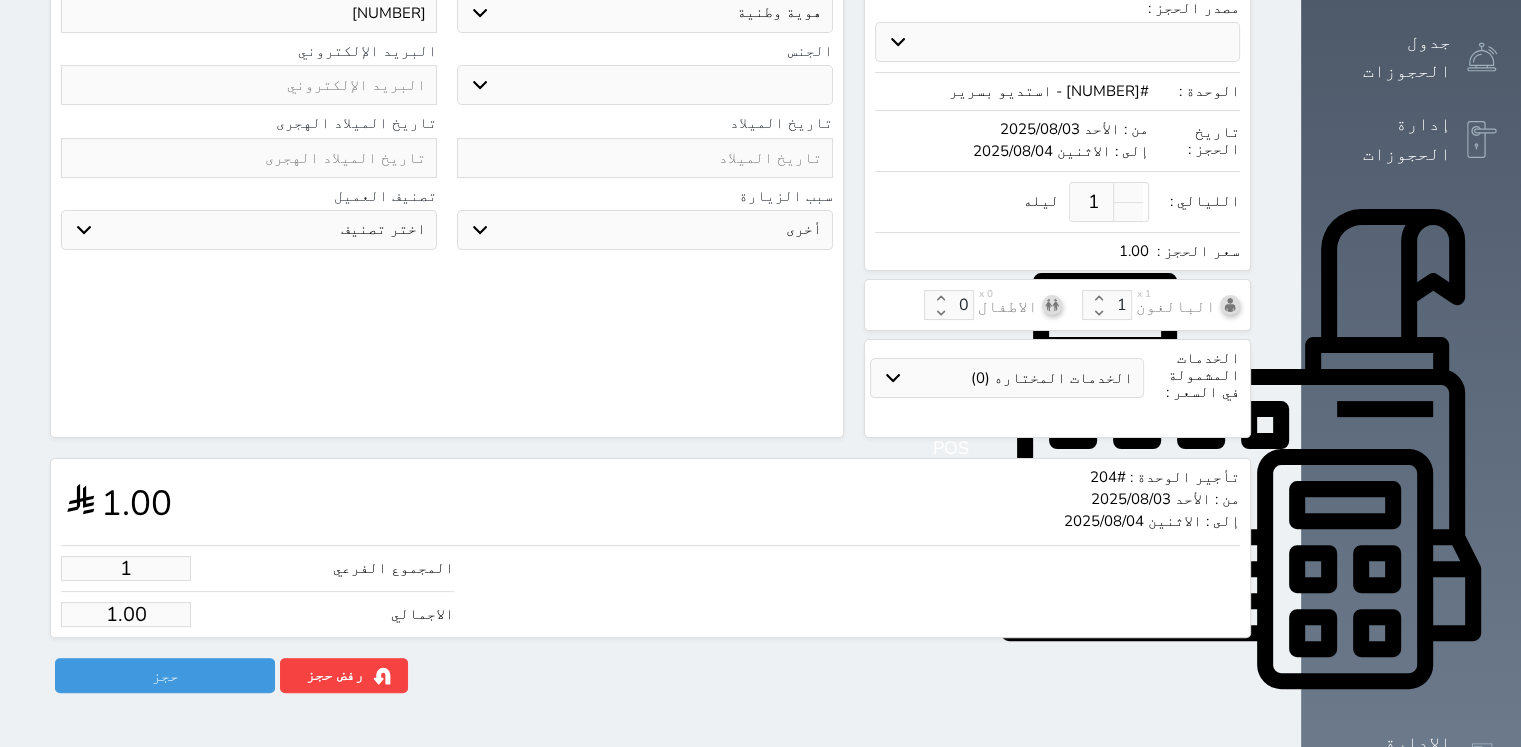 type on "15.00" 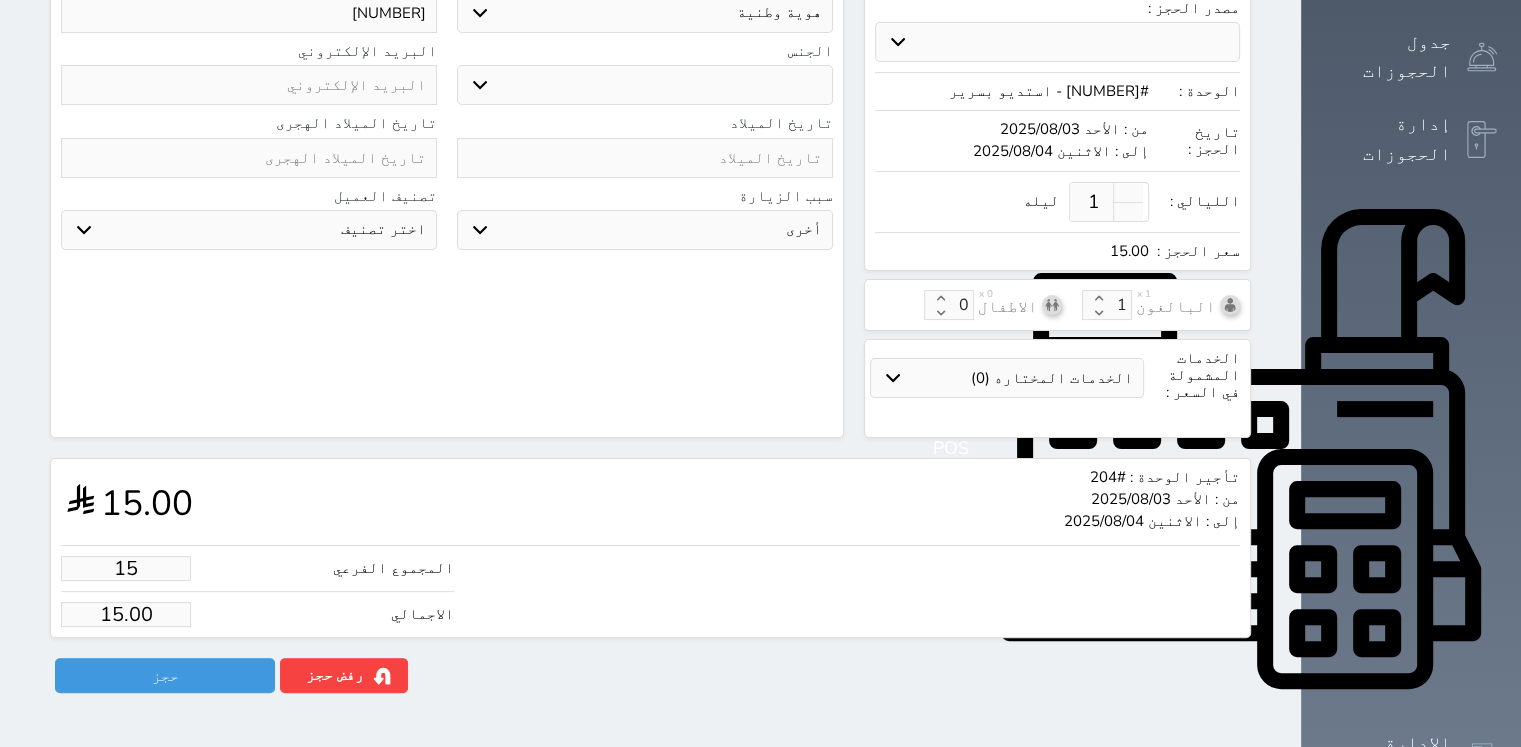 type on "150" 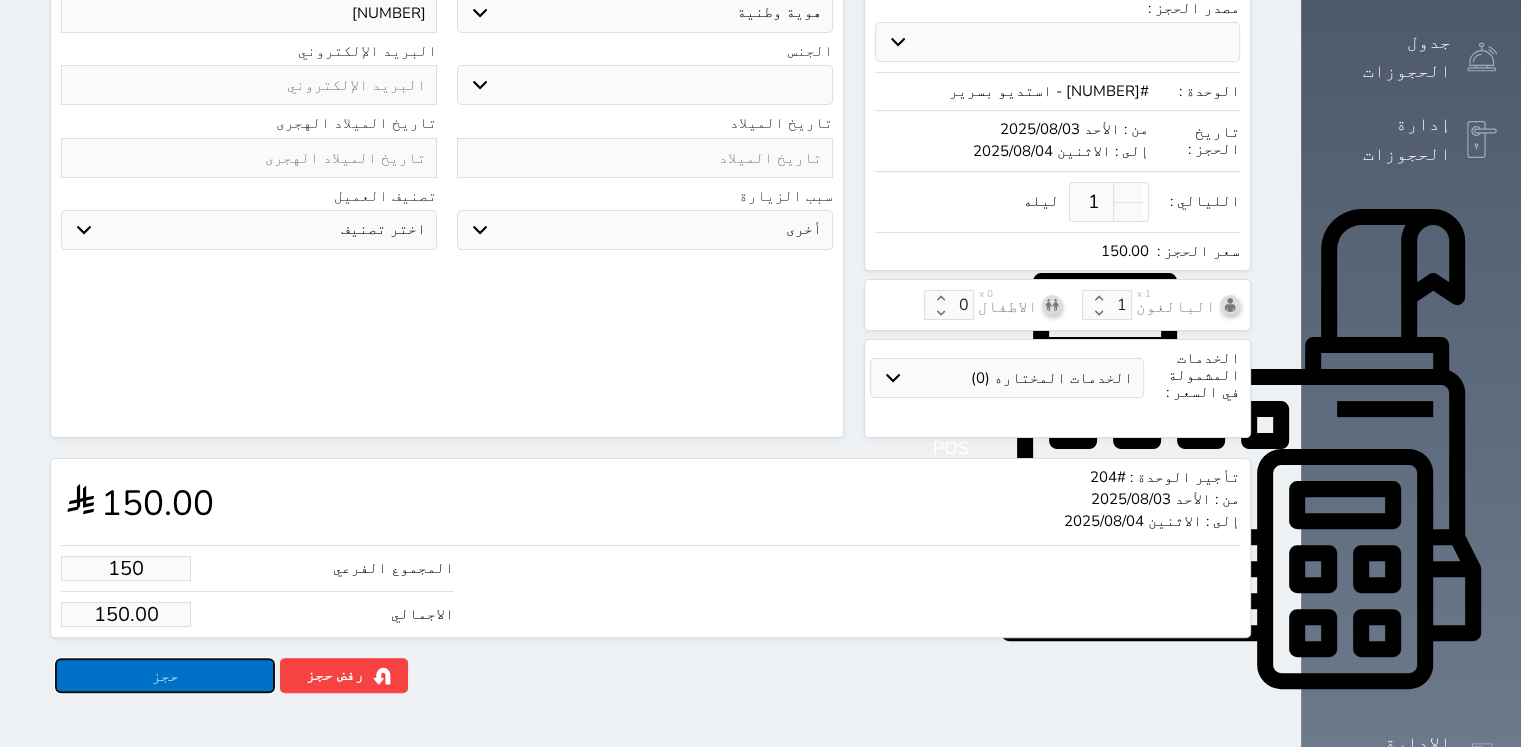 type on "150.00" 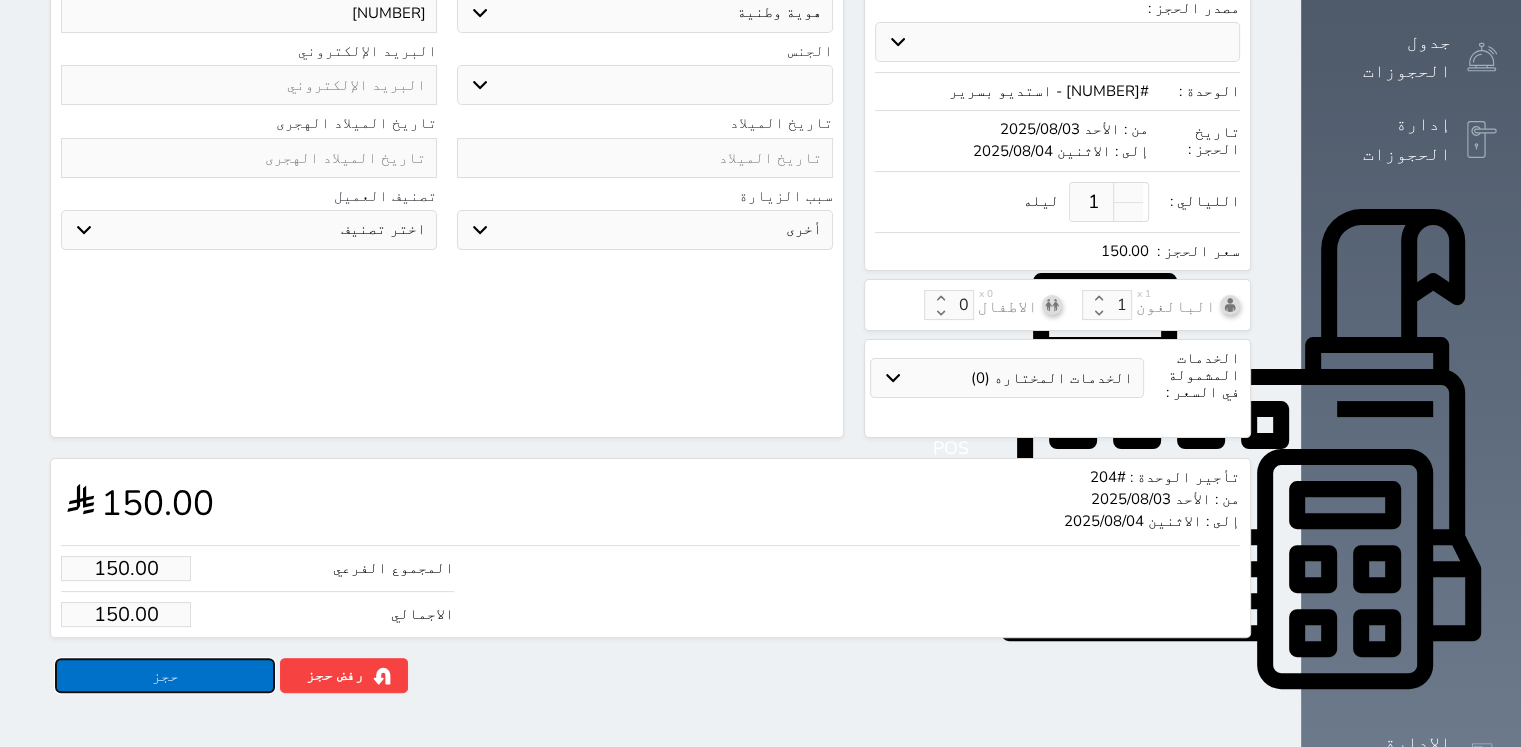 click on "حجز" at bounding box center [165, 675] 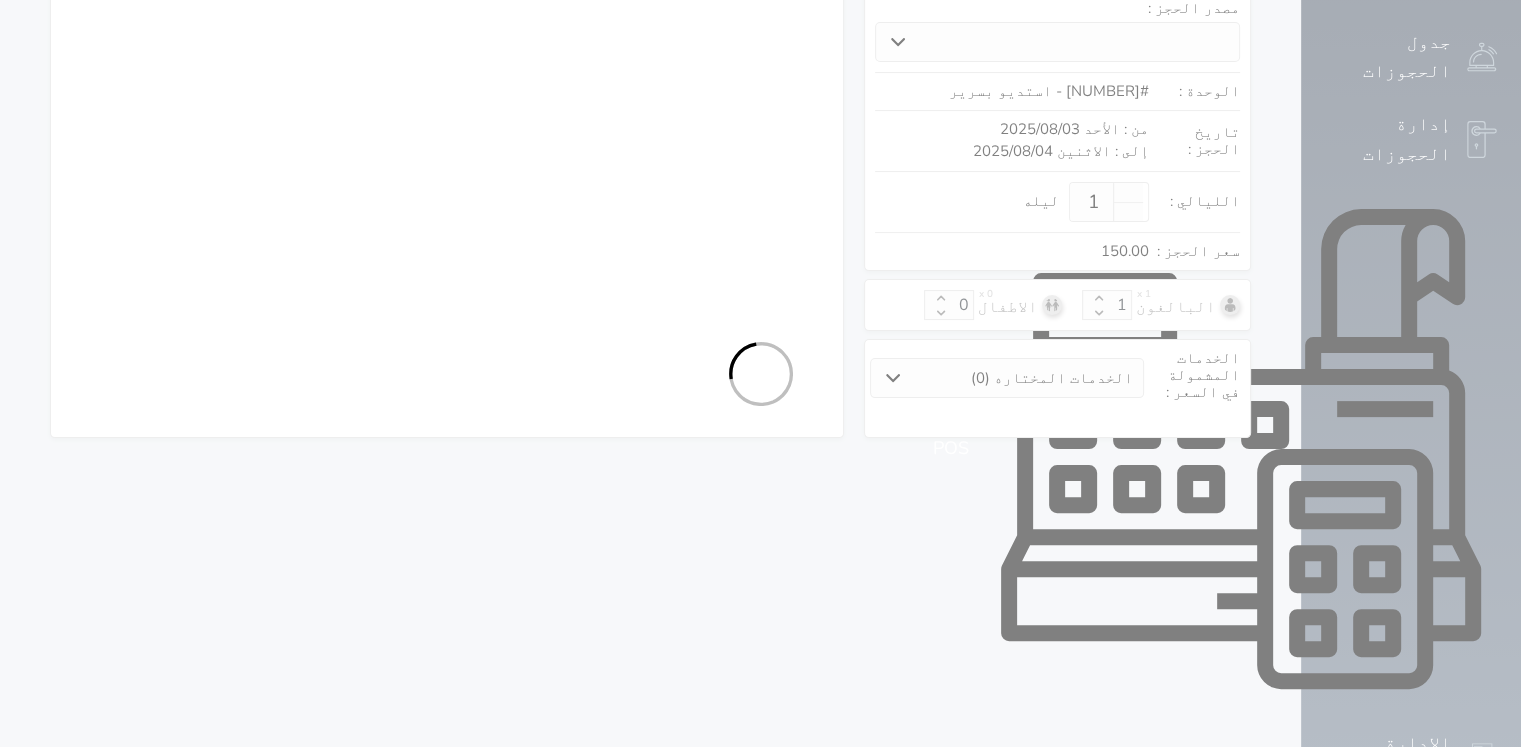 select on "1" 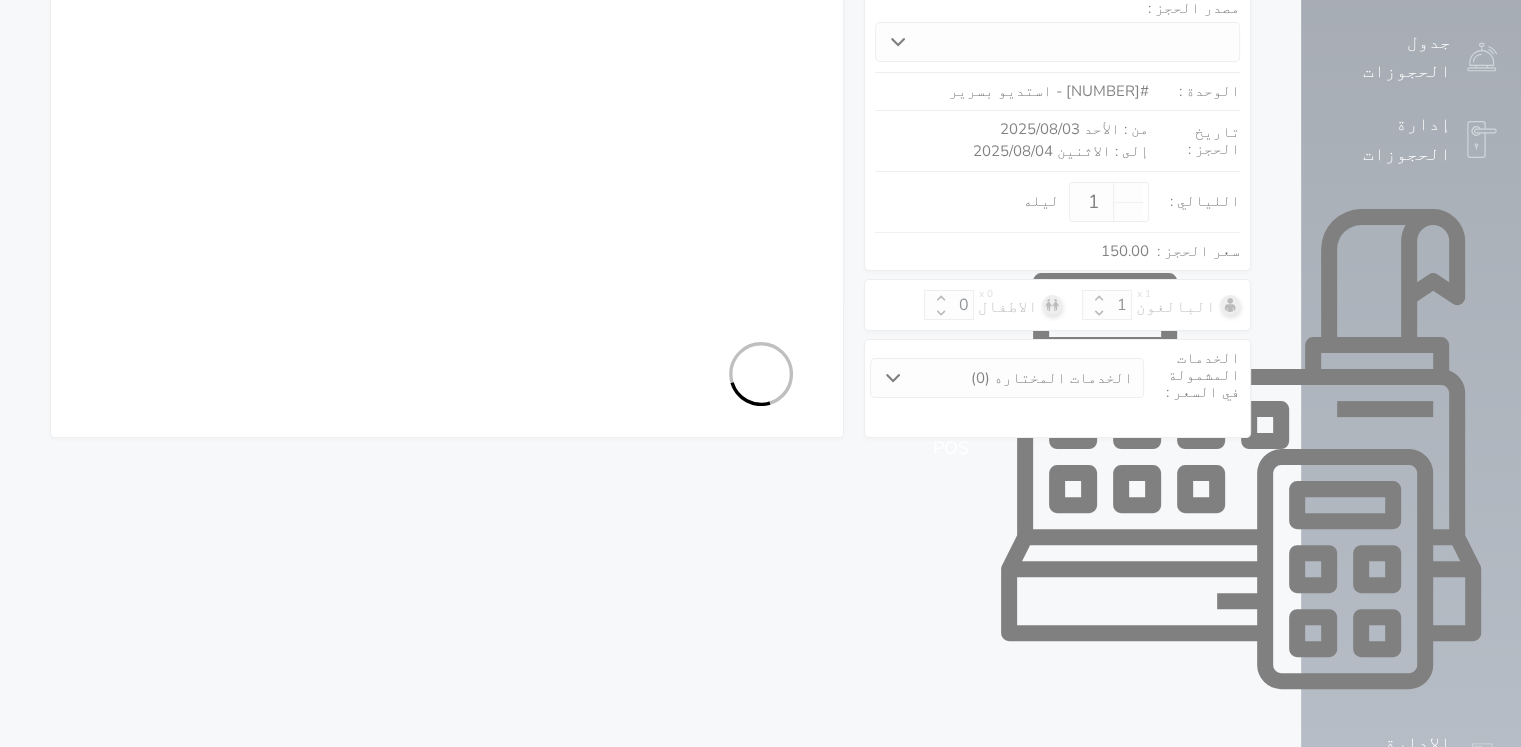 select on "113" 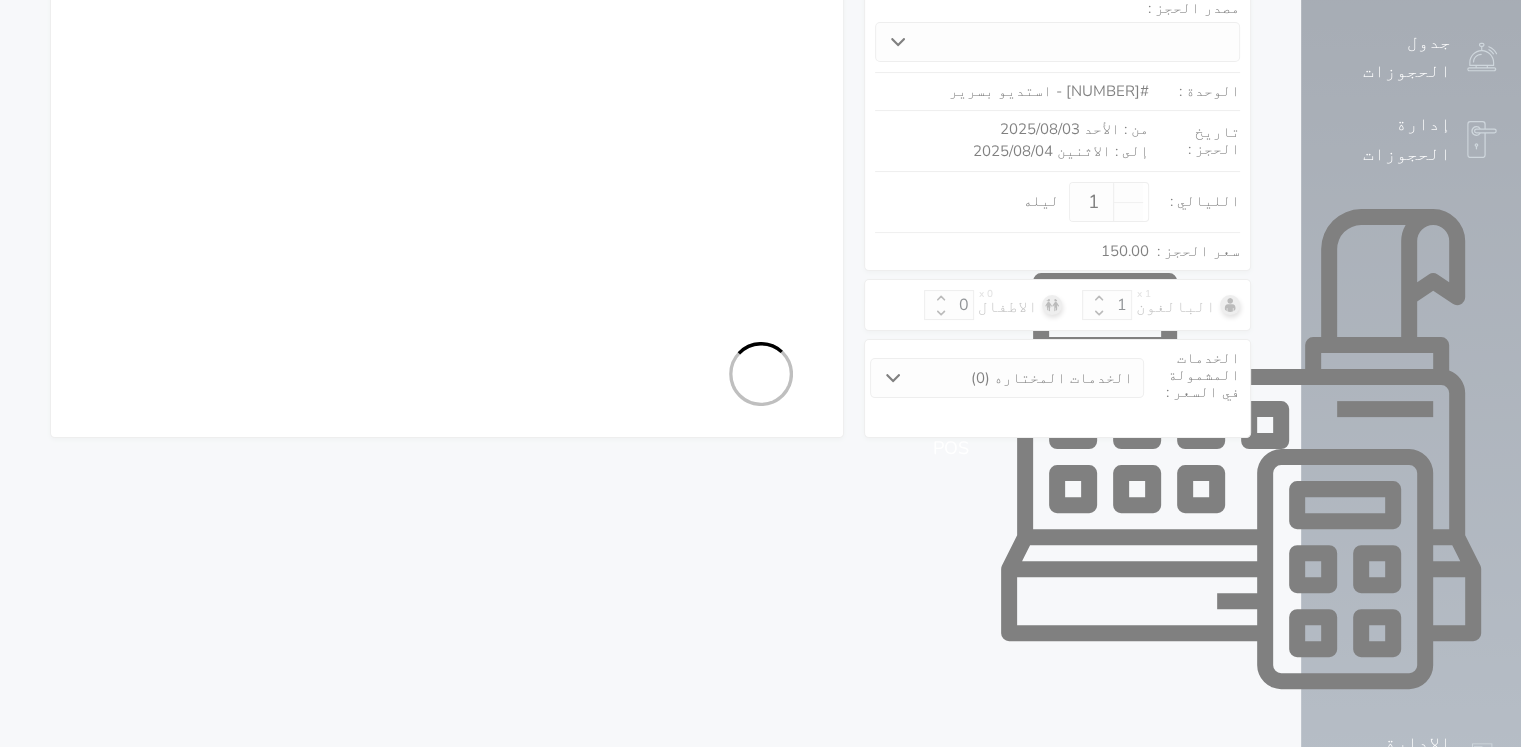 select on "1" 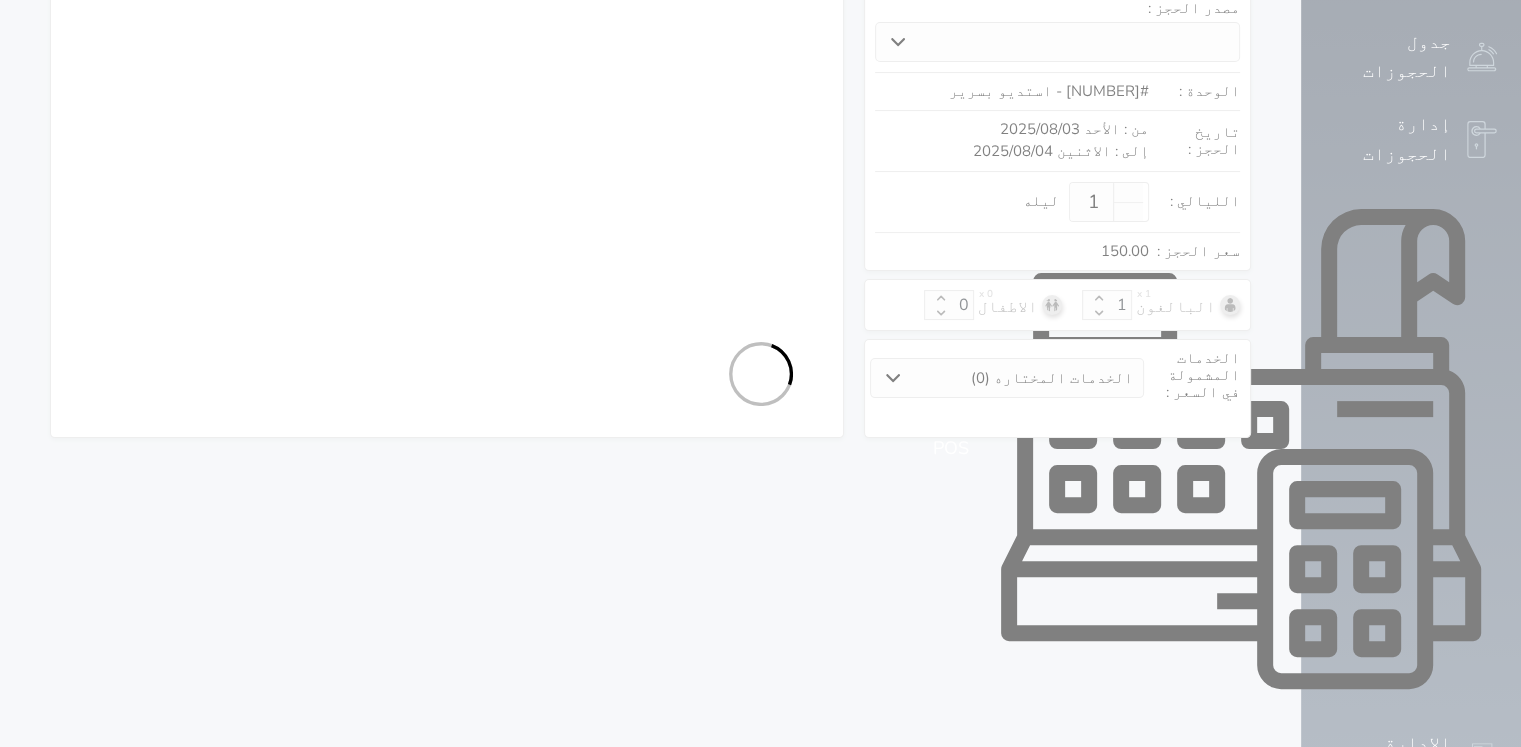 select 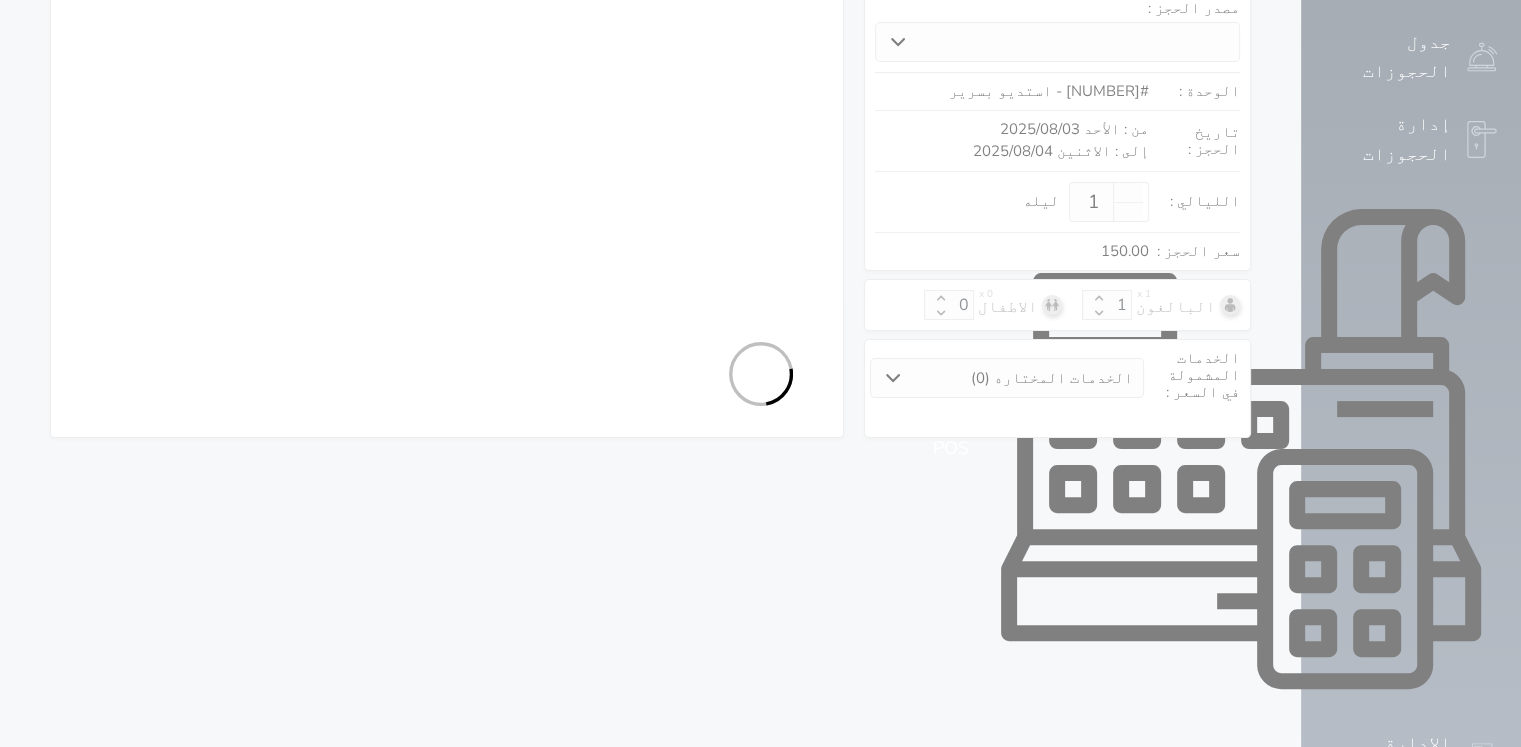 select on "7" 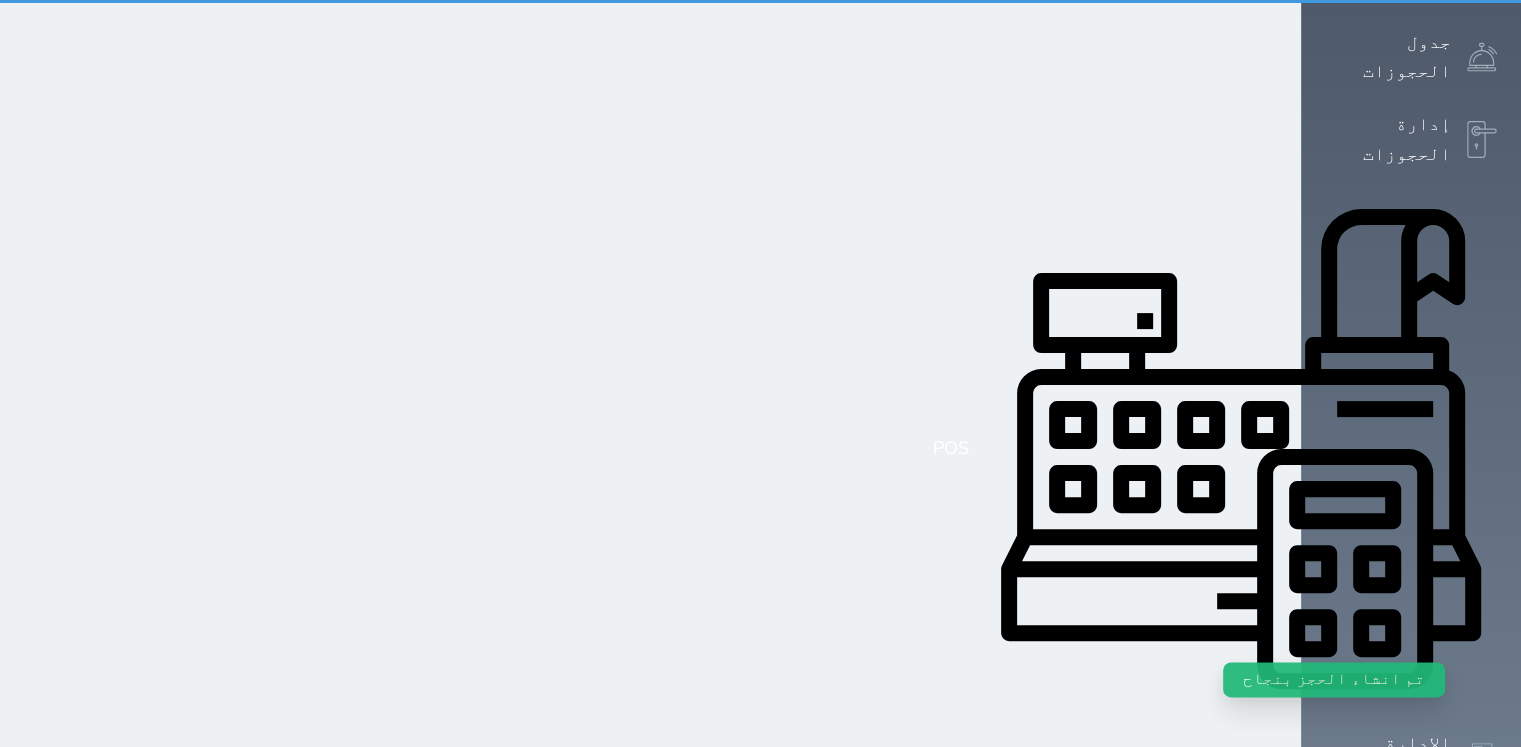 scroll, scrollTop: 0, scrollLeft: 0, axis: both 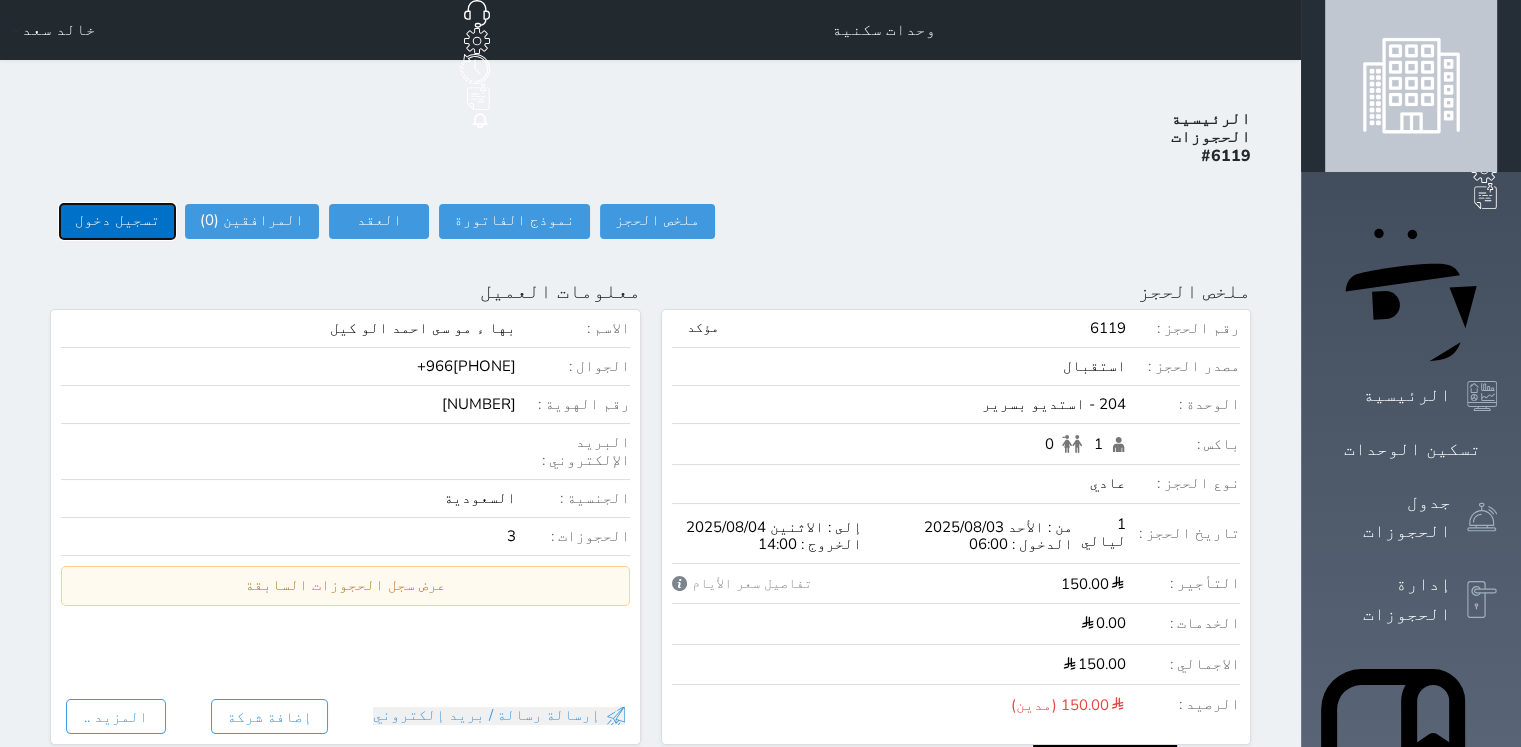 click on "تسجيل دخول" at bounding box center [117, 221] 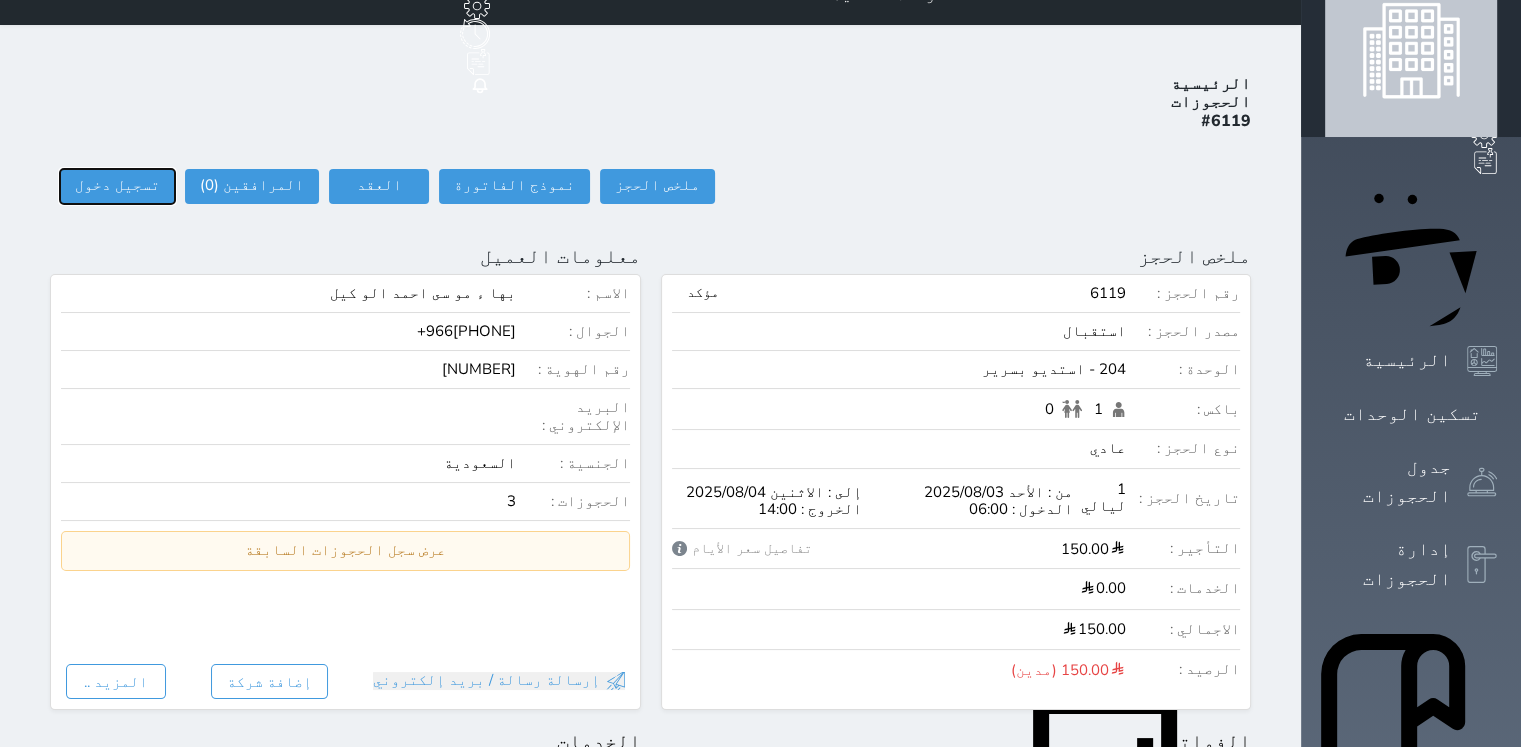scroll, scrollTop: 0, scrollLeft: 0, axis: both 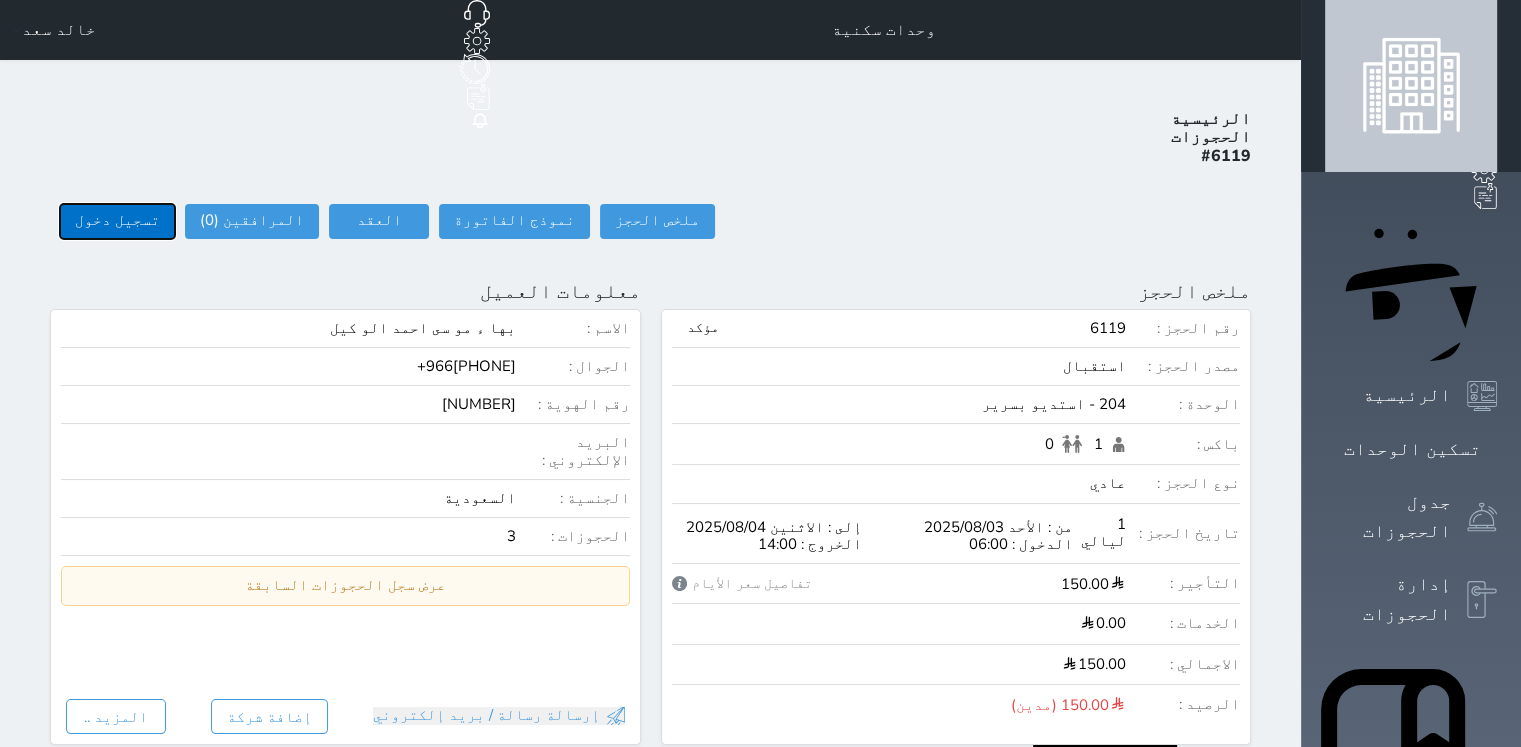 click on "تسجيل دخول" at bounding box center (117, 221) 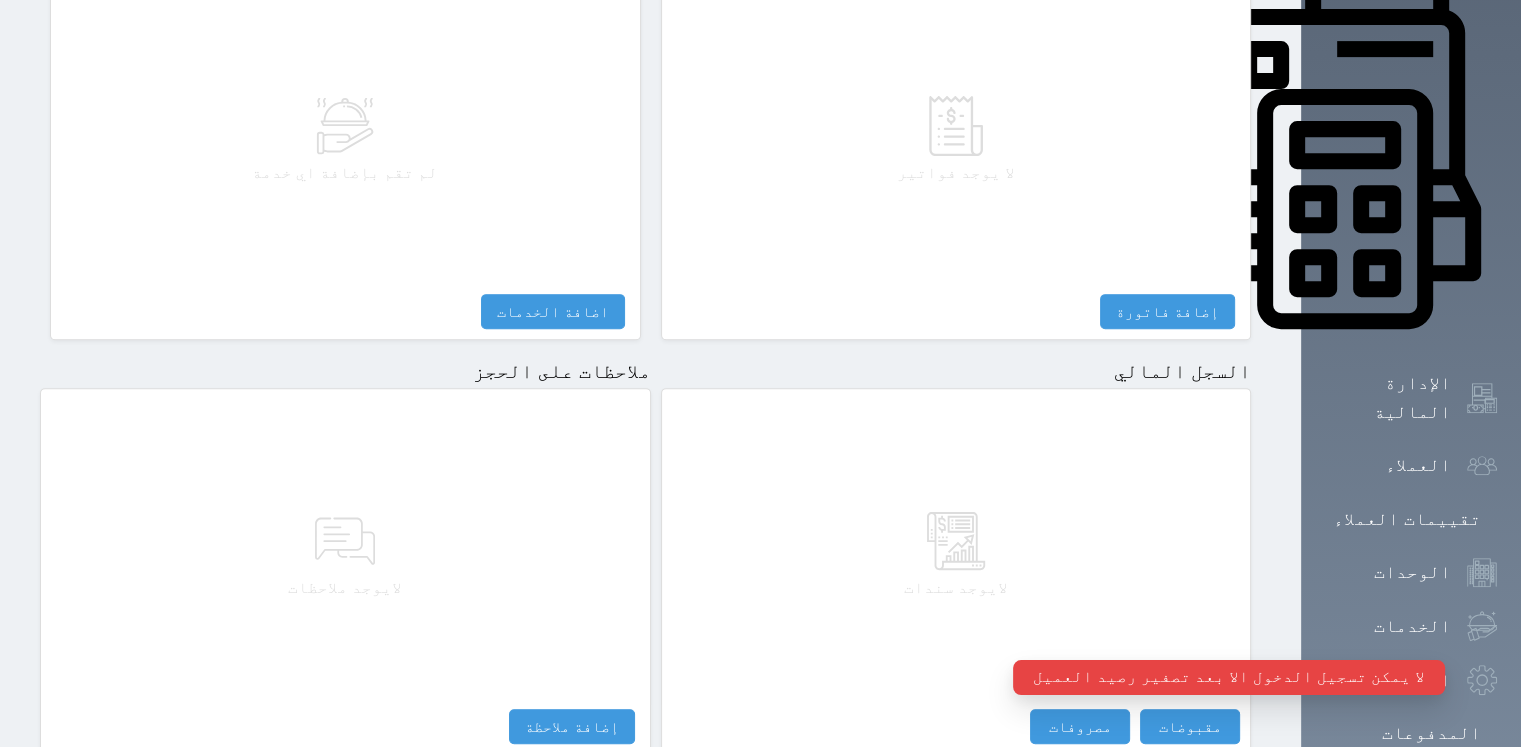 scroll, scrollTop: 897, scrollLeft: 0, axis: vertical 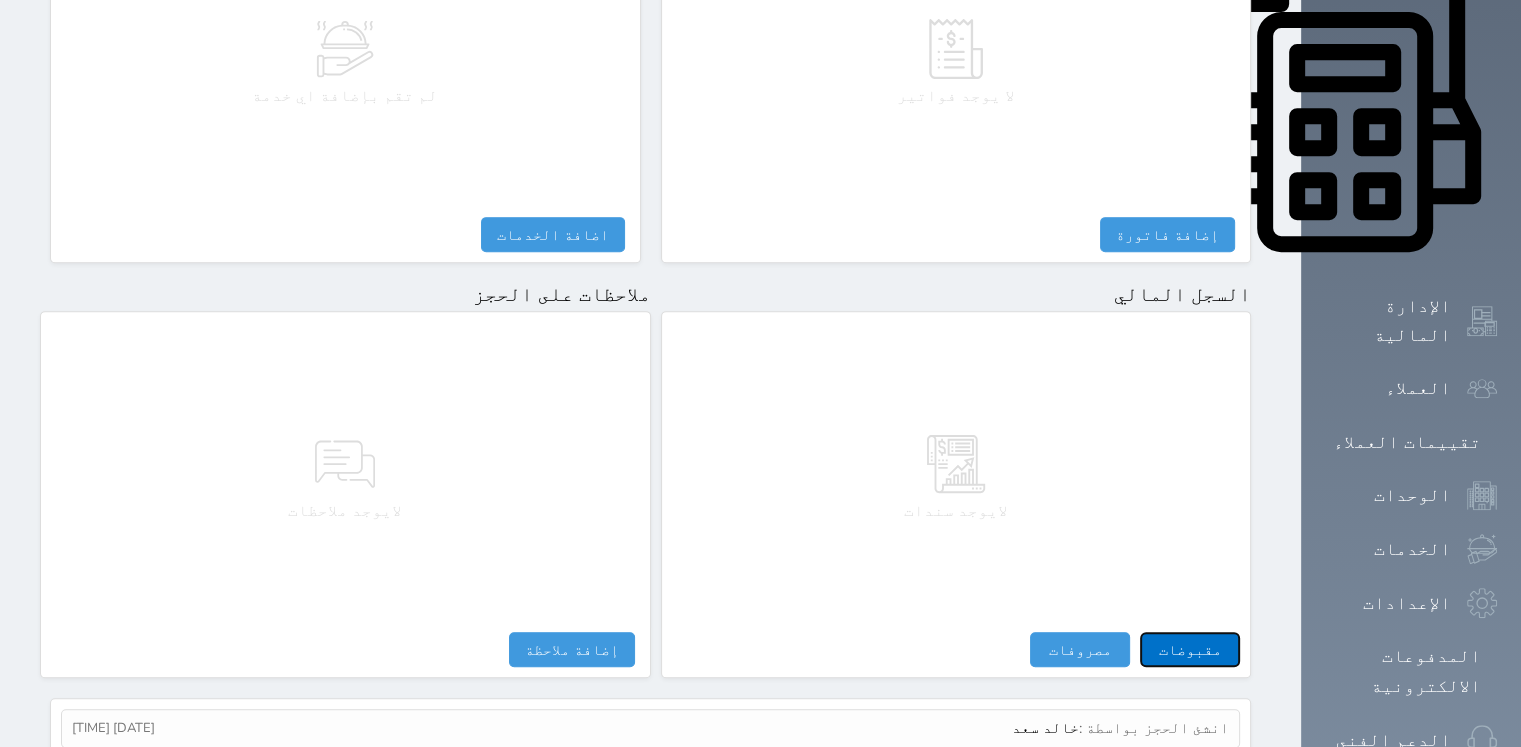 click on "مقبوضات" at bounding box center [1190, 649] 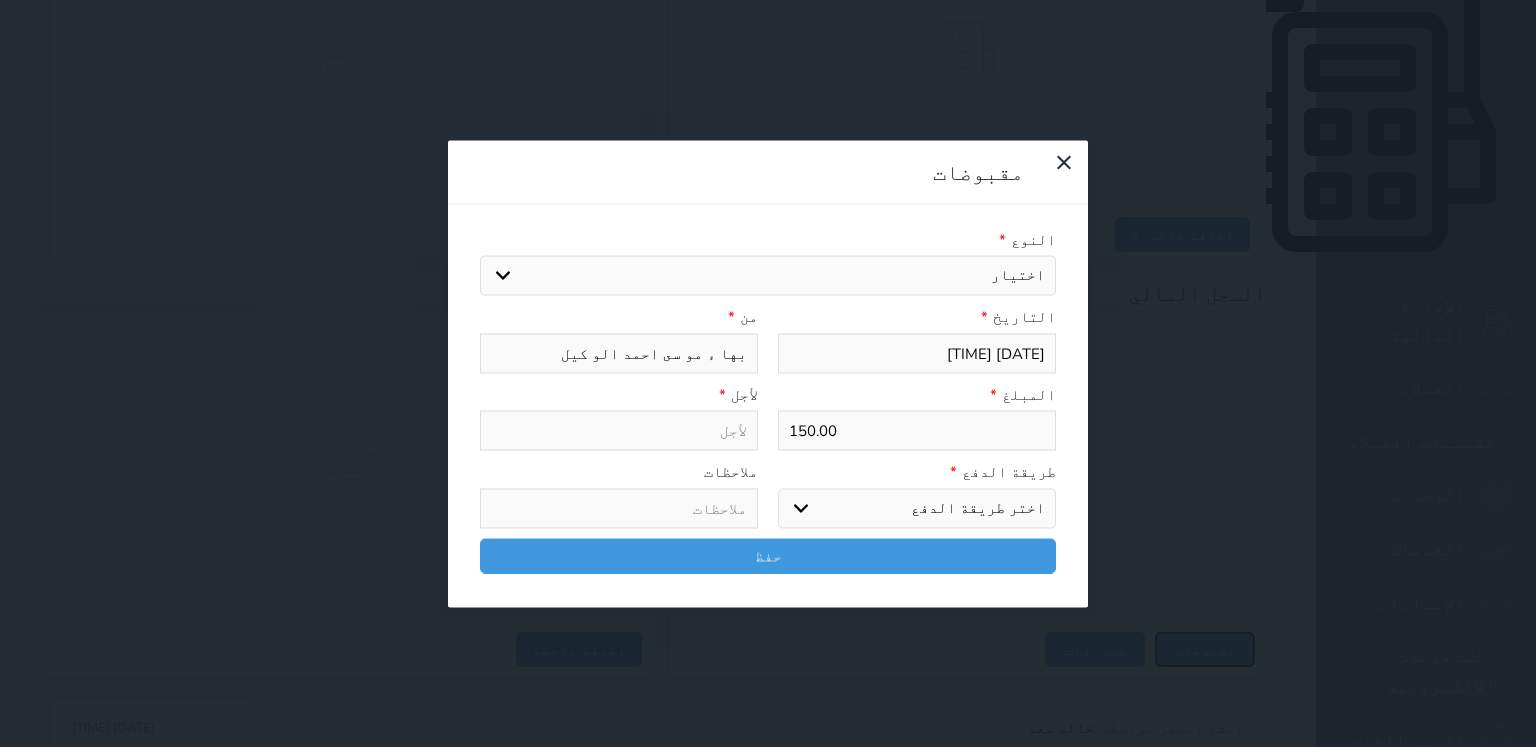 select 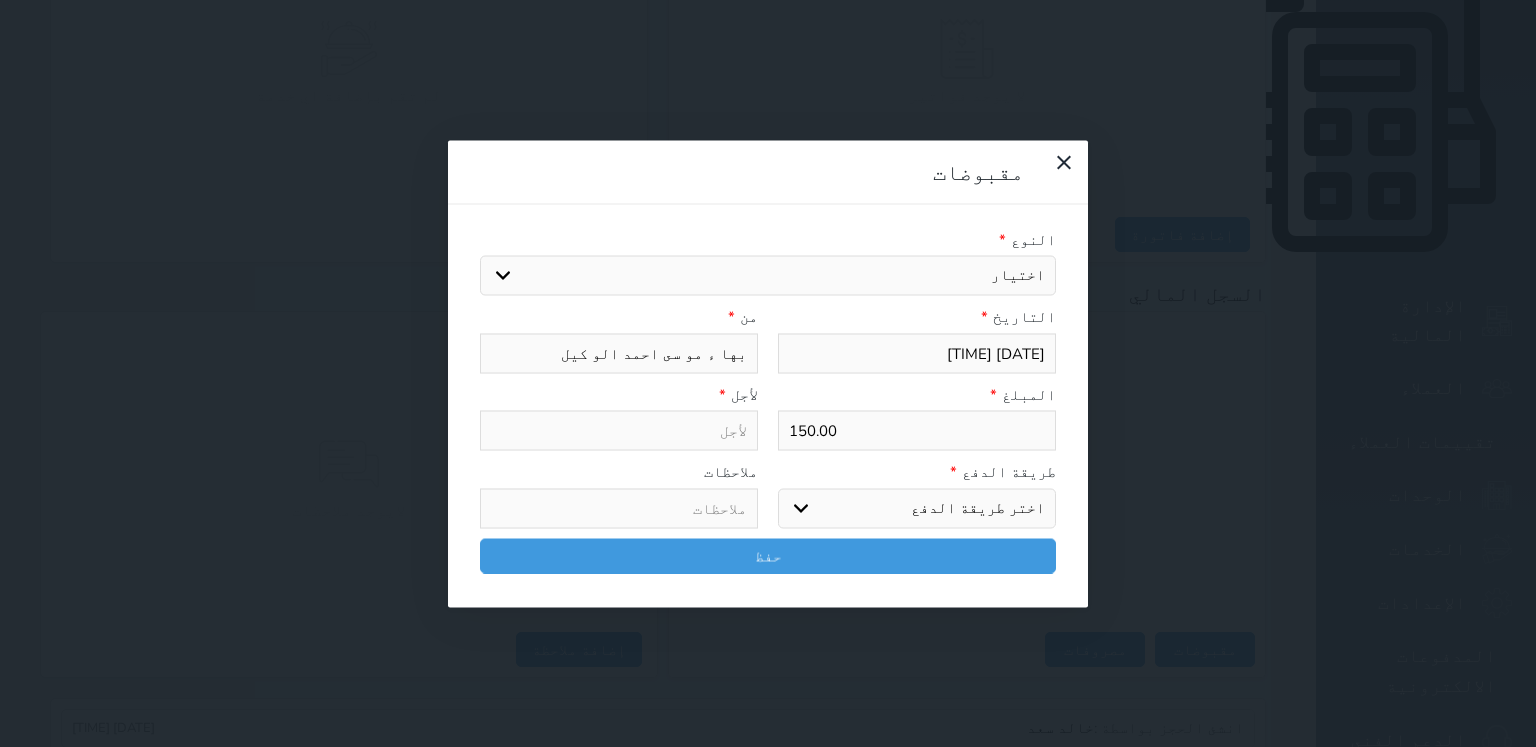 click on "اختر طريقة الدفع   دفع نقدى   تحويل بنكى   مدى   بطاقة ائتمان   آجل" at bounding box center (917, 508) 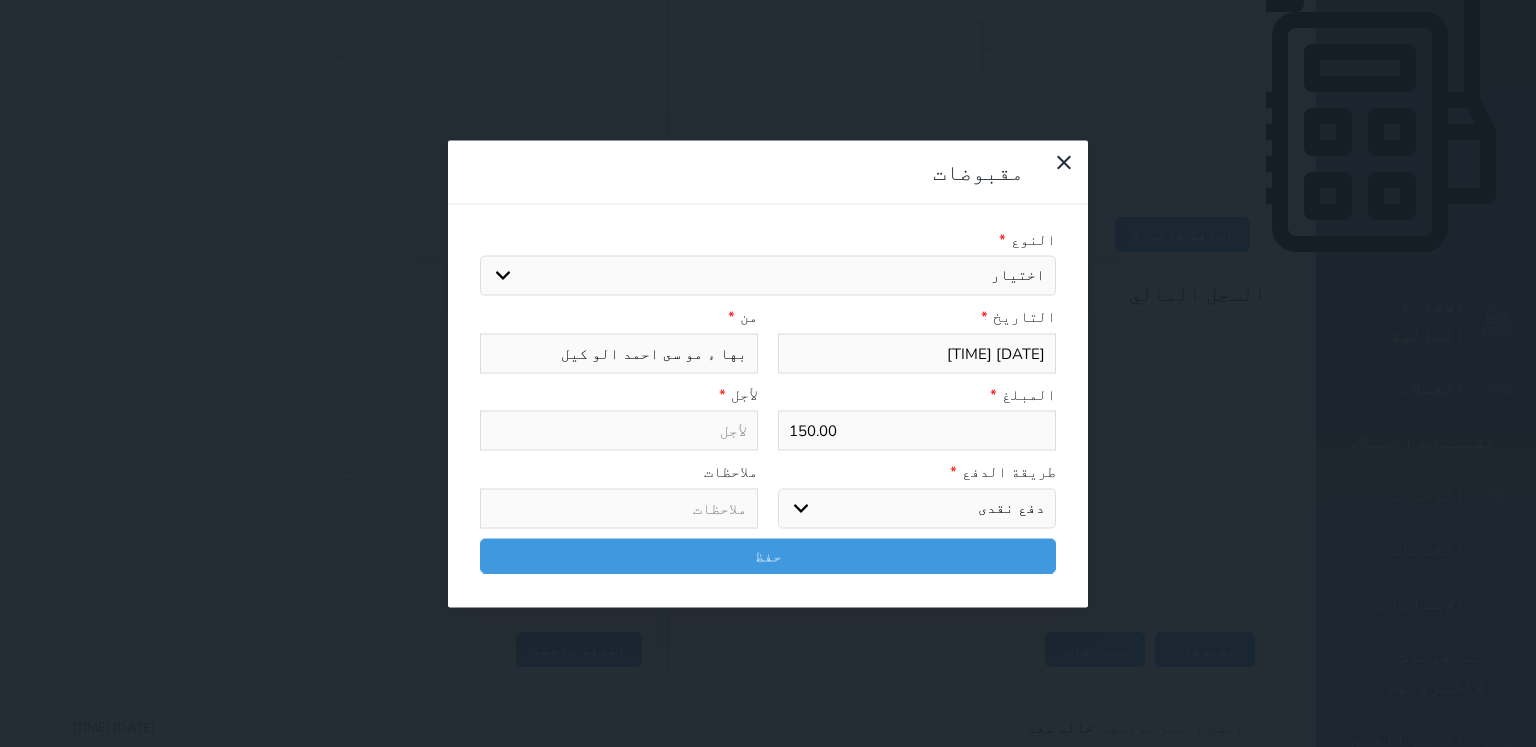click on "اختر طريقة الدفع   دفع نقدى   تحويل بنكى   مدى   بطاقة ائتمان   آجل" at bounding box center [917, 508] 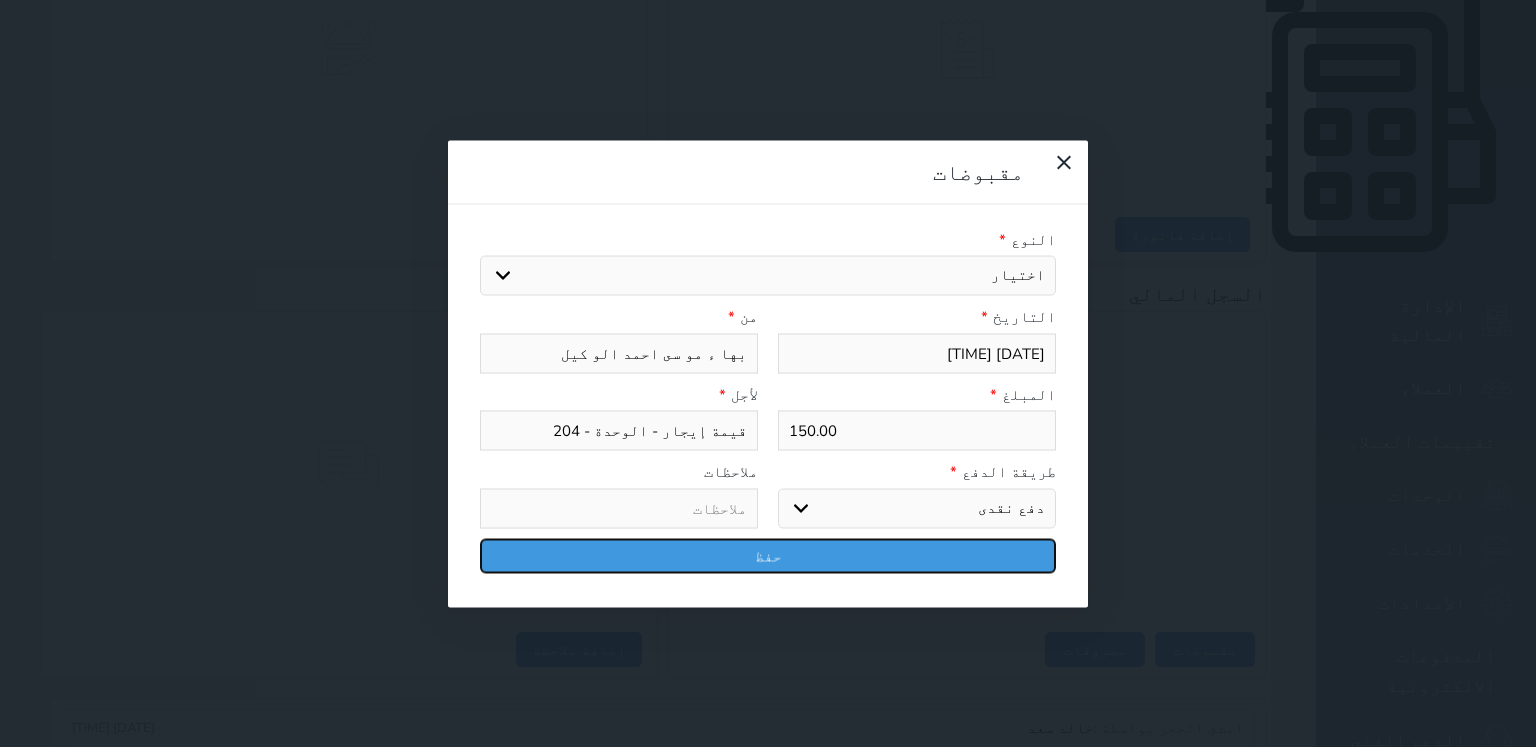 click on "حفظ" at bounding box center (768, 555) 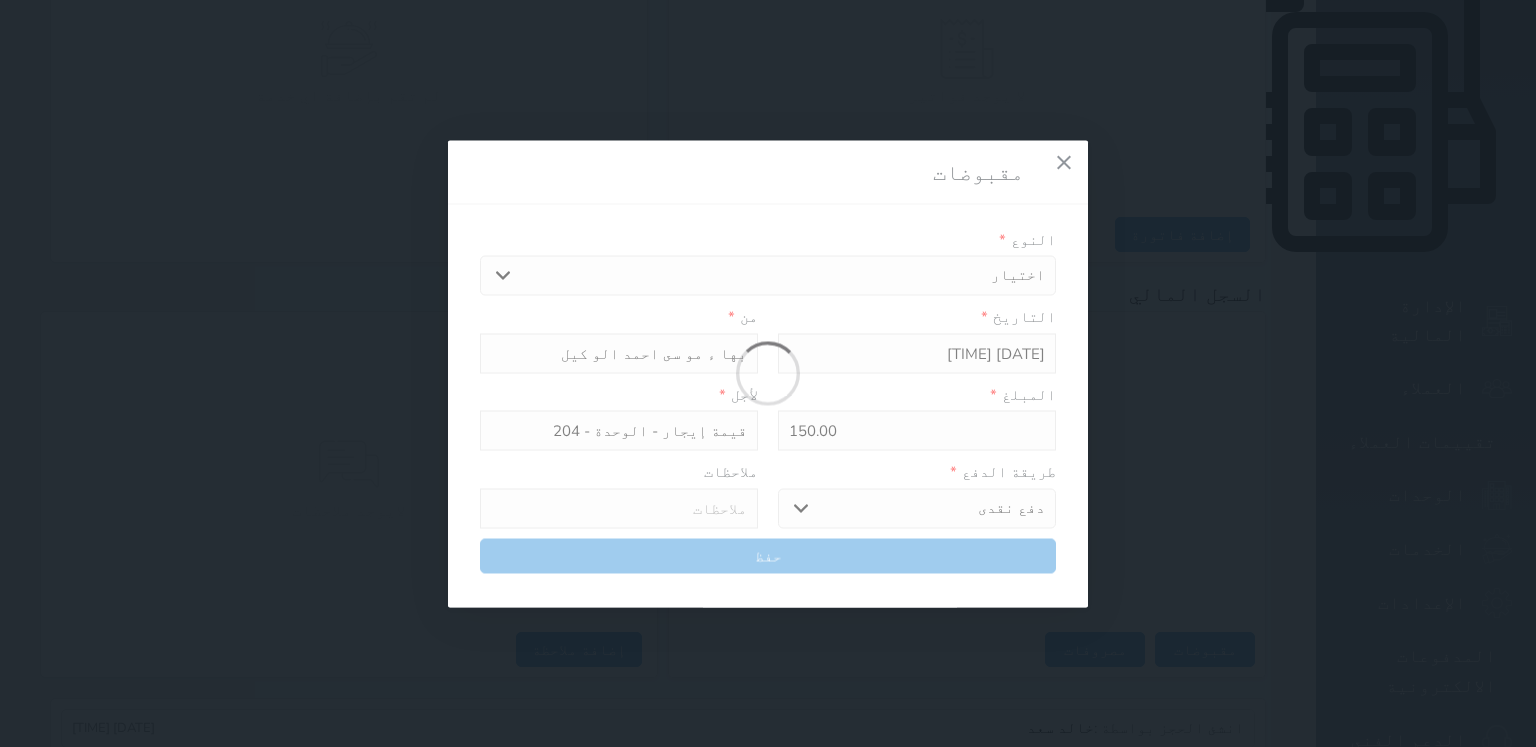 select 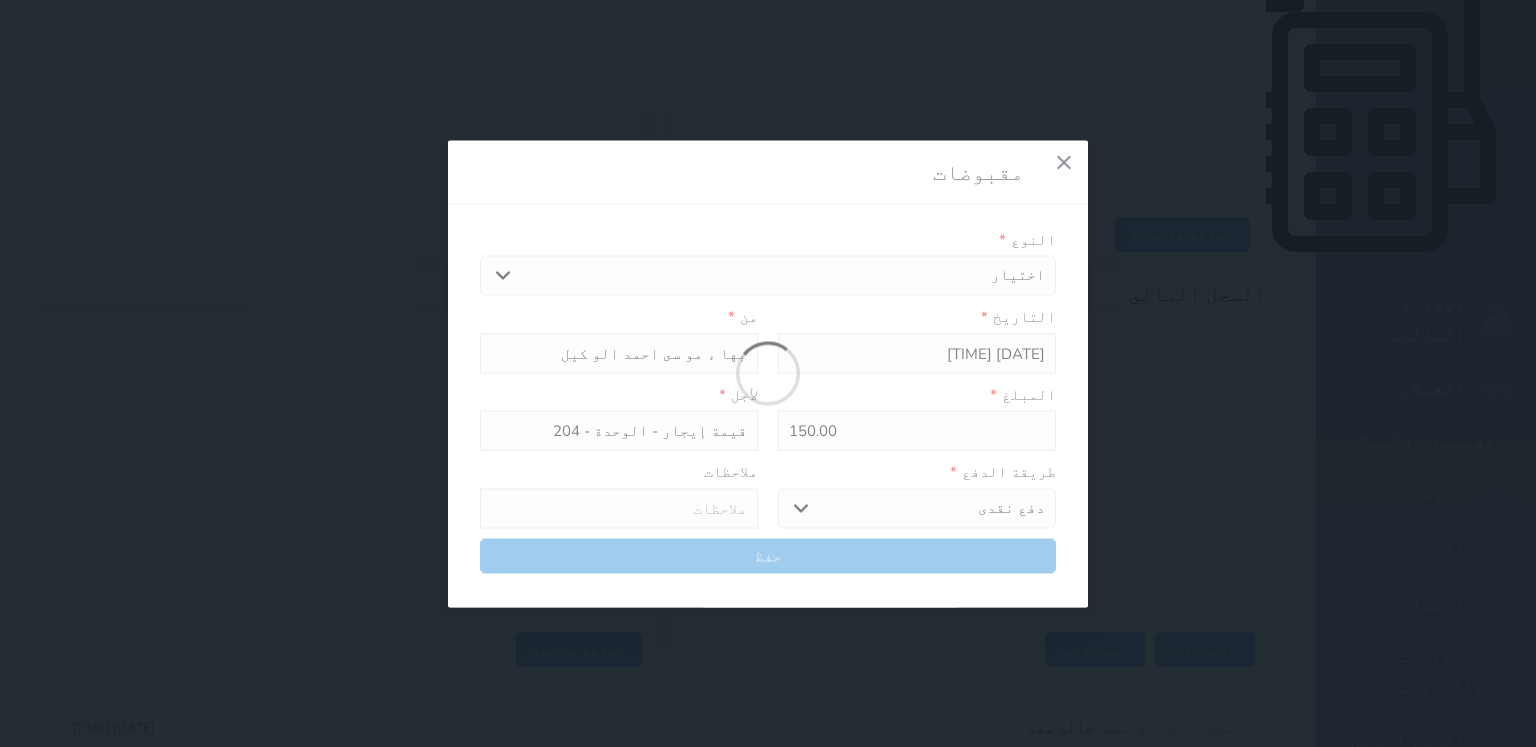 type 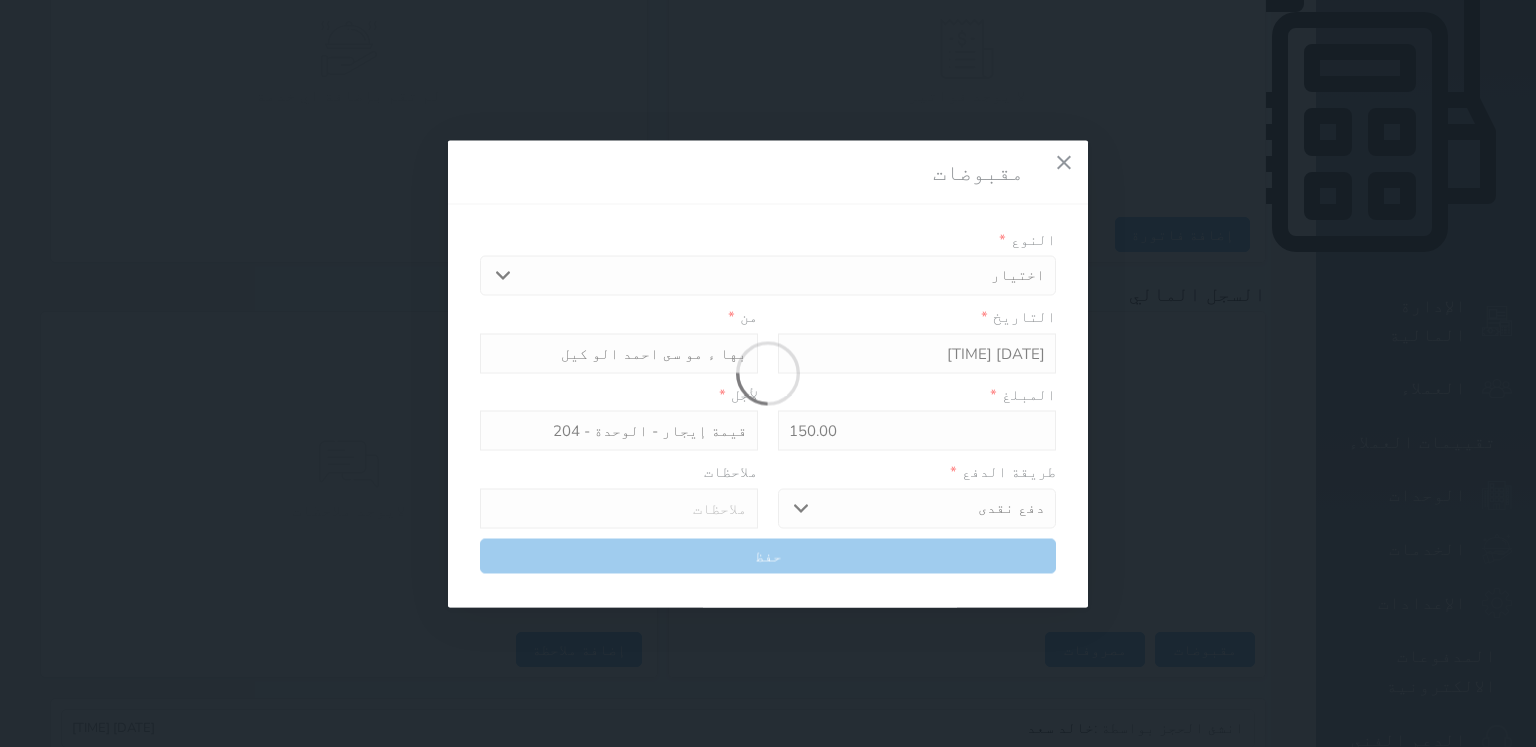 type on "0" 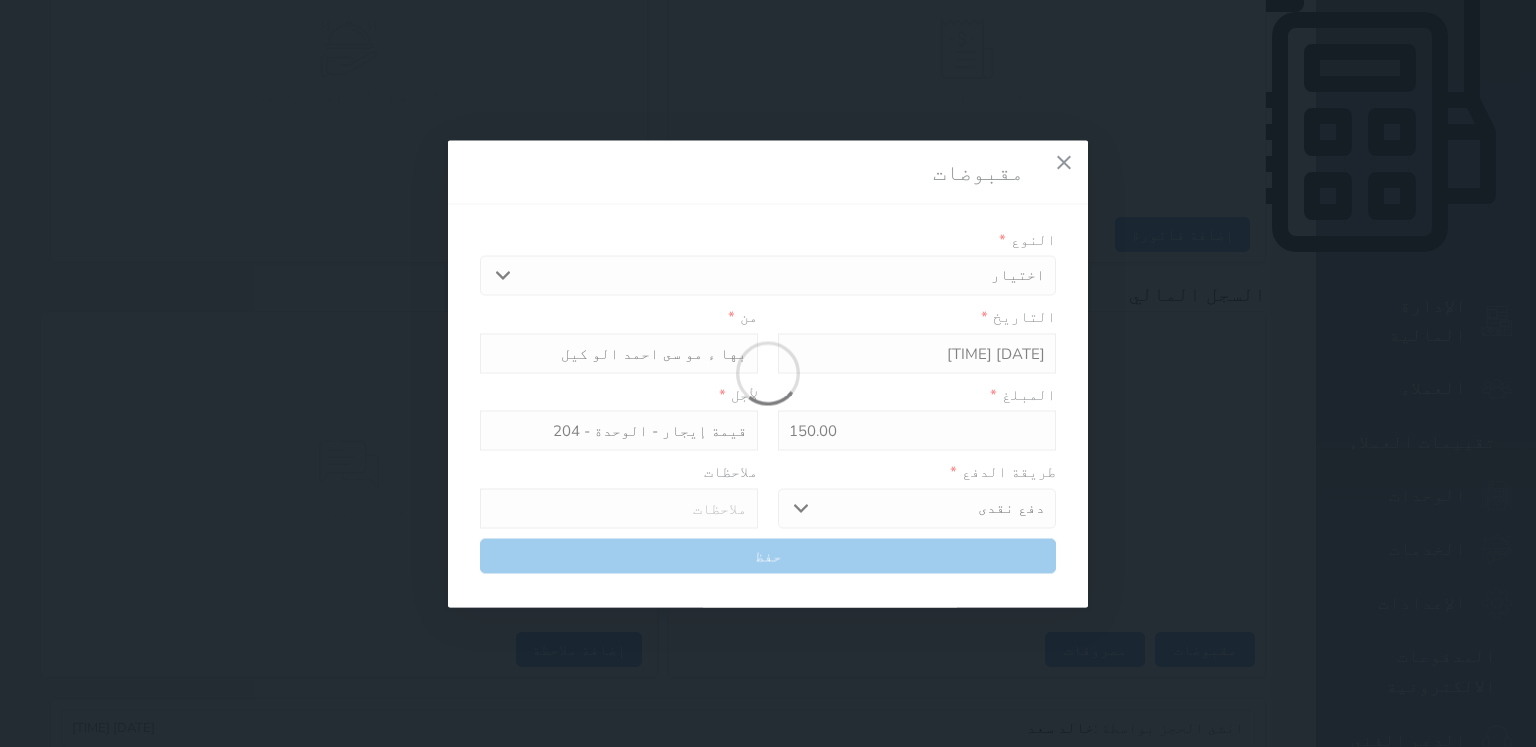 select 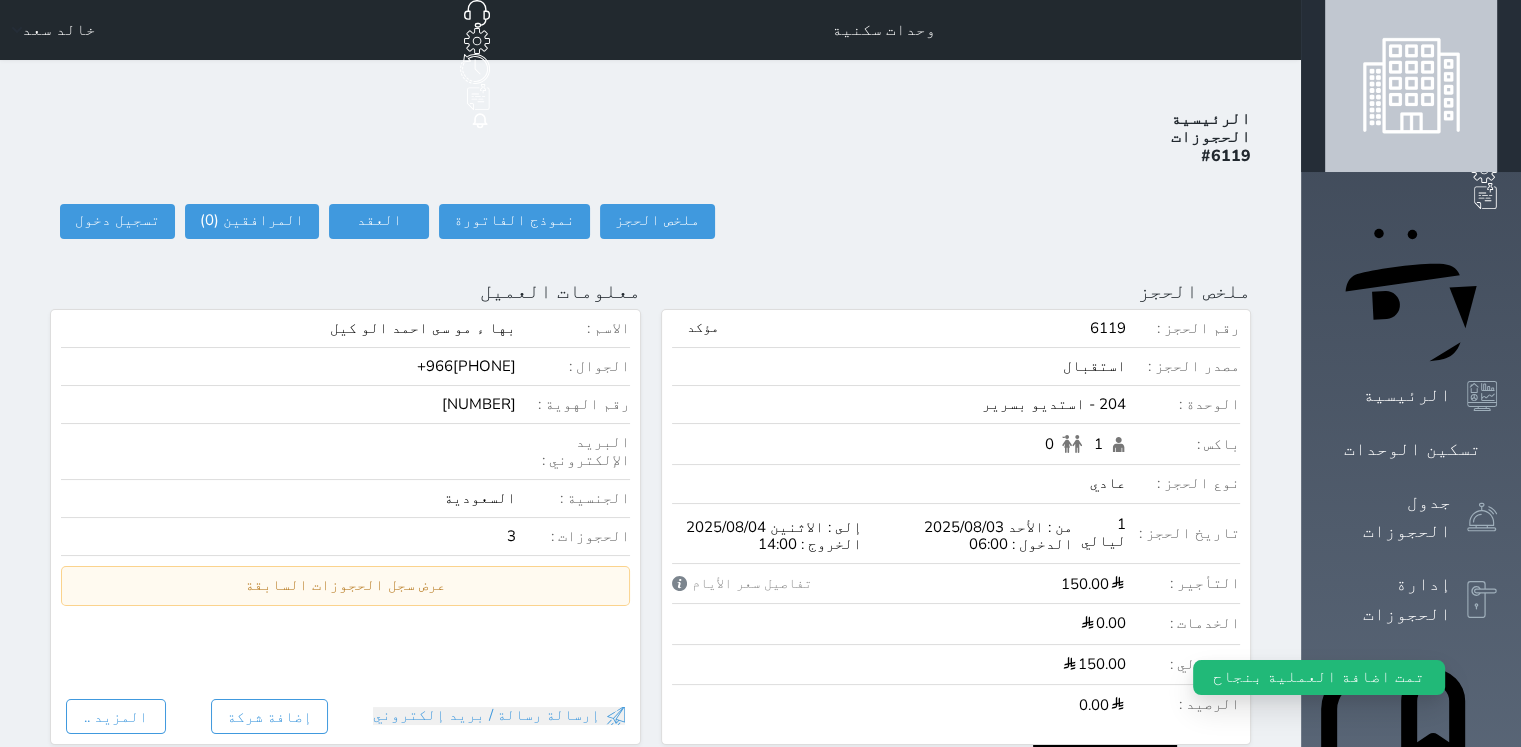 scroll, scrollTop: 0, scrollLeft: 0, axis: both 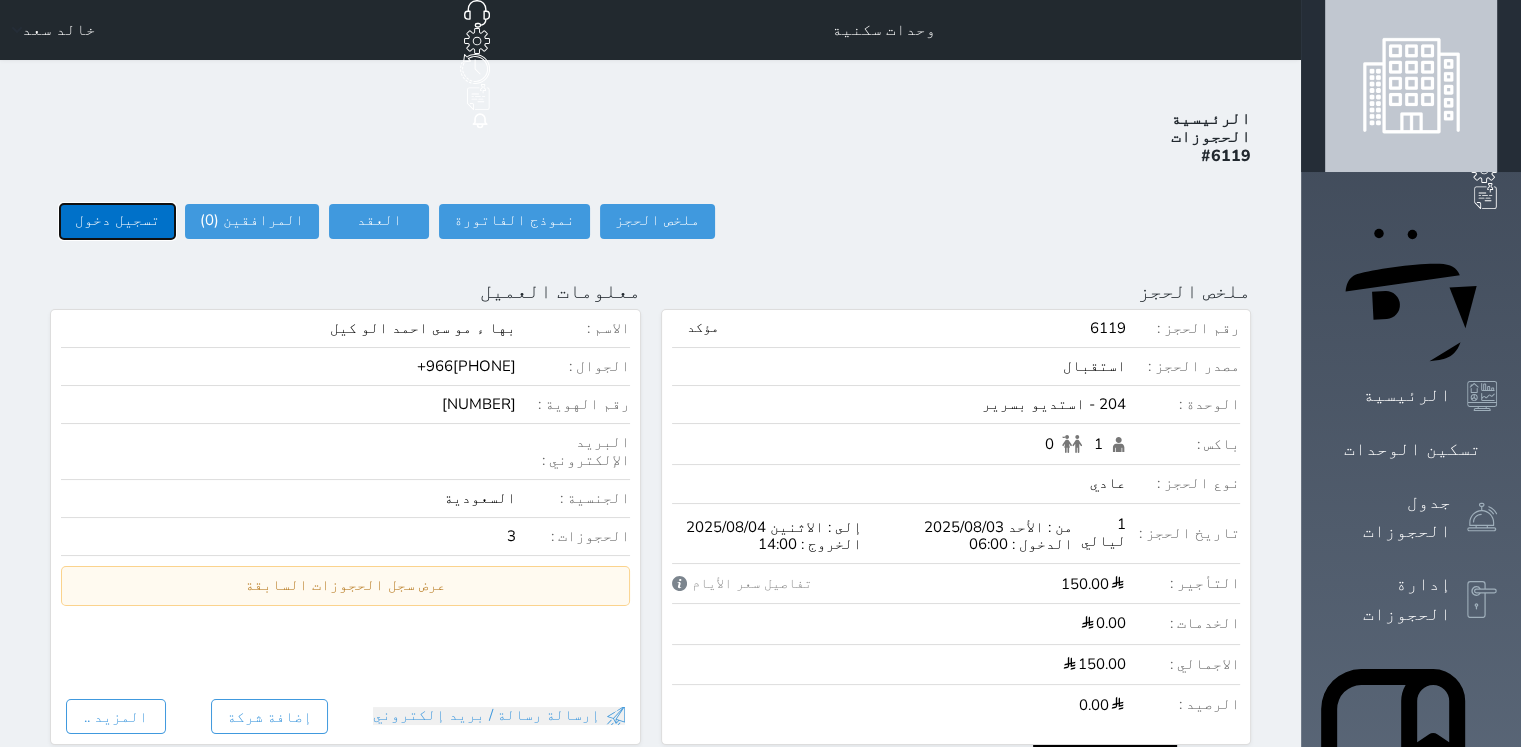 click on "تسجيل دخول" at bounding box center (117, 221) 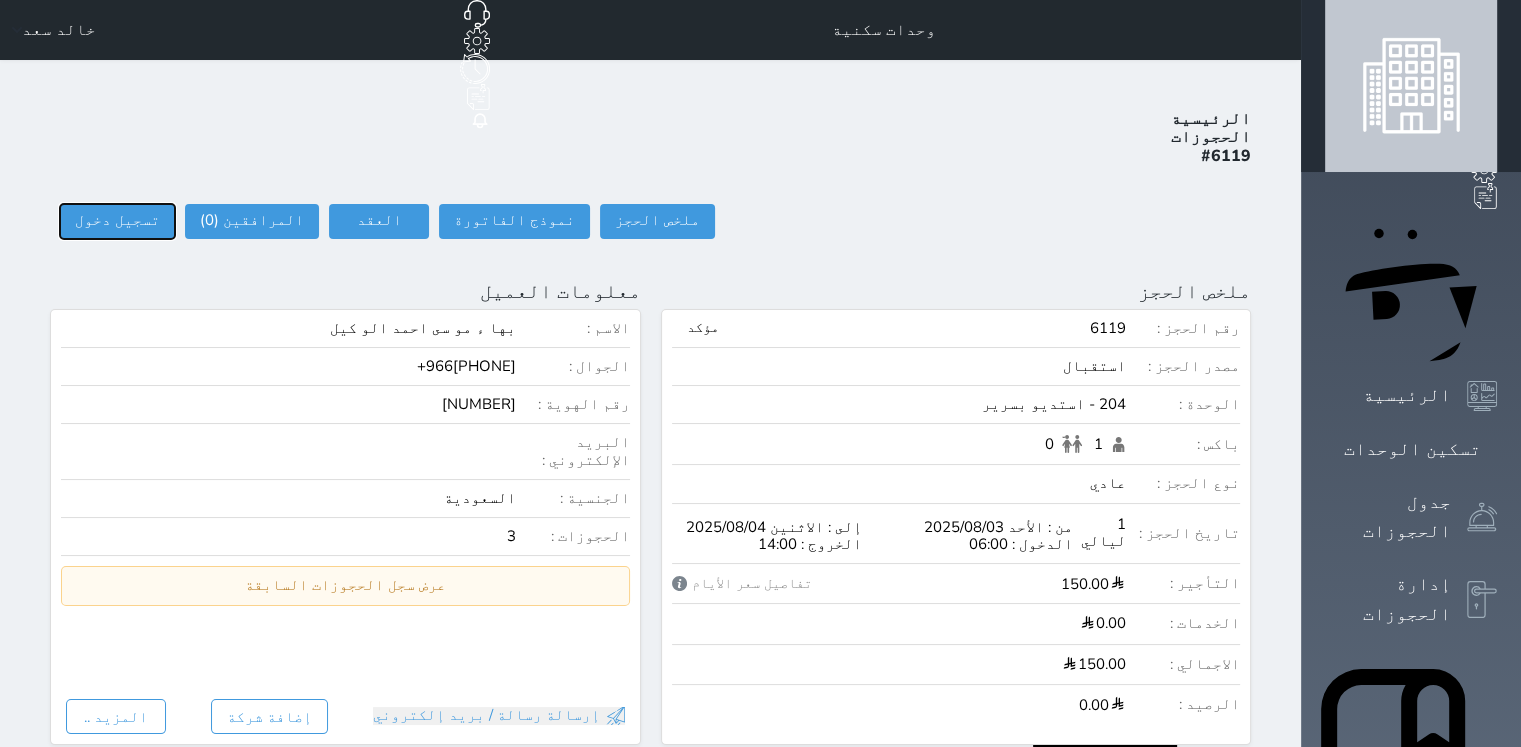 type on "17:52" 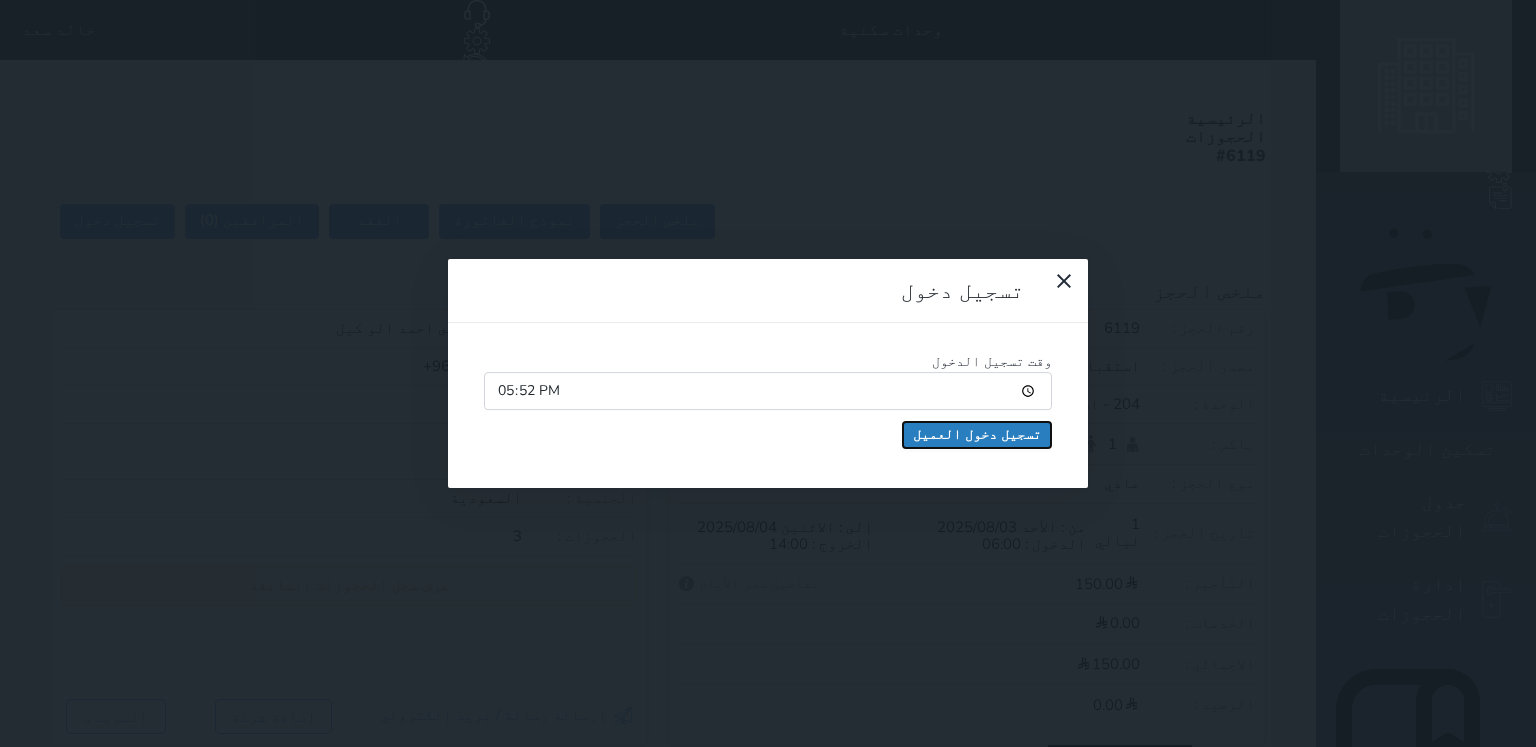 click on "تسجيل دخول العميل" at bounding box center [977, 435] 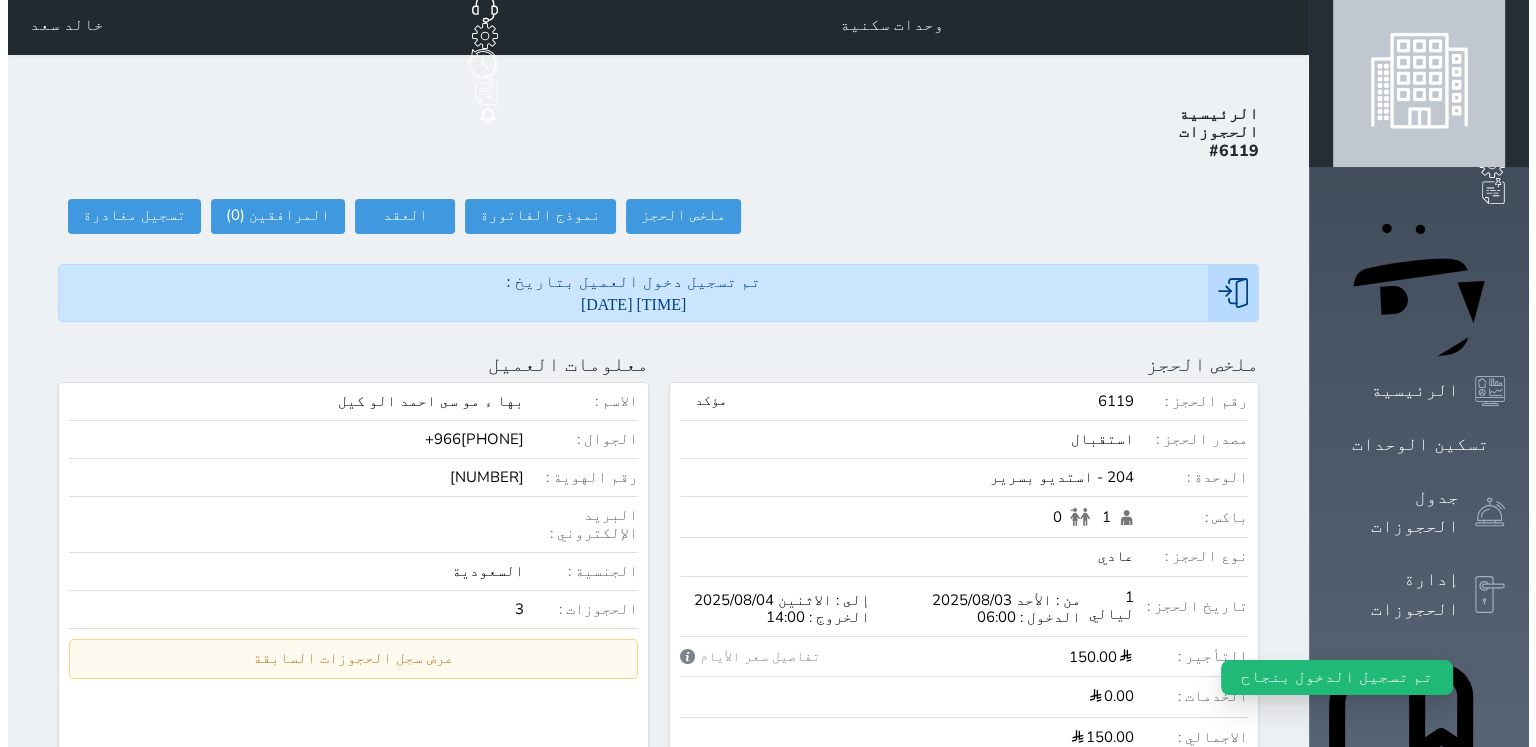 scroll, scrollTop: 0, scrollLeft: 0, axis: both 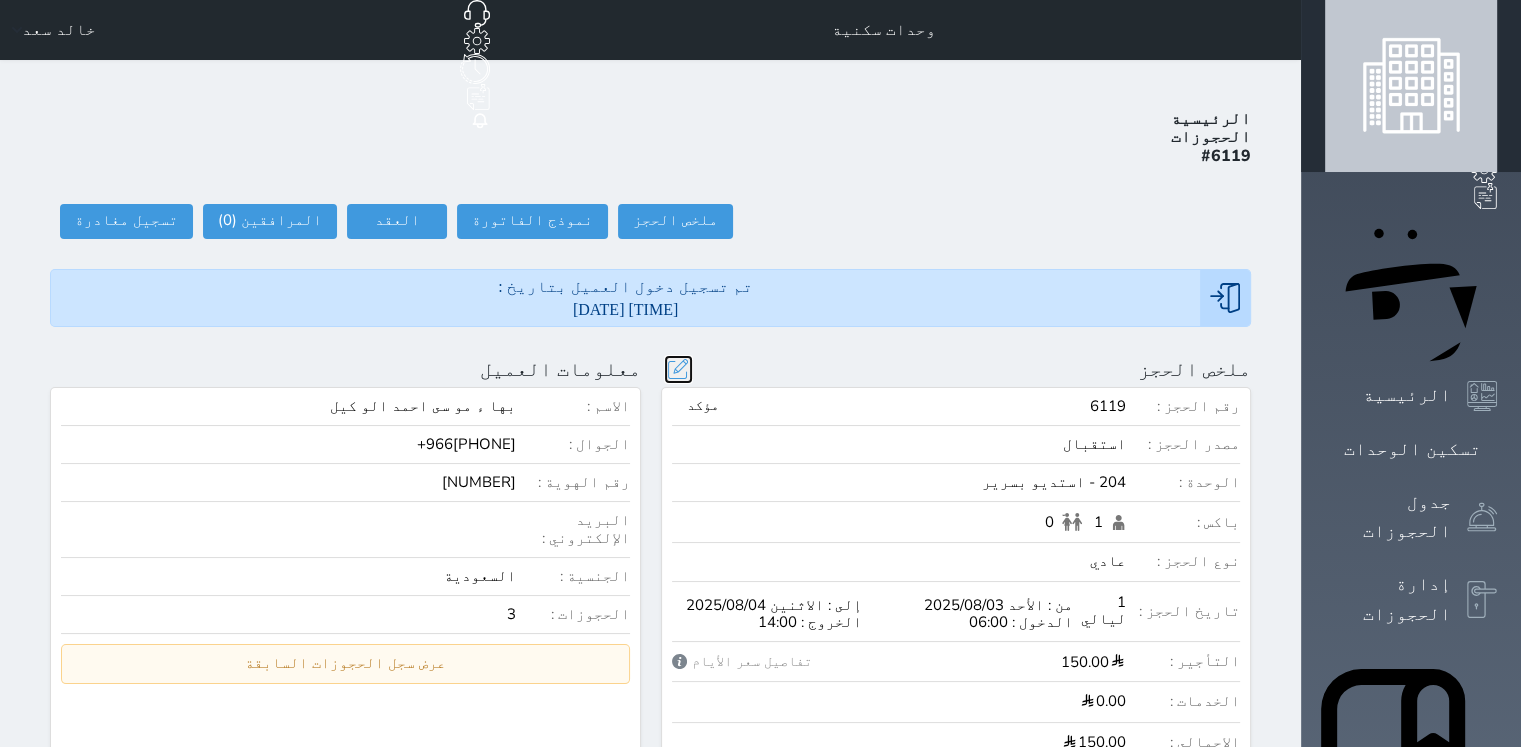 click at bounding box center [678, 369] 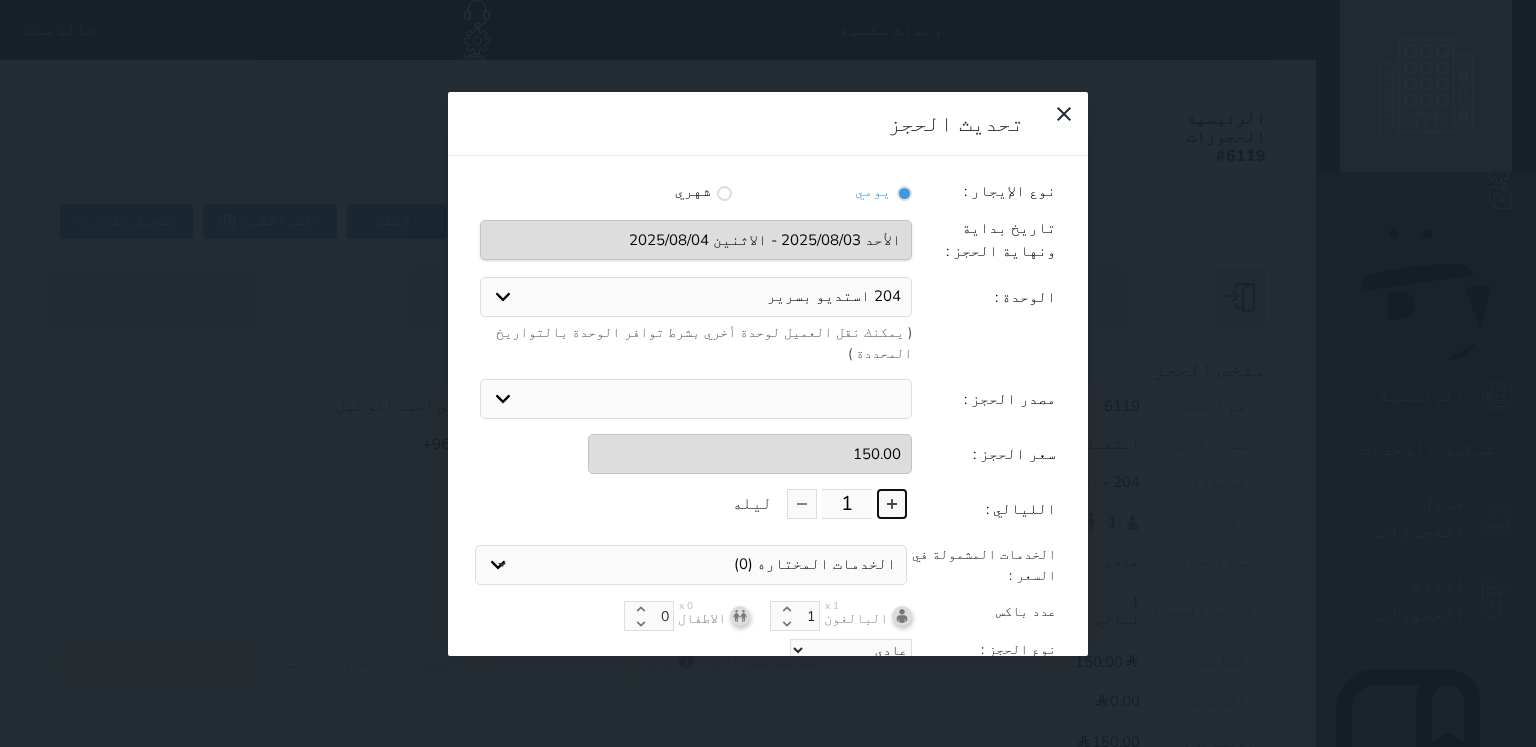 click at bounding box center (892, 504) 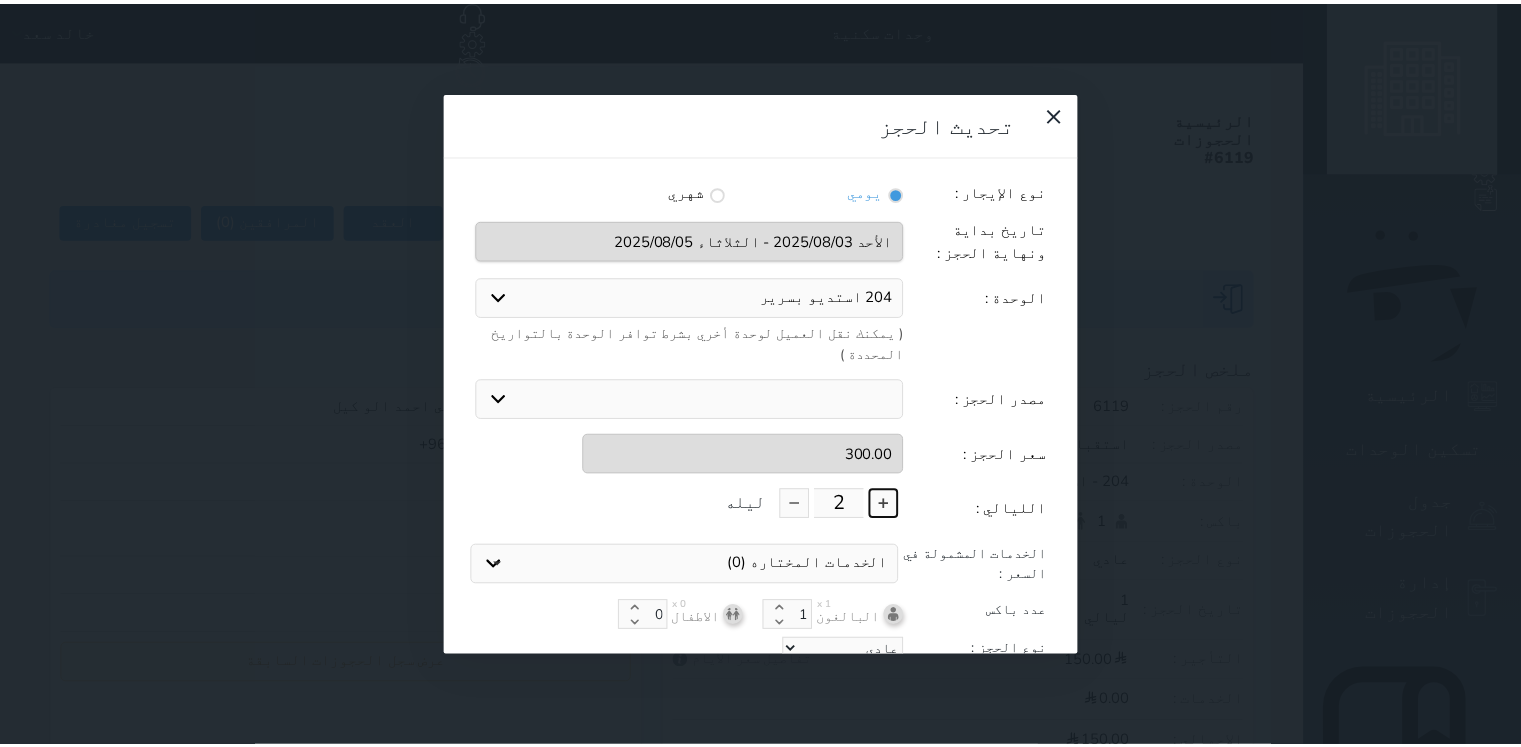 scroll, scrollTop: 44, scrollLeft: 0, axis: vertical 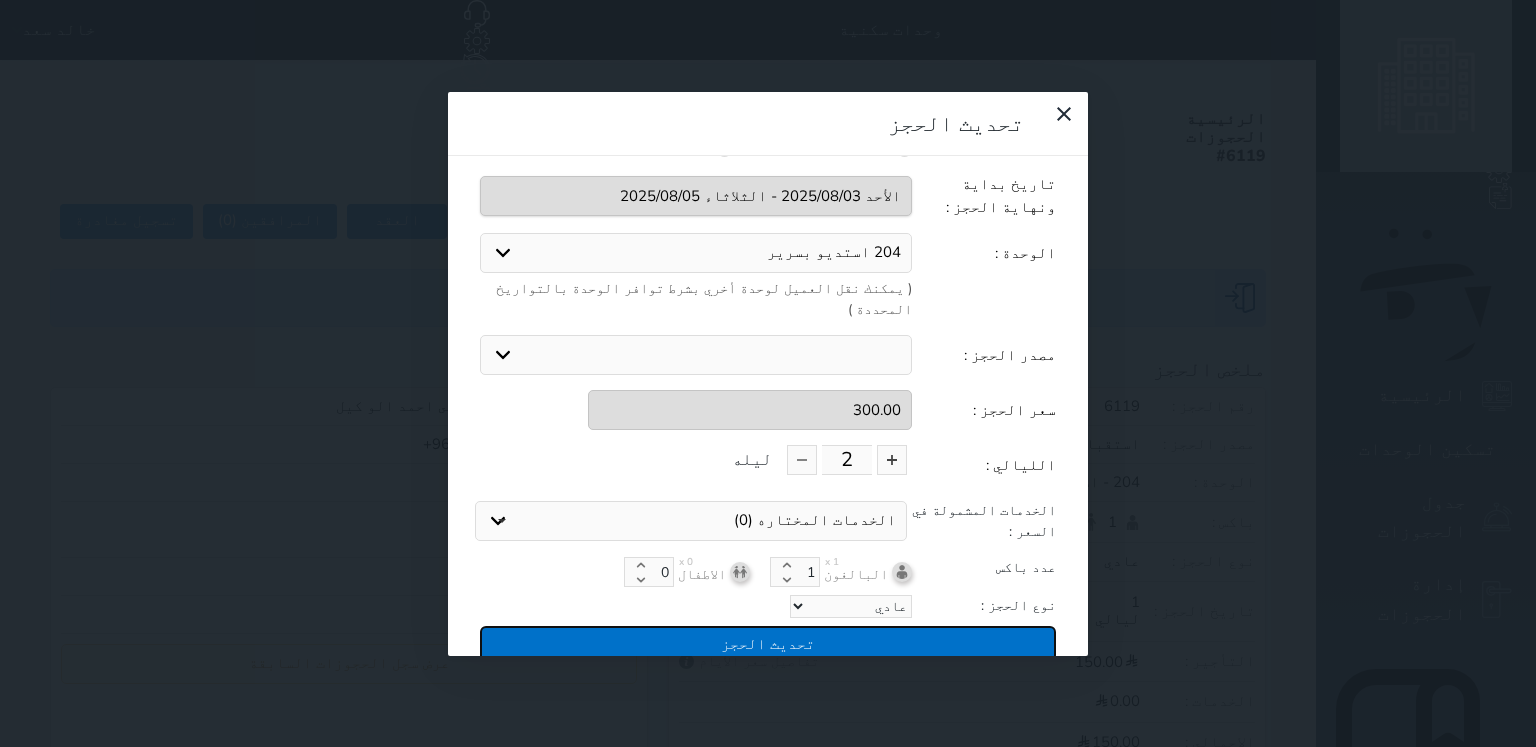 click on "تحديث الحجز" at bounding box center (768, 643) 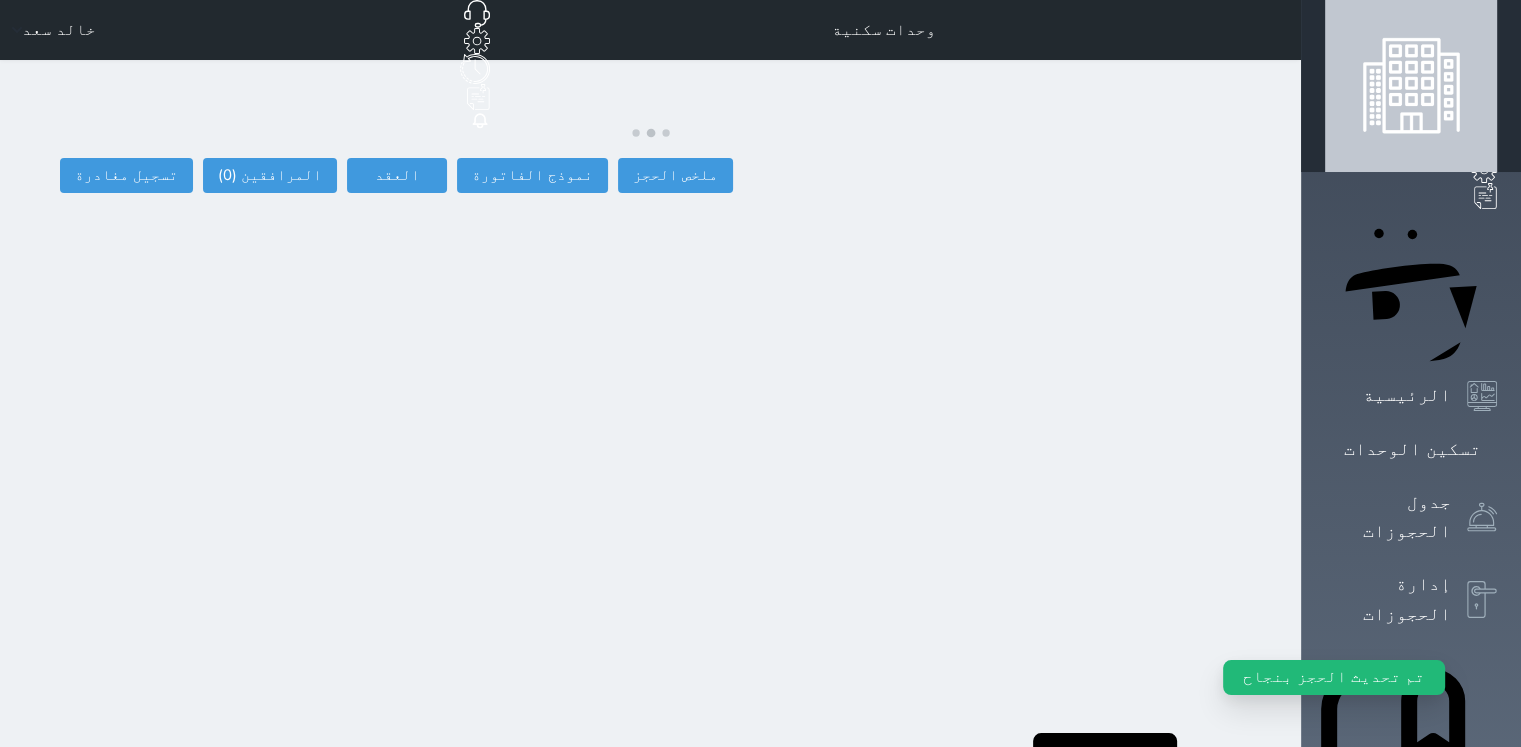 select 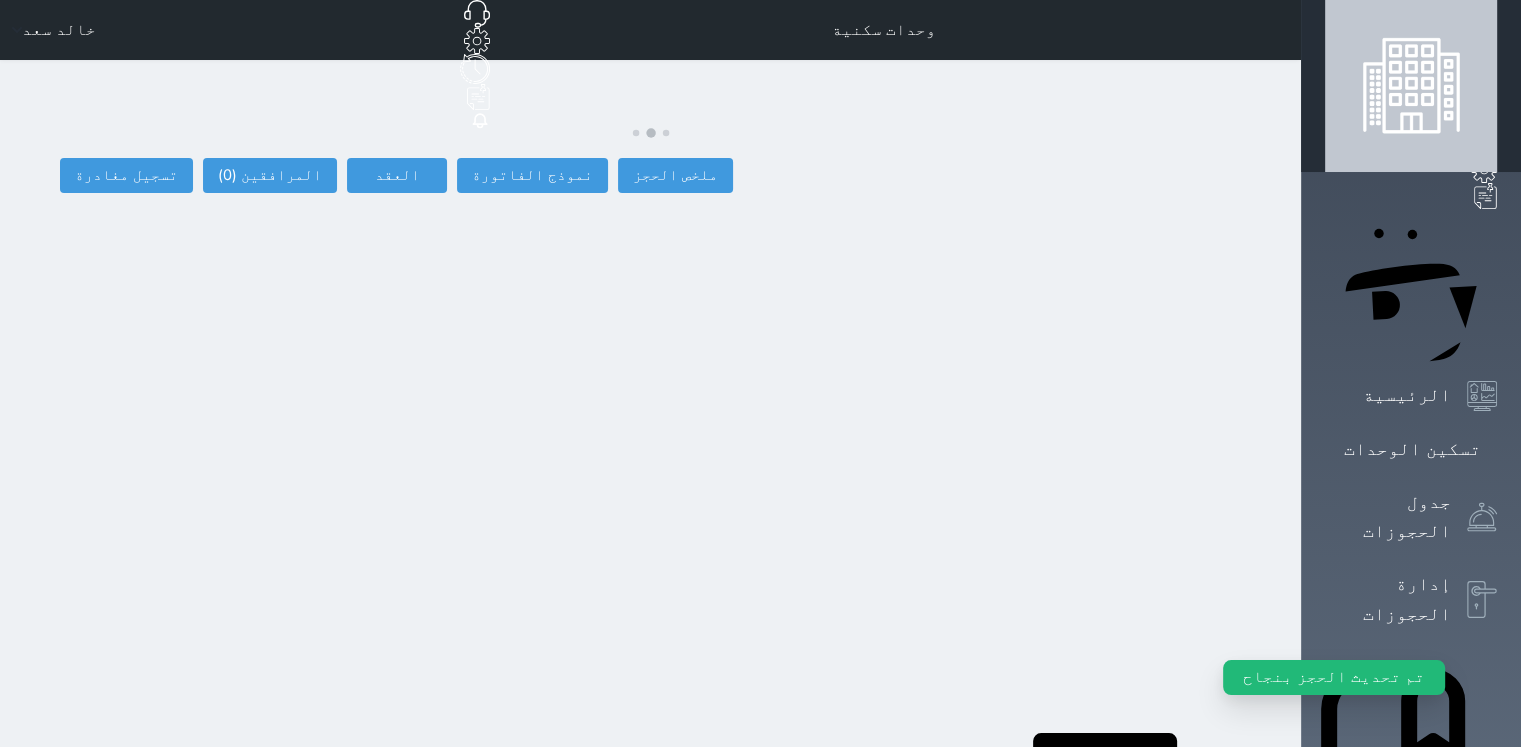 select 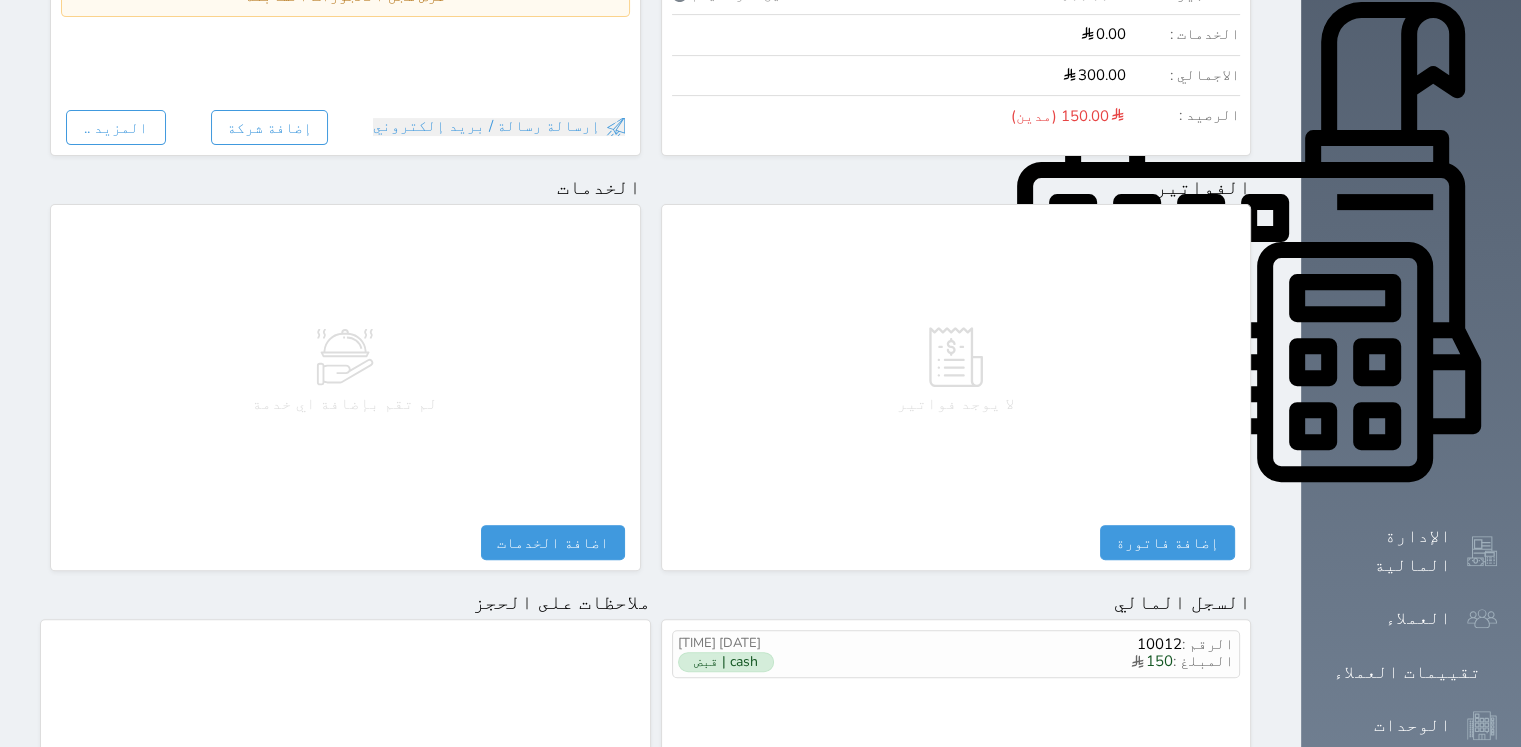 scroll, scrollTop: 975, scrollLeft: 0, axis: vertical 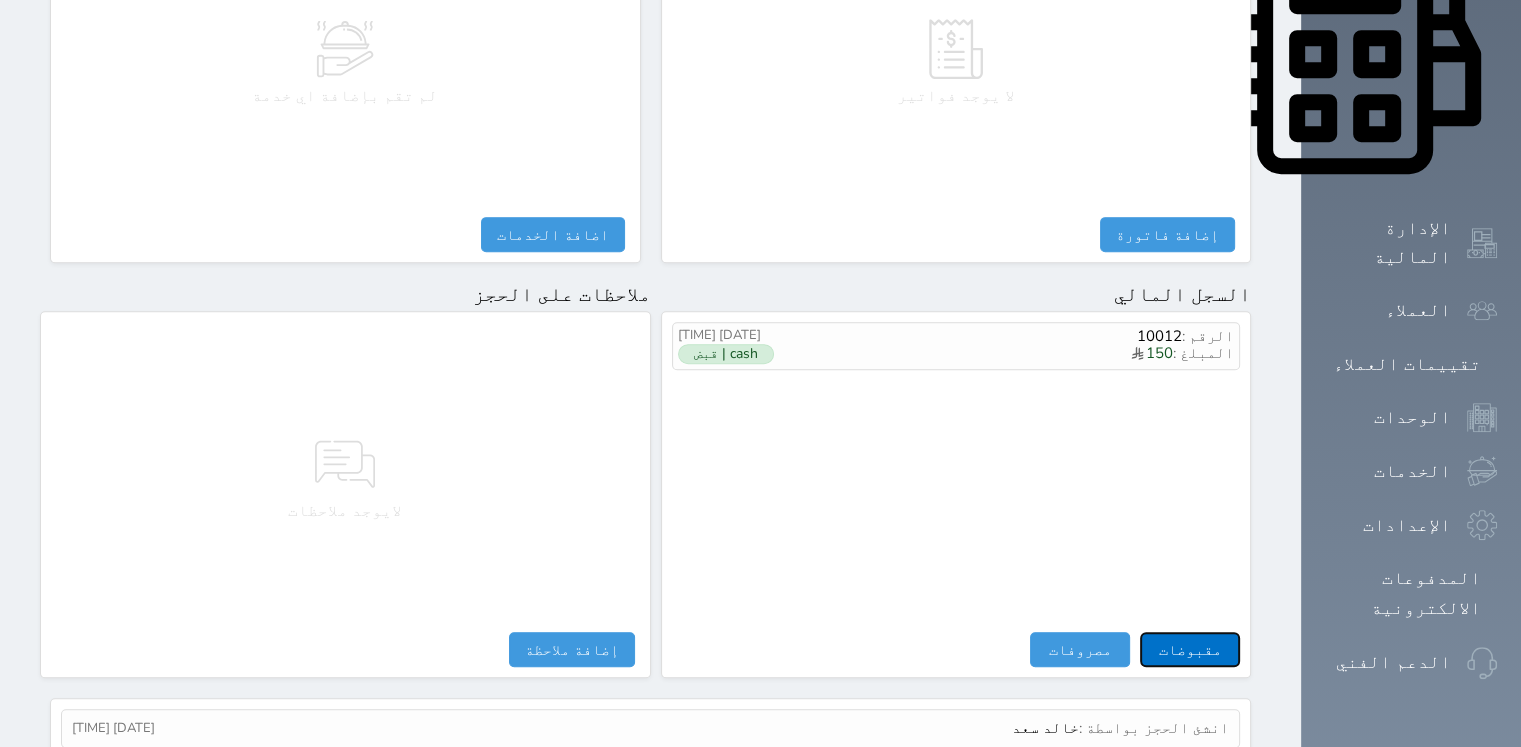 click on "مقبوضات" at bounding box center [1190, 649] 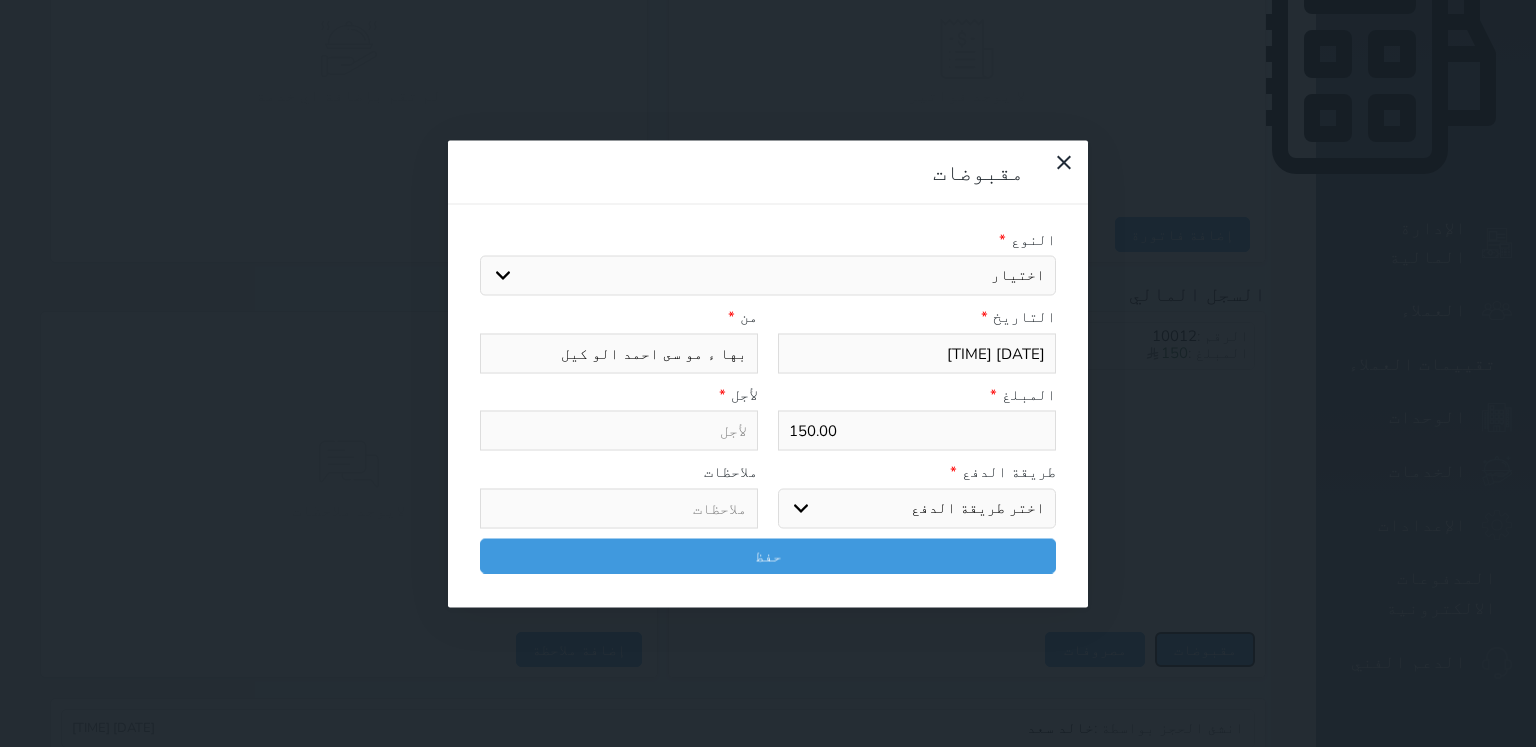 select 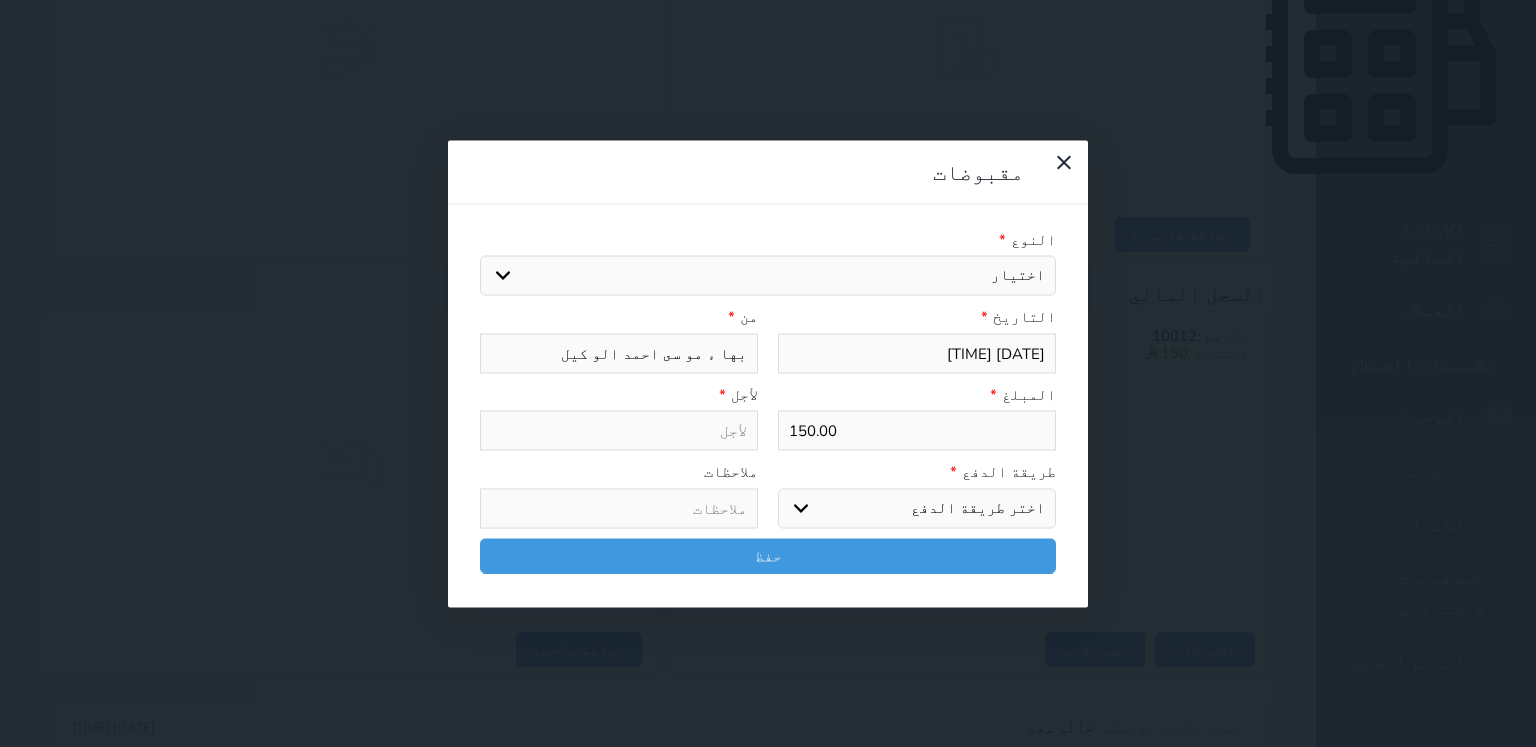 click on "اختيار   مقبوضات عامة قيمة إيجار فواتير تامين عربون لا ينطبق آخر مغسلة واي فاي - الإنترنت مواقف السيارات طعام الأغذية والمشروبات مشروبات المشروبات الباردة المشروبات الساخنة الإفطار غداء عشاء مخبز و كعك حمام سباحة الصالة الرياضية سبا و خدمات الجمال اختيار وإسقاط (خدمات النقل) ميني بار كابل - تلفزيون سرير إضافي تصفيف الشعر التسوق خدمات الجولات السياحية المنظمة خدمات الدليل السياحي" at bounding box center [768, 276] 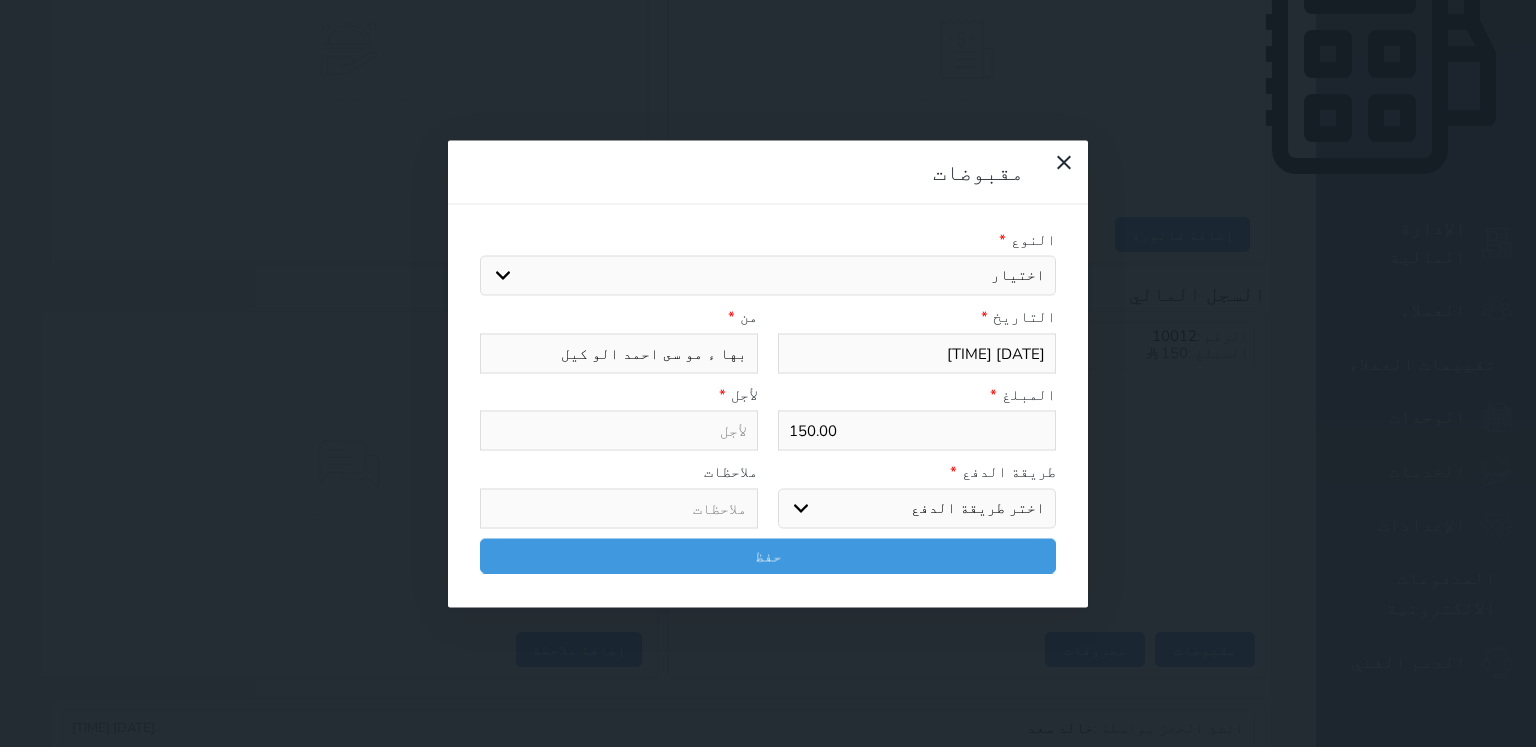 select 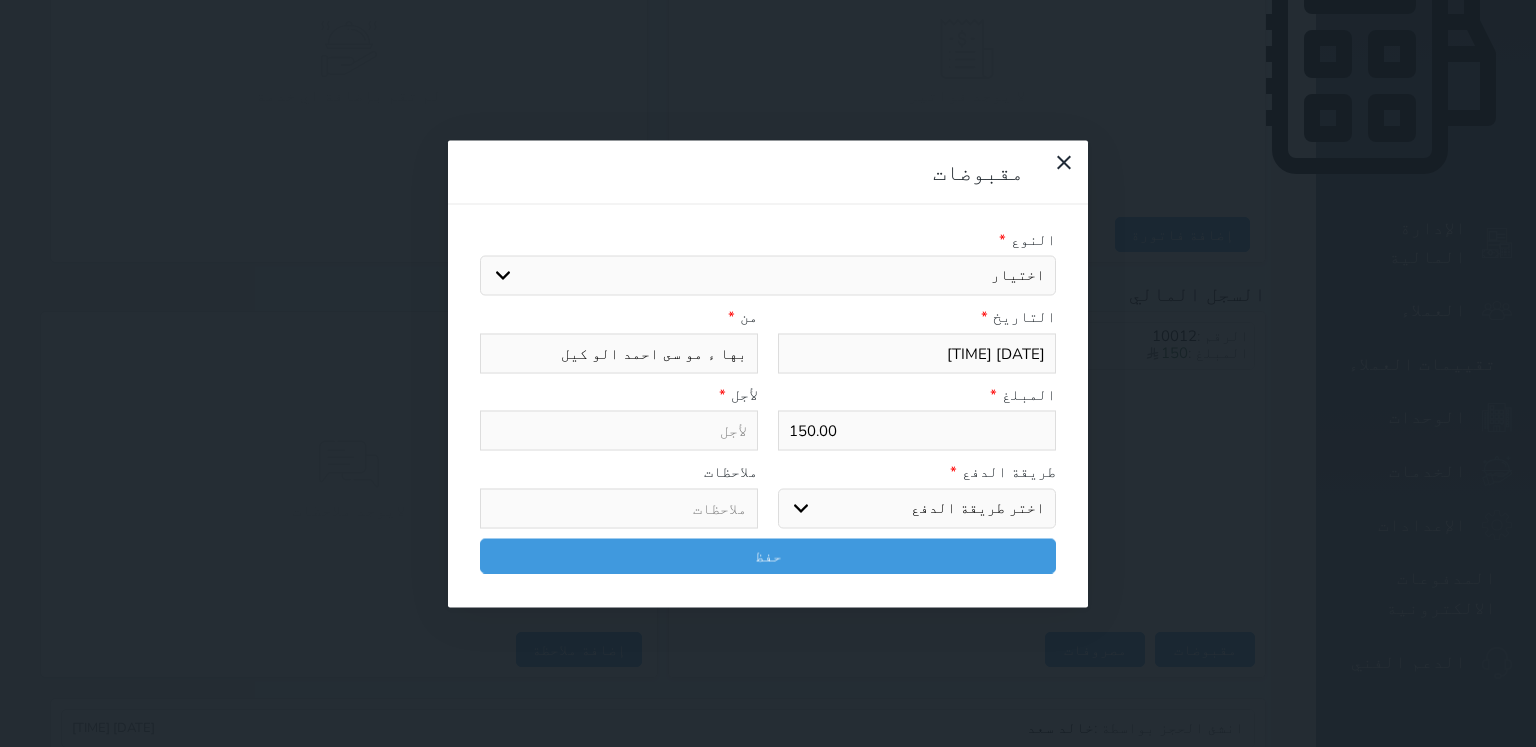 type on "مقبوضات عامة - الوحدة - 204" 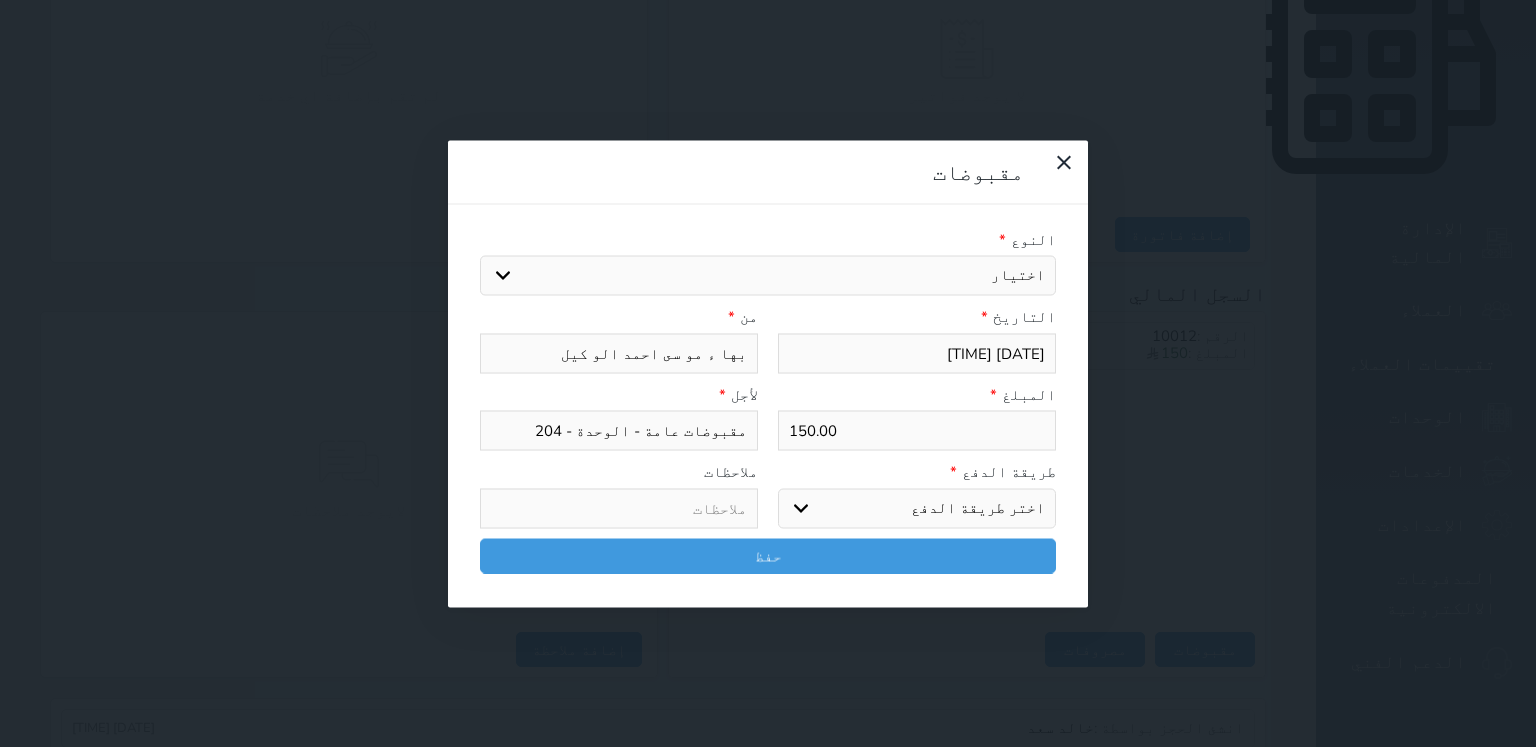 select 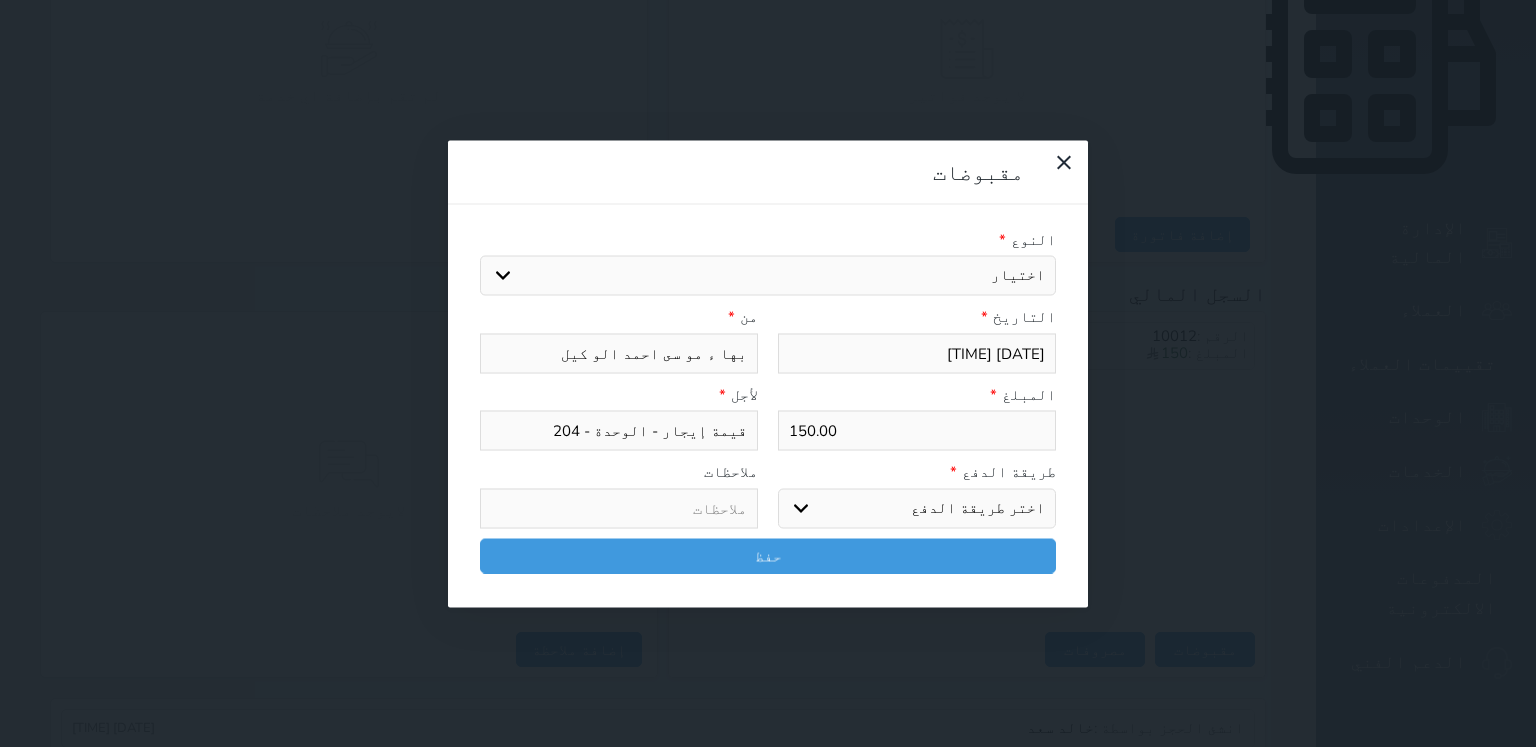 click on "اختر طريقة الدفع   دفع نقدى   تحويل بنكى   مدى   بطاقة ائتمان   آجل" at bounding box center [917, 508] 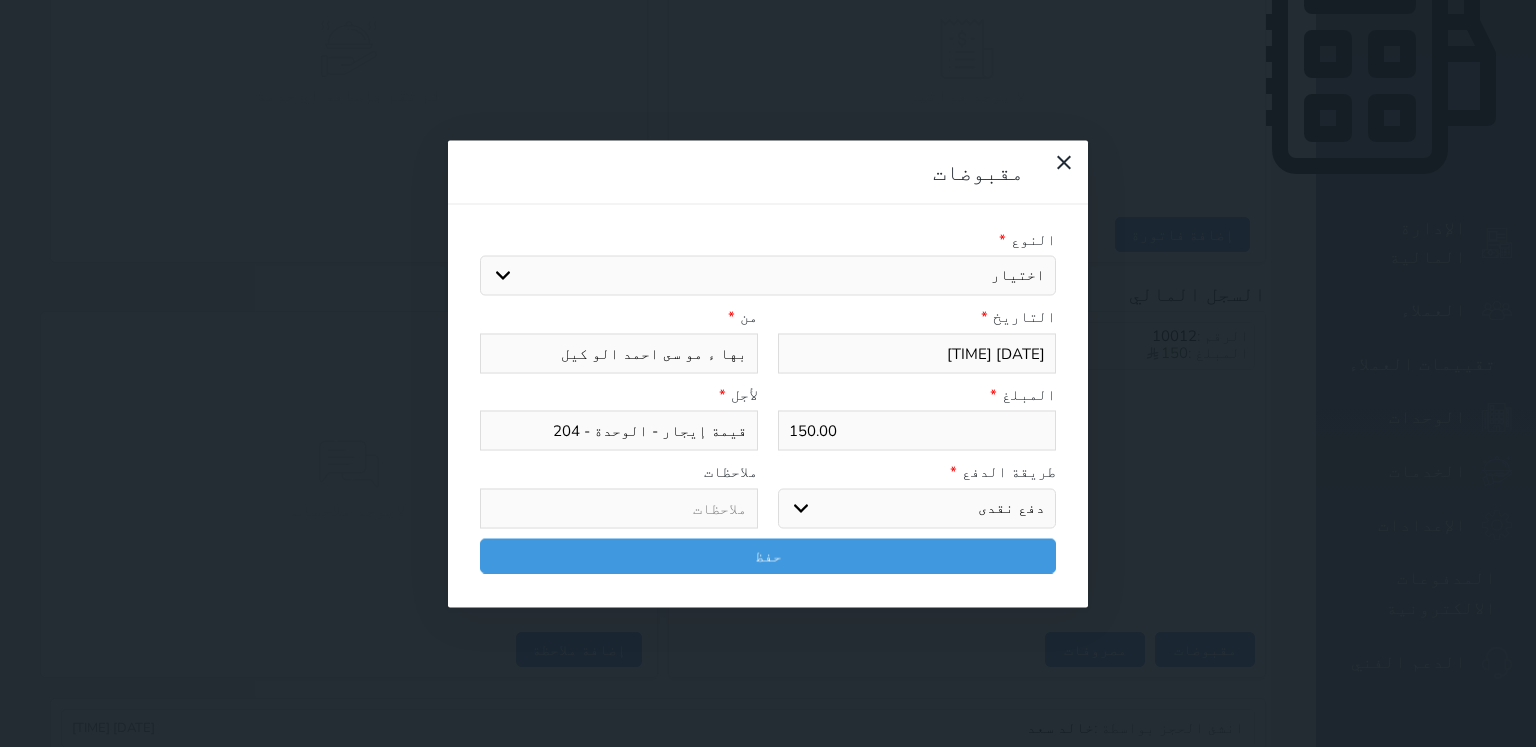click on "اختر طريقة الدفع   دفع نقدى   تحويل بنكى   مدى   بطاقة ائتمان   آجل" at bounding box center [917, 508] 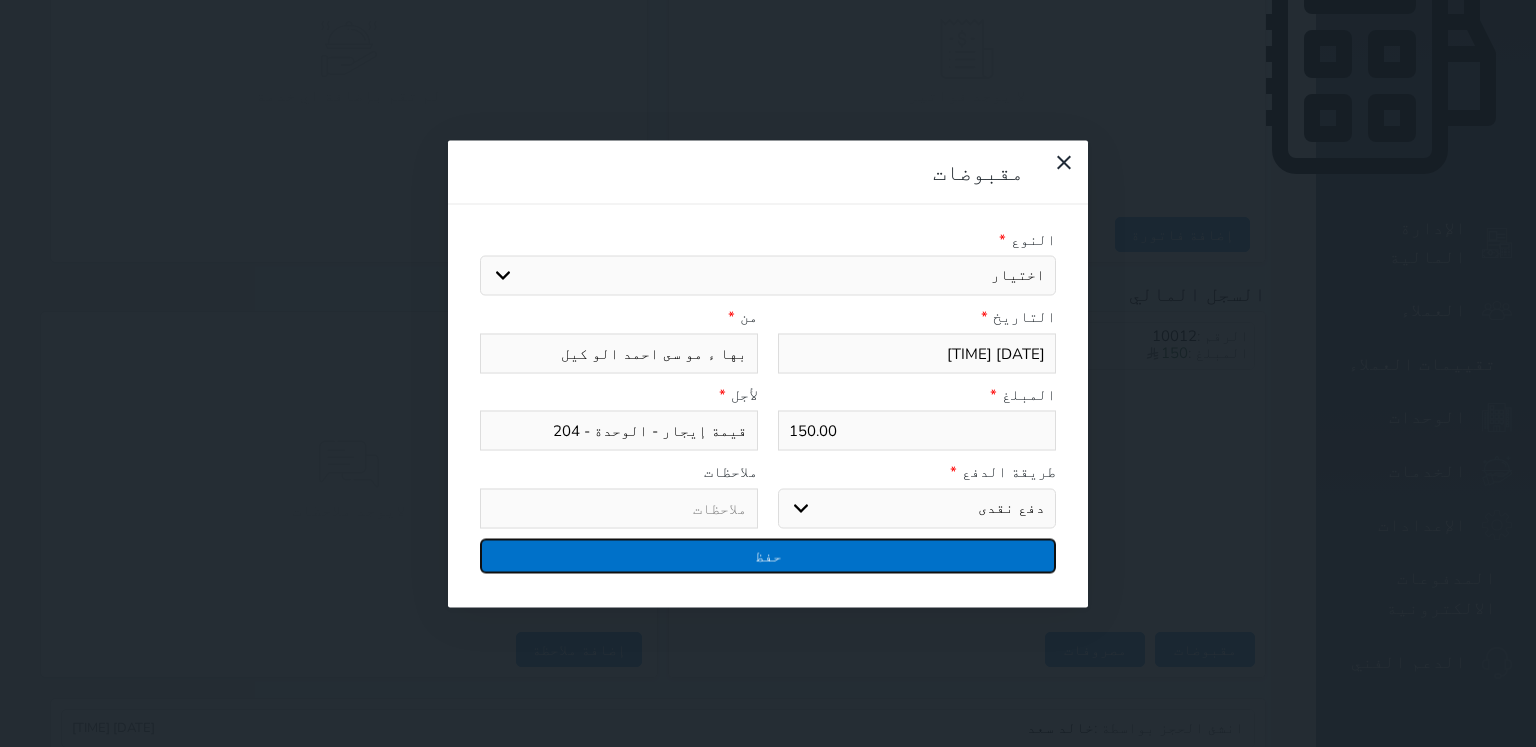 click on "حفظ" at bounding box center (768, 555) 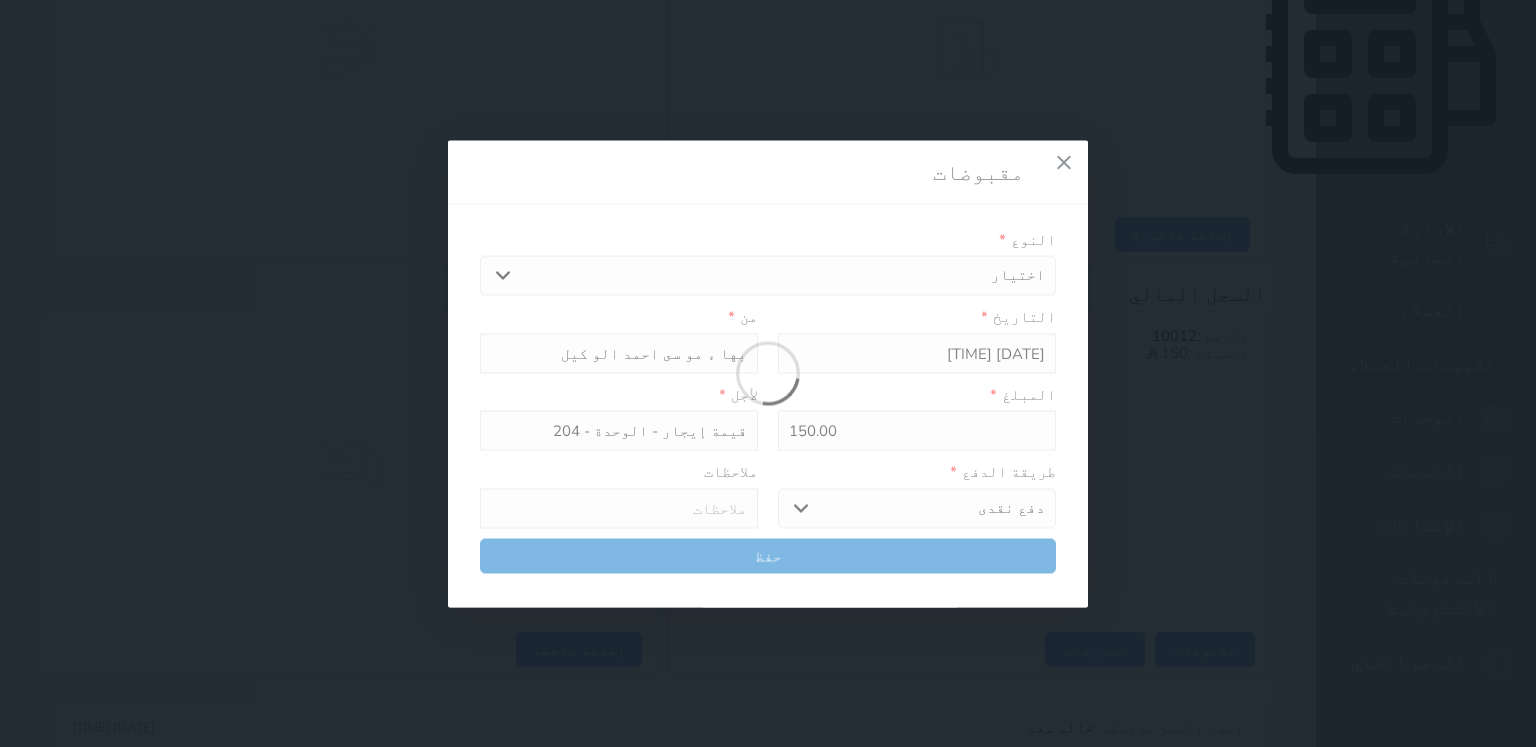 select 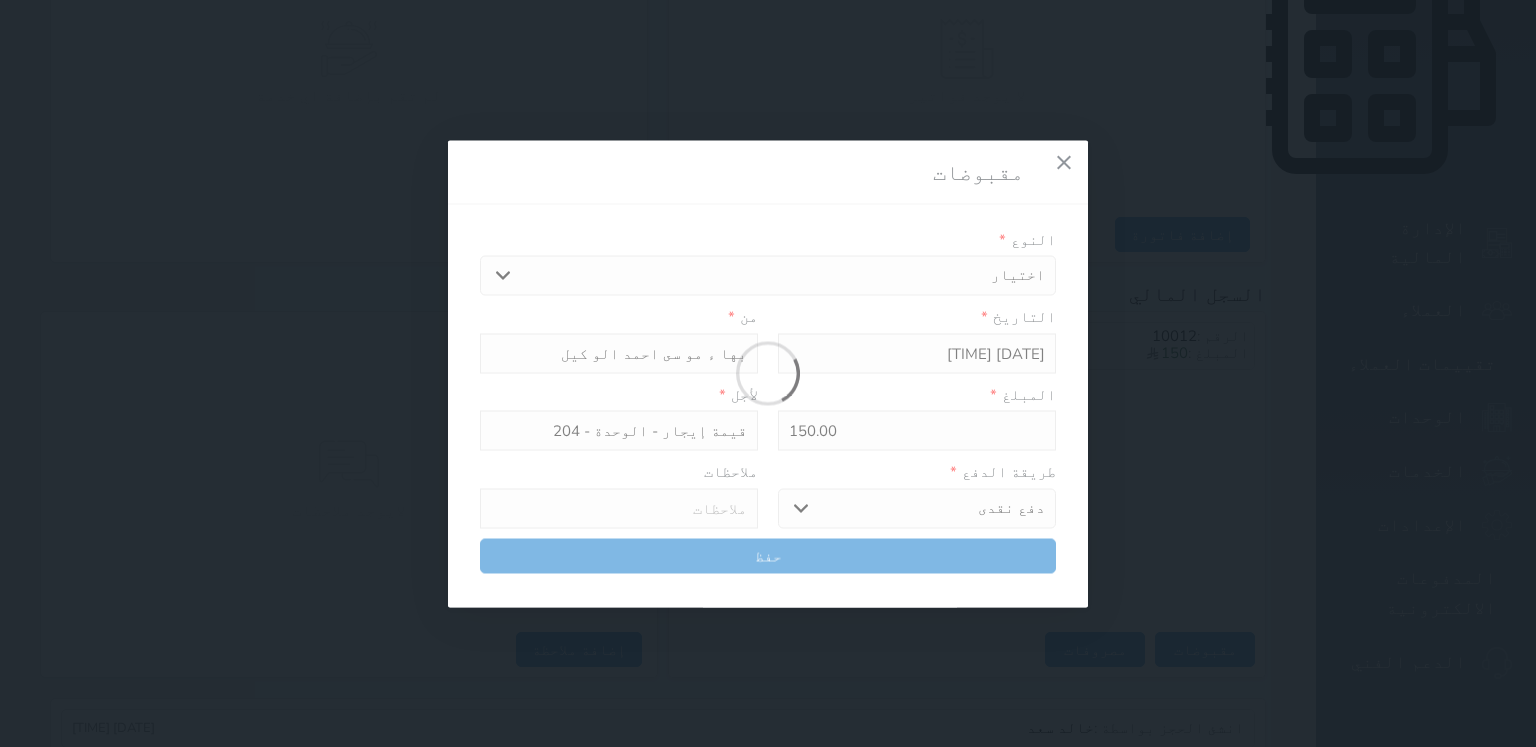 type 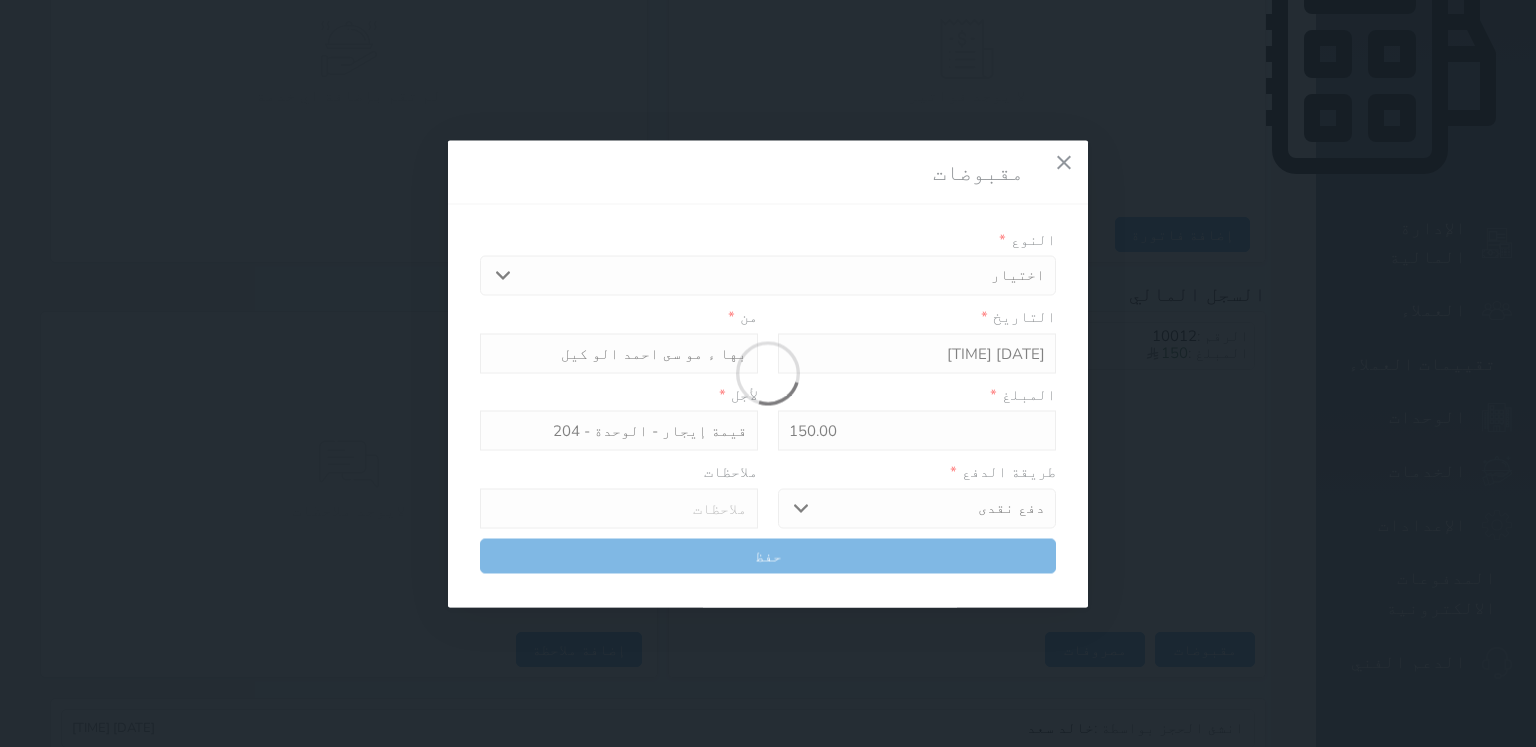 type on "0" 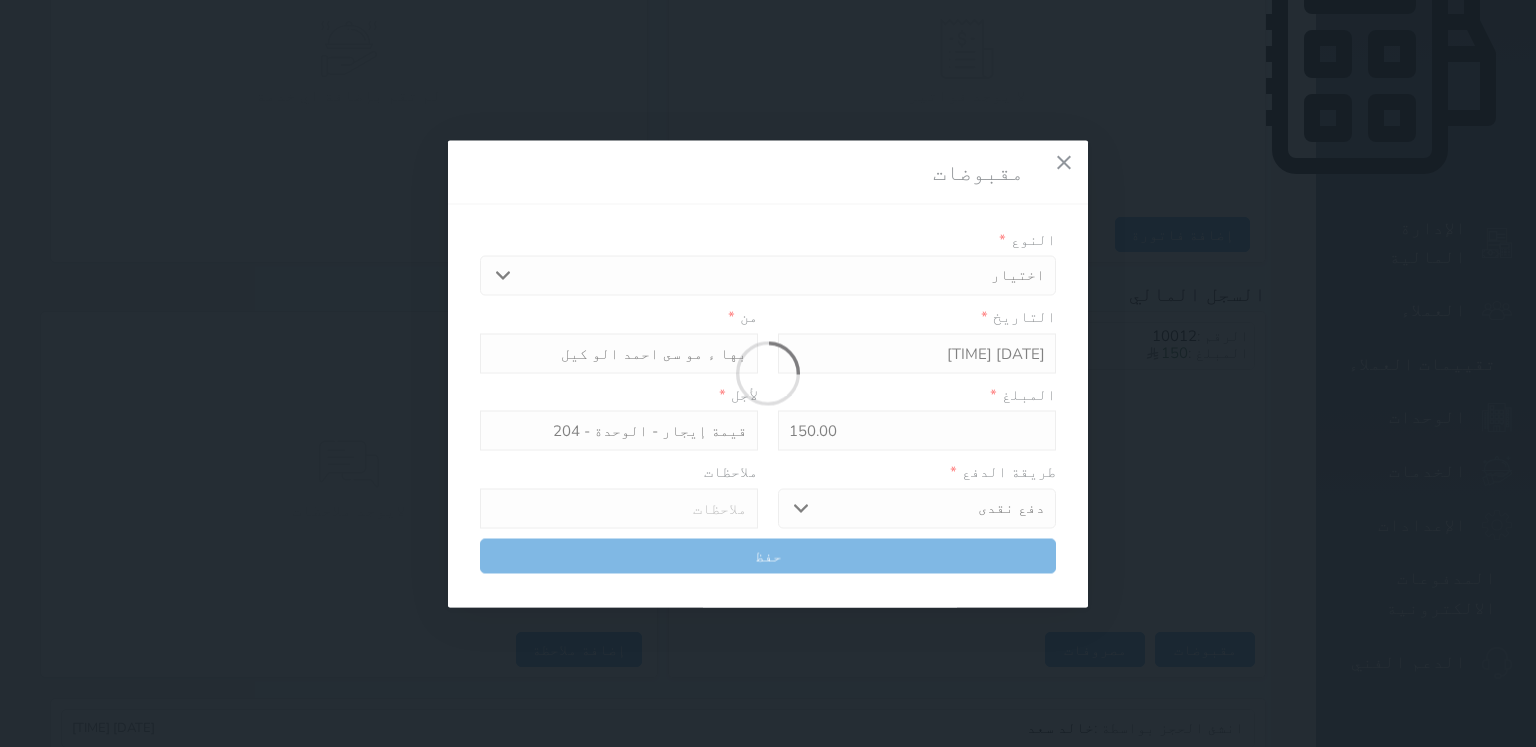 select 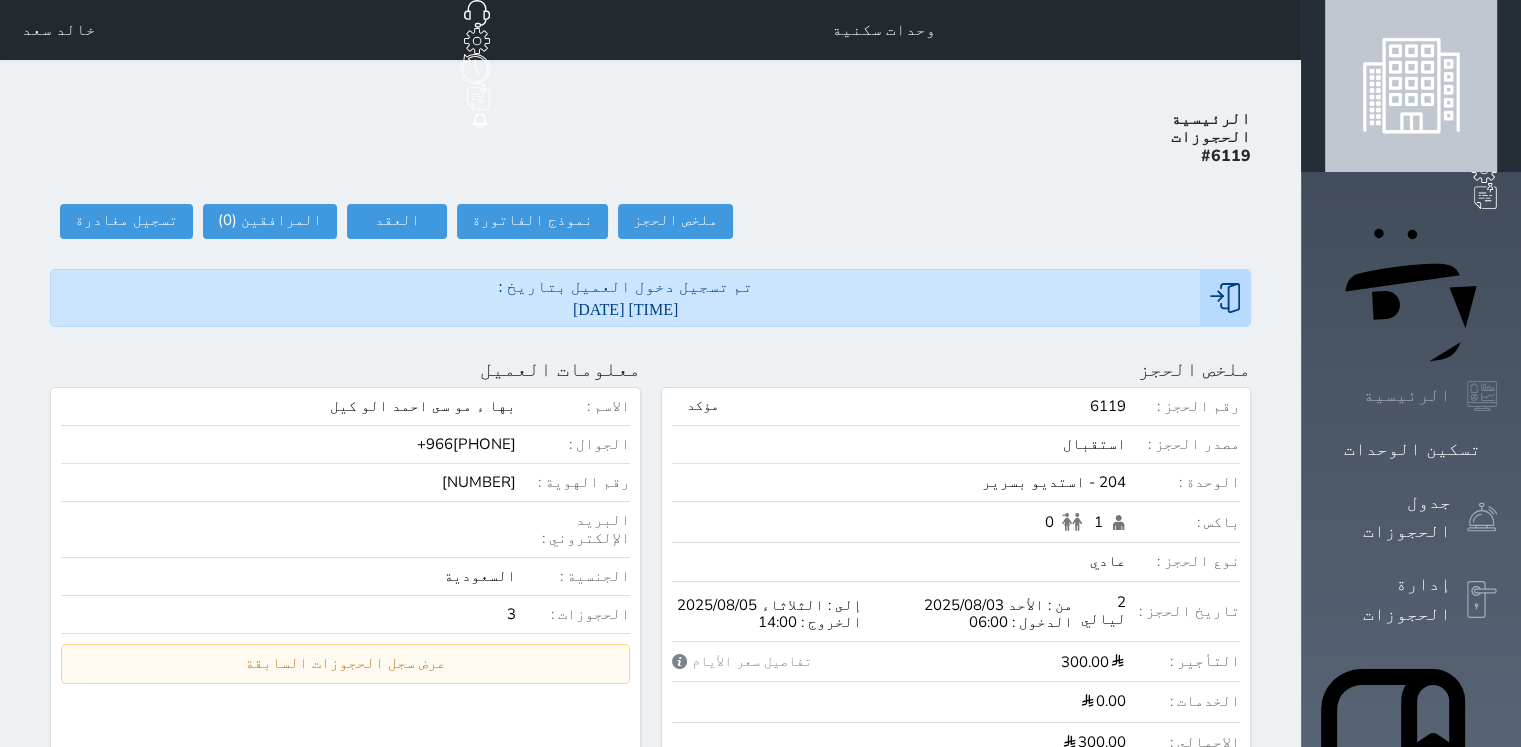 scroll, scrollTop: 0, scrollLeft: 0, axis: both 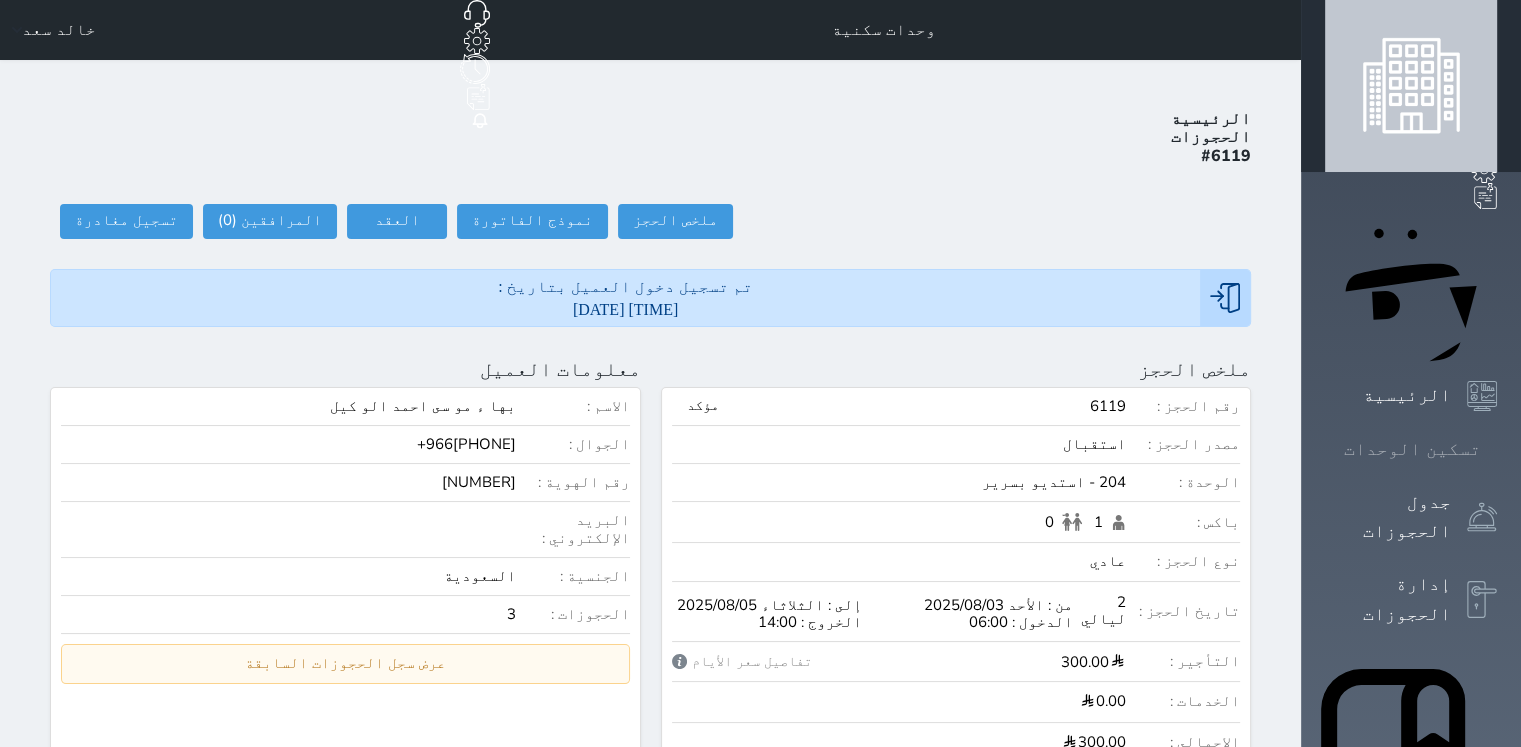 click on "تسكين الوحدات" at bounding box center (1412, 449) 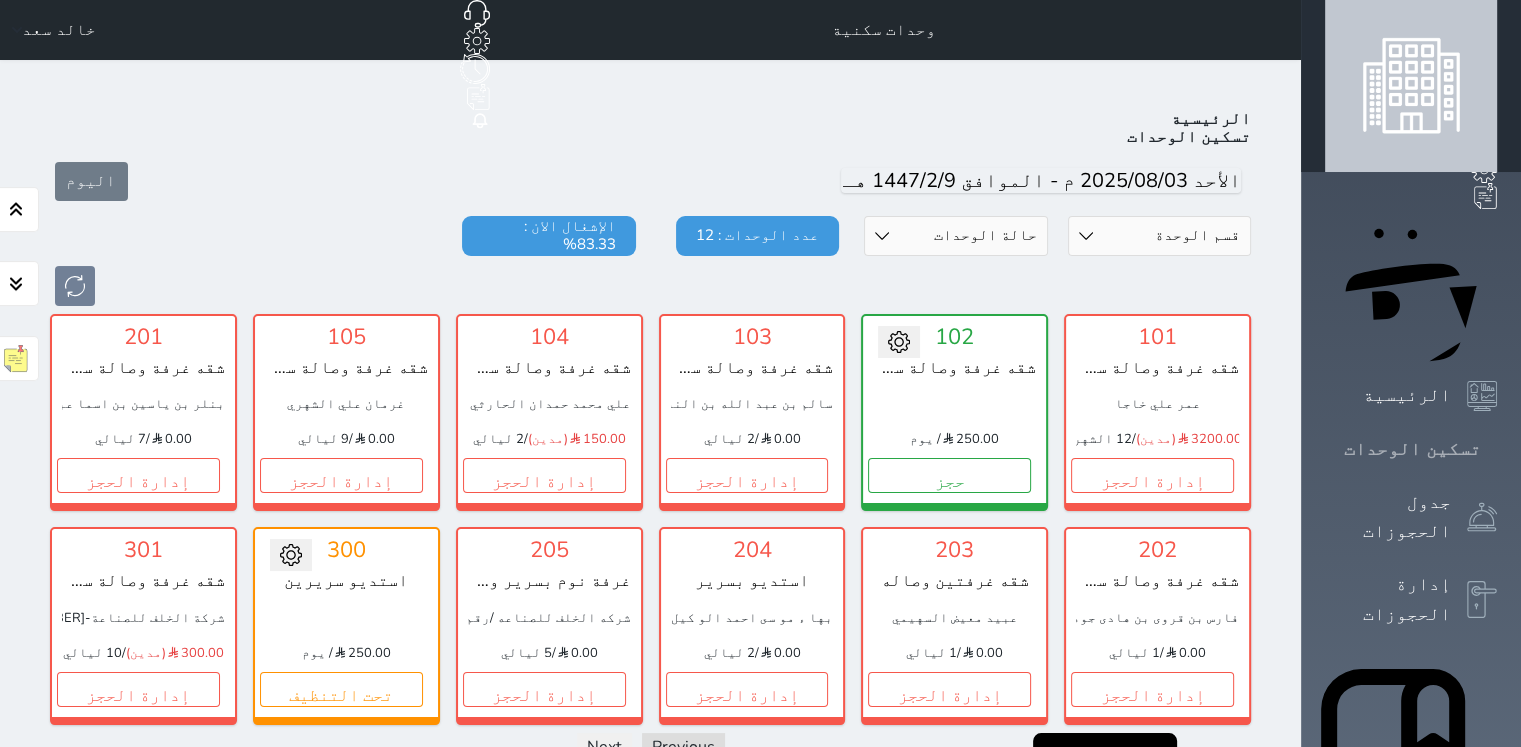 scroll, scrollTop: 78, scrollLeft: 0, axis: vertical 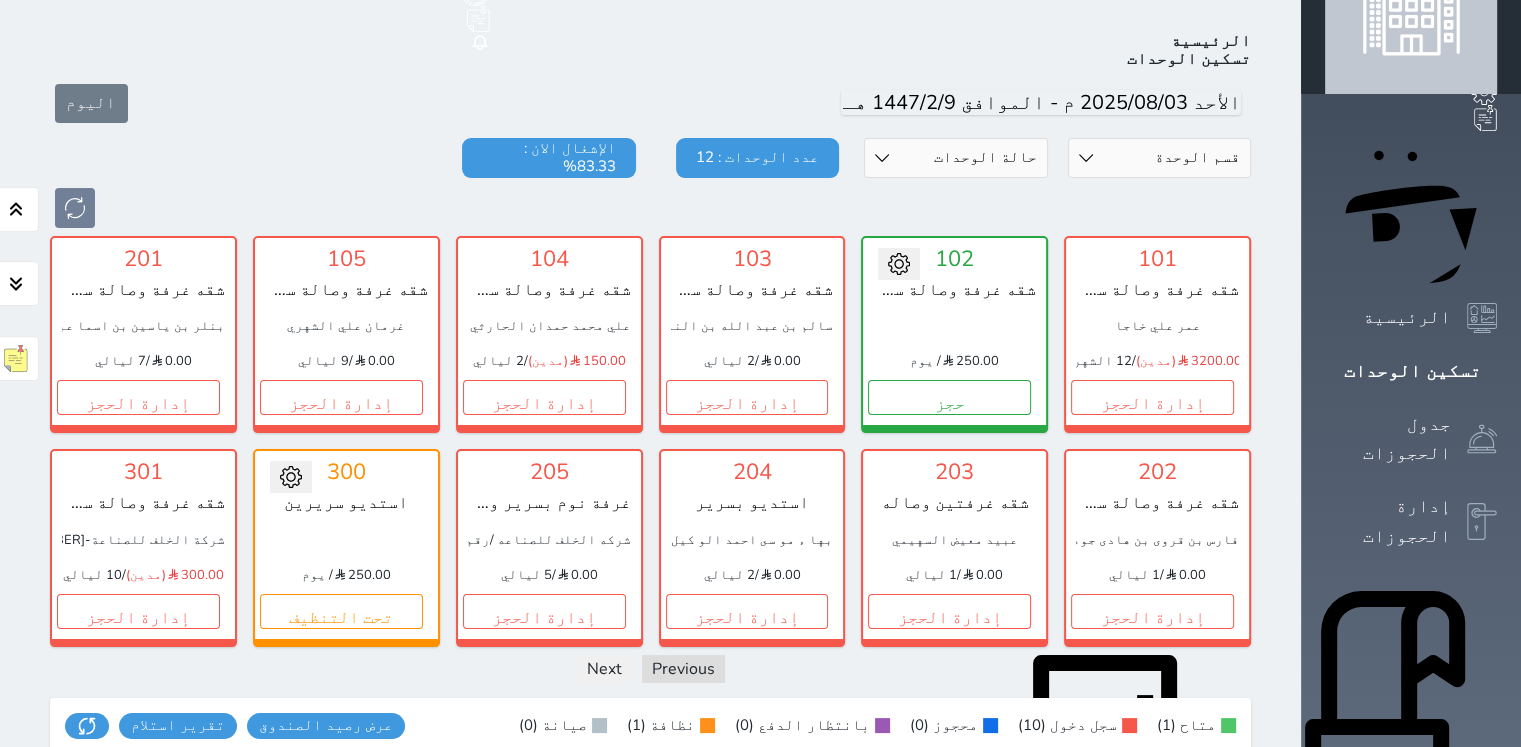 click on "سجل دخول (10)" at bounding box center (1077, 725) 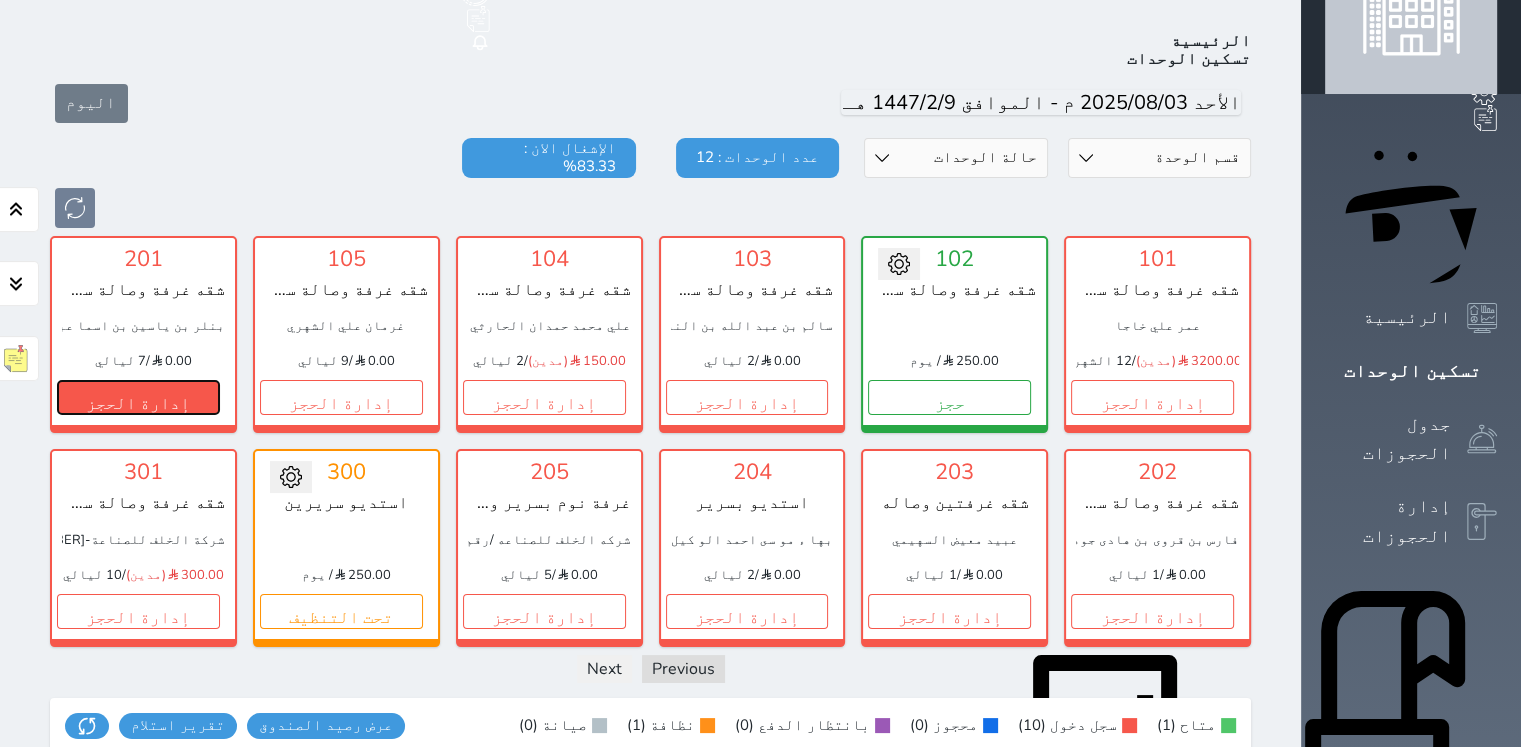 click on "إدارة الحجز" at bounding box center (138, 397) 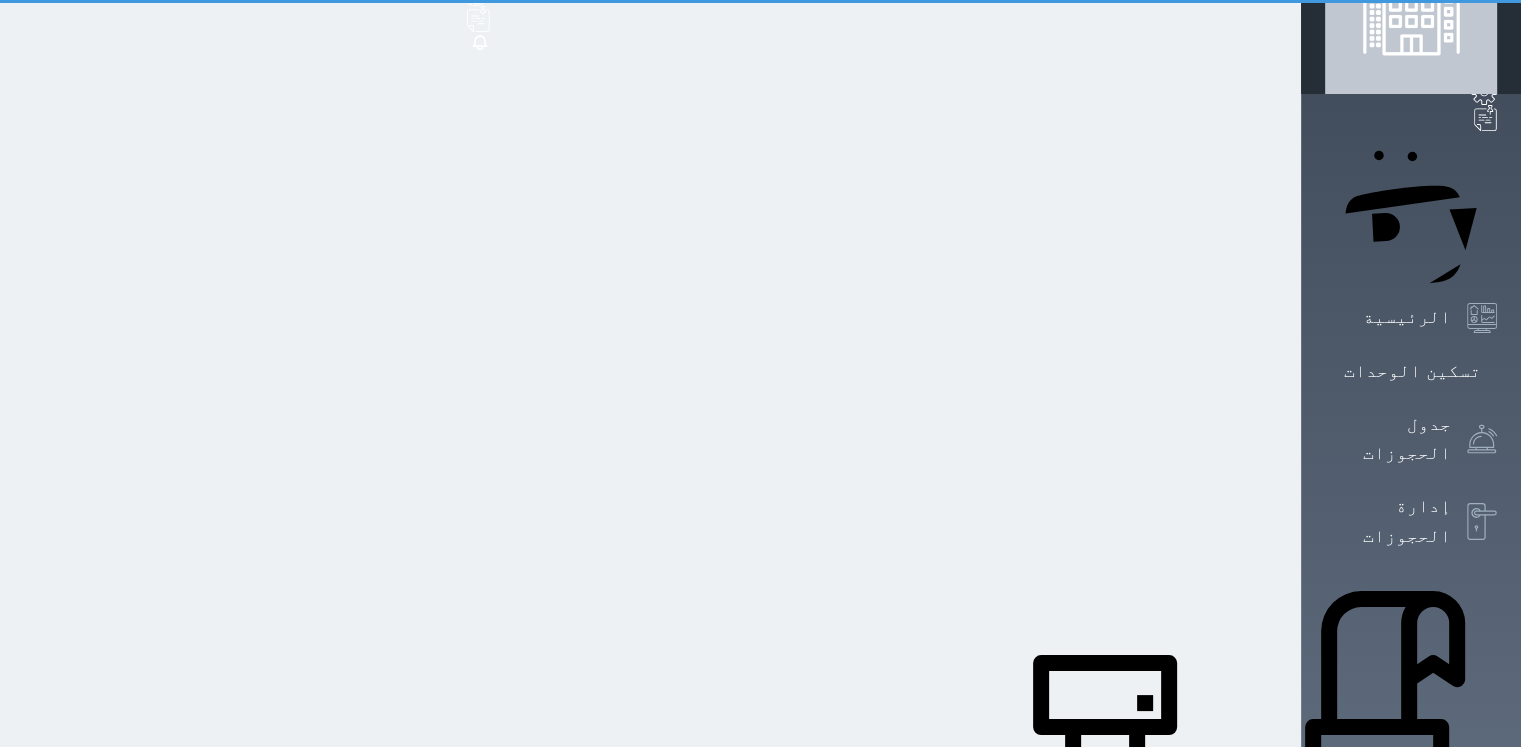 scroll, scrollTop: 0, scrollLeft: 0, axis: both 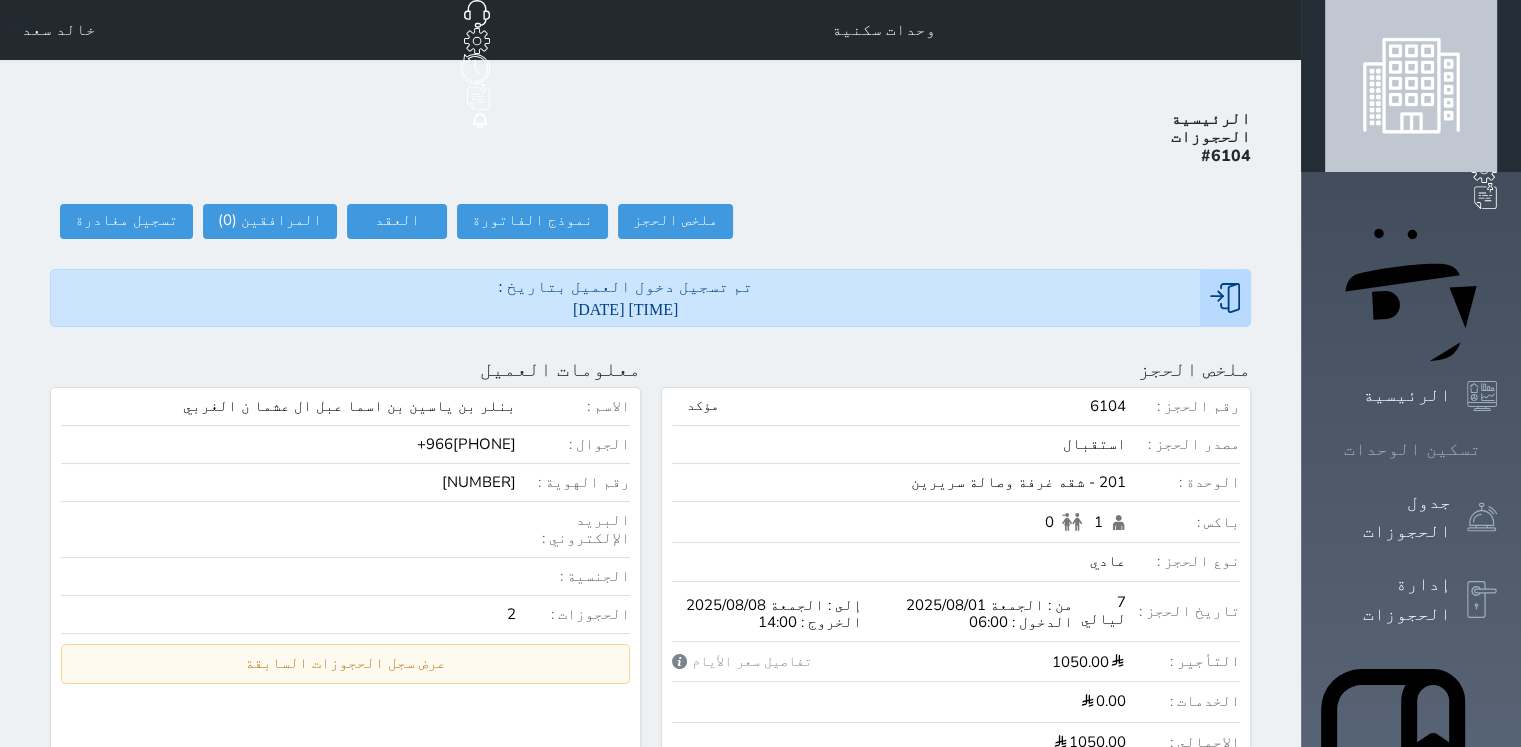 click on "تسكين الوحدات" at bounding box center (1411, 449) 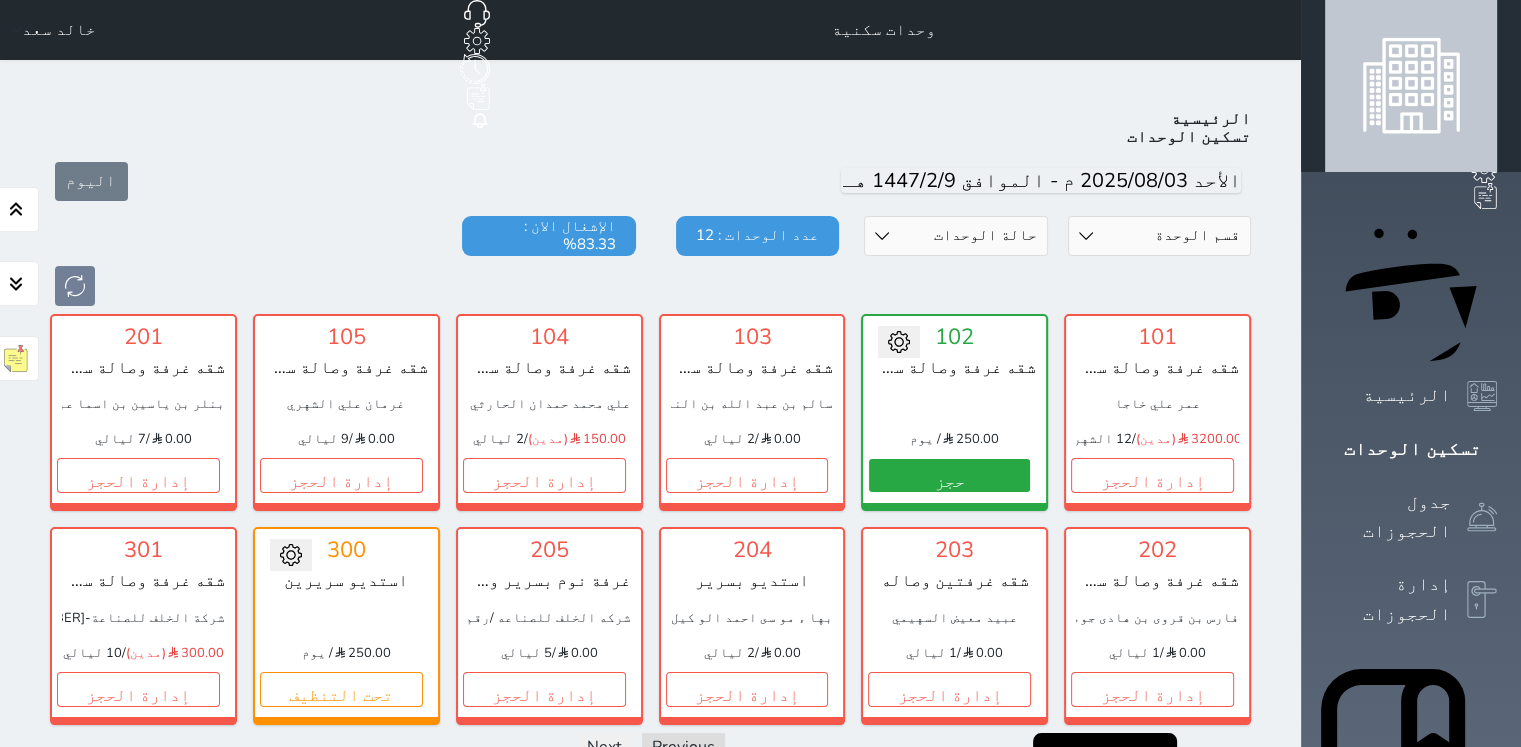scroll, scrollTop: 78, scrollLeft: 0, axis: vertical 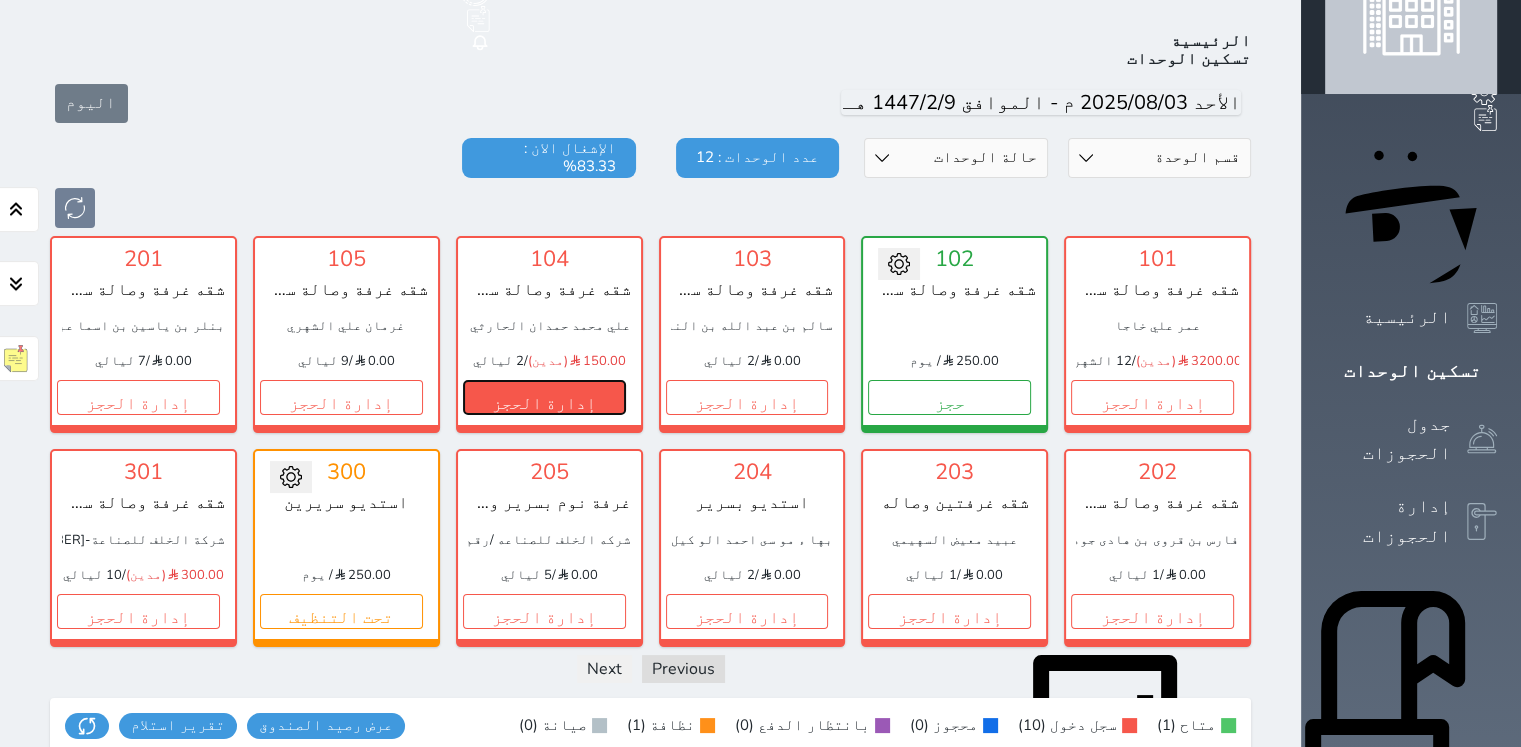 click on "إدارة الحجز" at bounding box center (544, 397) 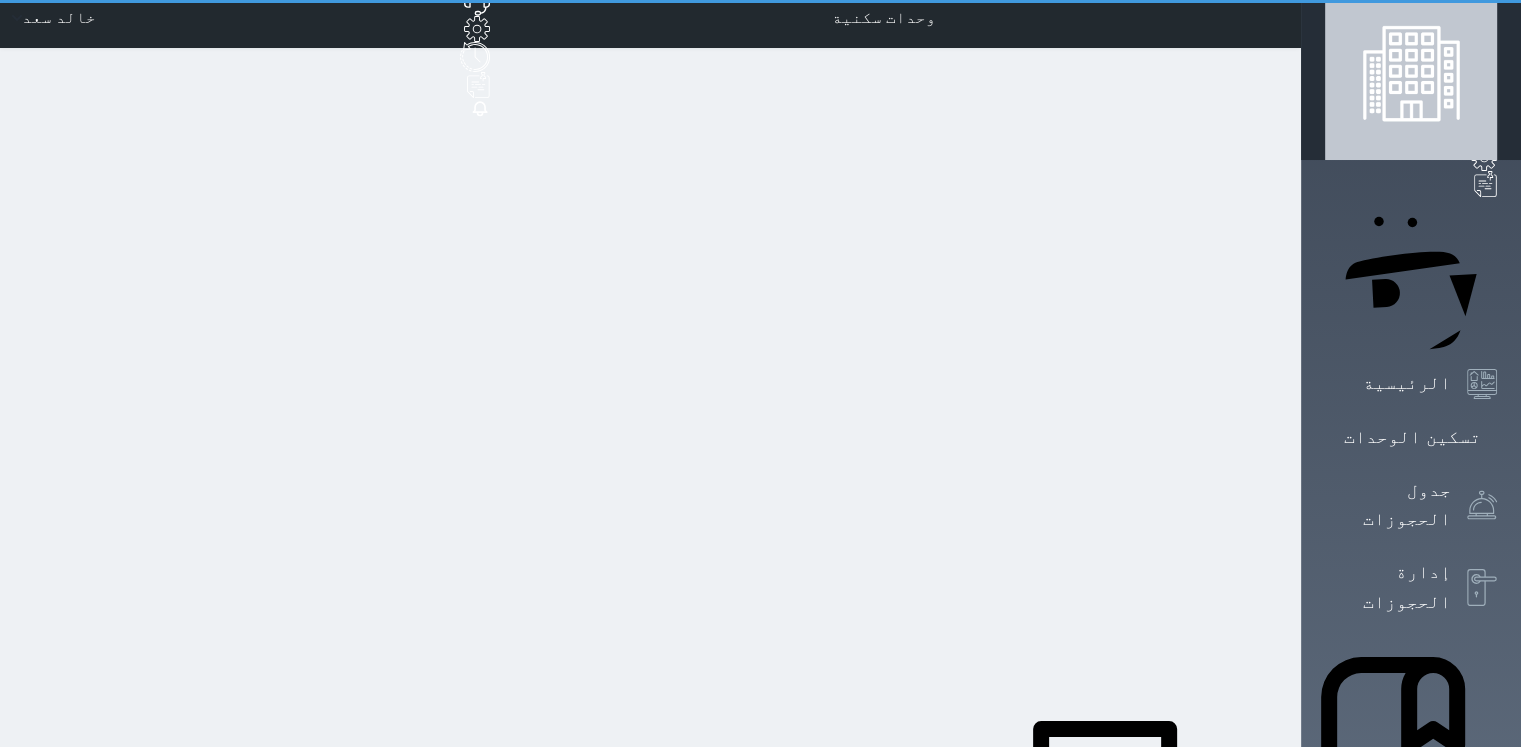scroll, scrollTop: 0, scrollLeft: 0, axis: both 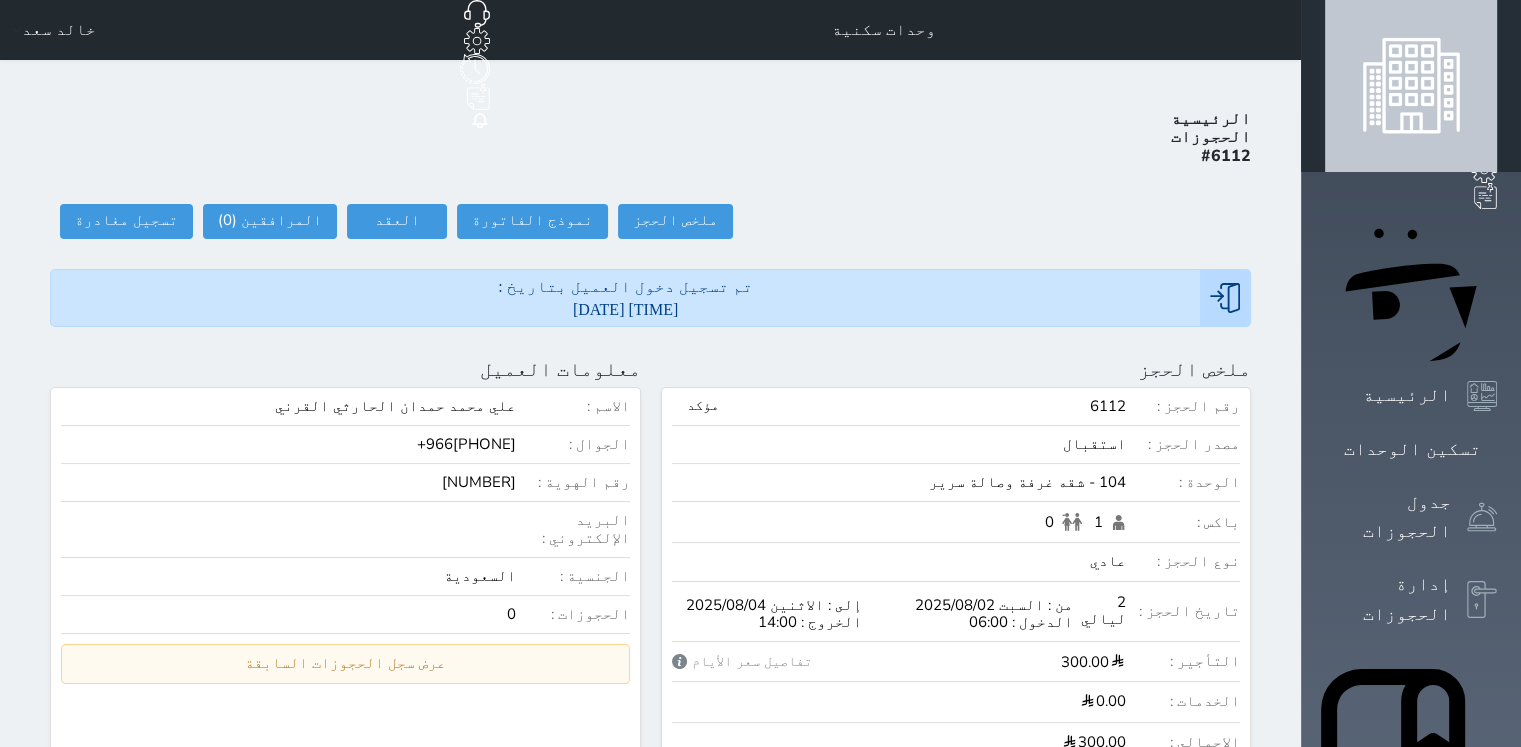 select 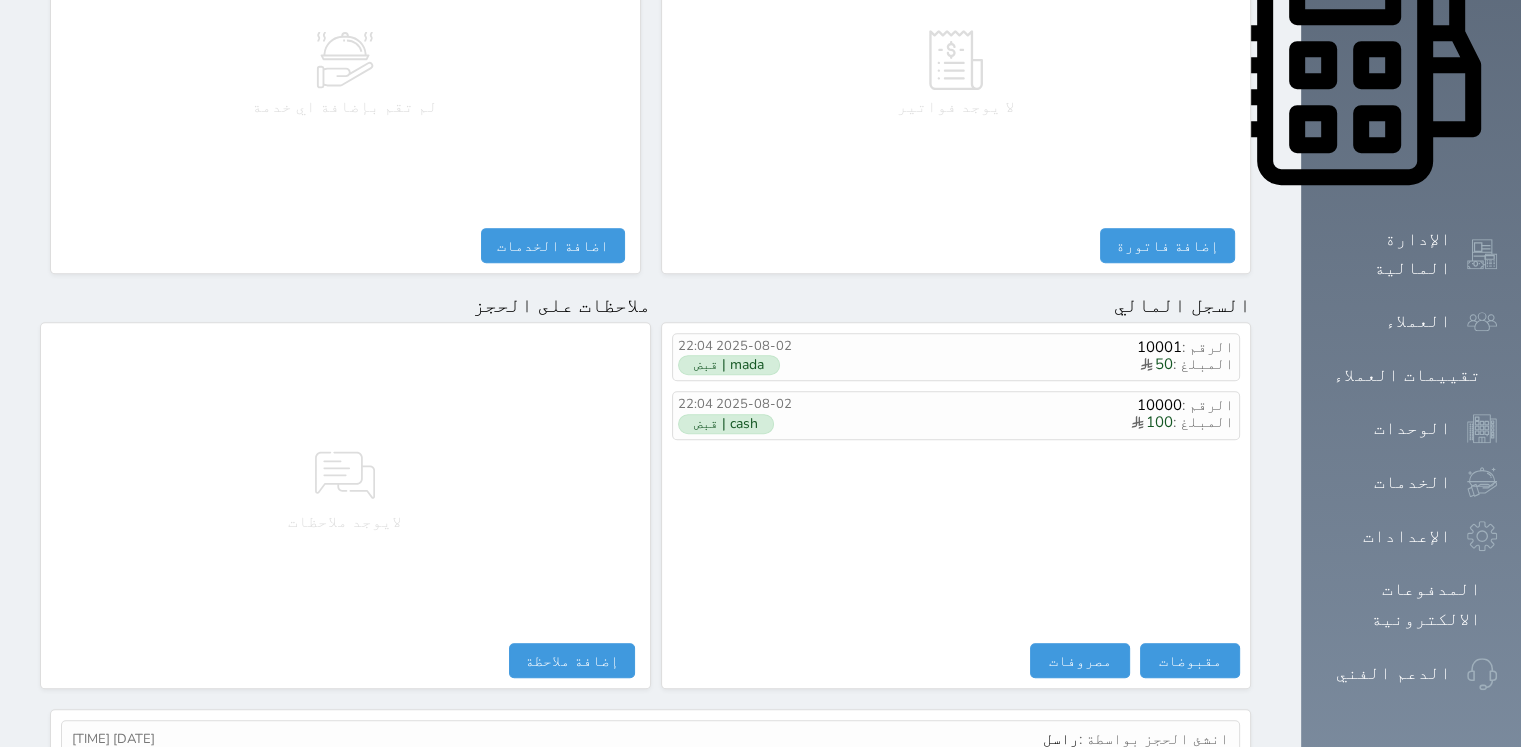 scroll, scrollTop: 975, scrollLeft: 0, axis: vertical 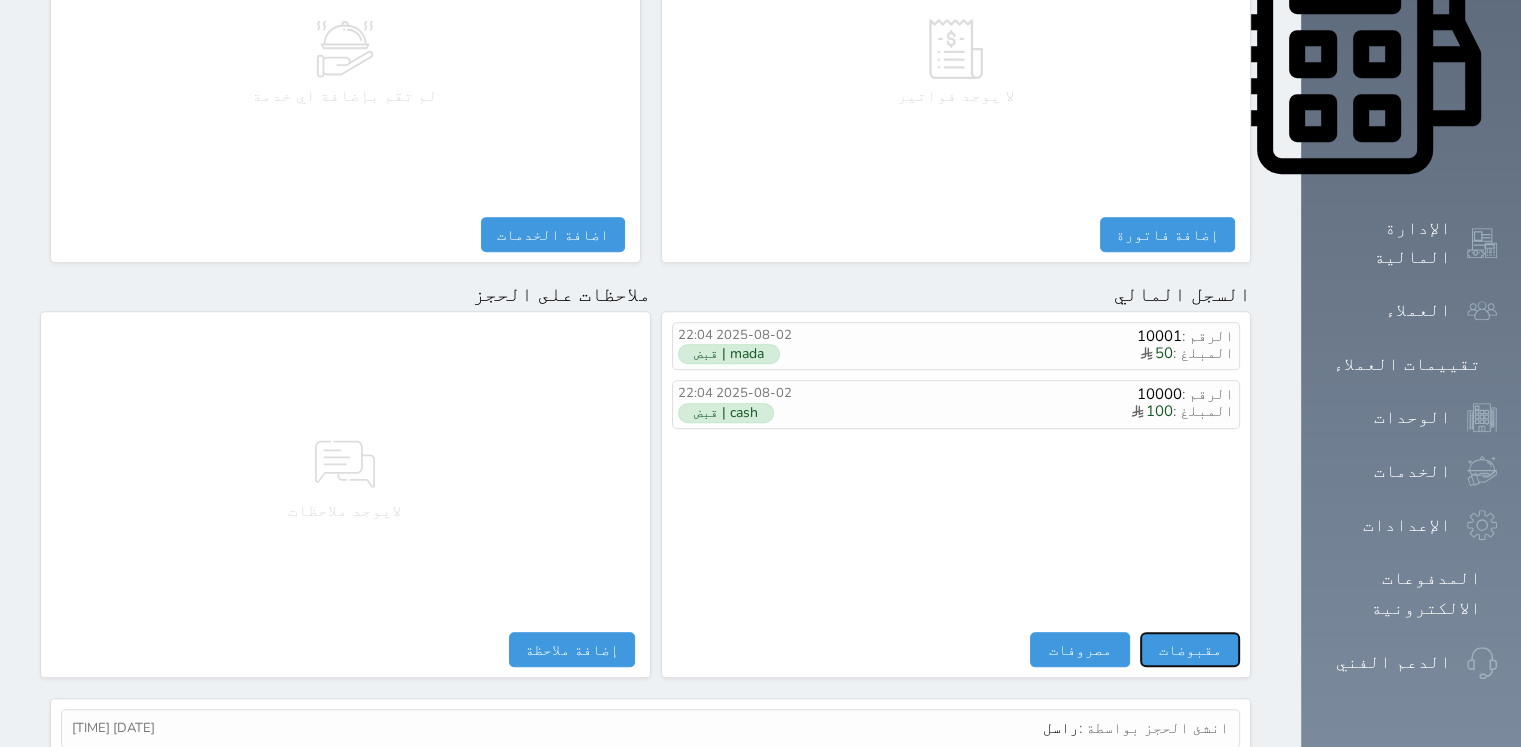 click on "مقبوضات" at bounding box center [1190, 649] 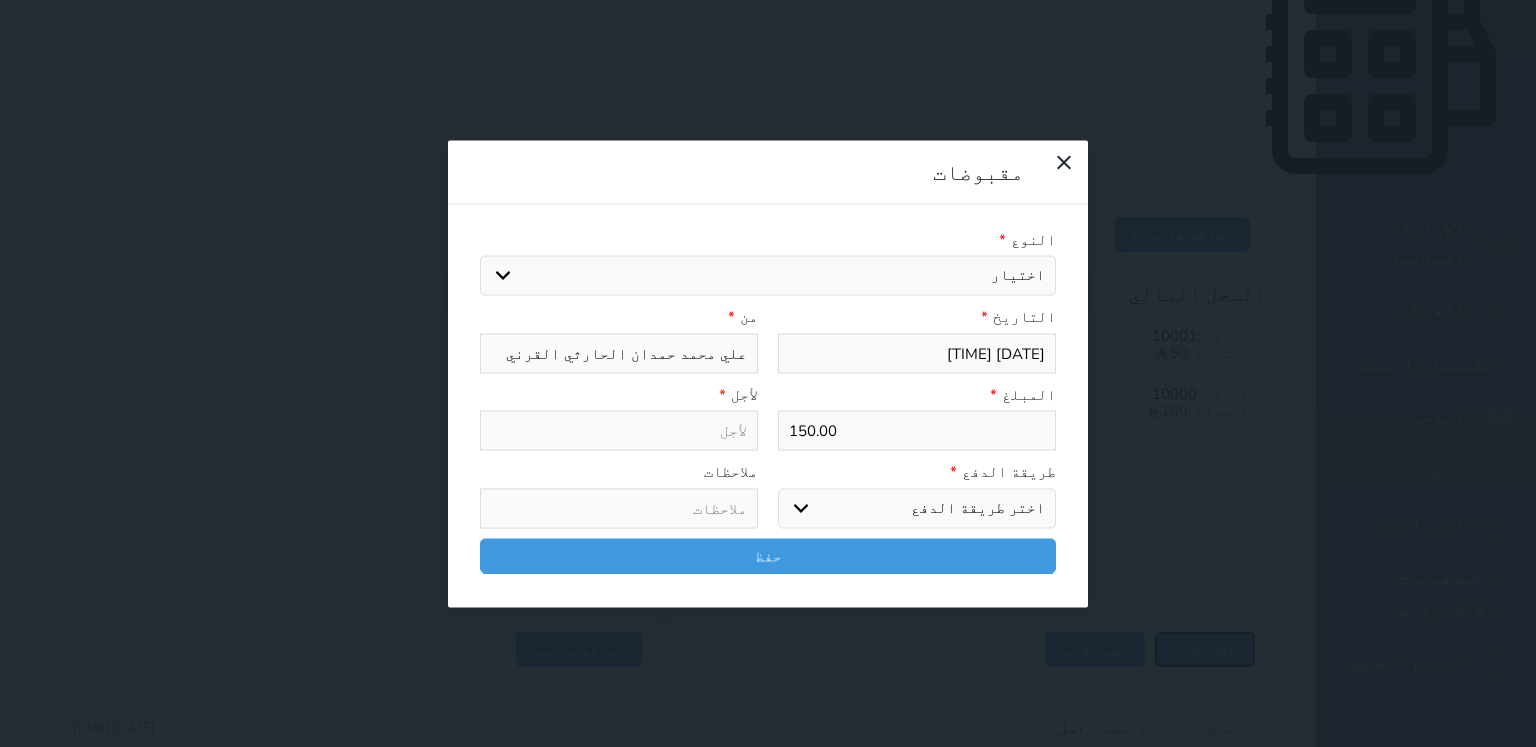 select 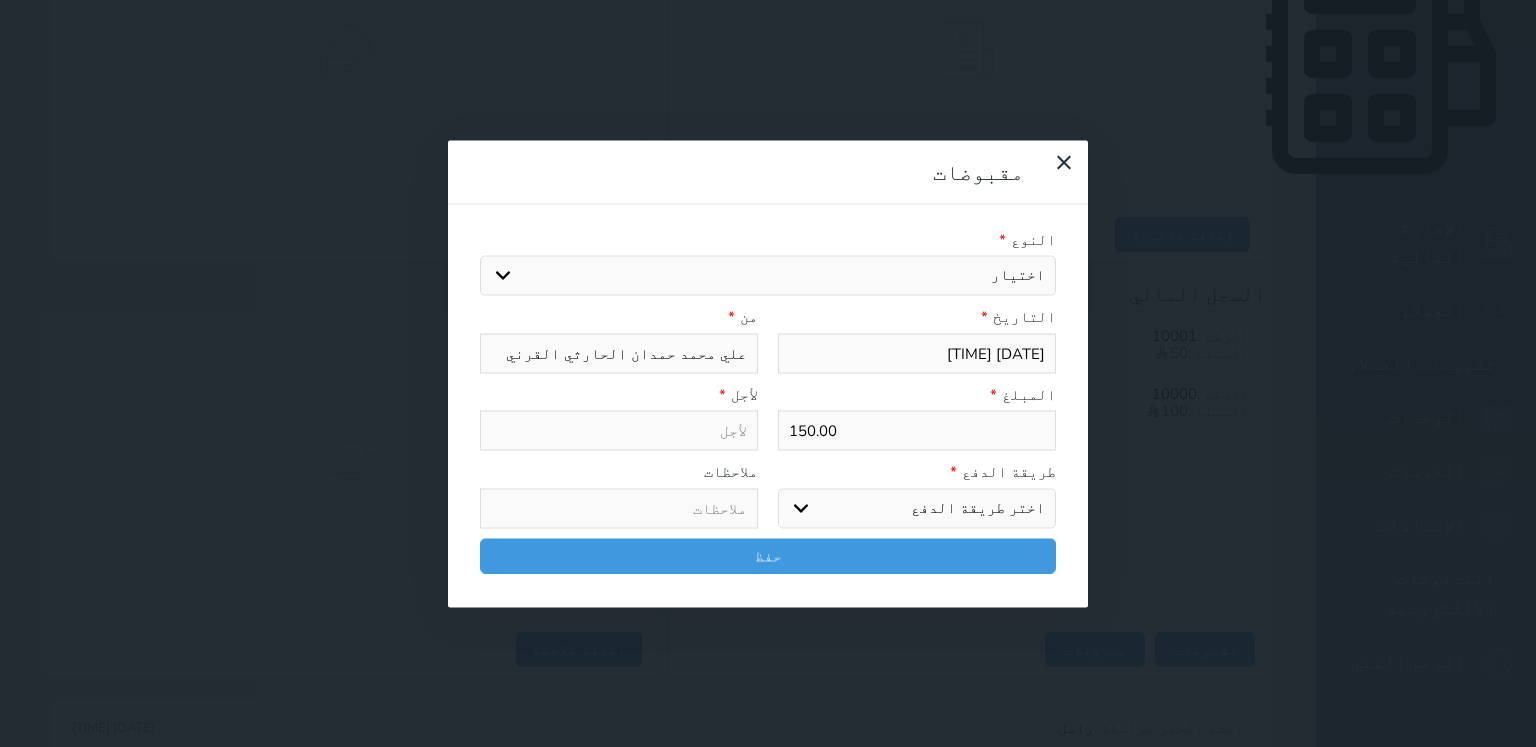 click on "اختر طريقة الدفع   دفع نقدى   تحويل بنكى   مدى   بطاقة ائتمان   آجل" at bounding box center (917, 508) 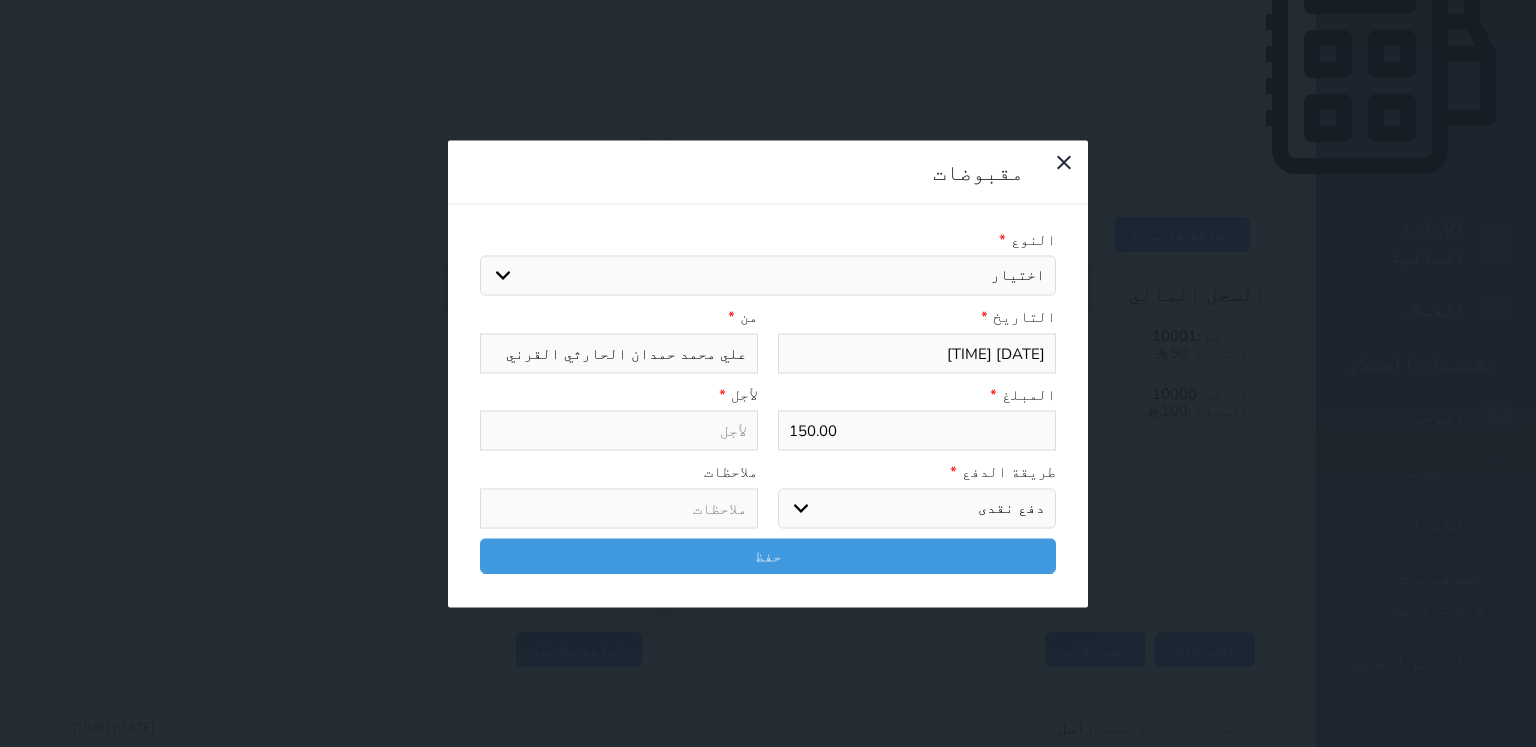click on "اختر طريقة الدفع   دفع نقدى   تحويل بنكى   مدى   بطاقة ائتمان   آجل" at bounding box center [917, 508] 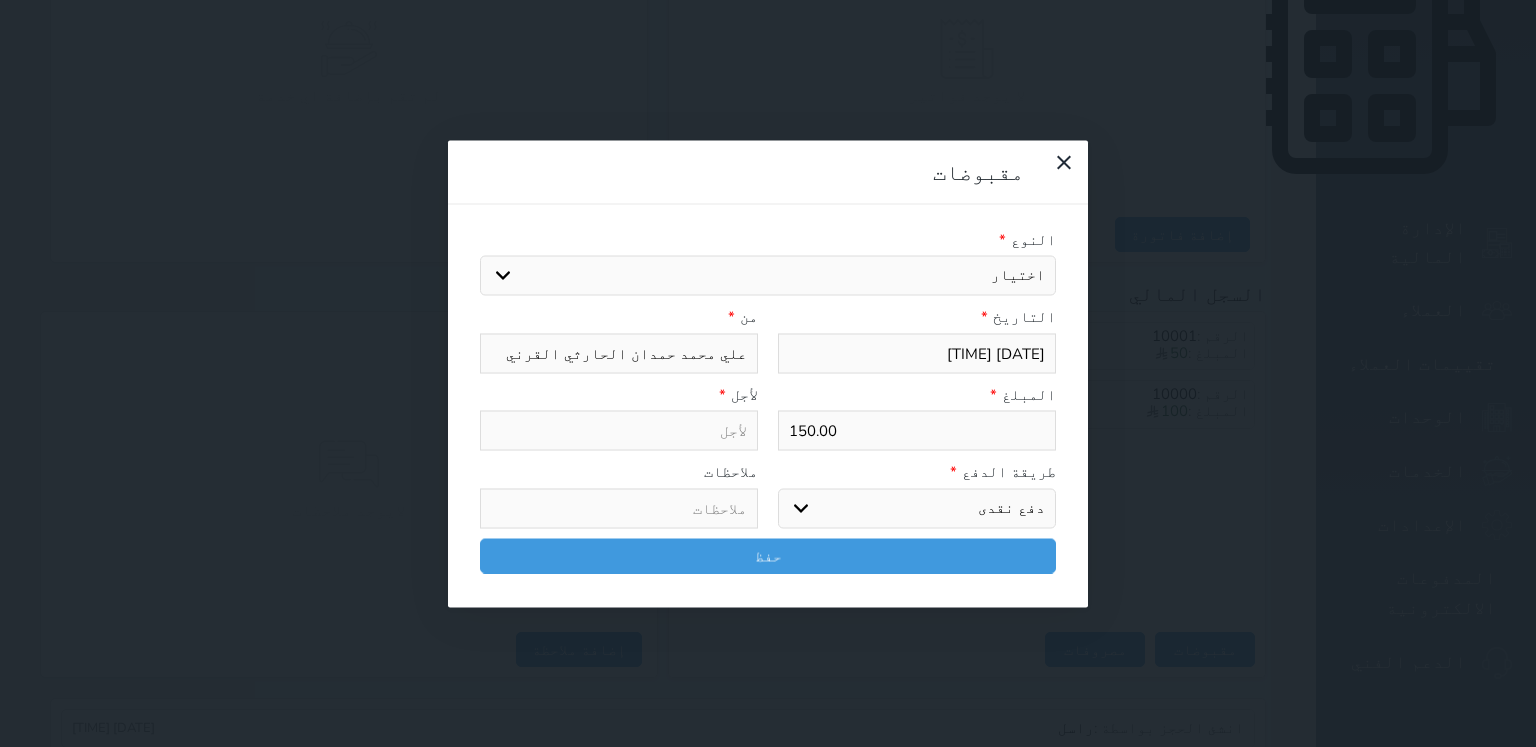 type on "قيمة إيجار - الوحدة - 104" 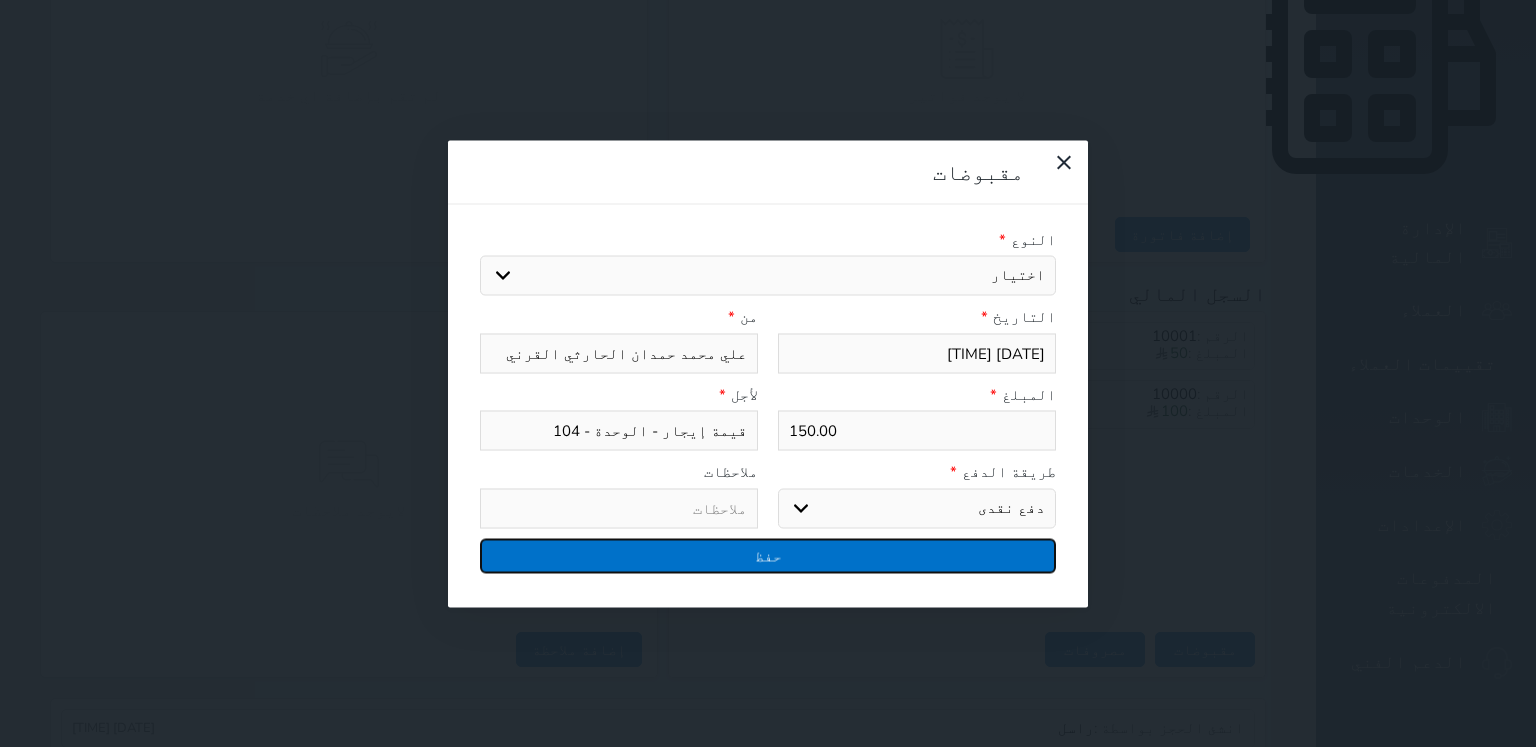 click on "حفظ" at bounding box center [768, 555] 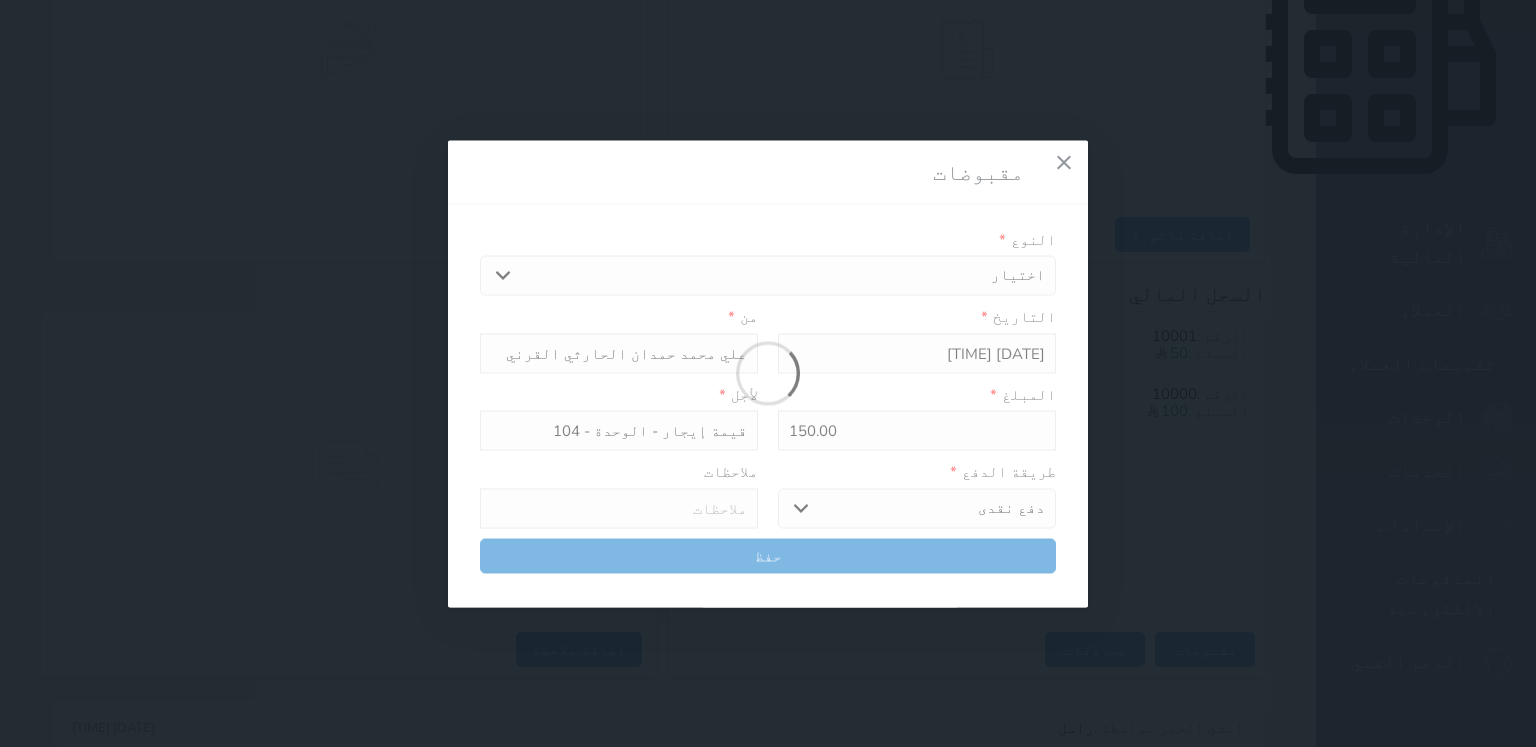 select 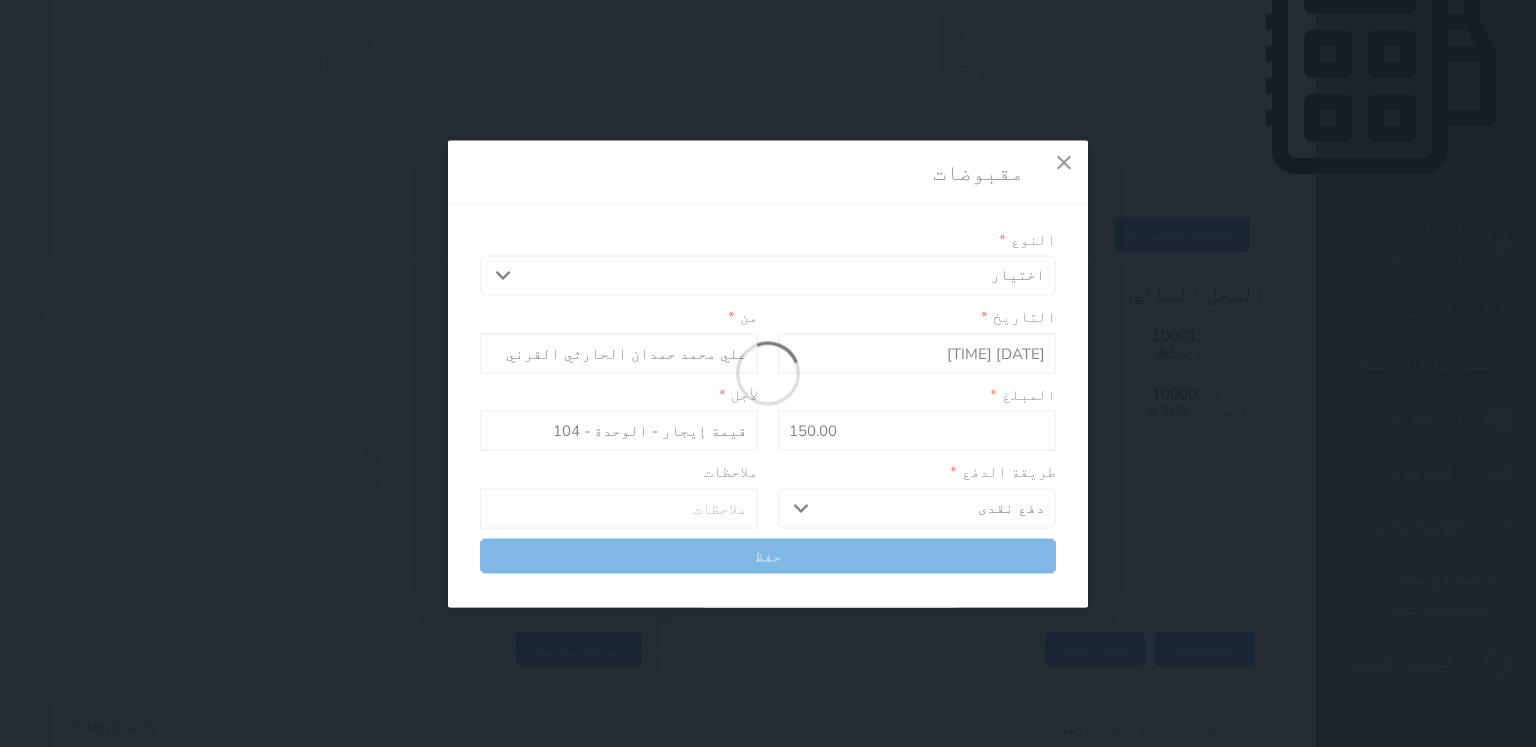 type 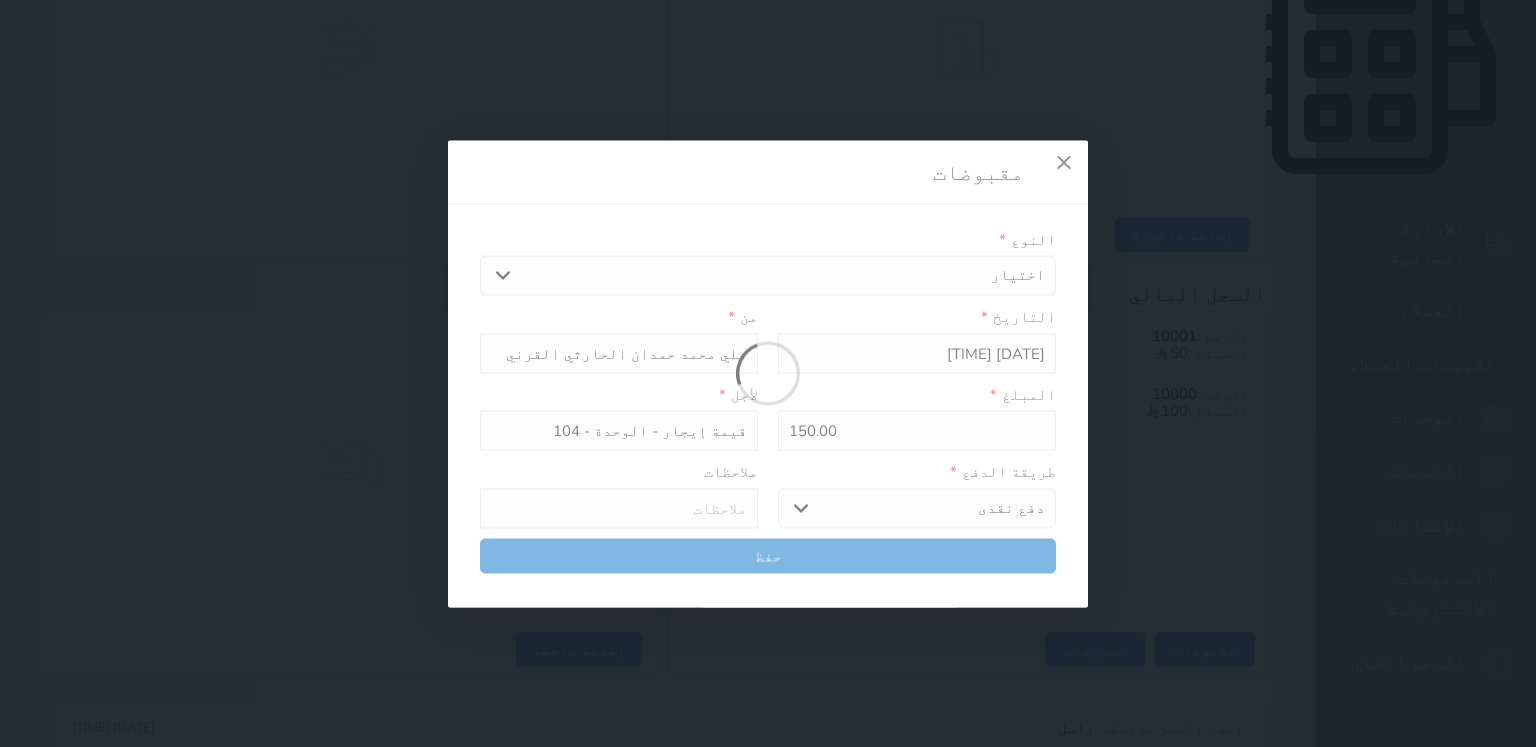 type on "0" 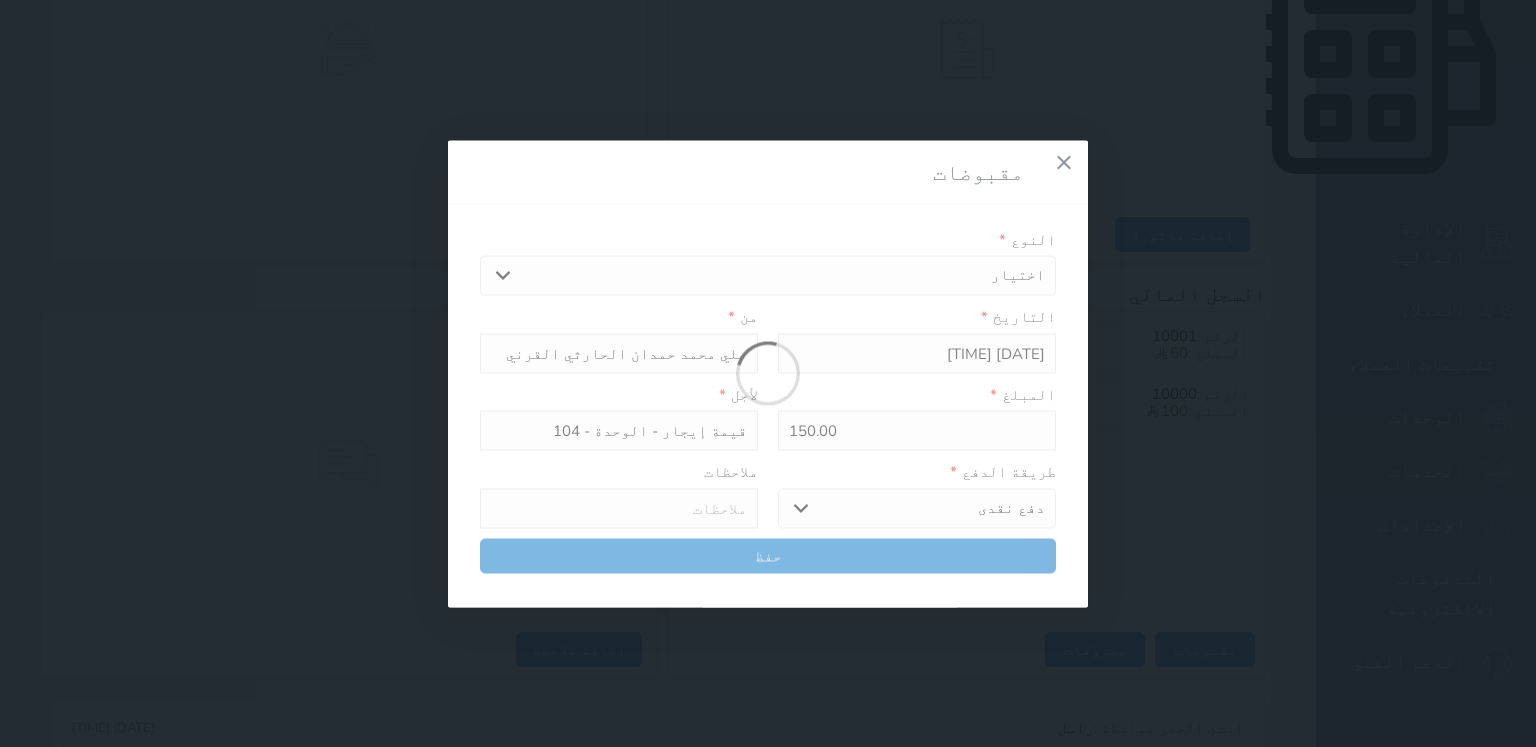 select 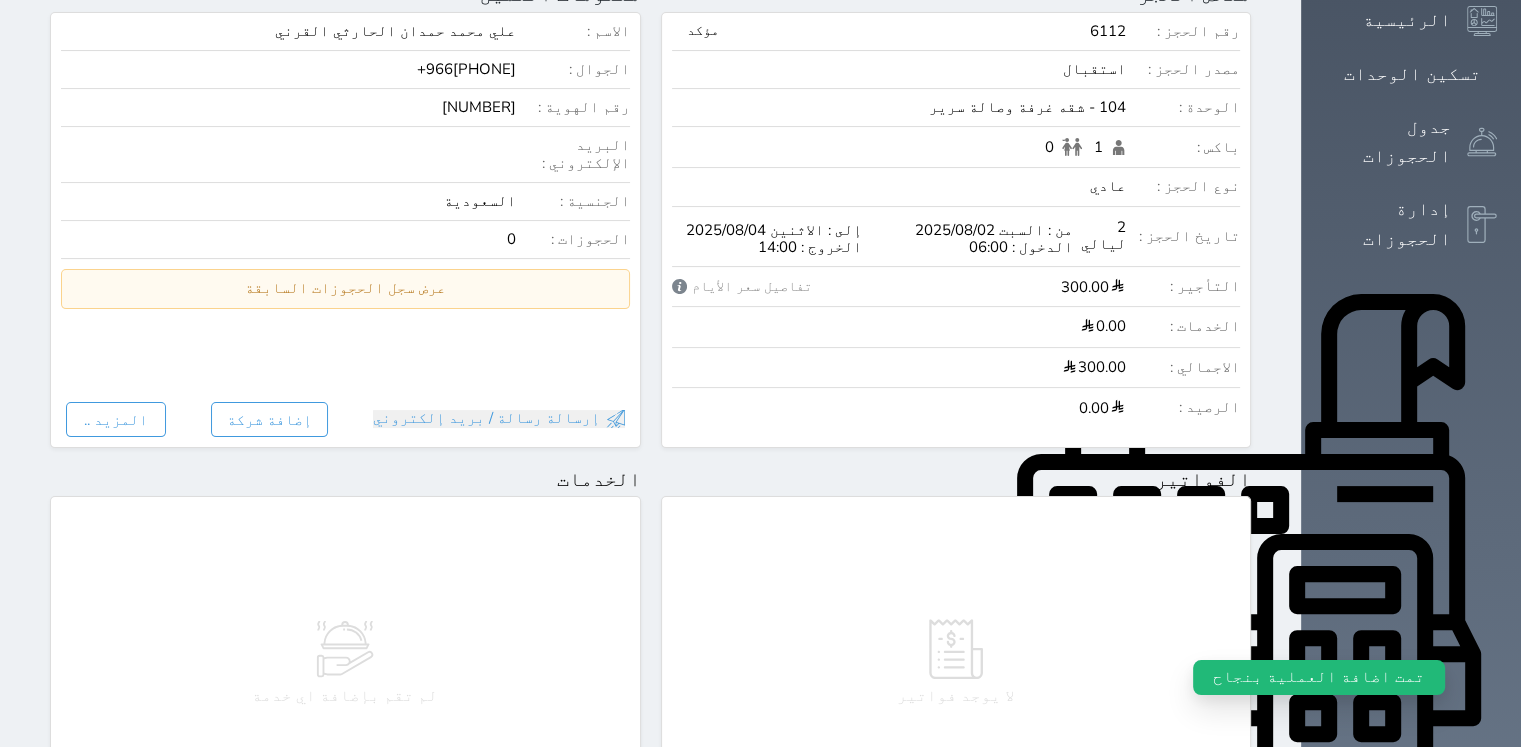 scroll, scrollTop: 0, scrollLeft: 0, axis: both 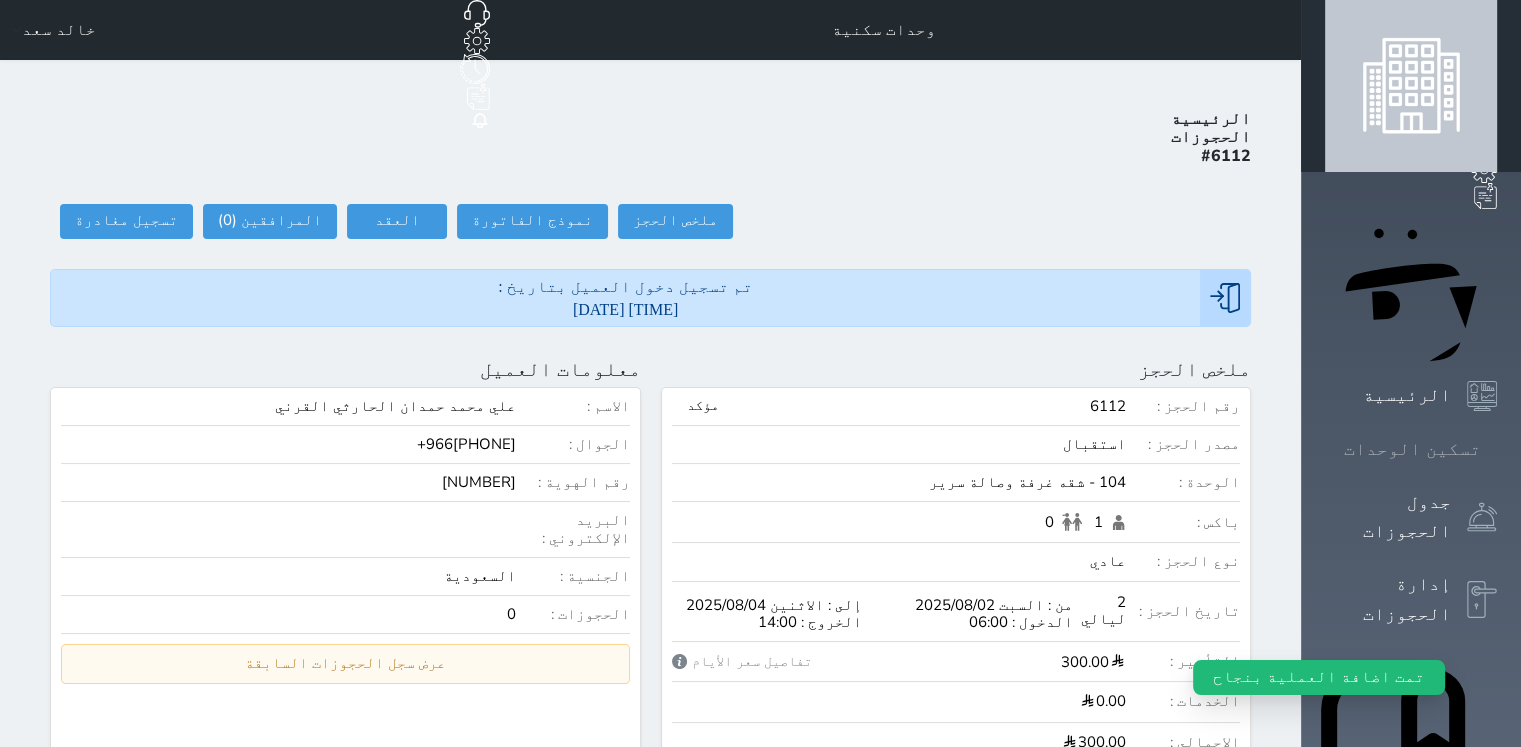 click 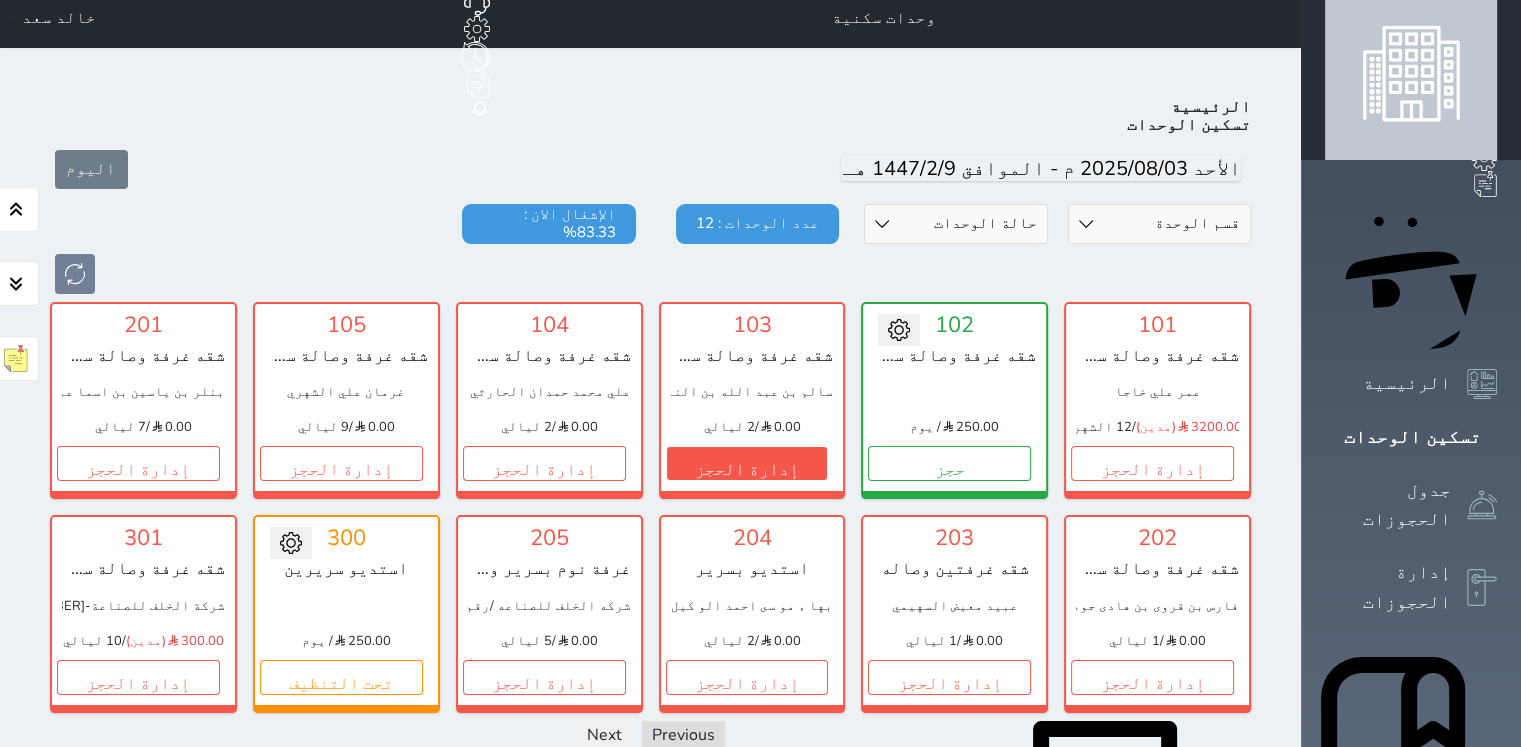 scroll, scrollTop: 0, scrollLeft: 0, axis: both 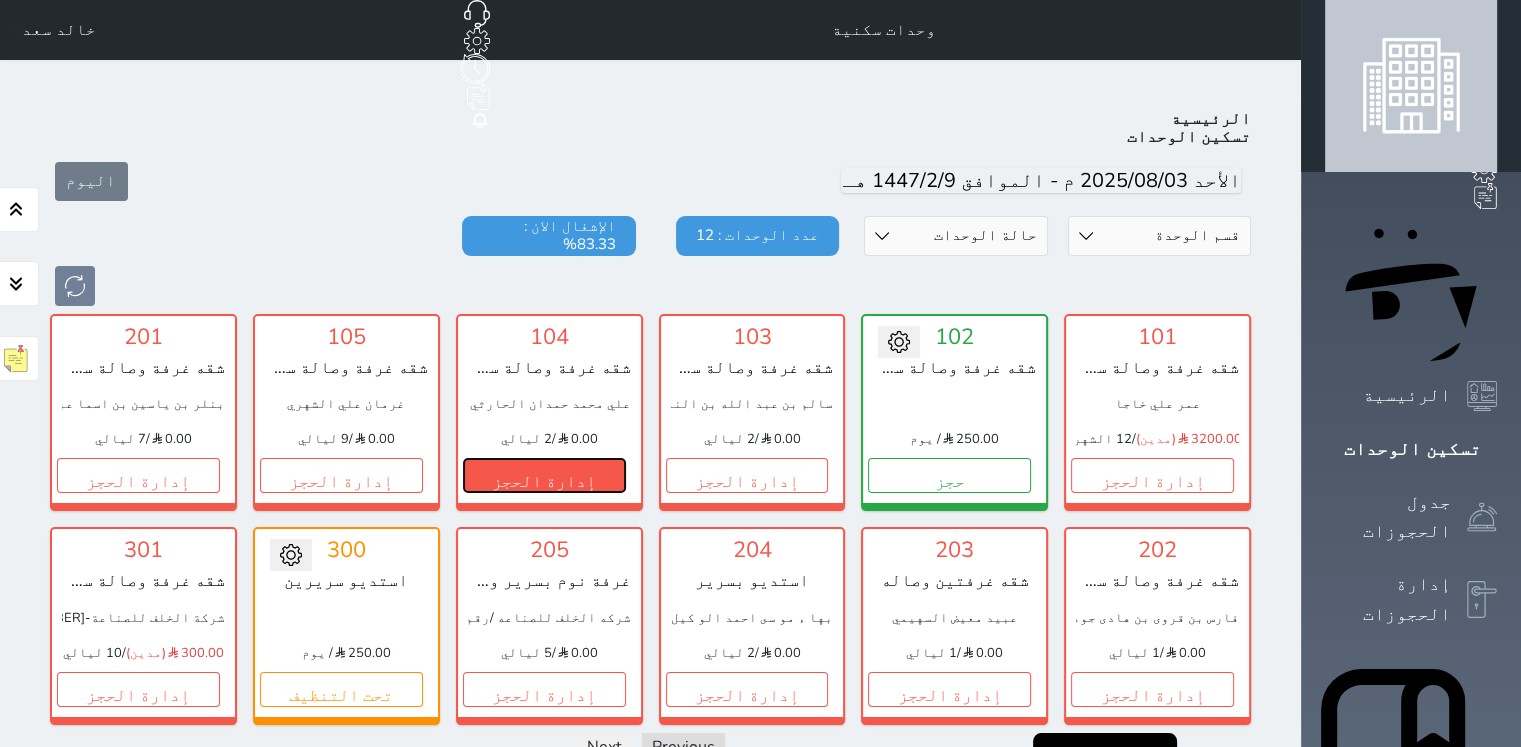 click on "إدارة الحجز" at bounding box center (544, 475) 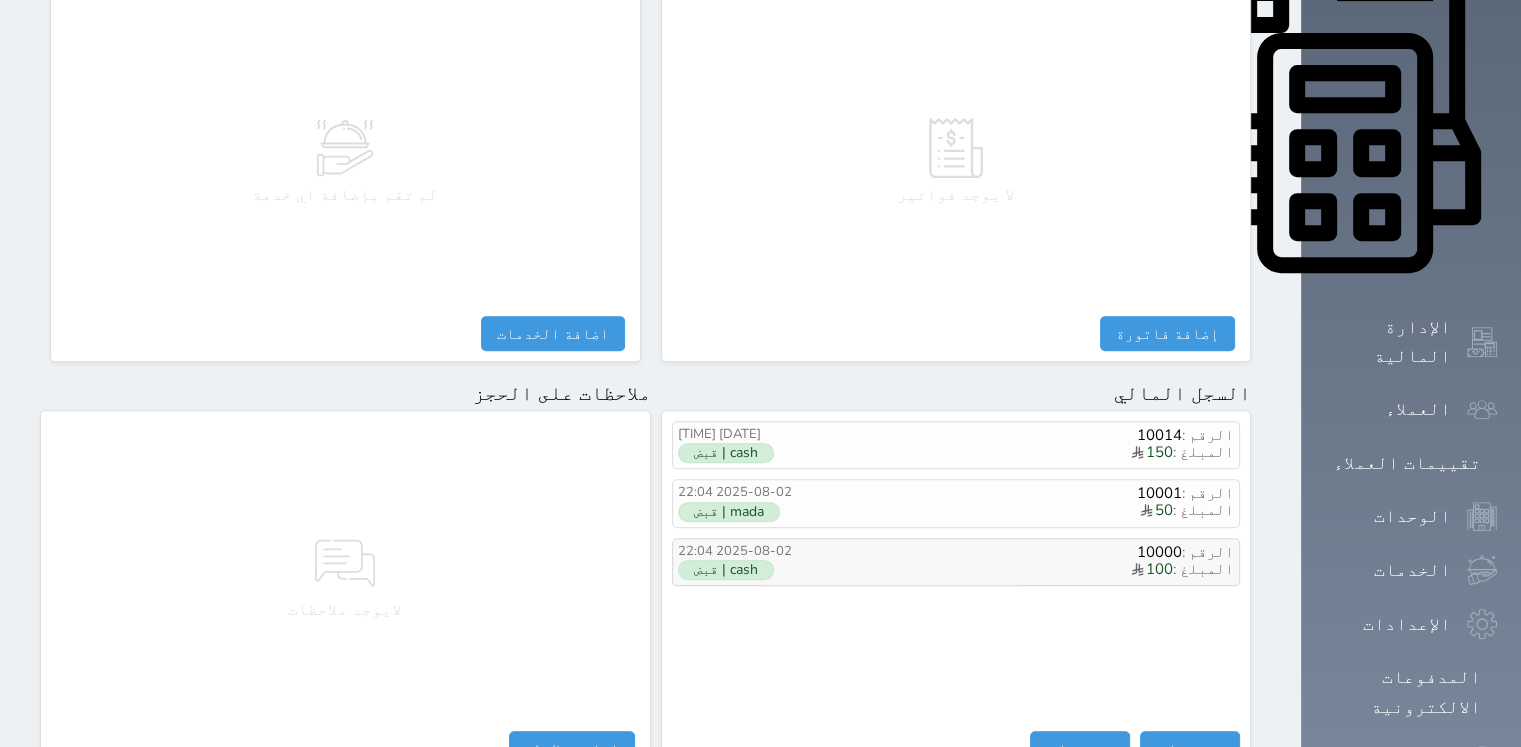 scroll, scrollTop: 975, scrollLeft: 0, axis: vertical 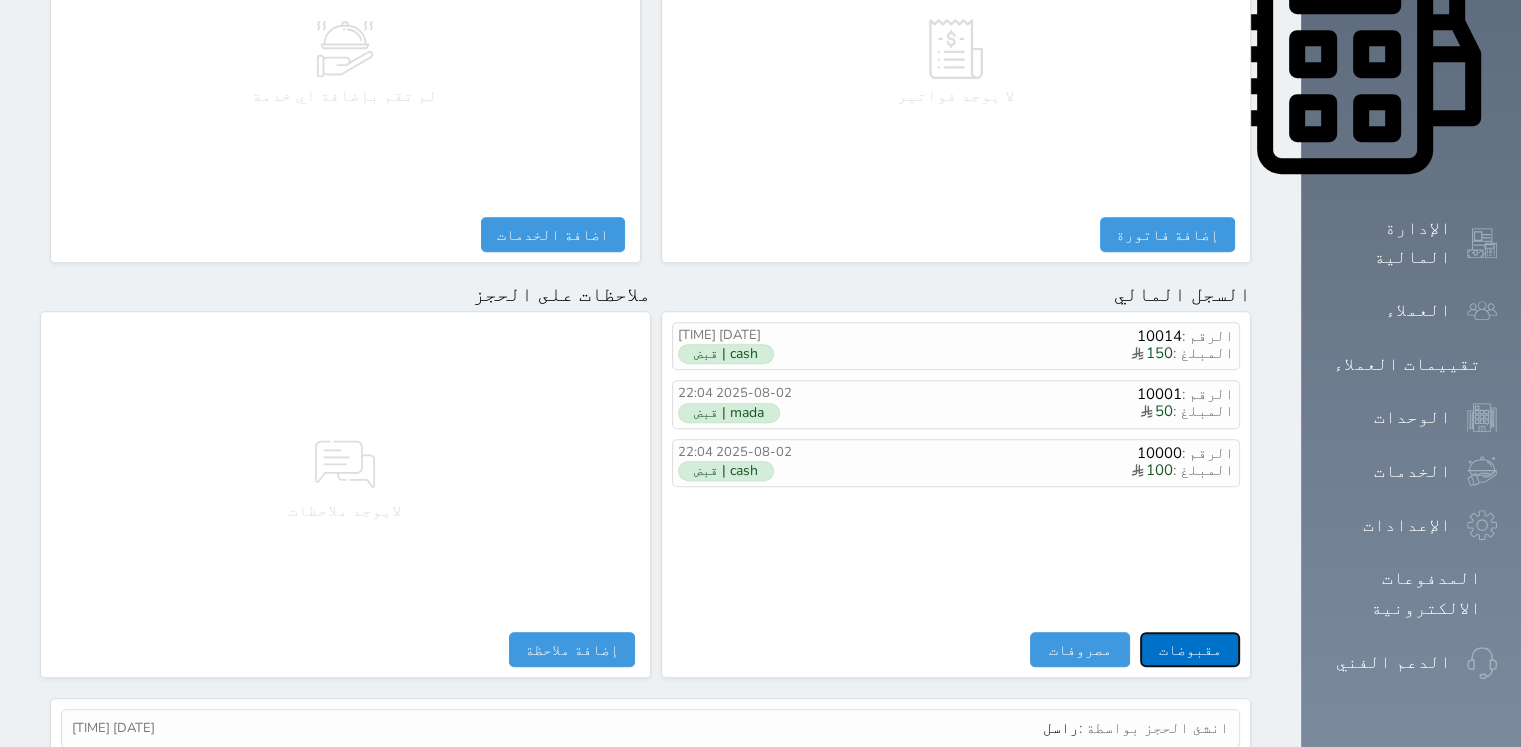 click on "مقبوضات" at bounding box center [1190, 649] 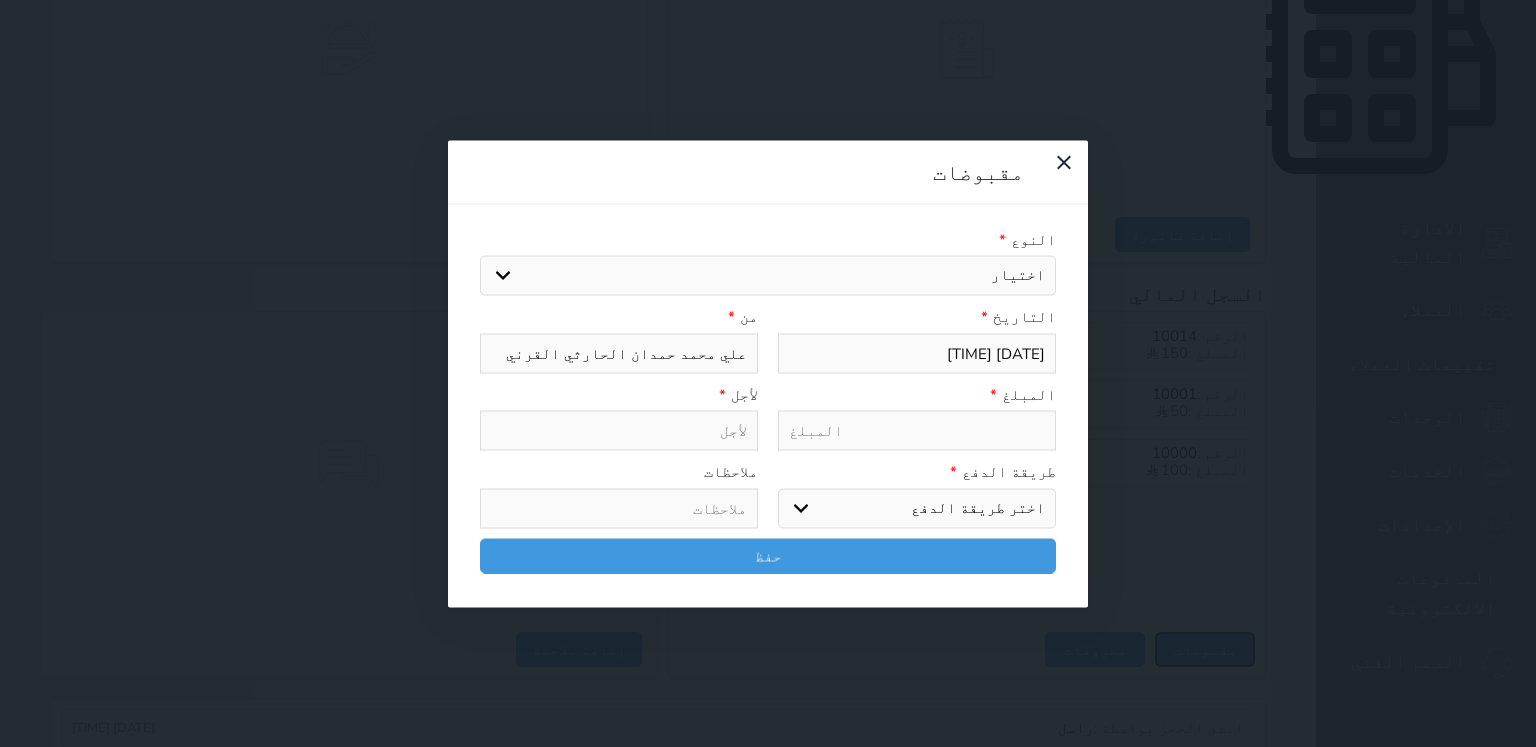 select 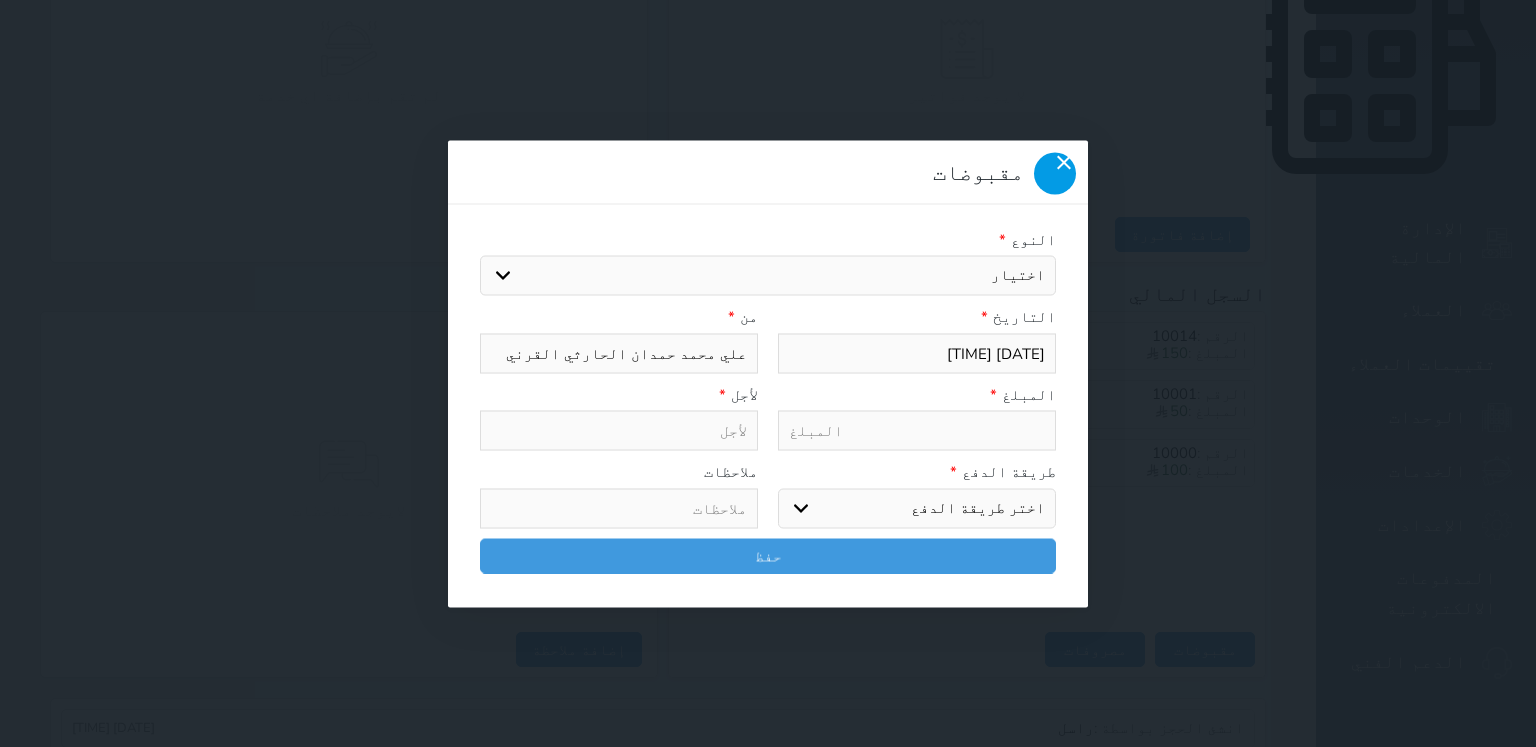 click 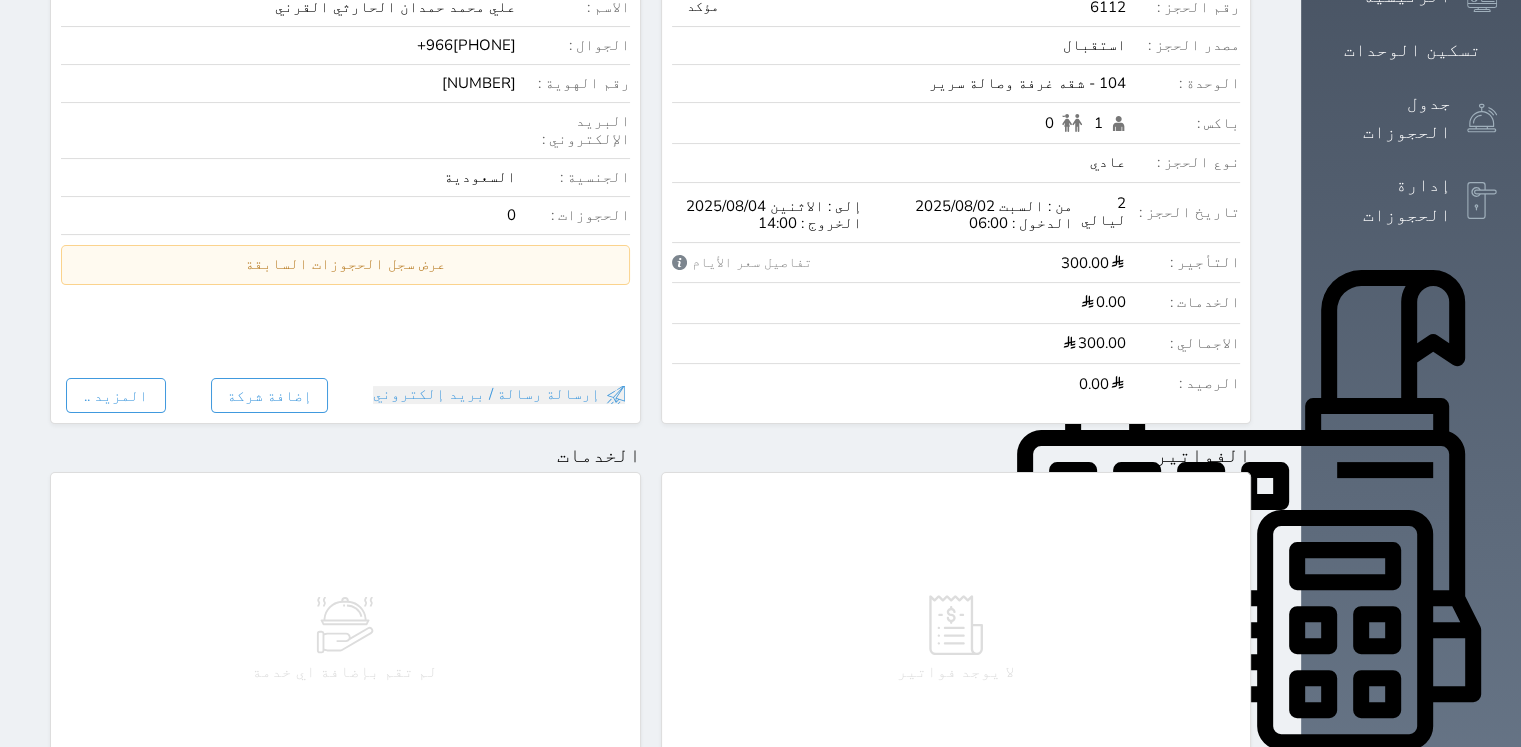 scroll, scrollTop: 375, scrollLeft: 0, axis: vertical 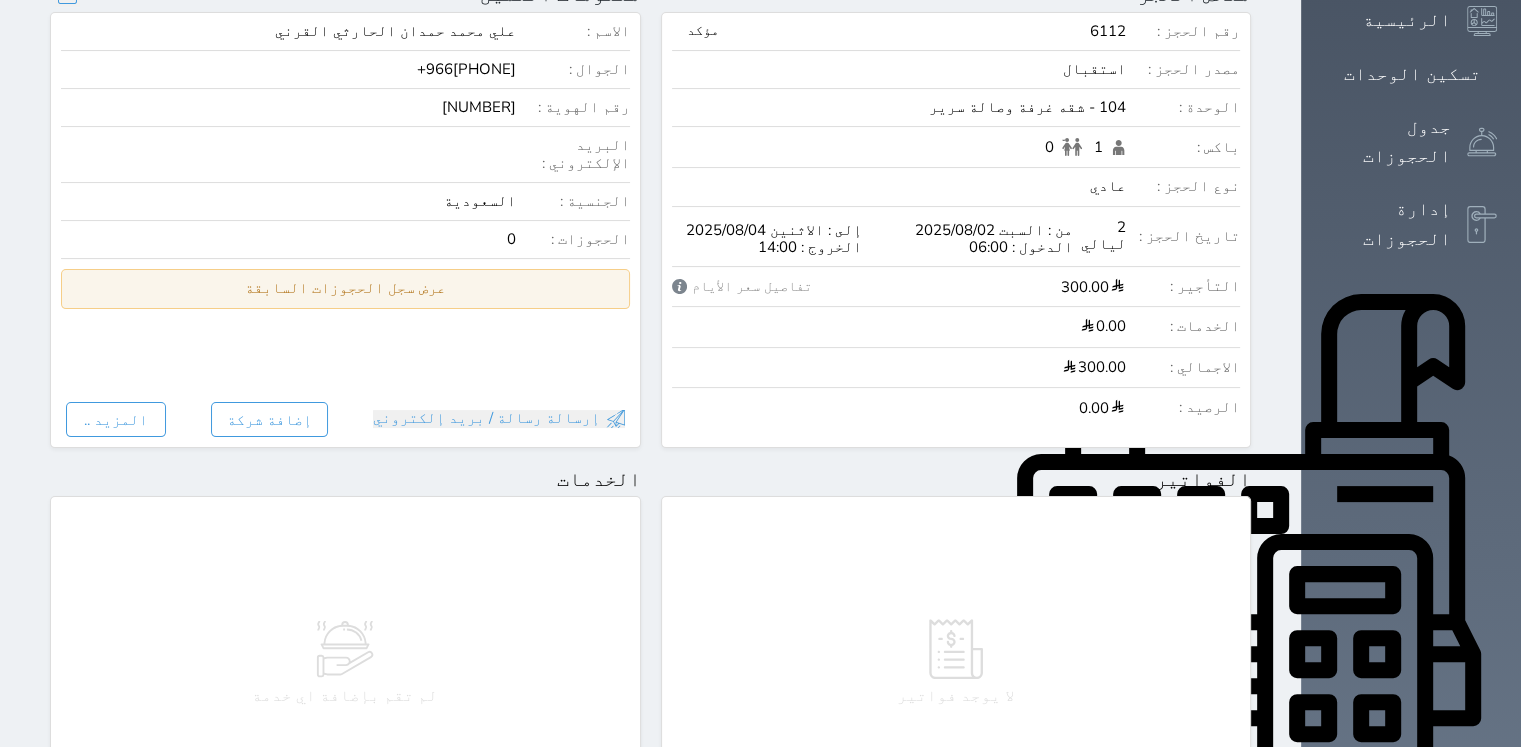 click on "عرض سجل الحجوزات السابقة" at bounding box center [345, 288] 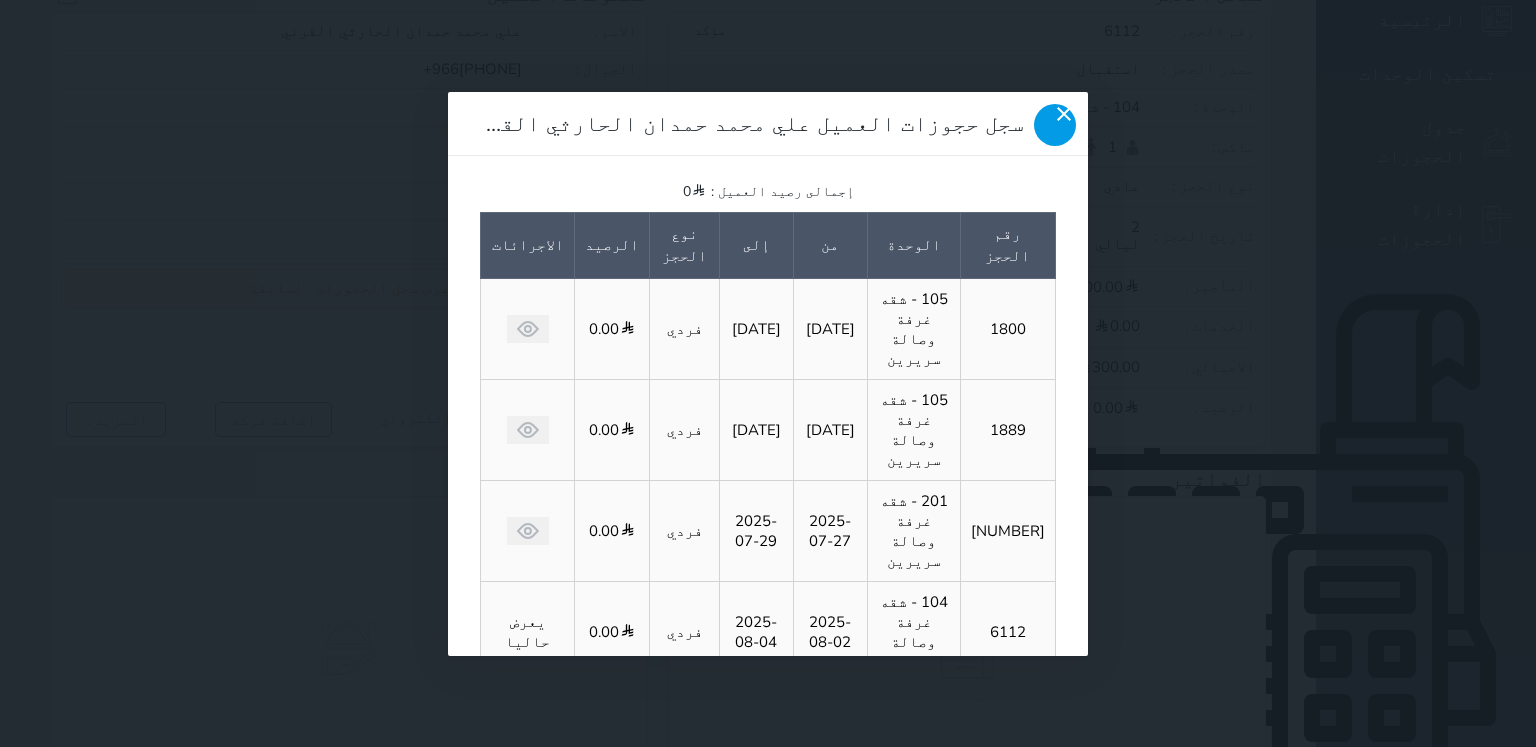 click 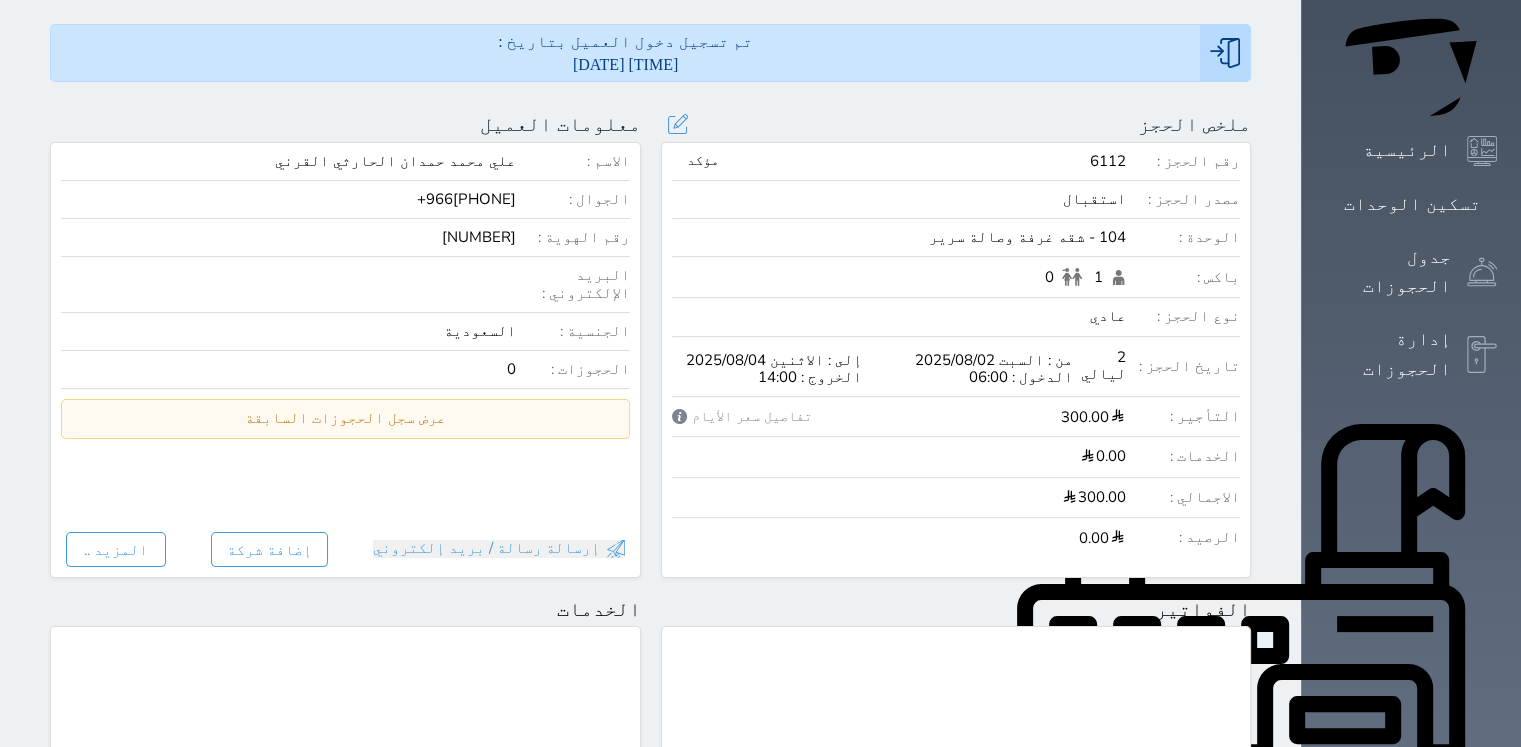 scroll, scrollTop: 0, scrollLeft: 0, axis: both 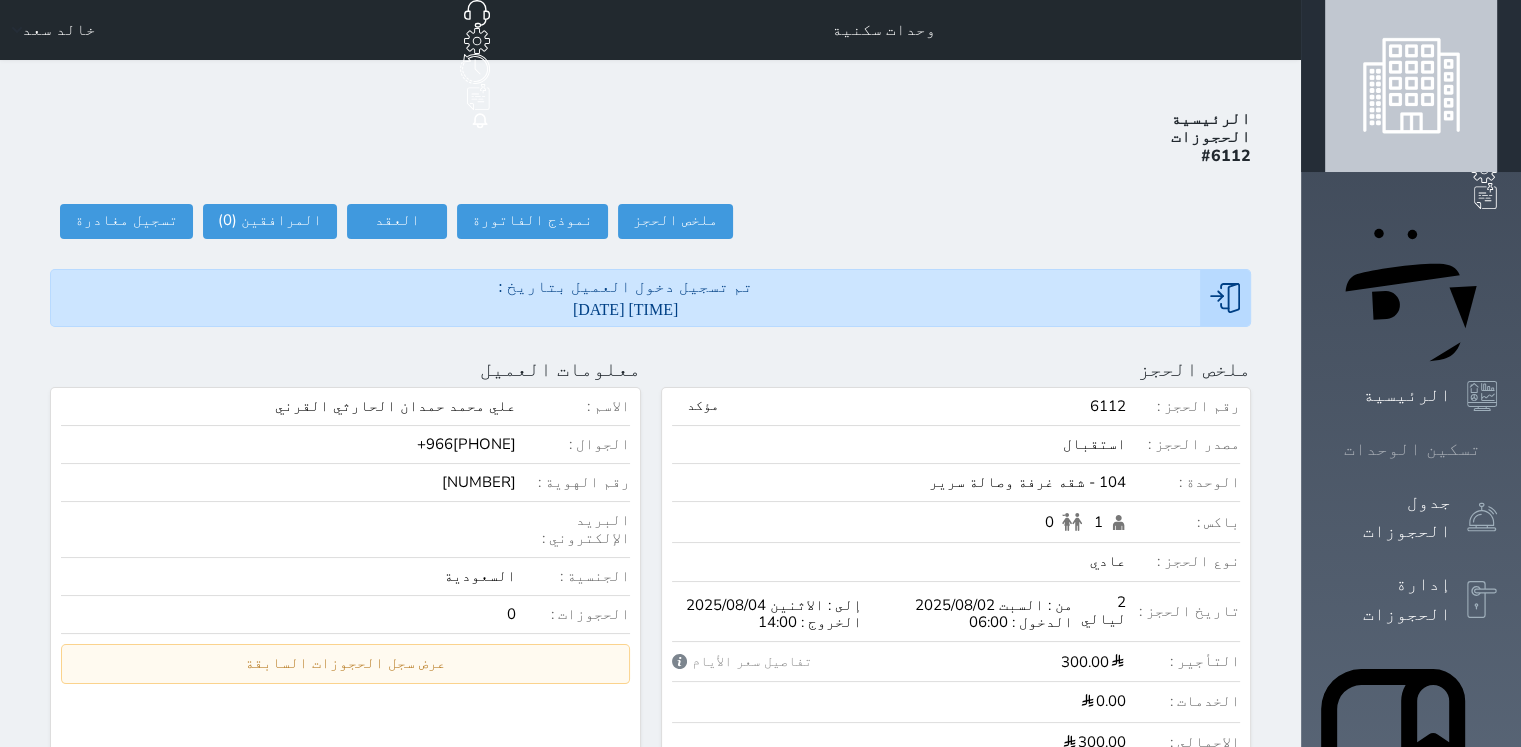 click 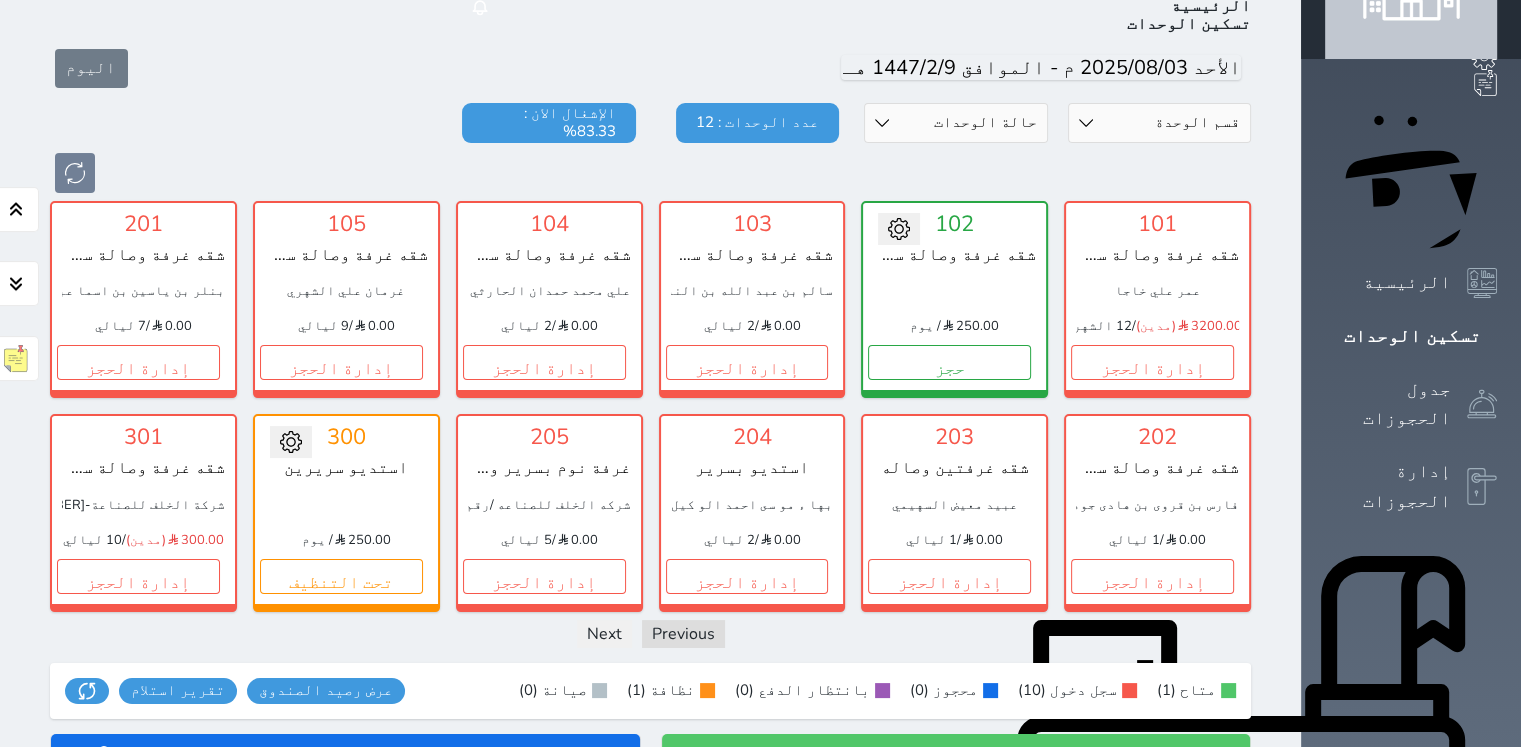 scroll, scrollTop: 100, scrollLeft: 0, axis: vertical 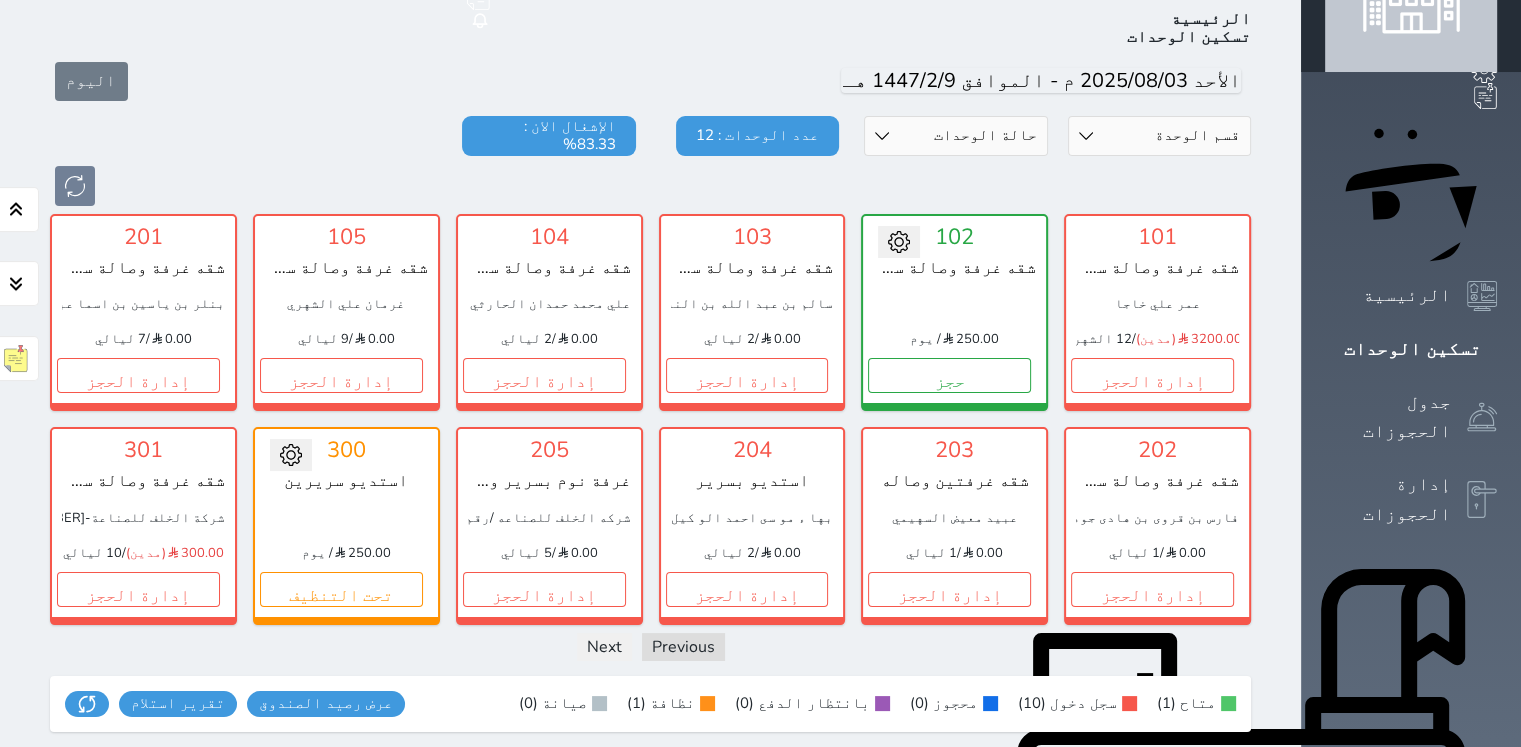 click at bounding box center [650, 186] 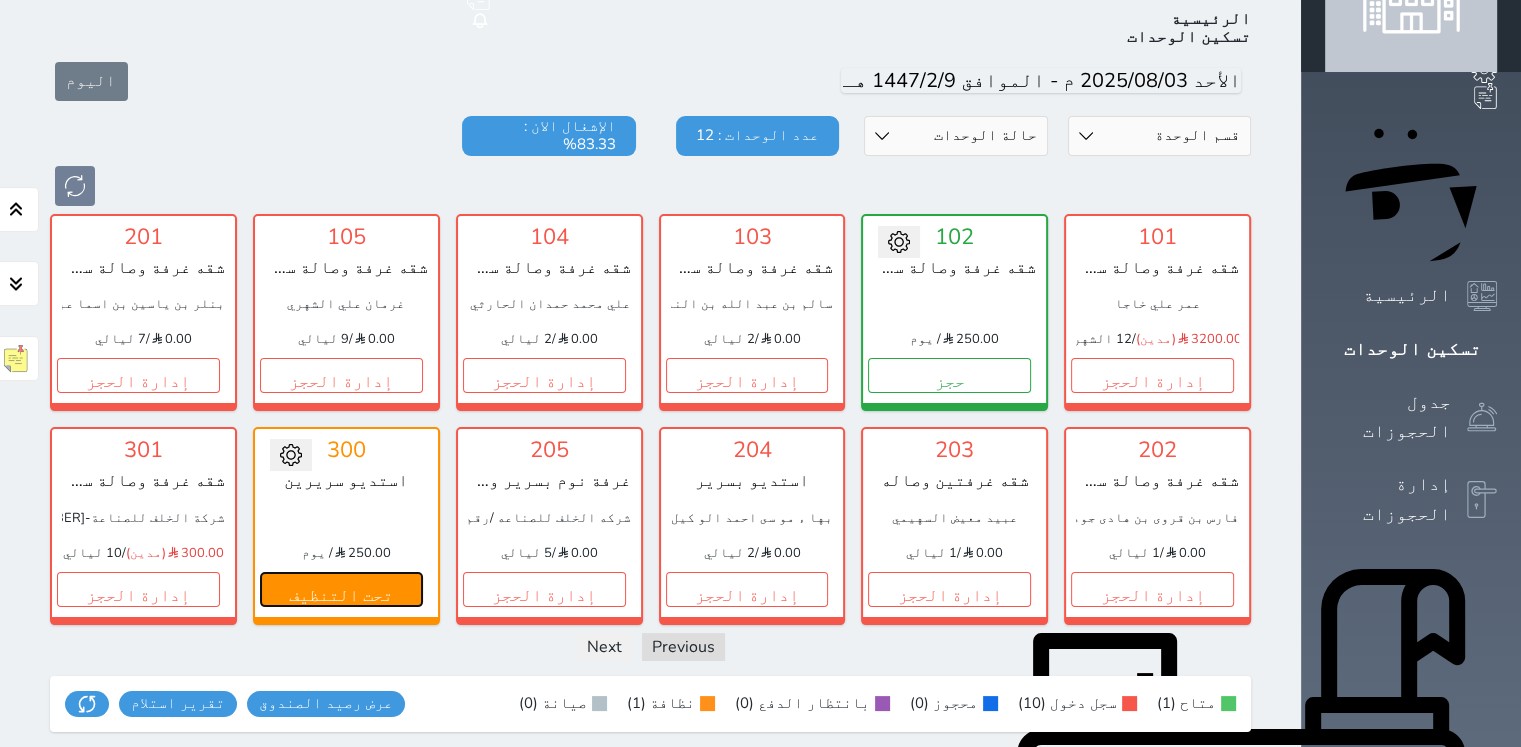 click on "تحت التنظيف" at bounding box center (341, 589) 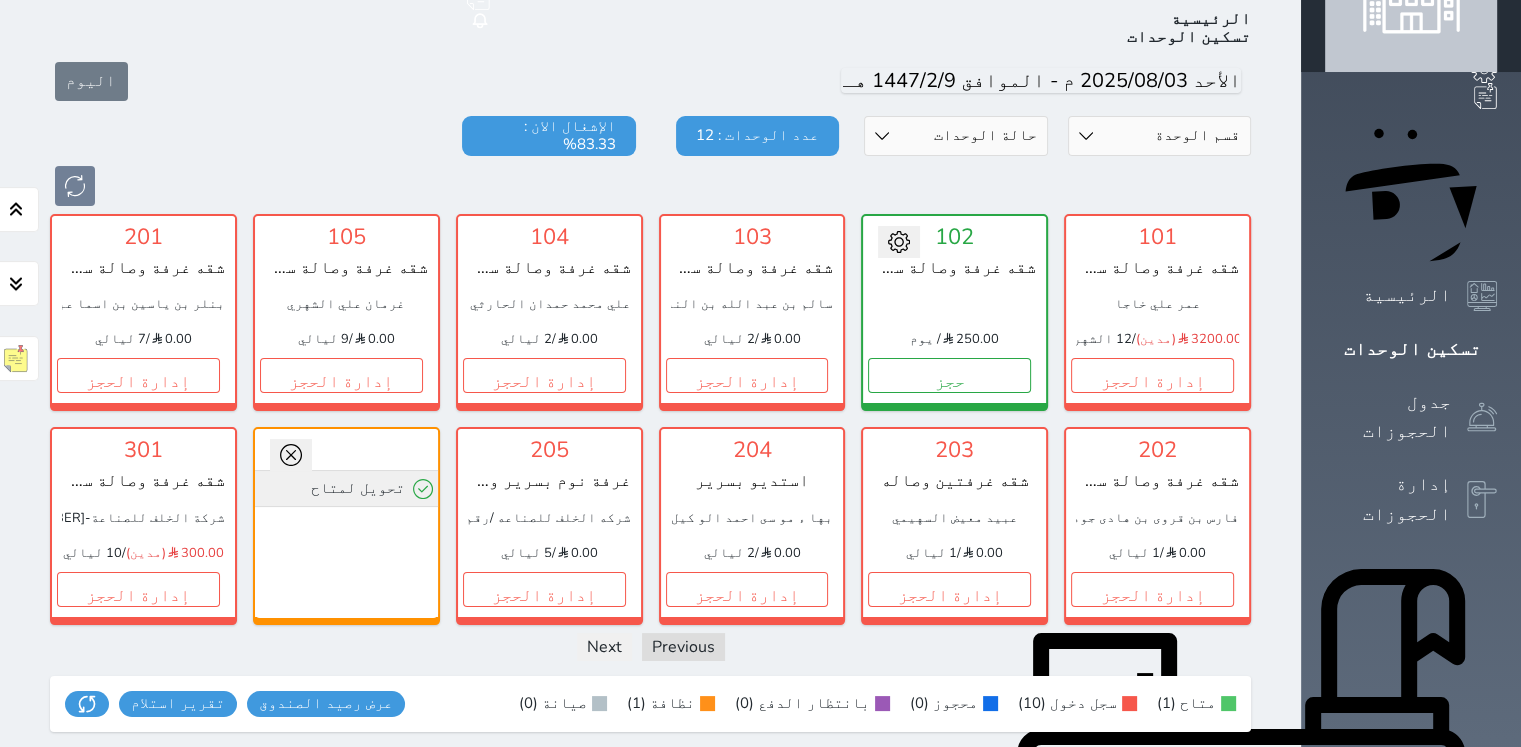 click 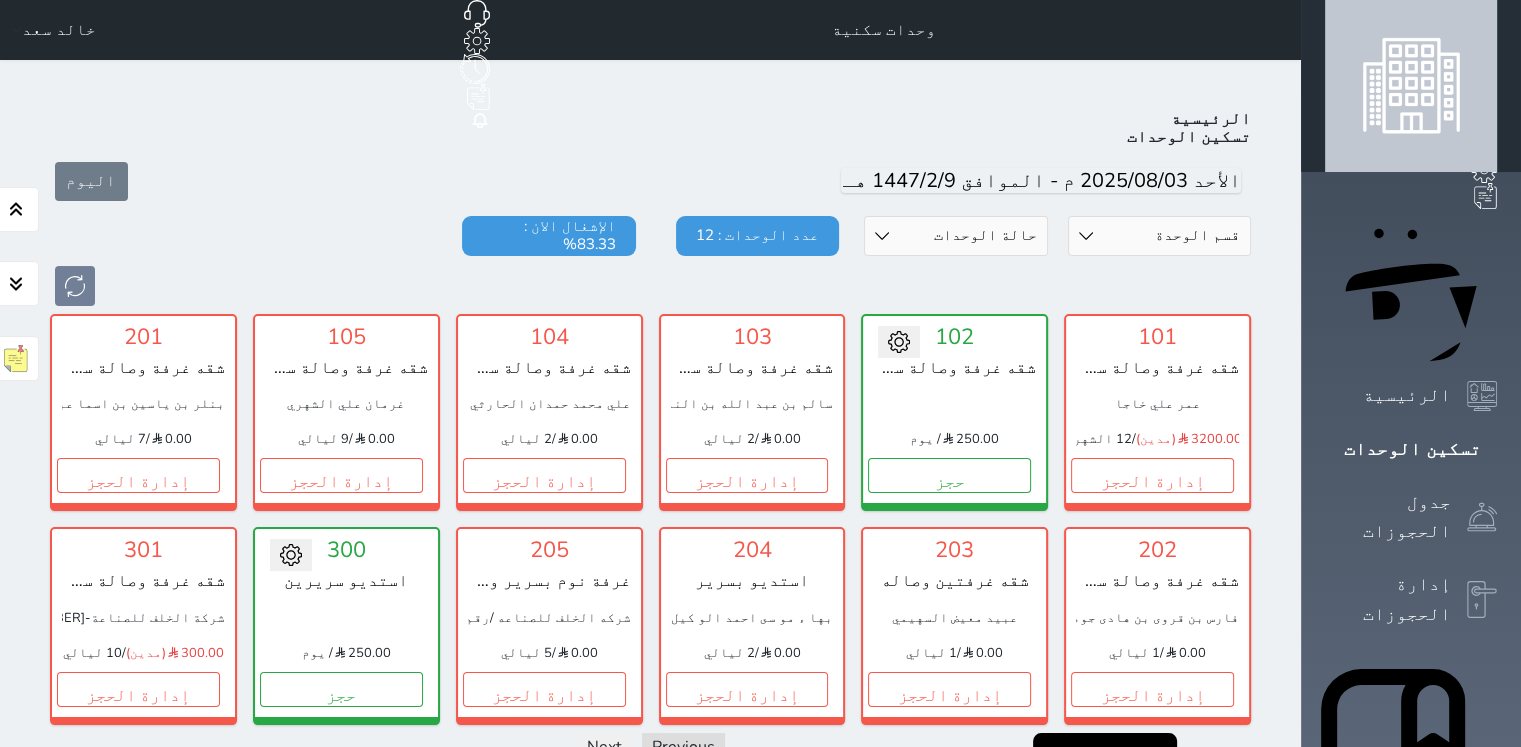 scroll, scrollTop: 100, scrollLeft: 0, axis: vertical 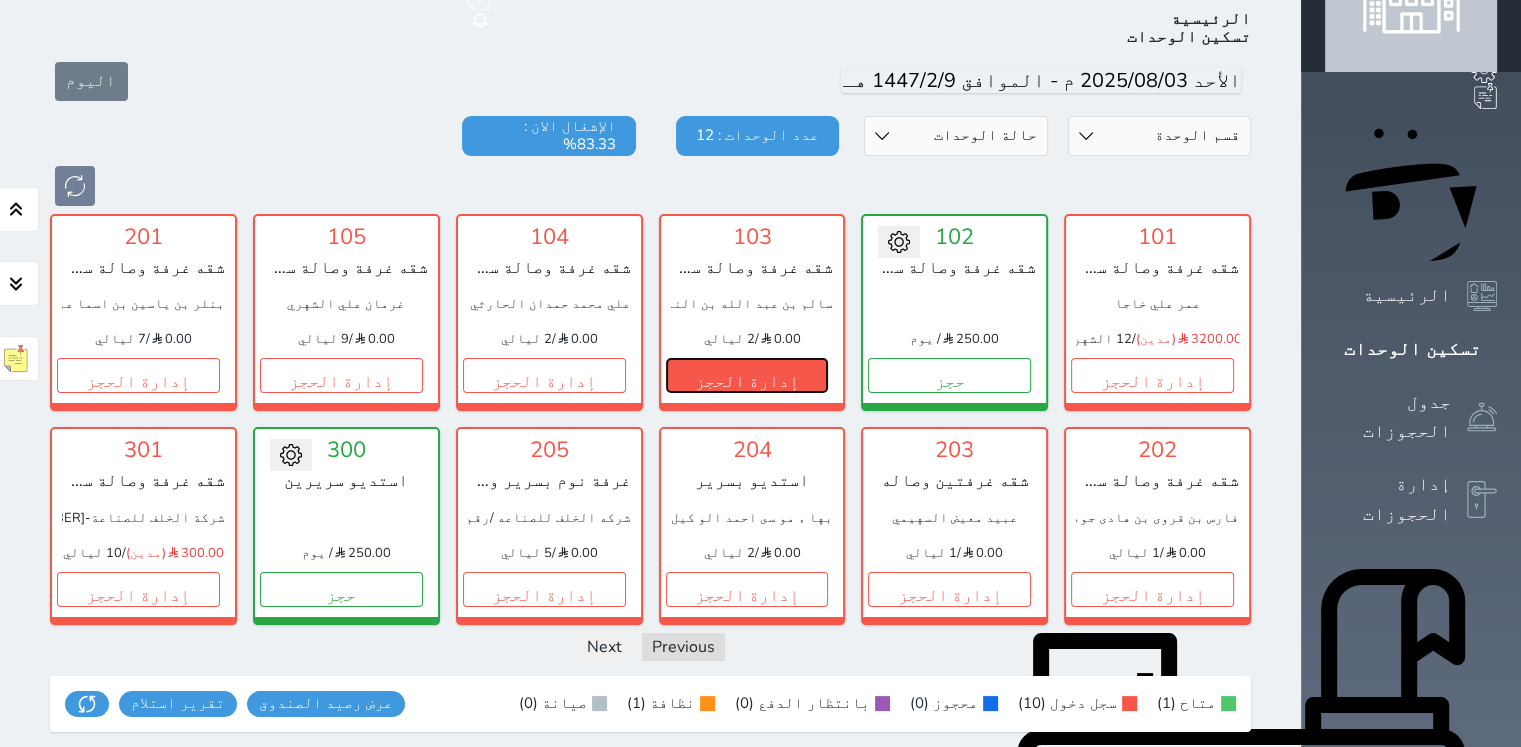 click on "إدارة الحجز" at bounding box center [747, 375] 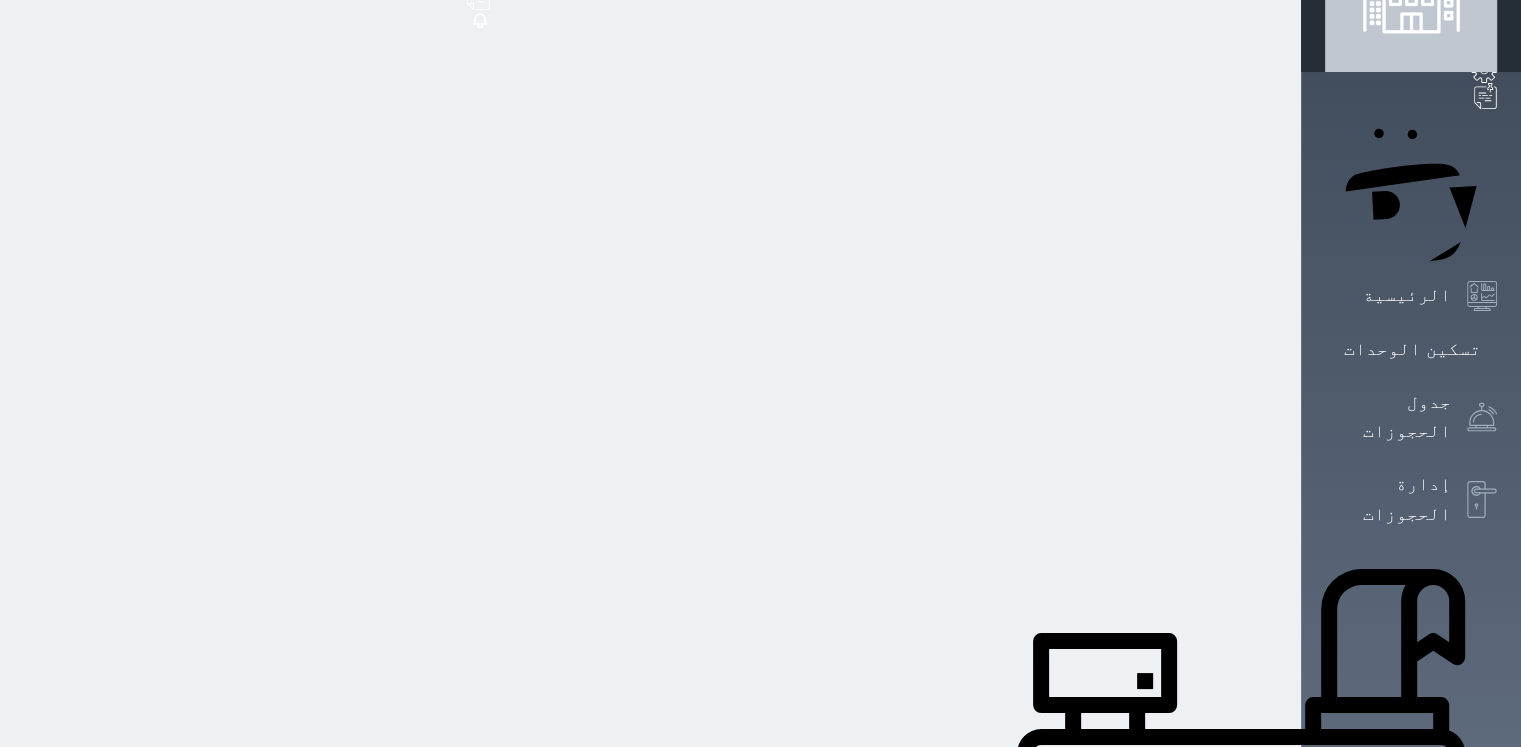 scroll, scrollTop: 0, scrollLeft: 0, axis: both 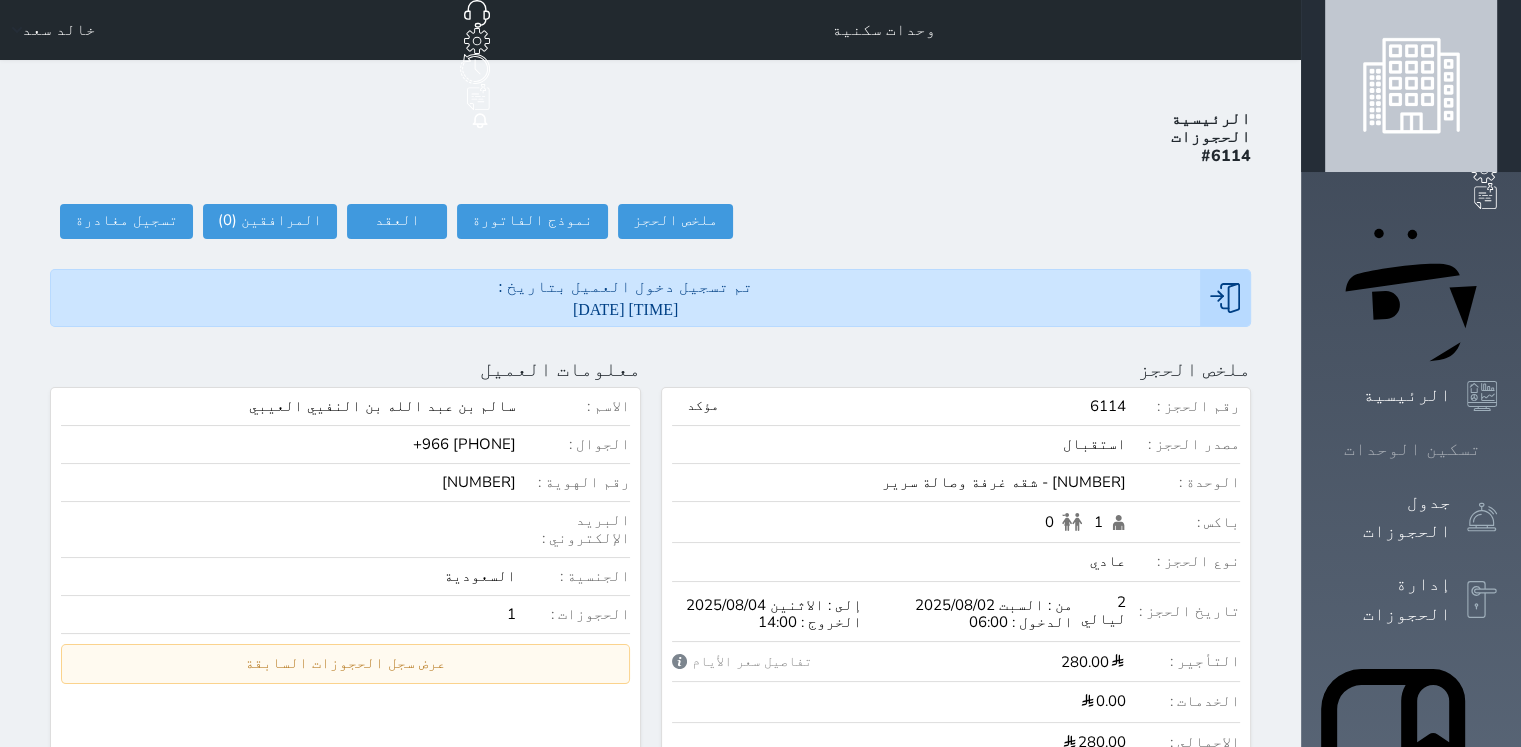 click on "تسكين الوحدات" at bounding box center [1412, 449] 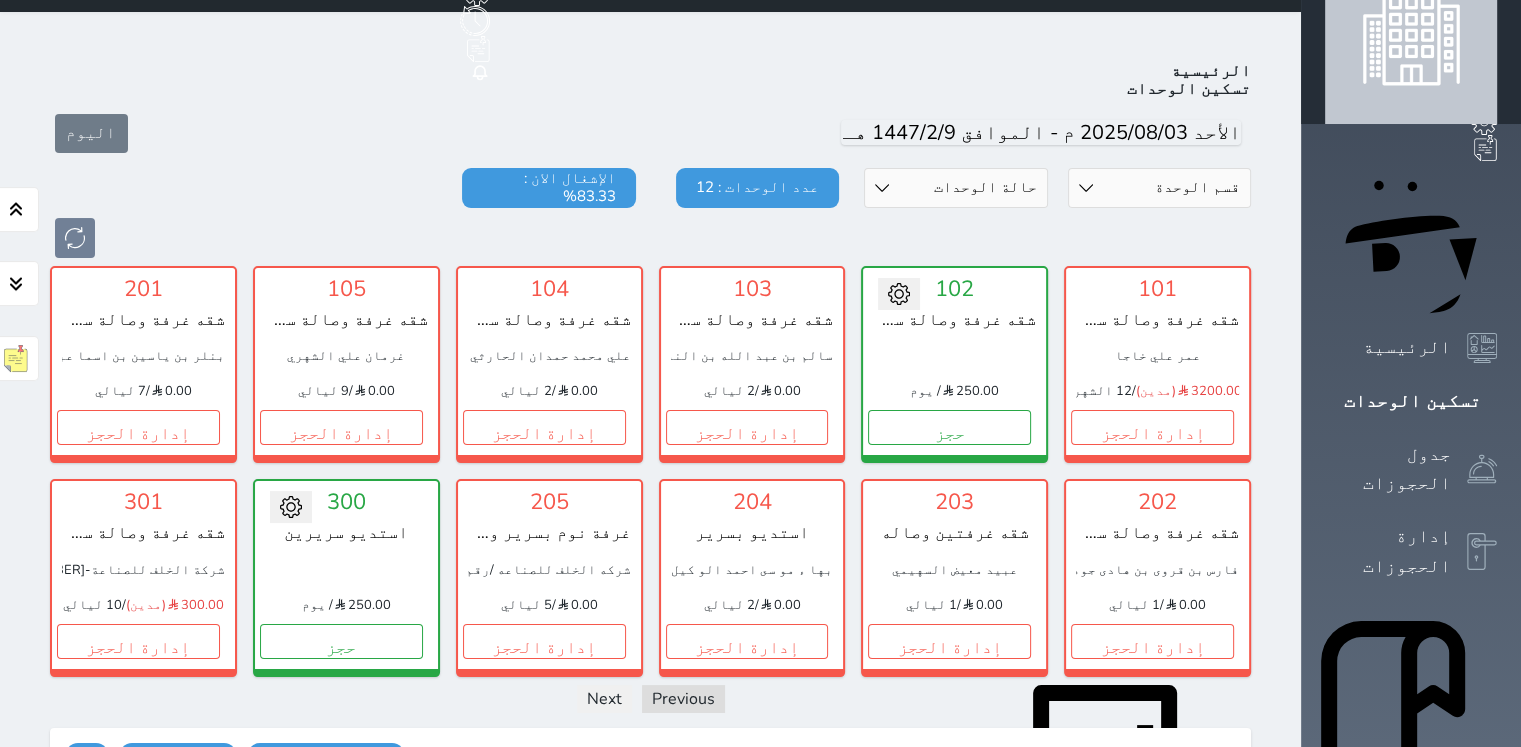 scroll, scrollTop: 107, scrollLeft: 0, axis: vertical 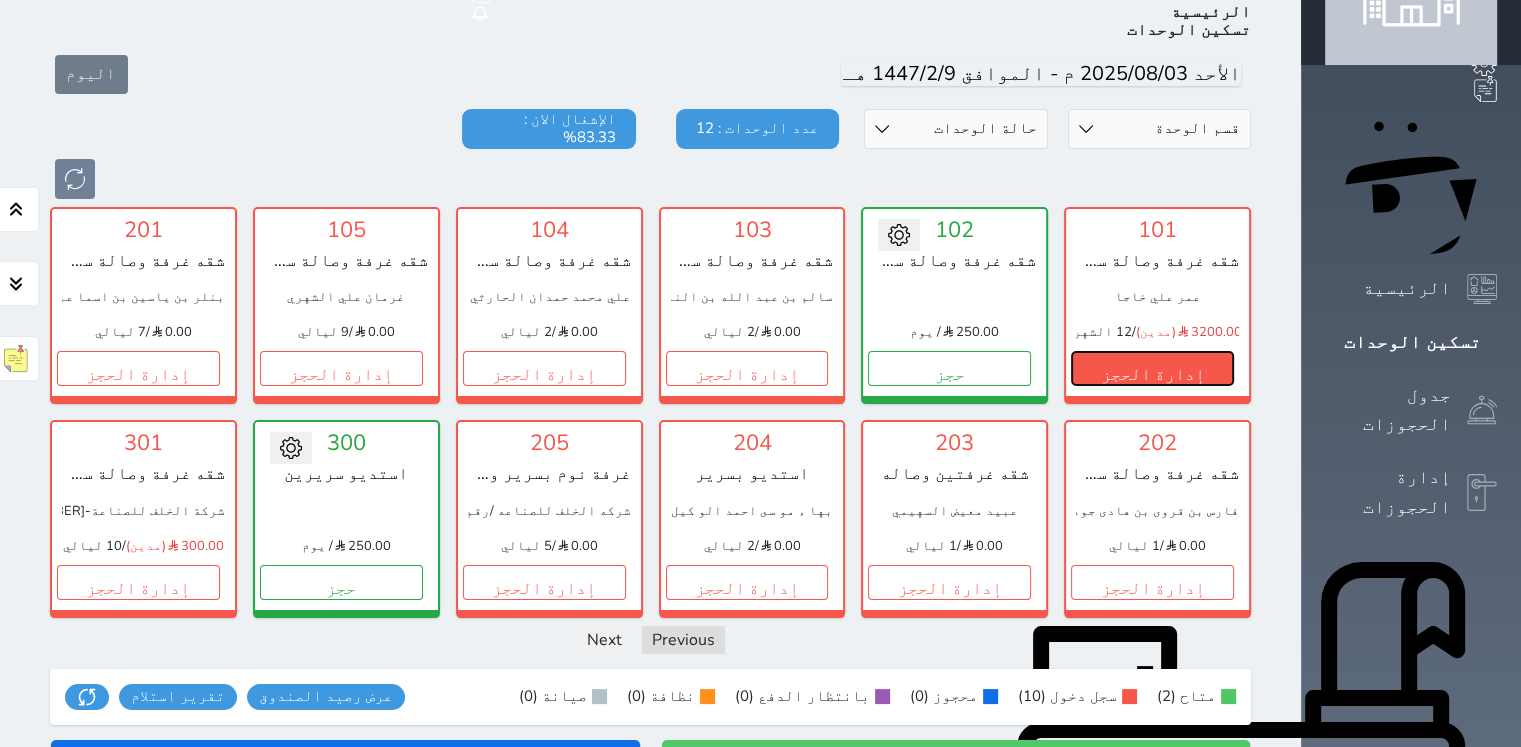 click on "إدارة الحجز" at bounding box center [1152, 368] 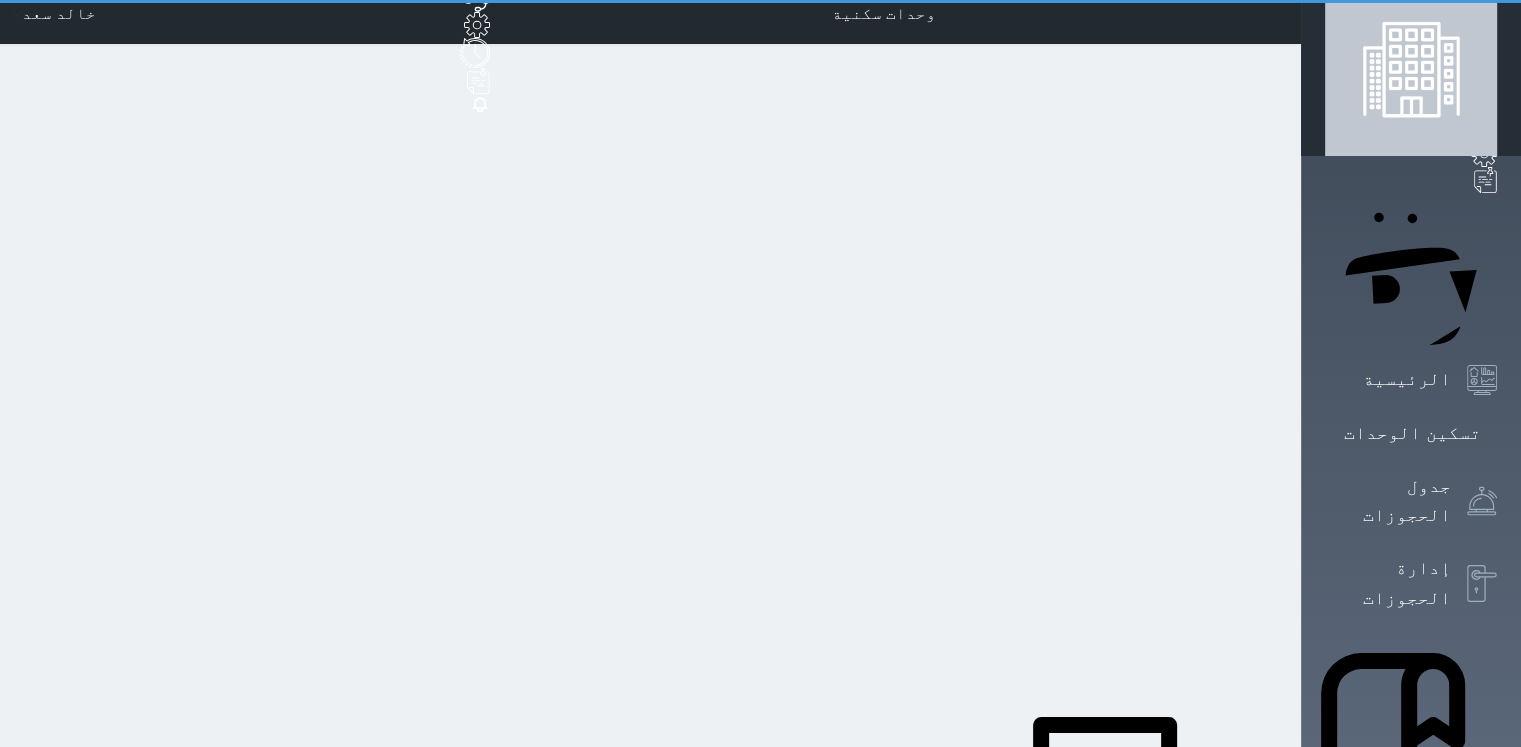 scroll, scrollTop: 0, scrollLeft: 0, axis: both 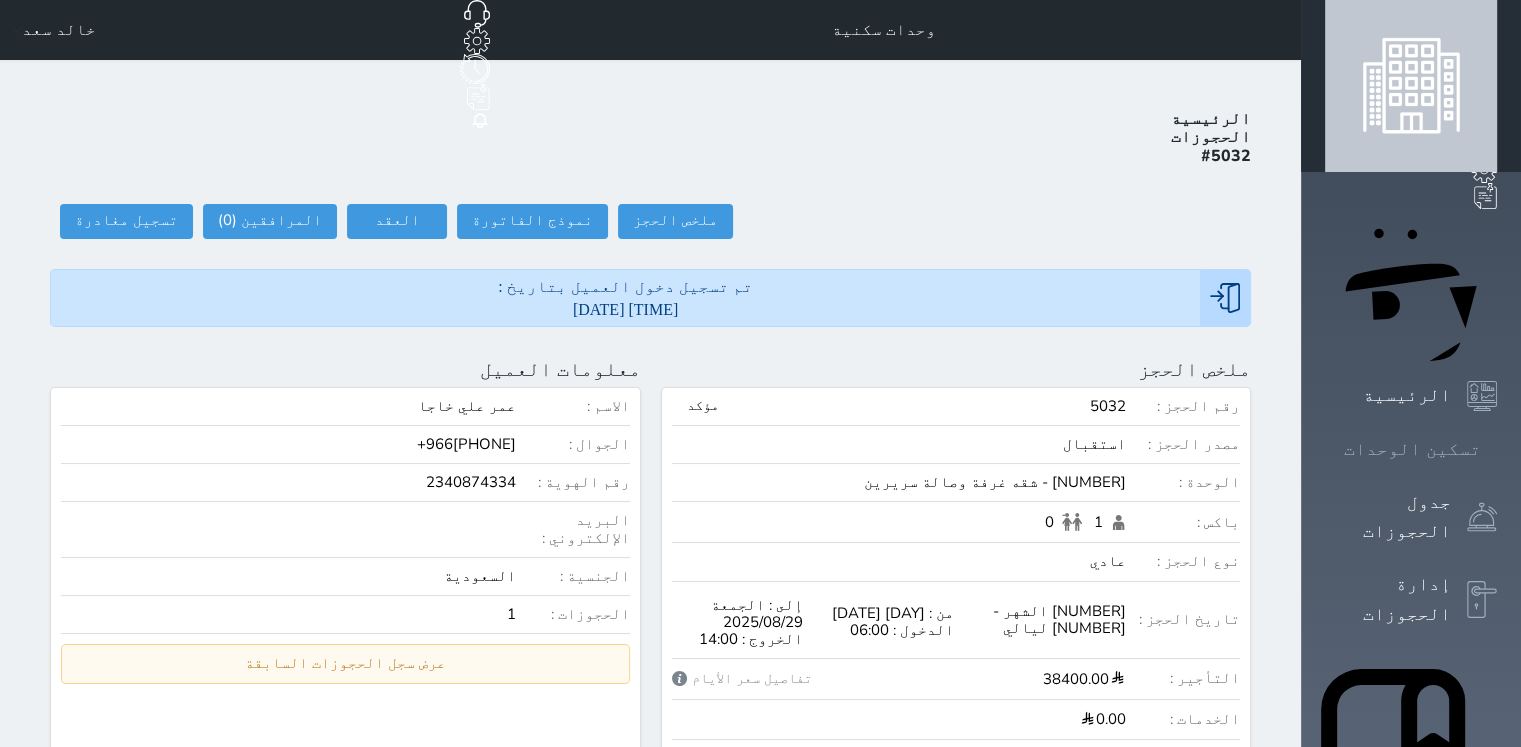 click at bounding box center (1497, 449) 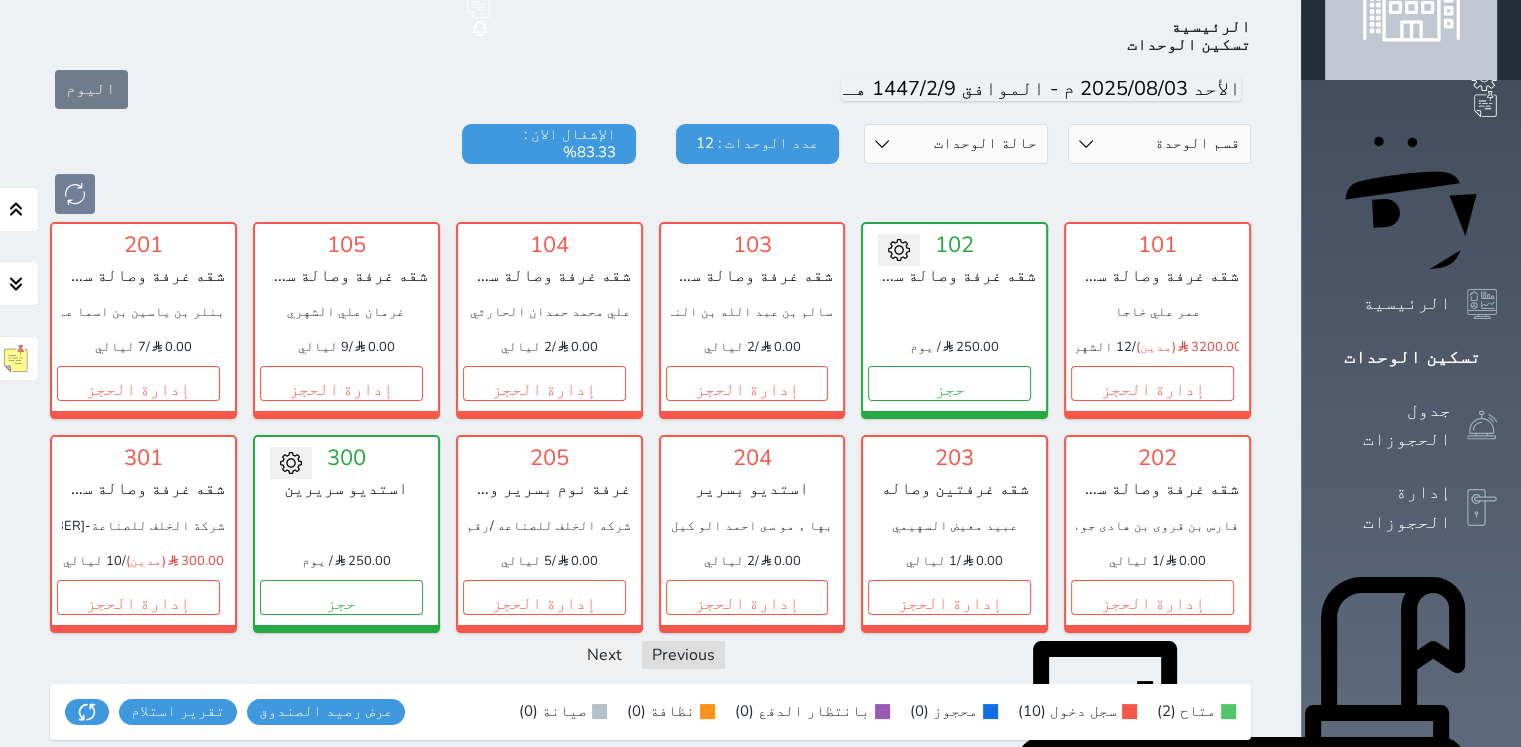 scroll, scrollTop: 78, scrollLeft: 0, axis: vertical 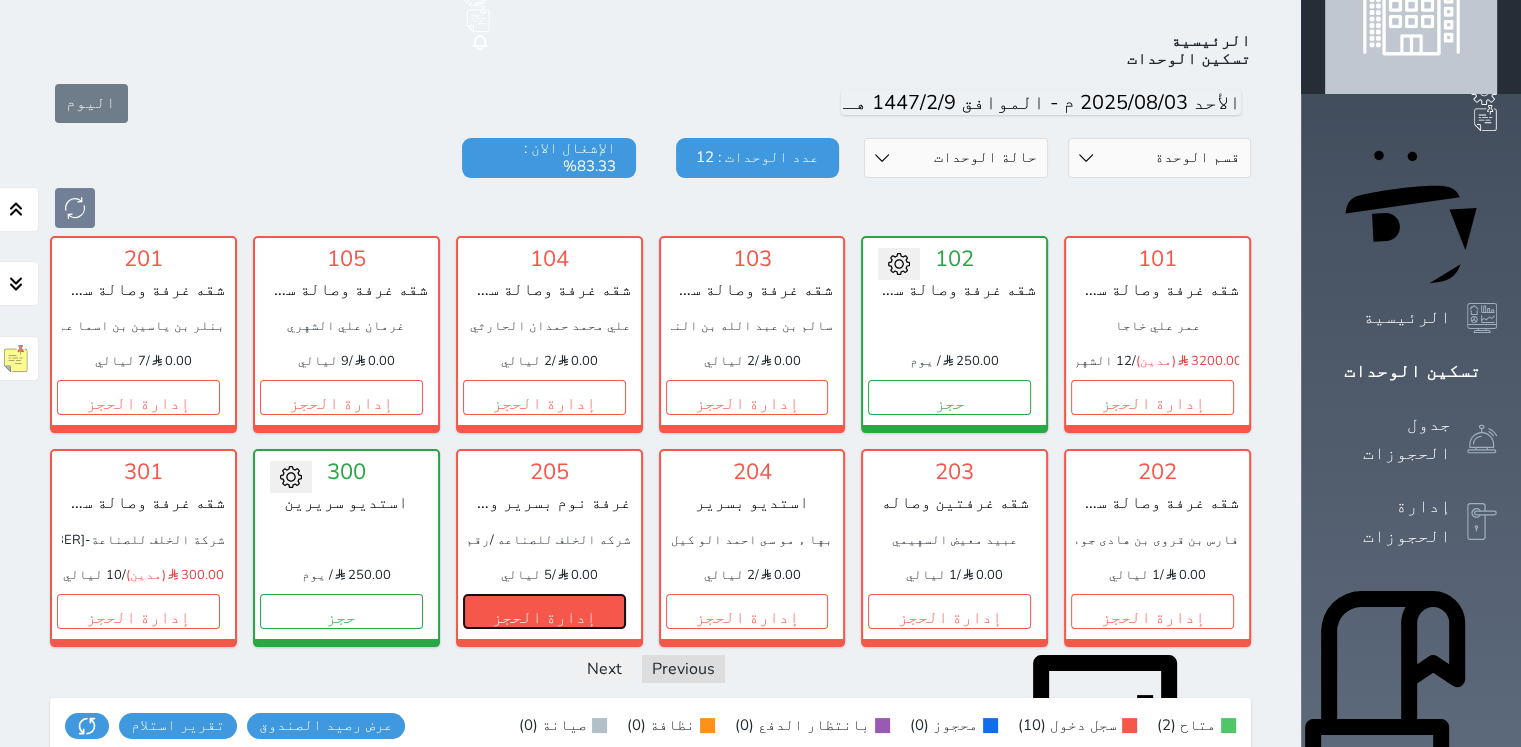 click on "إدارة الحجز" at bounding box center (544, 611) 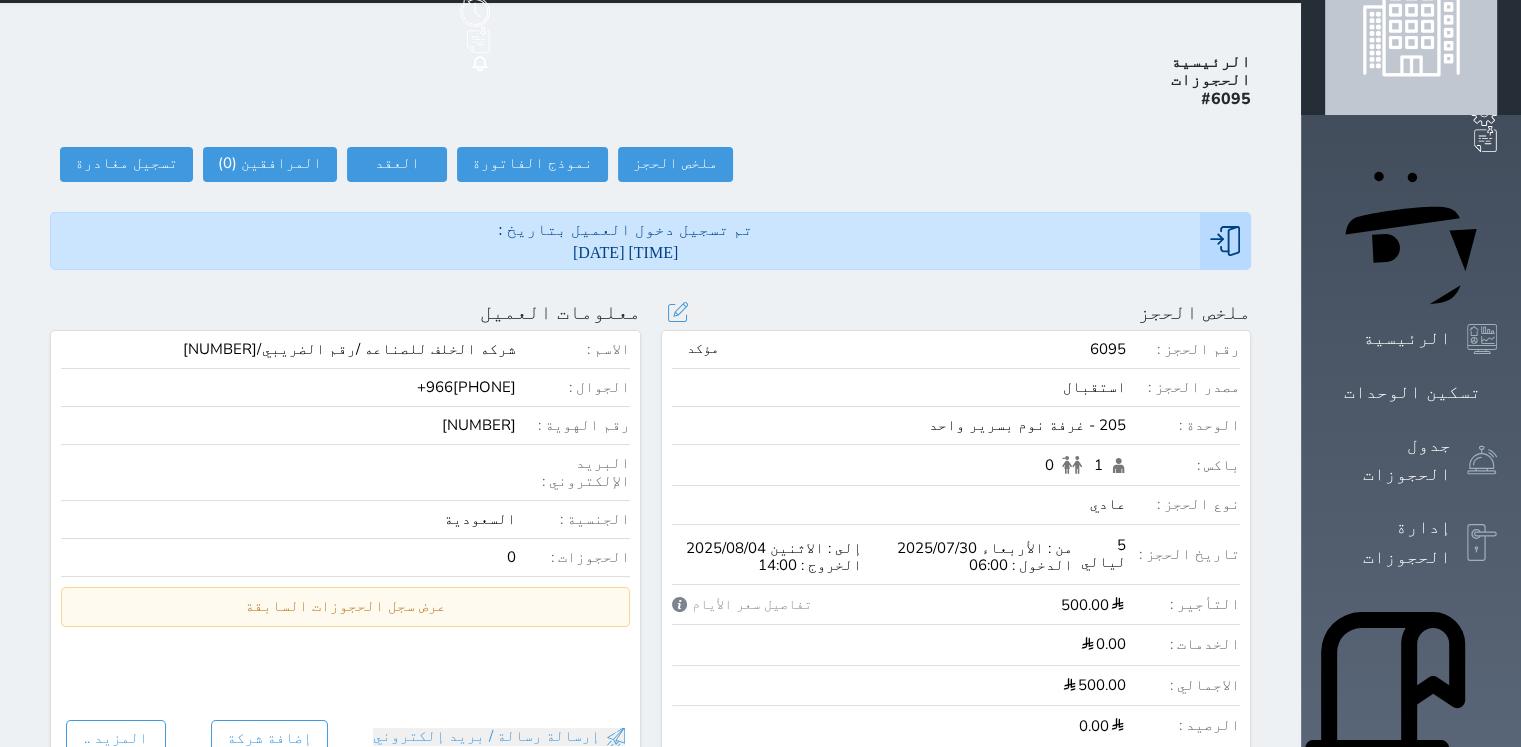 scroll, scrollTop: 0, scrollLeft: 0, axis: both 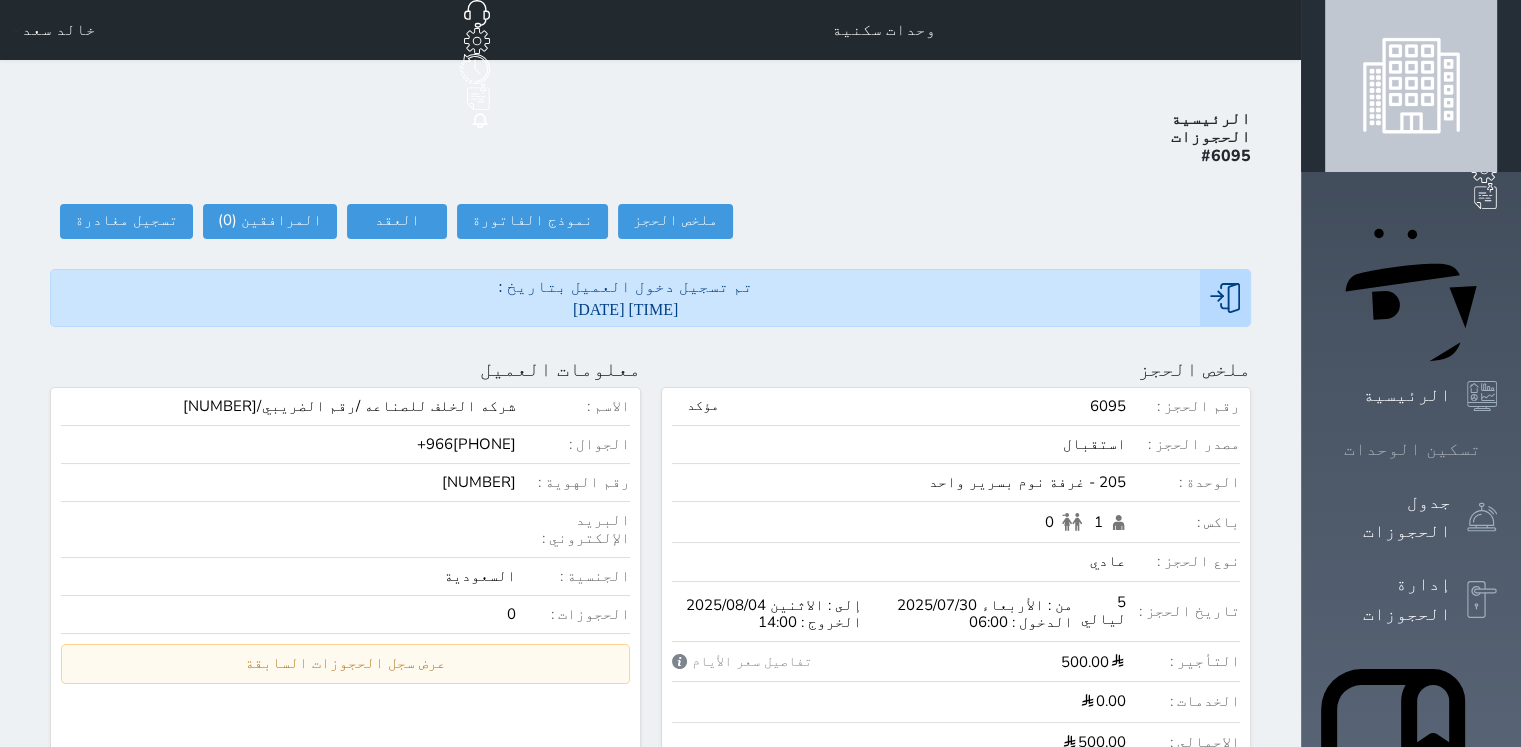 click 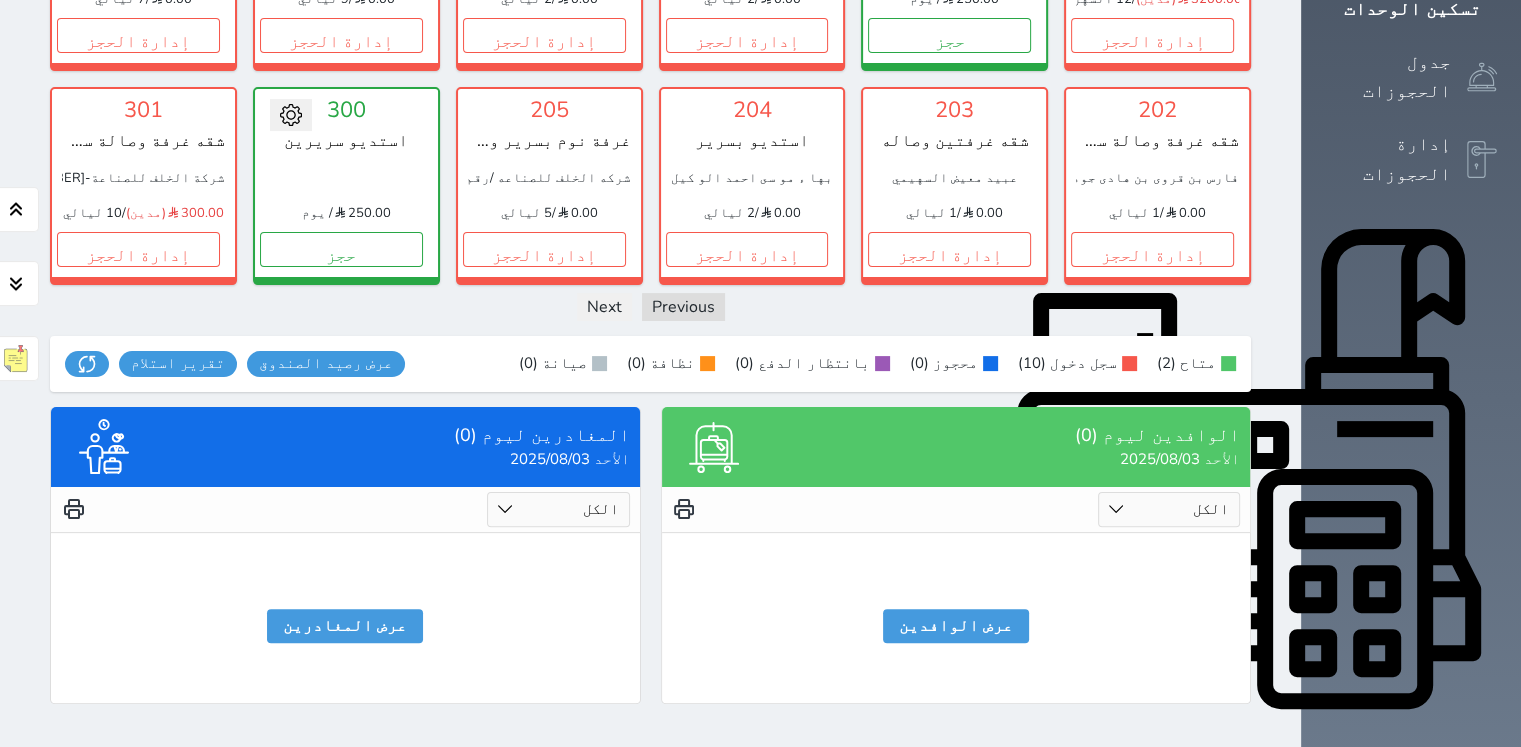scroll, scrollTop: 460, scrollLeft: 0, axis: vertical 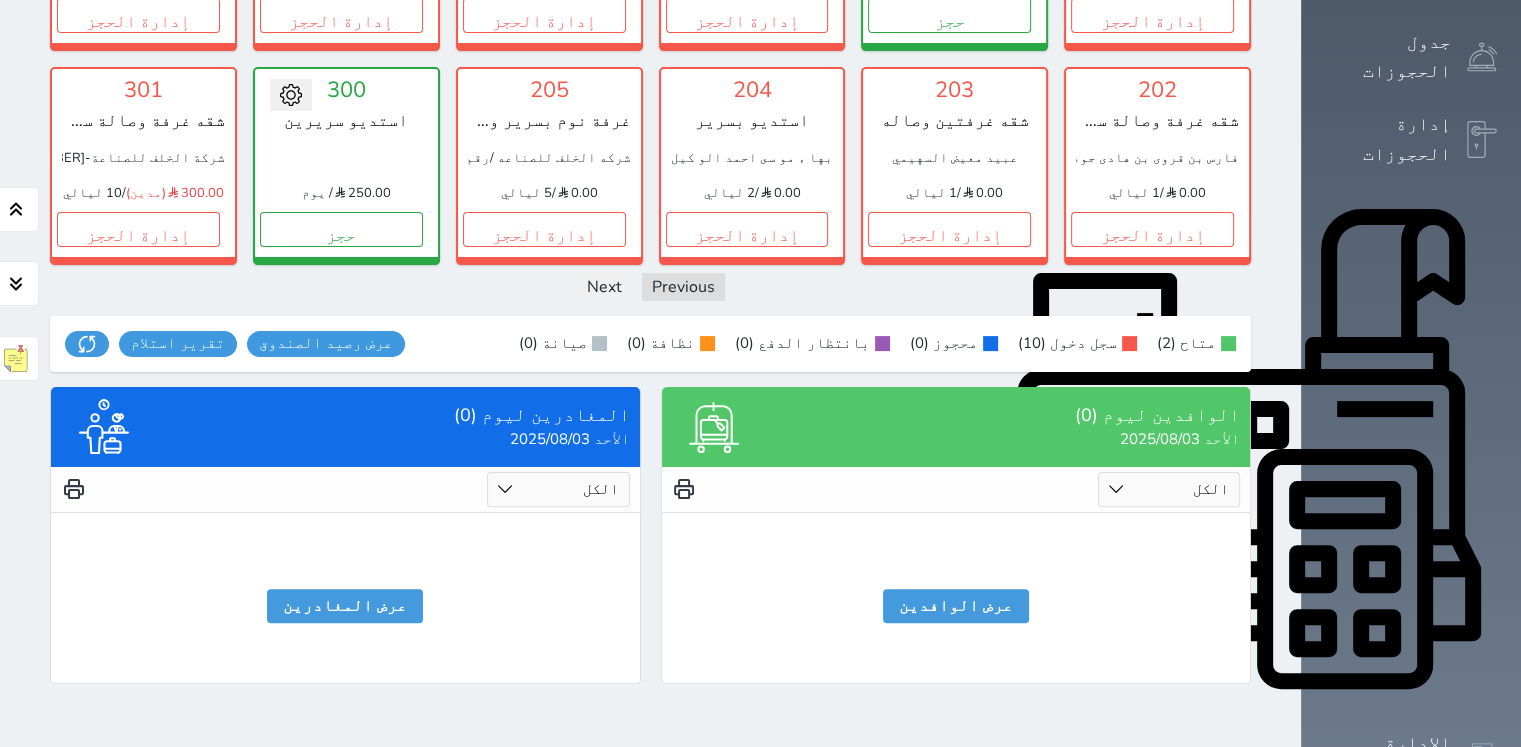 click at bounding box center [1482, 1040] 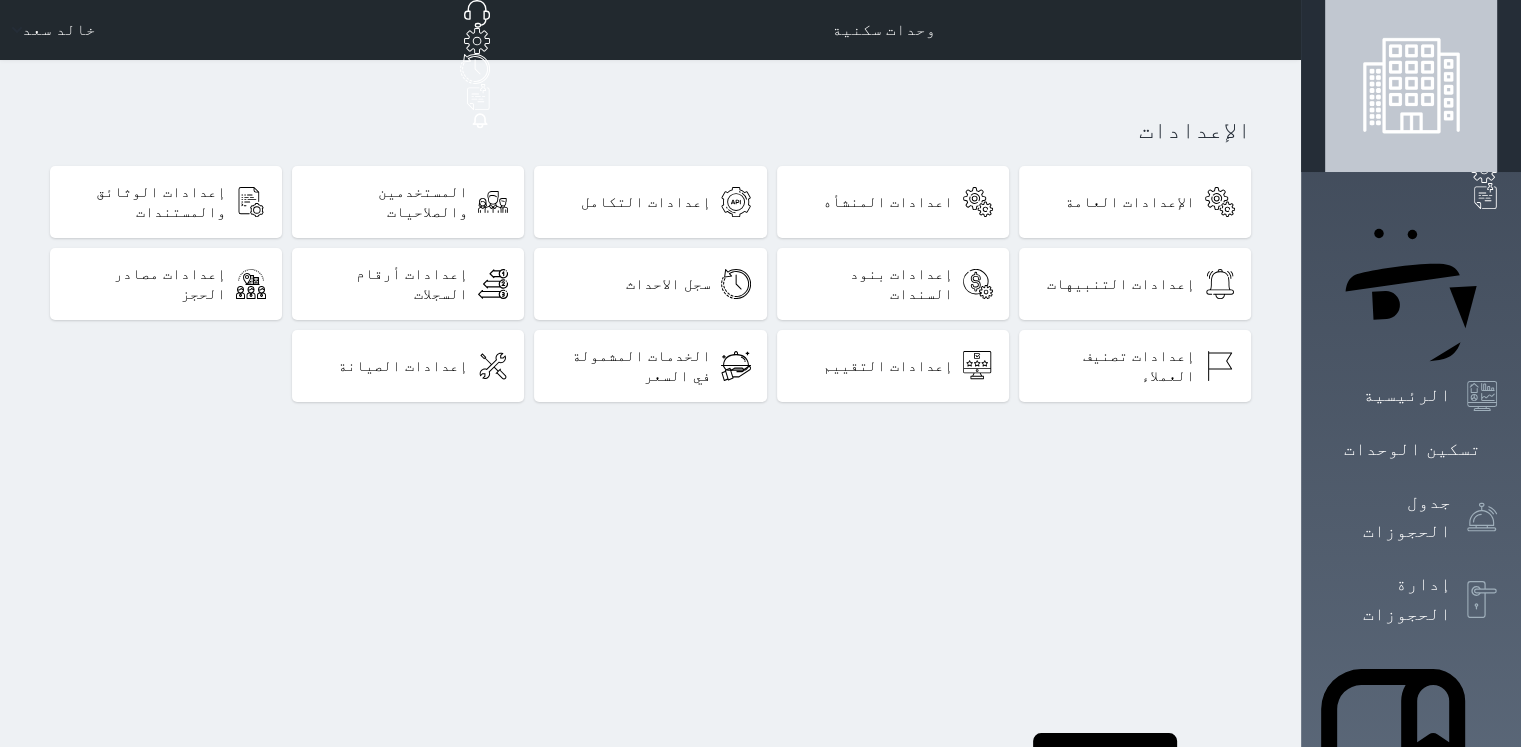 scroll, scrollTop: 460, scrollLeft: 0, axis: vertical 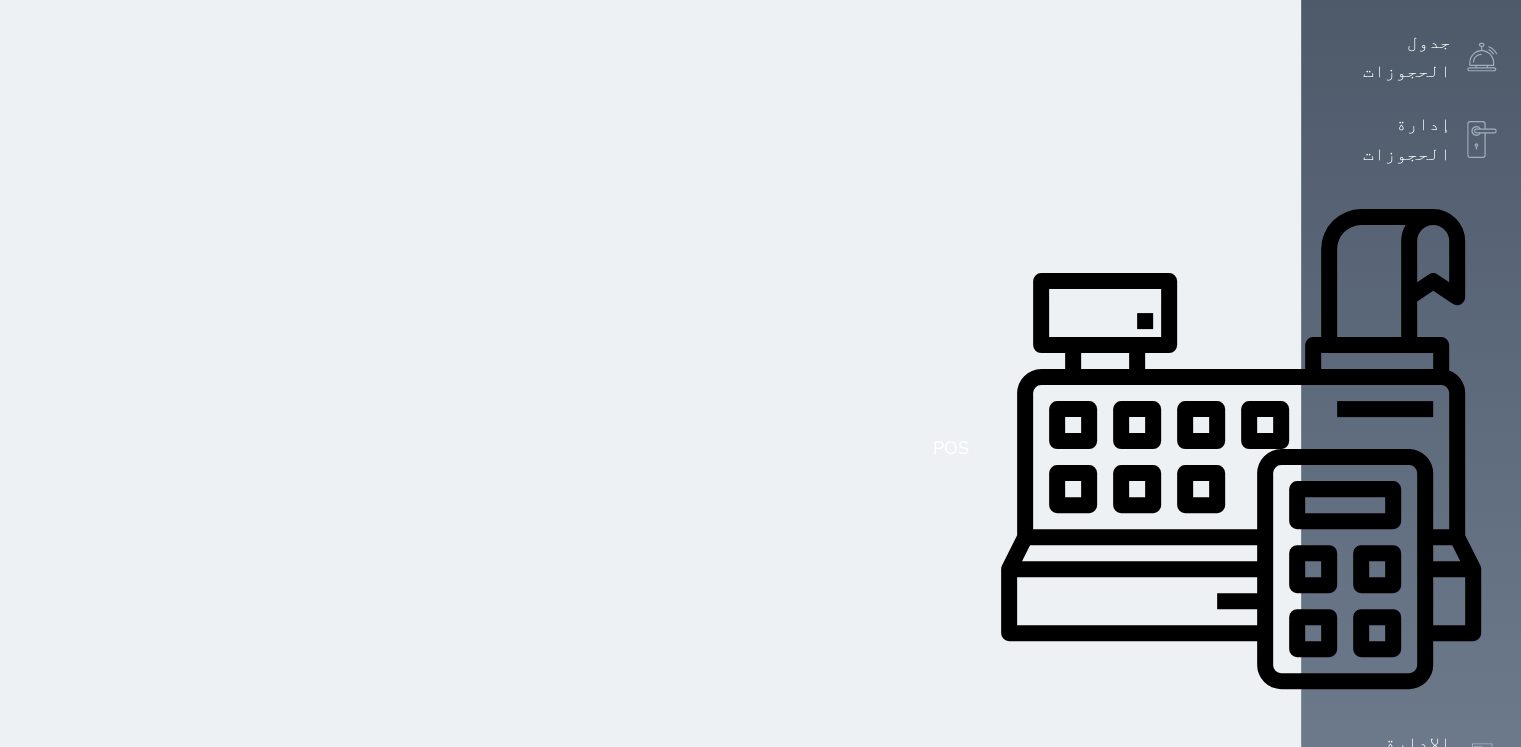 click on "الإعدادات" at bounding box center (1407, 1040) 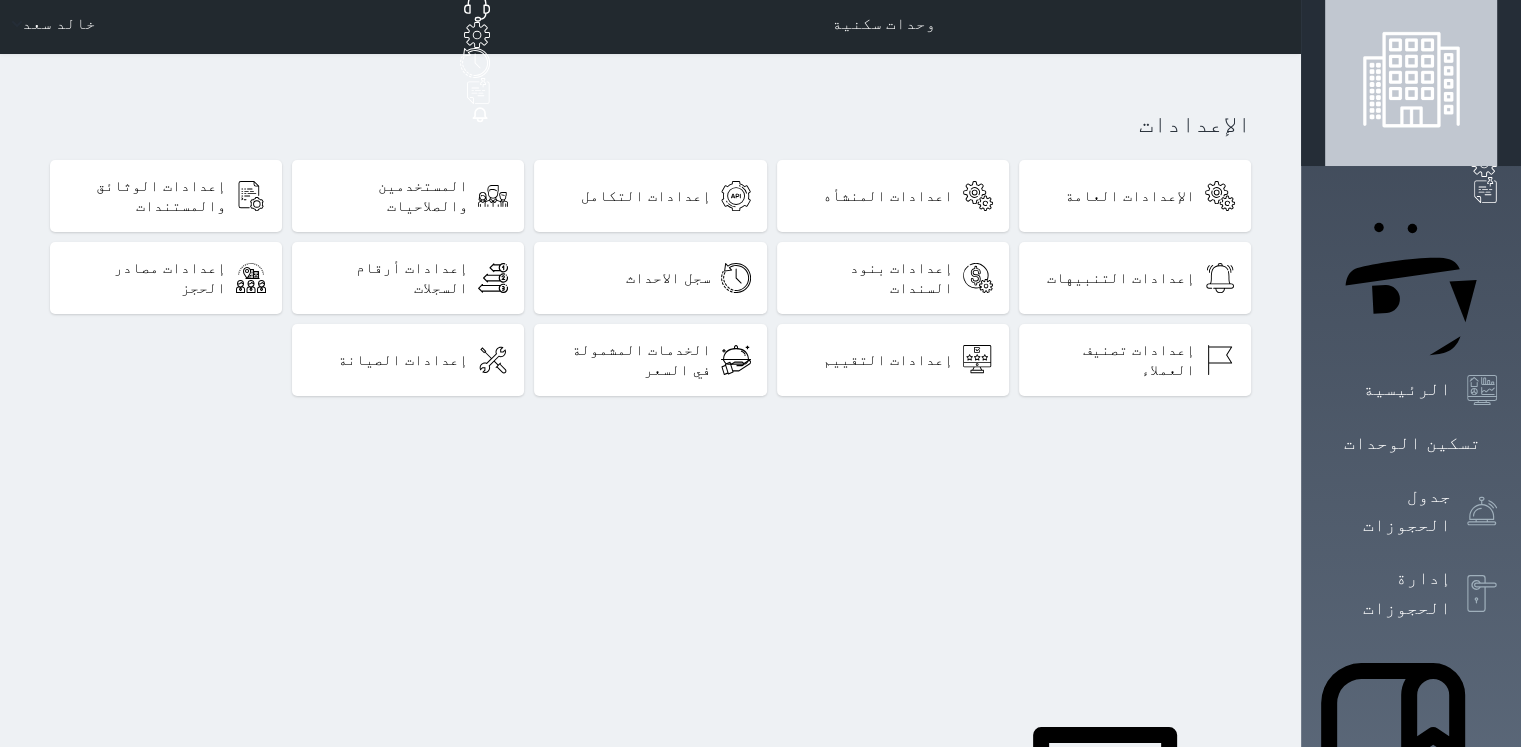 scroll, scrollTop: 0, scrollLeft: 0, axis: both 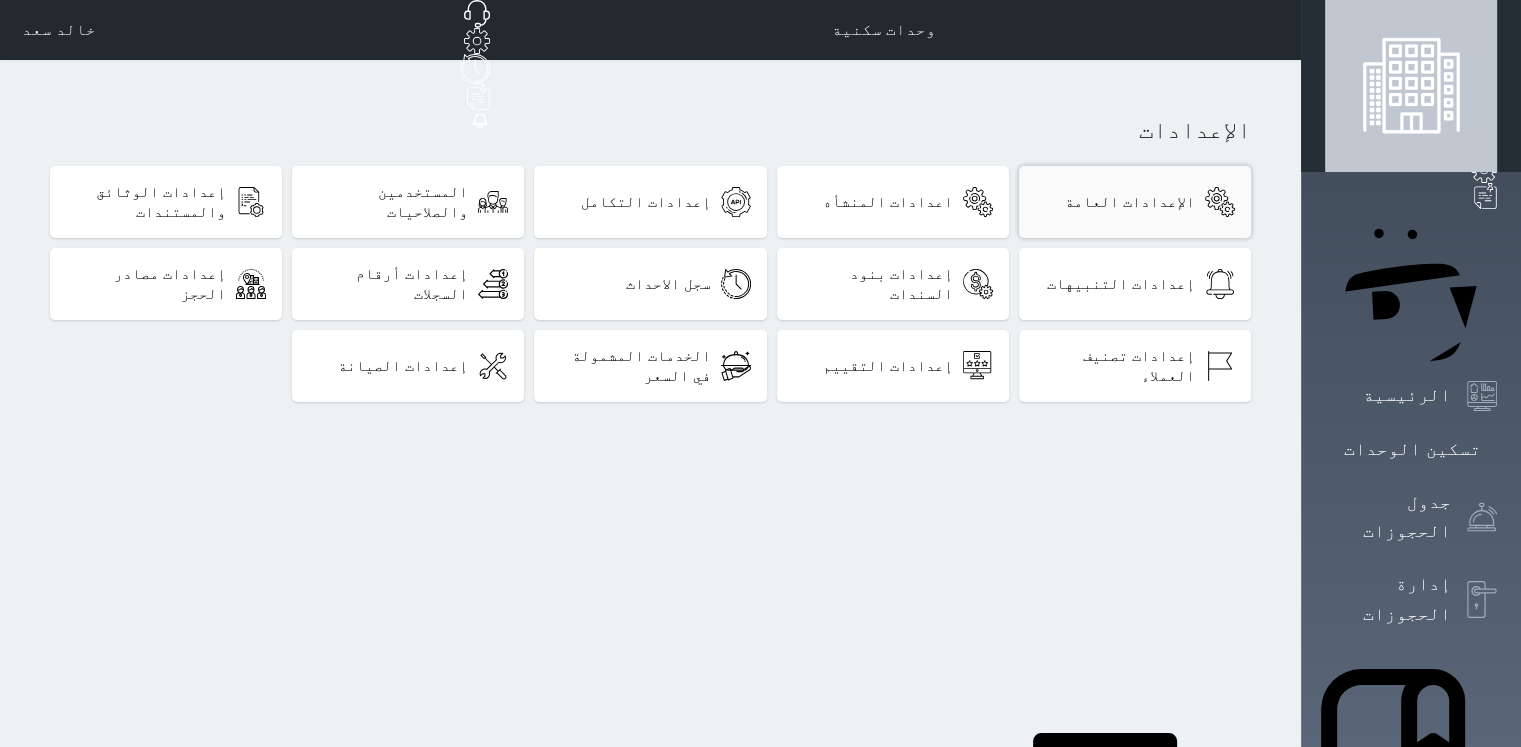 click on "الإعدادات العامة" at bounding box center (1135, 202) 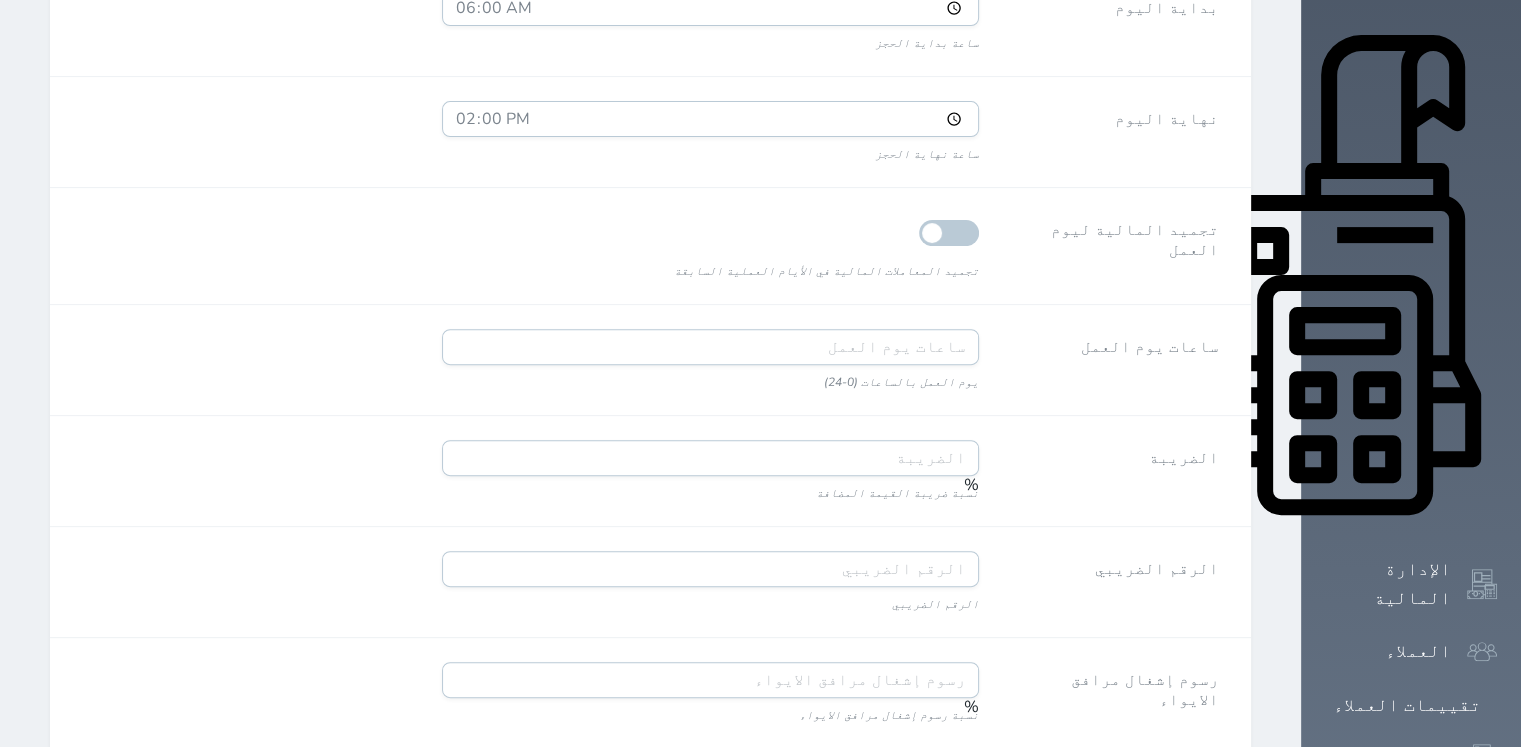 scroll, scrollTop: 600, scrollLeft: 0, axis: vertical 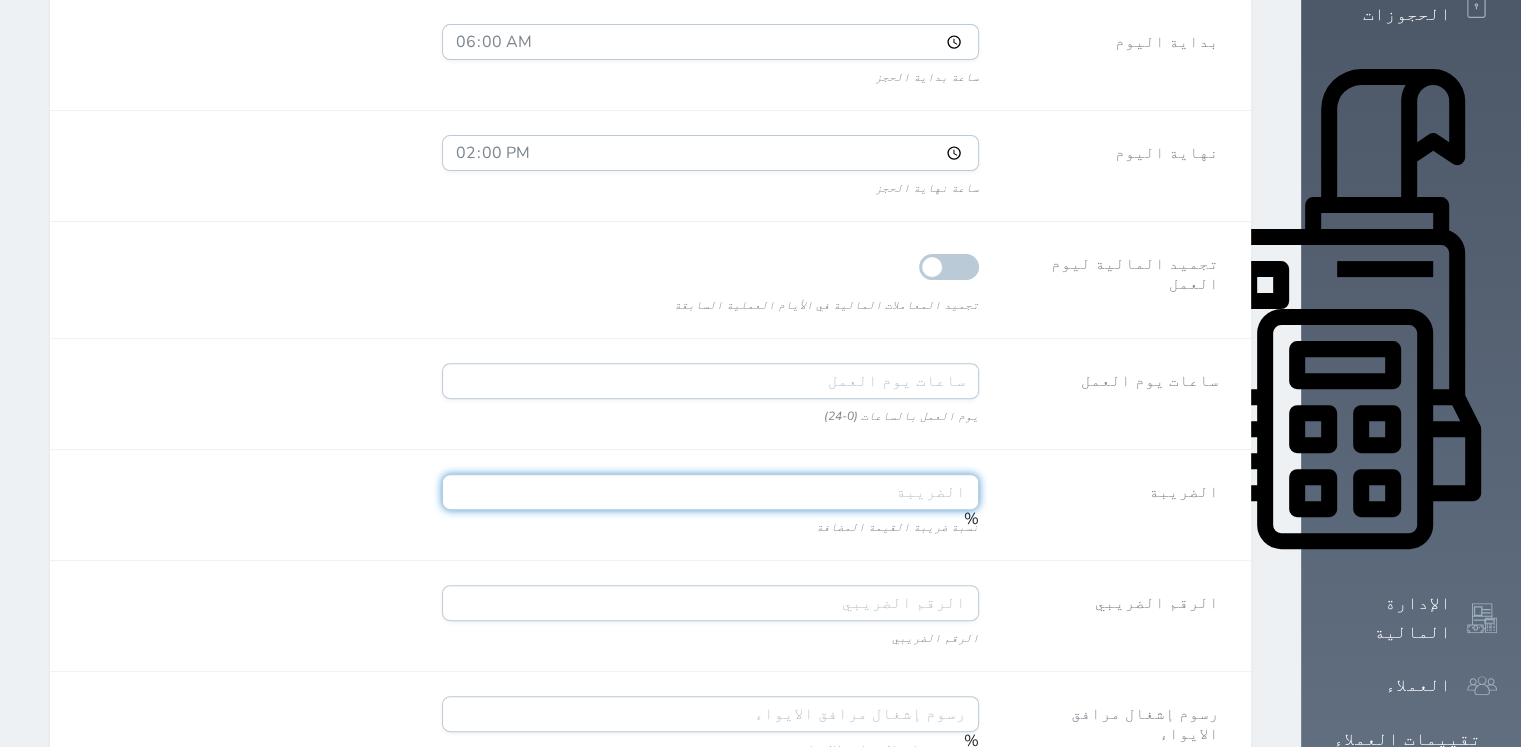 click on "الضريبة" at bounding box center (710, 492) 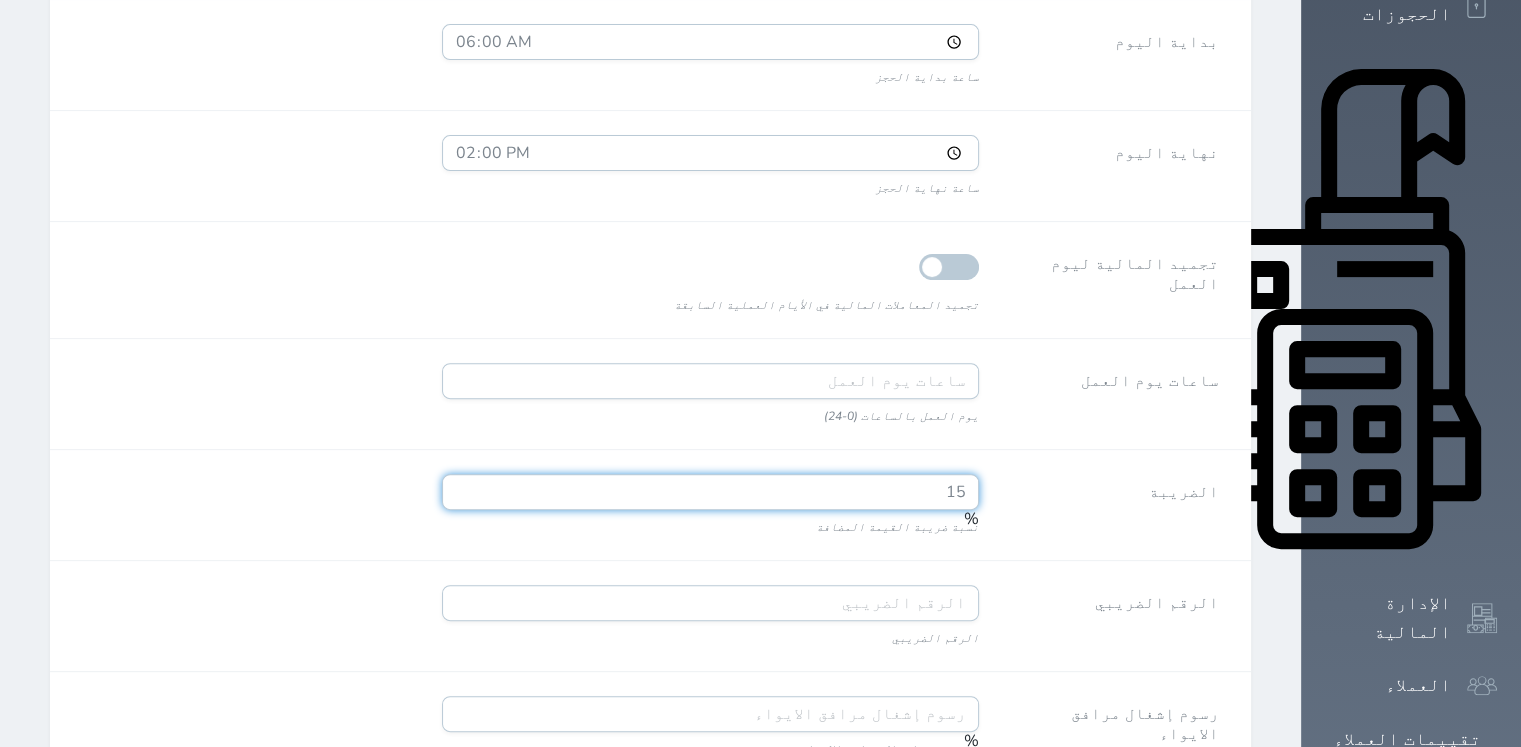 type on "15" 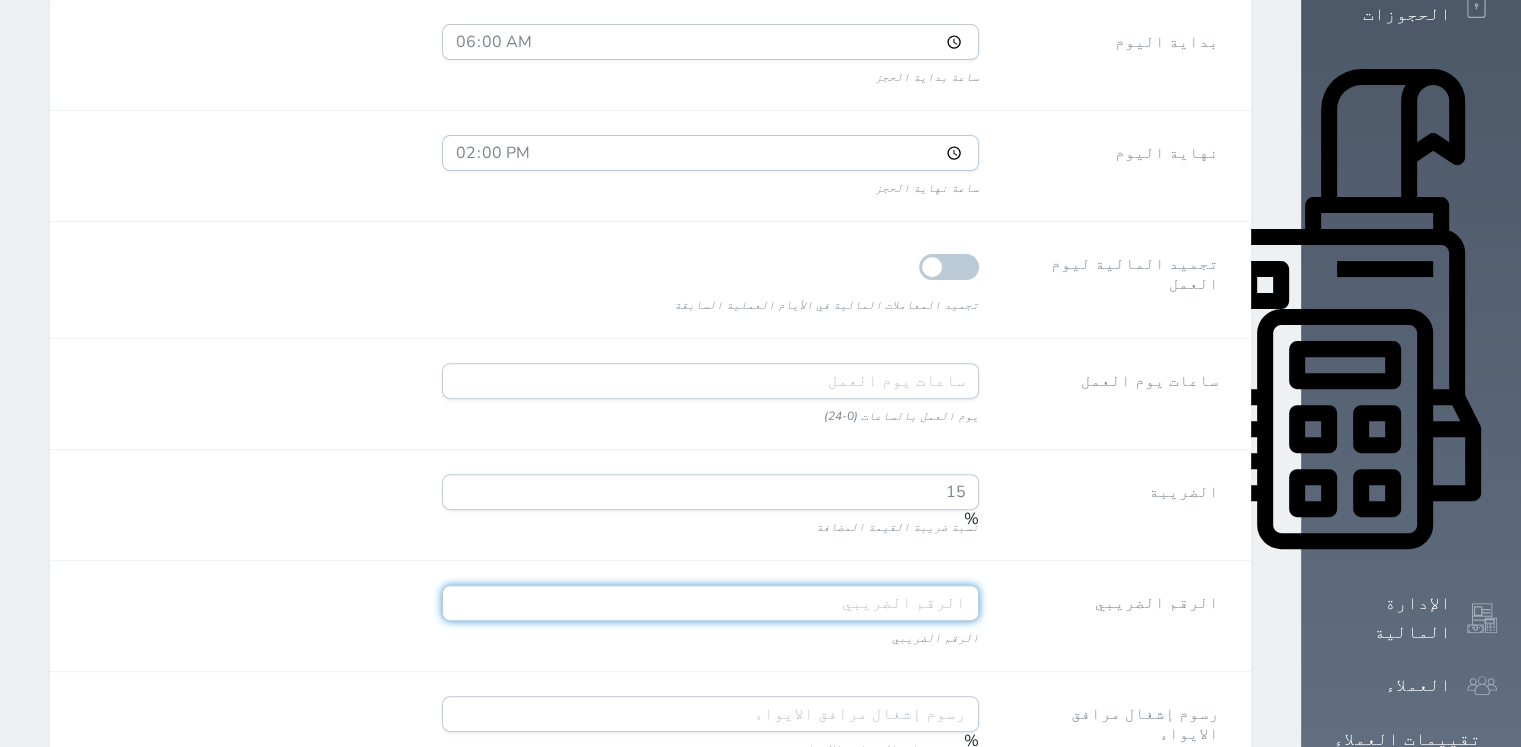 click on "الرقم الضريبي" at bounding box center [710, 603] 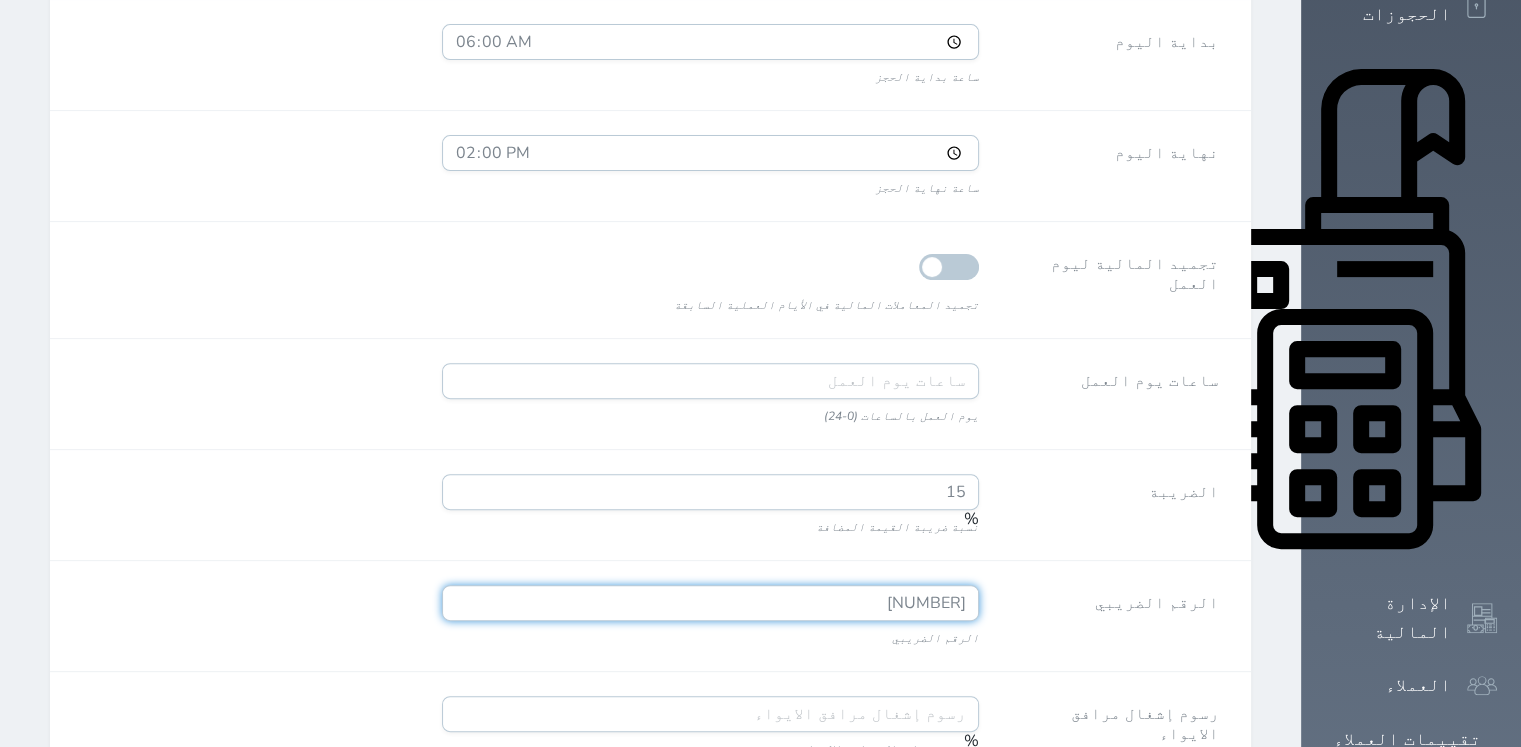 type on "[NUMBER]" 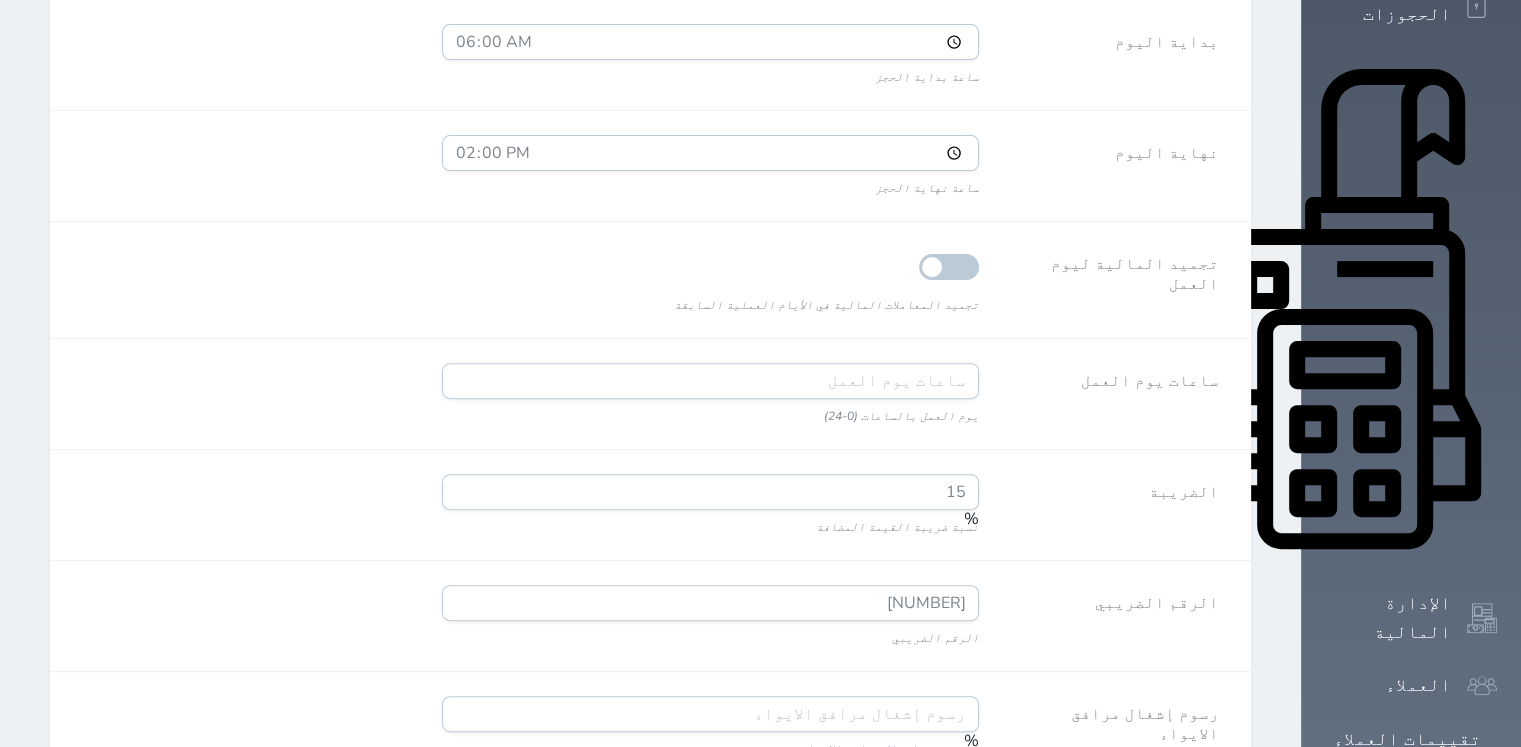 click on "الرقم الضريبي" at bounding box center [1157, 599] 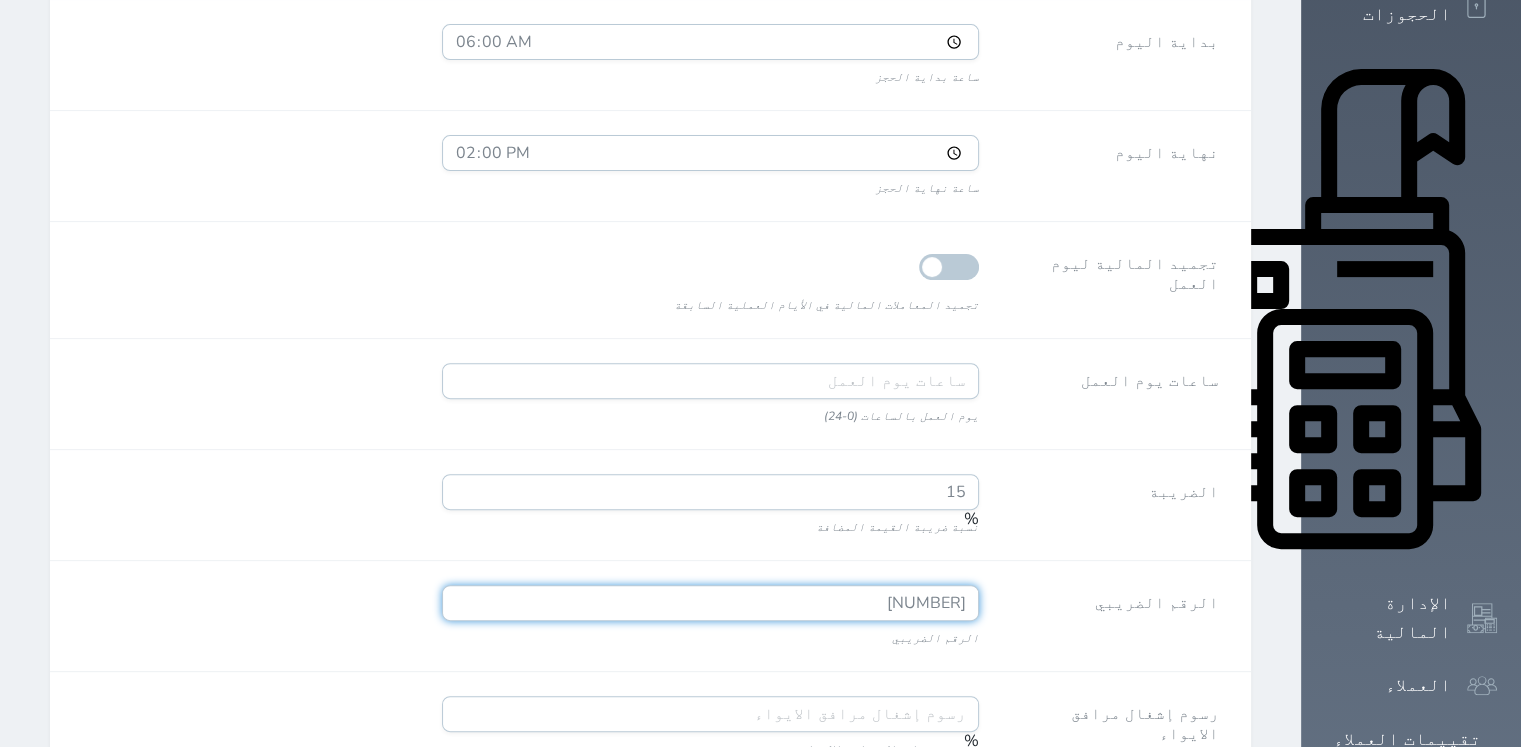 click on "[NUMBER]" at bounding box center [710, 603] 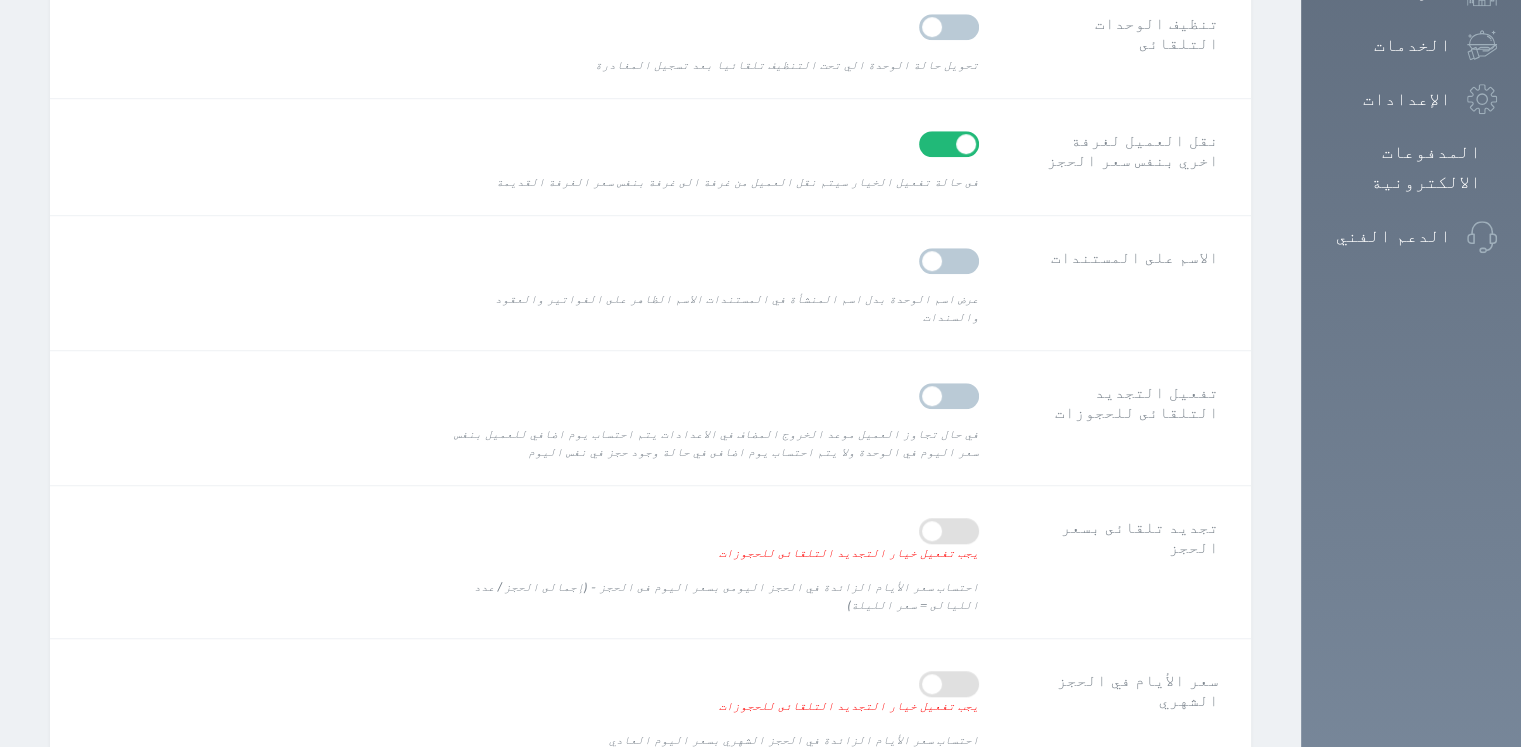 scroll, scrollTop: 1520, scrollLeft: 0, axis: vertical 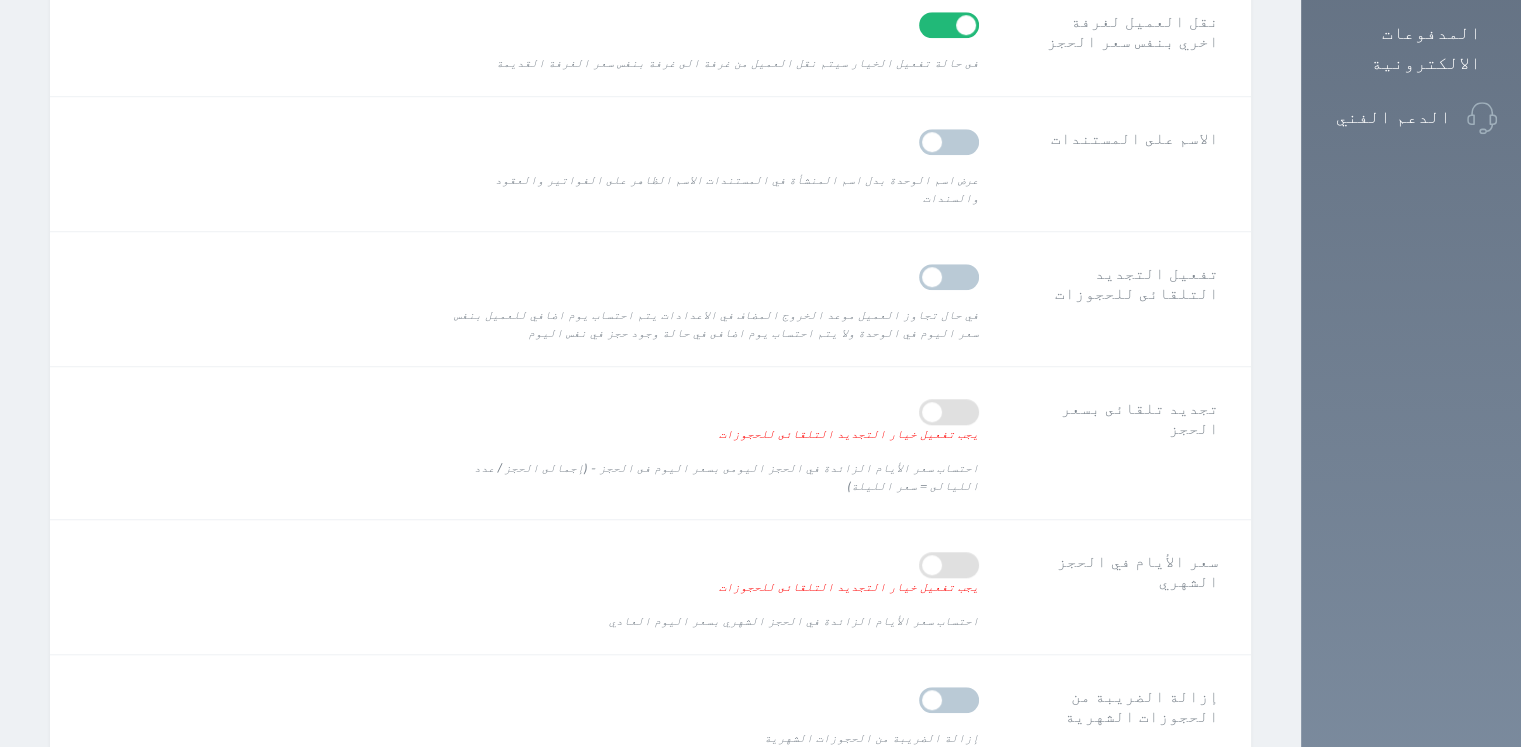 click on "حفظ الإعدادات" at bounding box center [1141, 805] 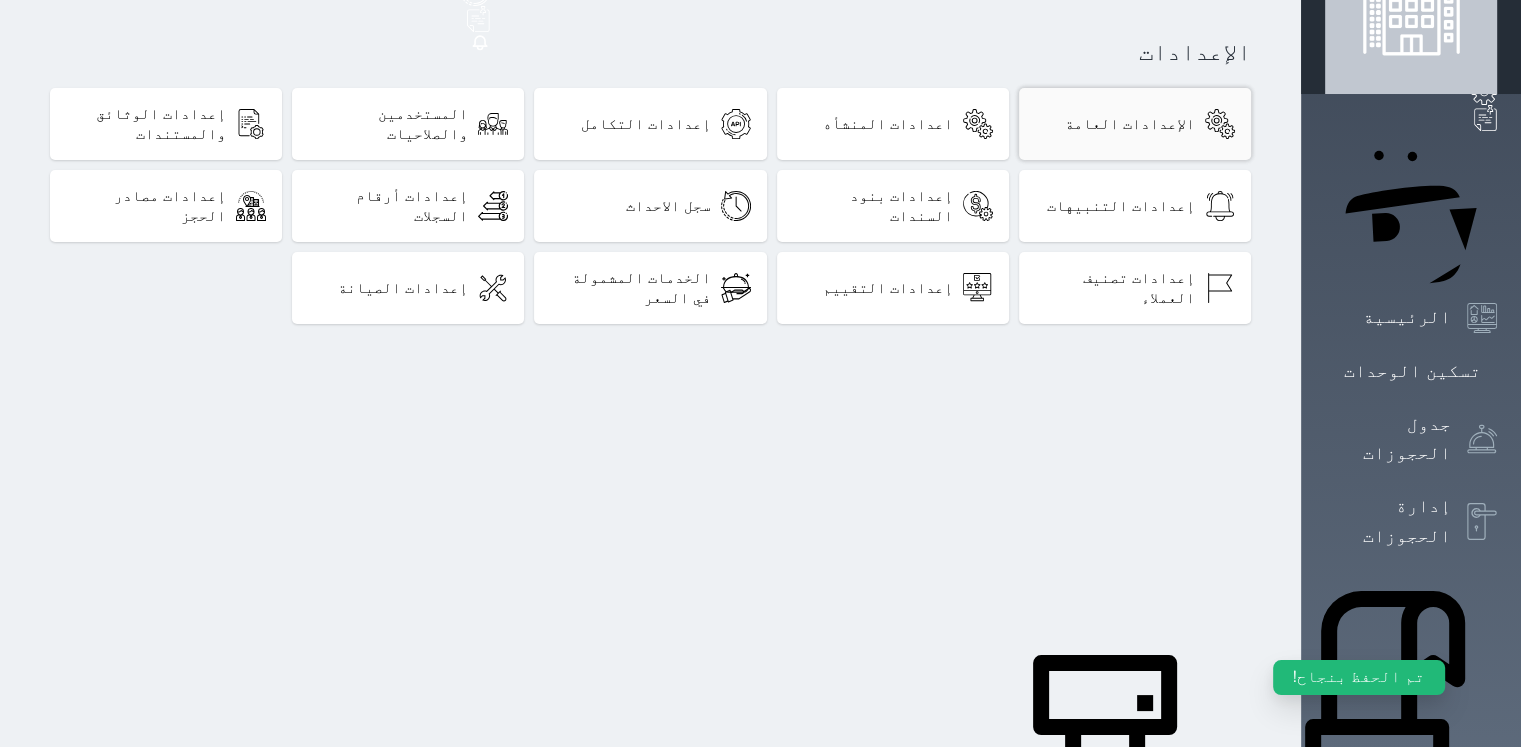 click on "الإعدادات العامة" at bounding box center [1135, 124] 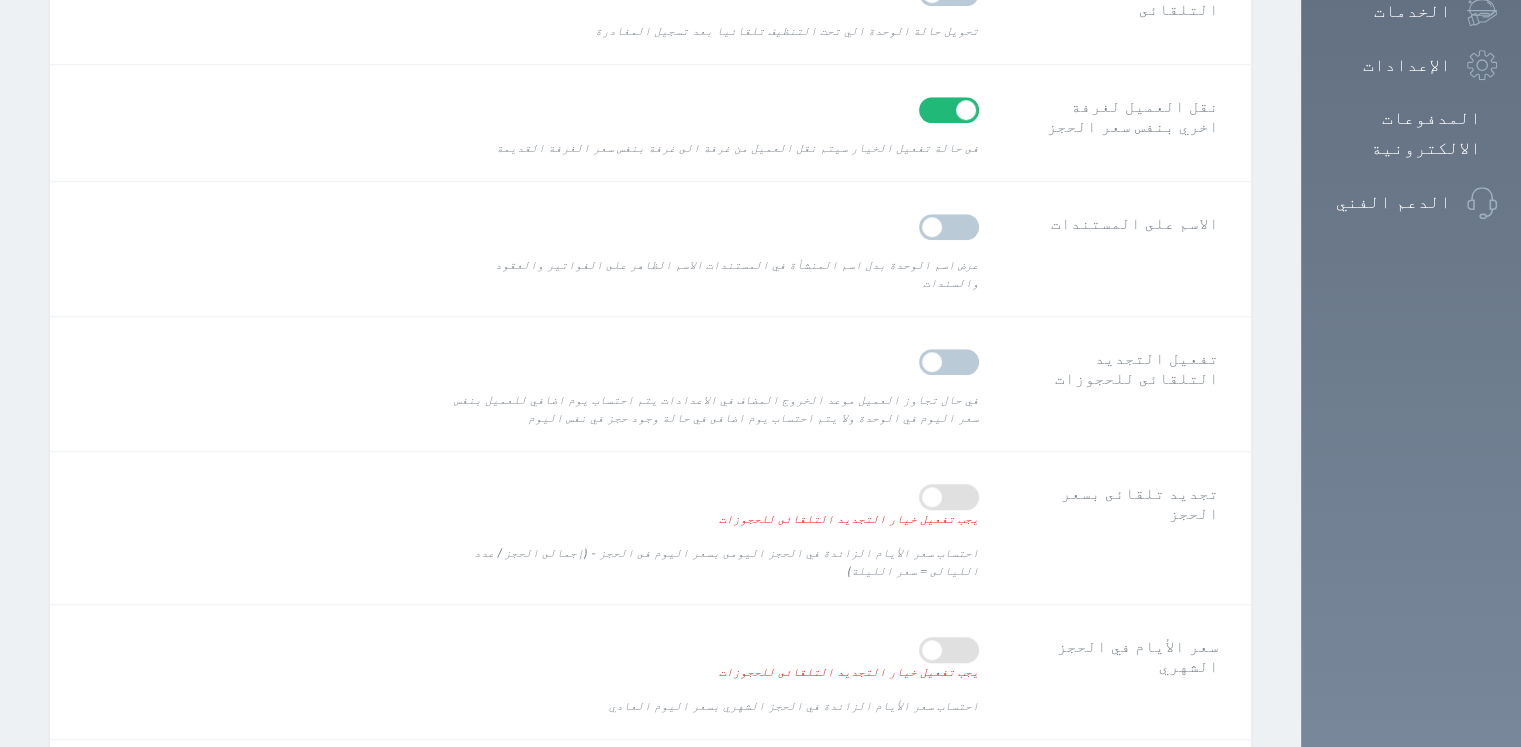 scroll, scrollTop: 1520, scrollLeft: 0, axis: vertical 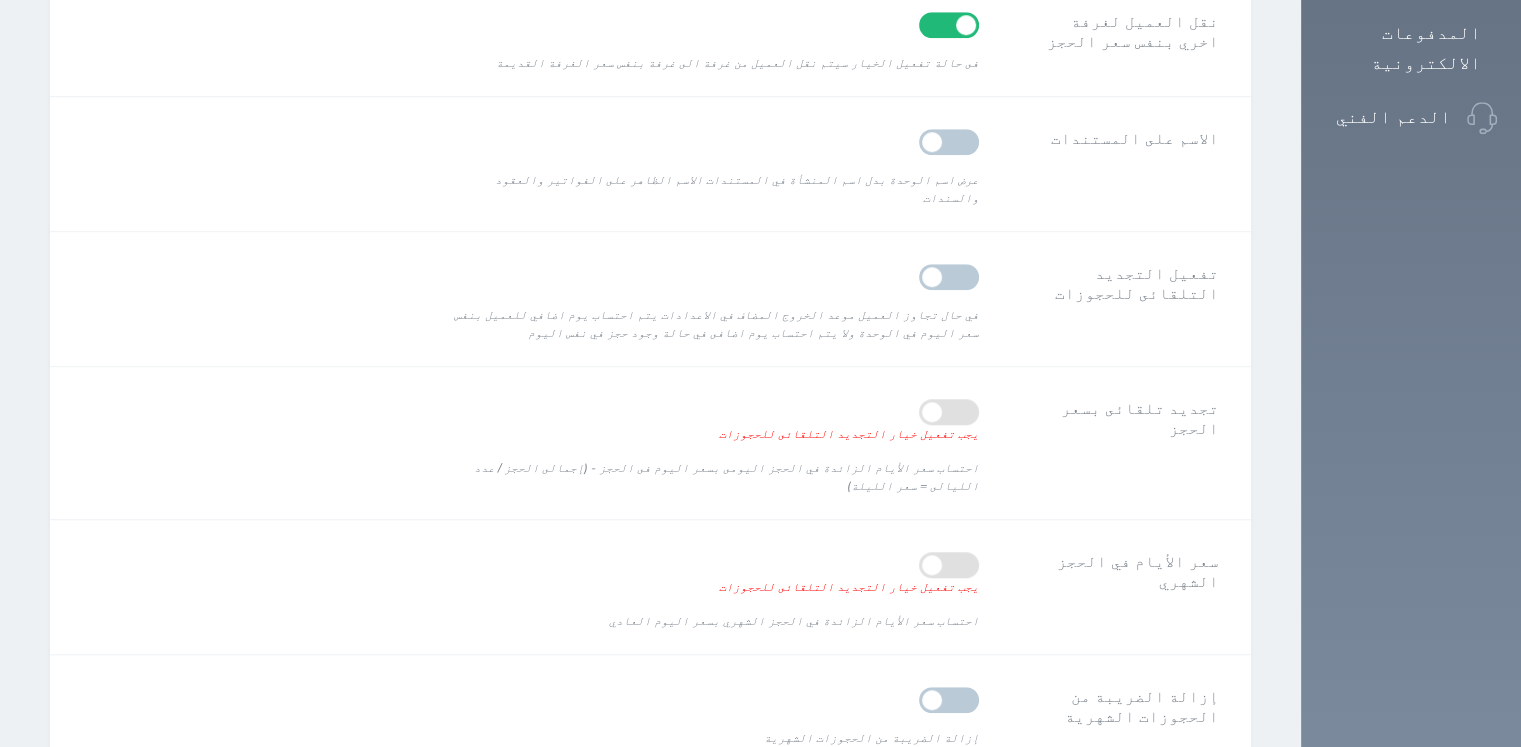 click on "حفظ الإعدادات" at bounding box center (1141, 805) 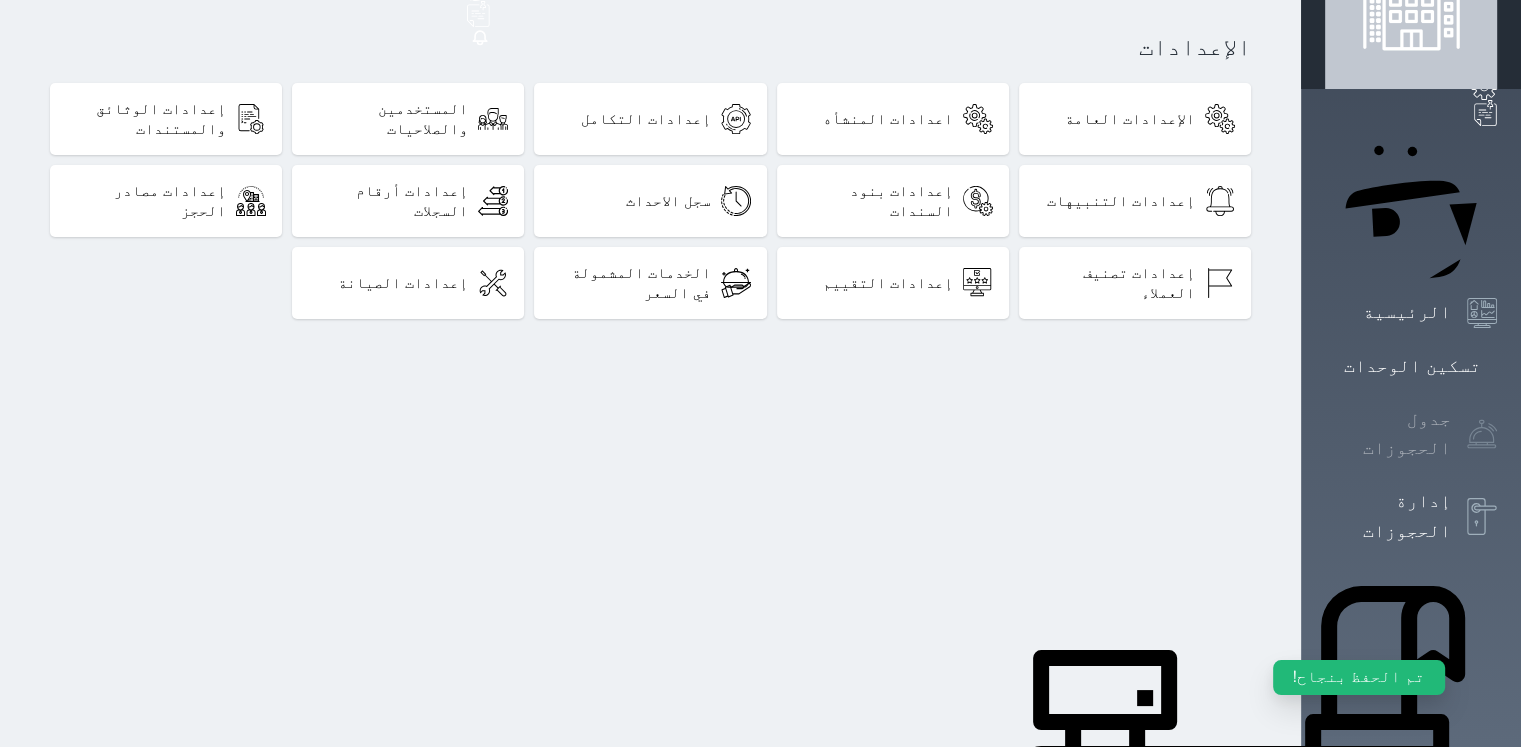scroll, scrollTop: 0, scrollLeft: 0, axis: both 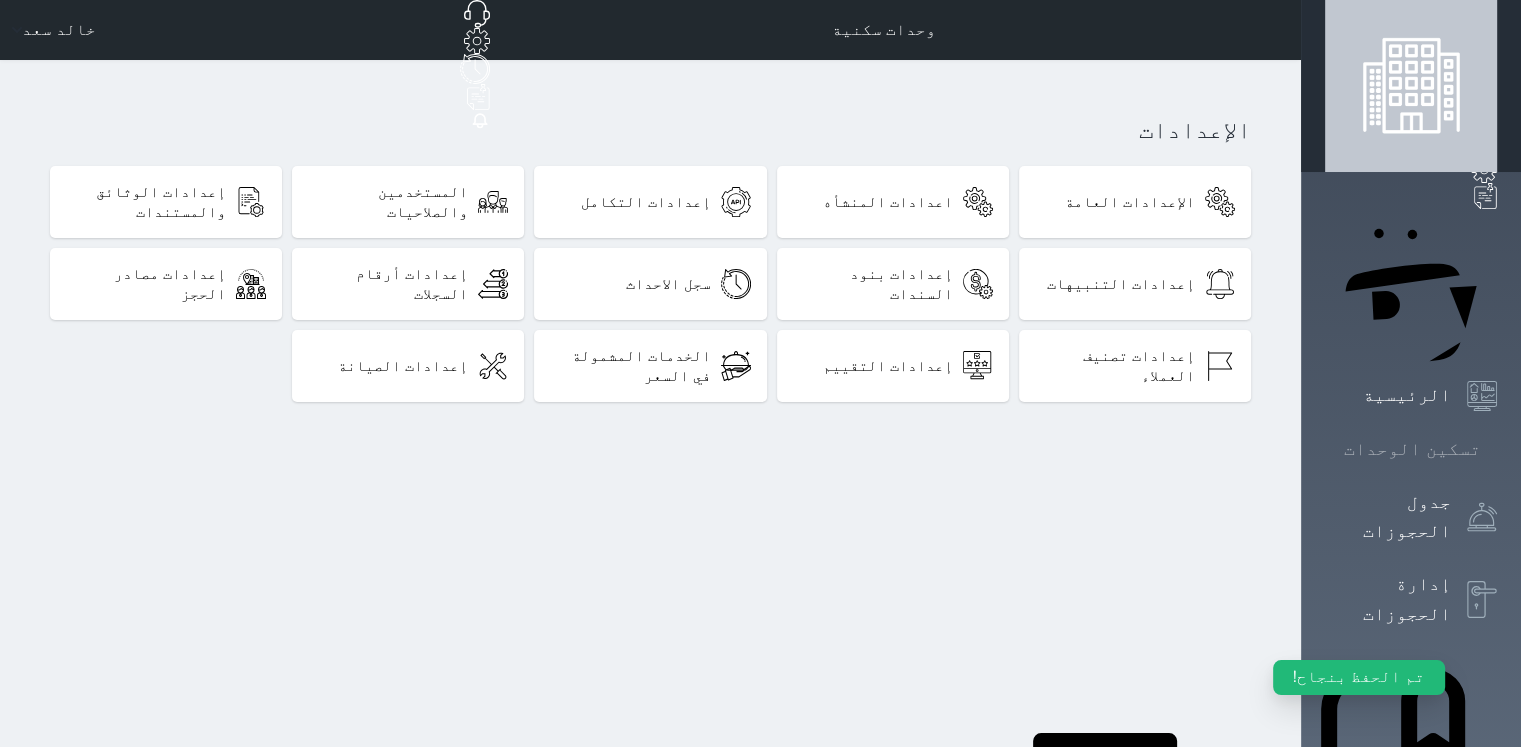 click 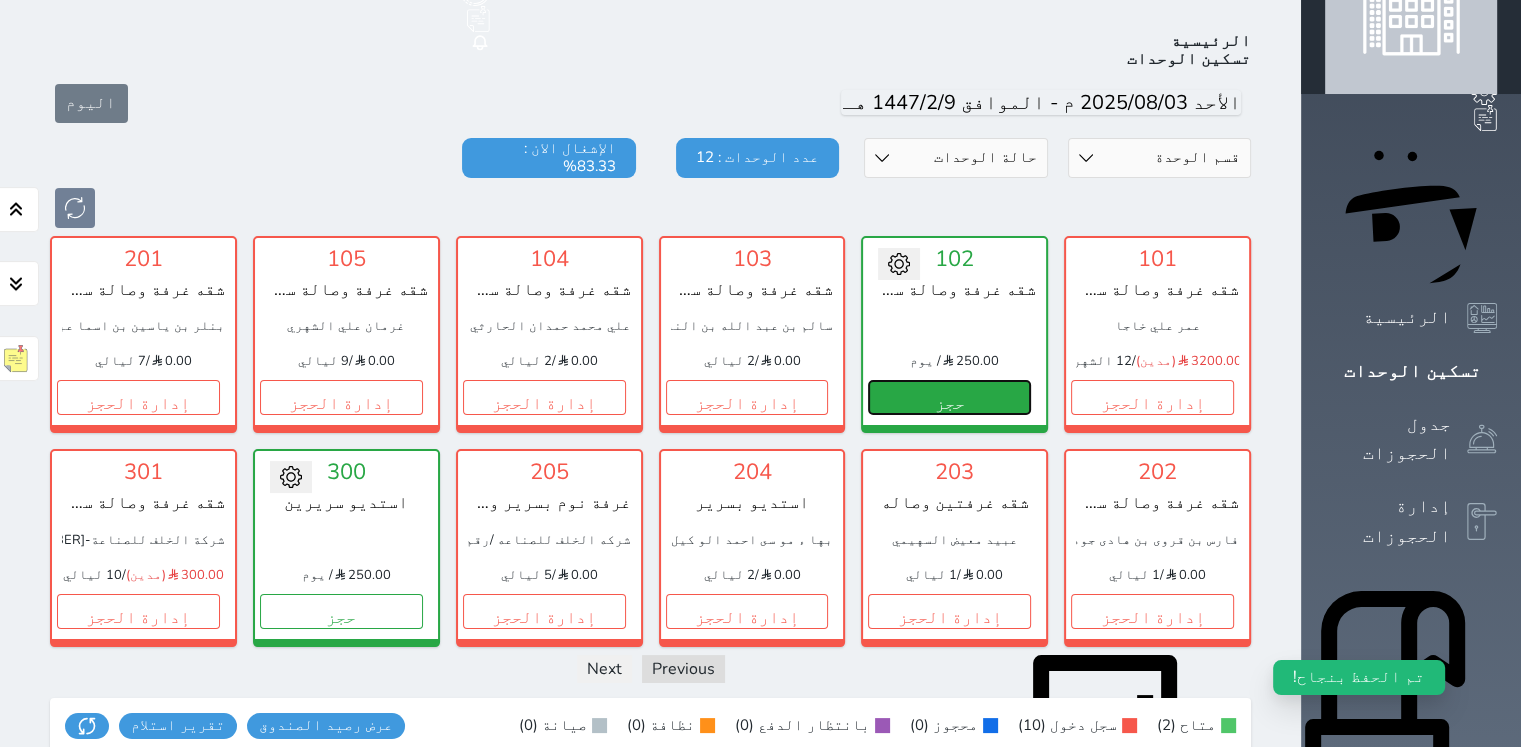 click on "حجز" at bounding box center [949, 397] 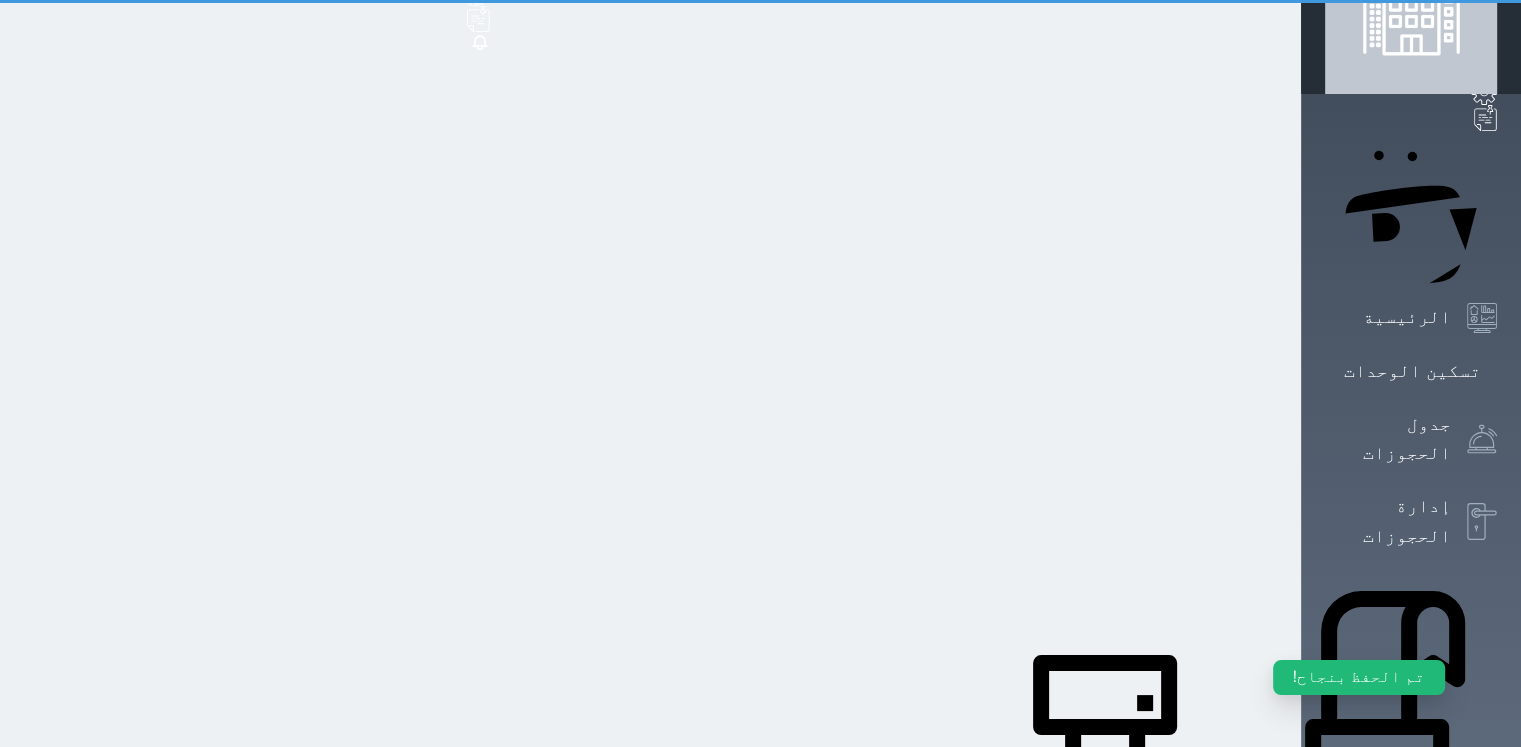 scroll, scrollTop: 14, scrollLeft: 0, axis: vertical 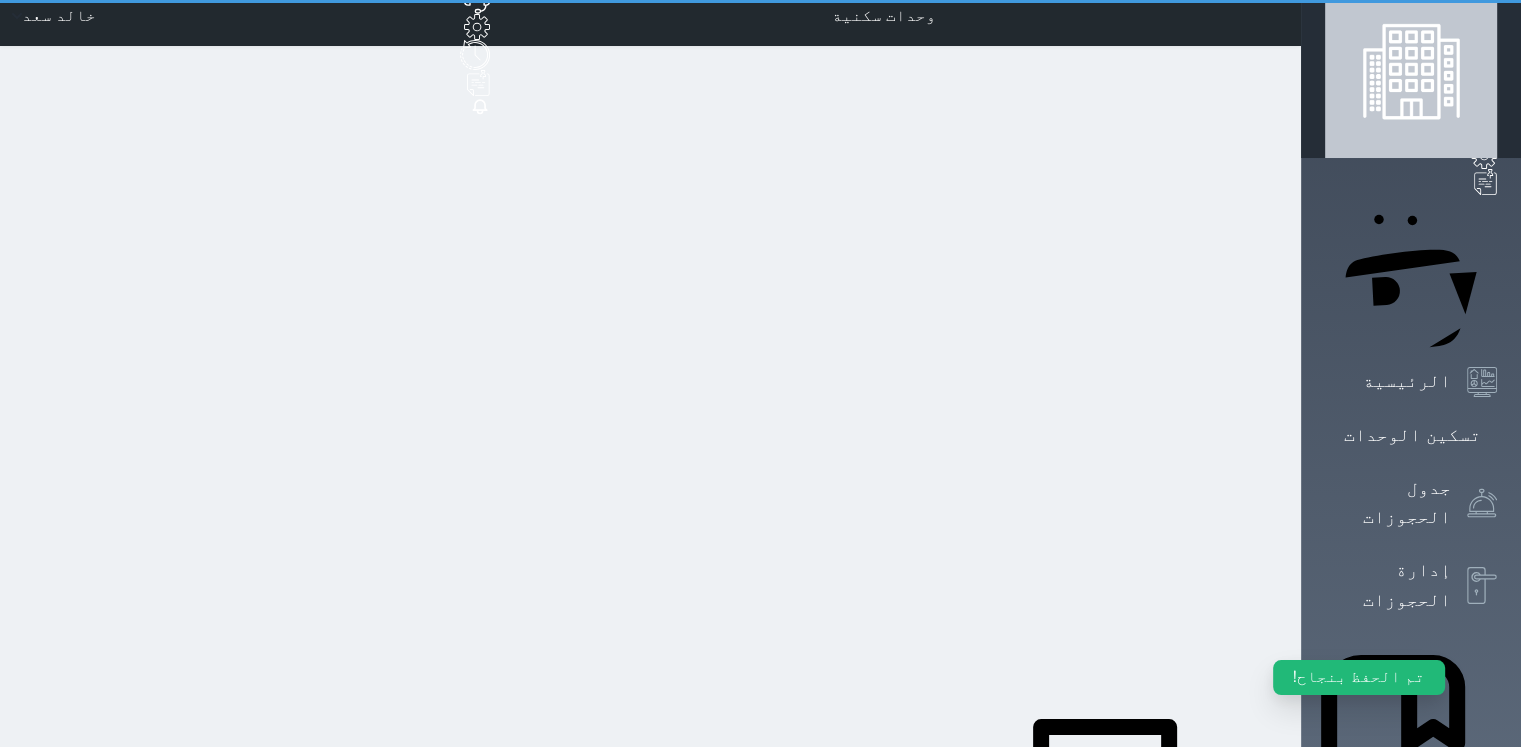 select on "1" 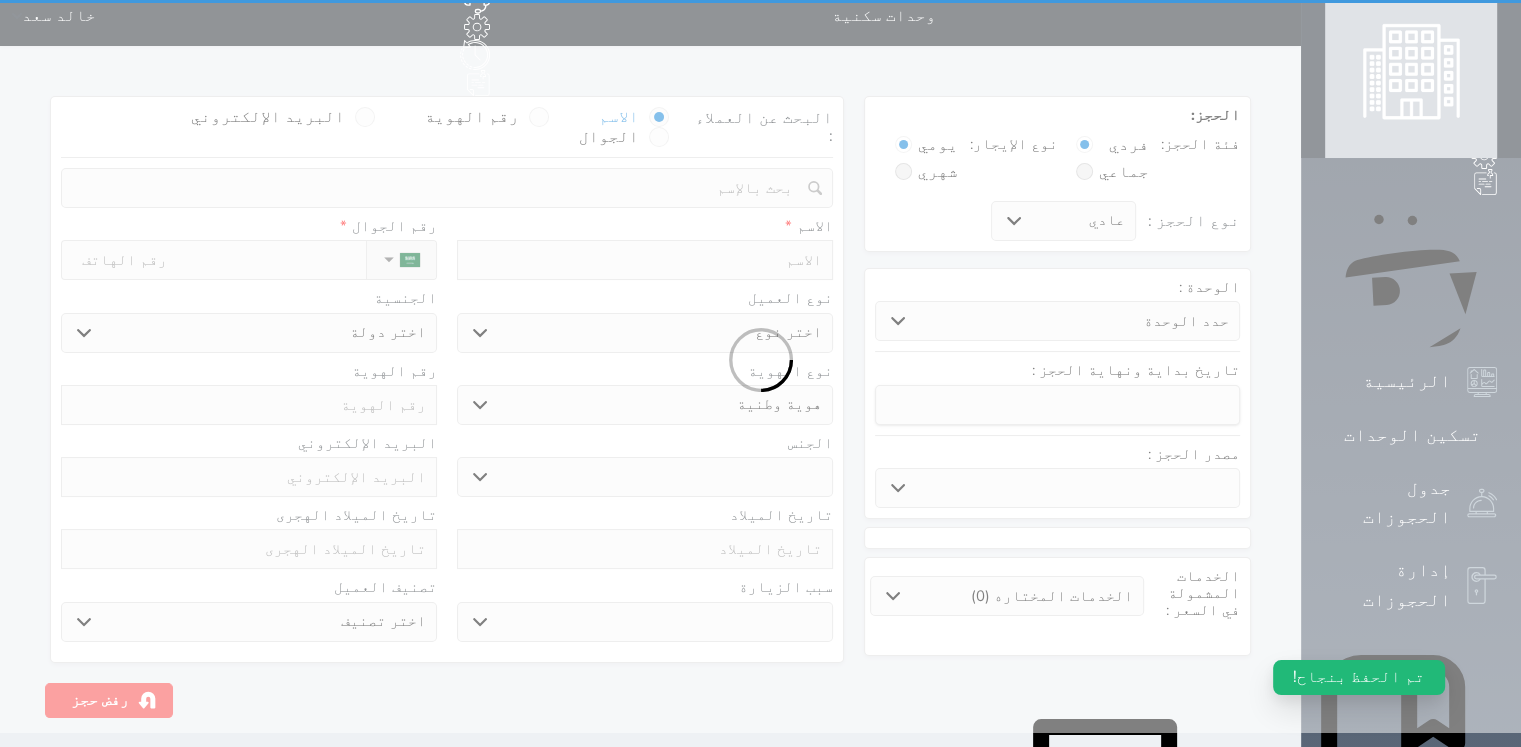 scroll, scrollTop: 0, scrollLeft: 0, axis: both 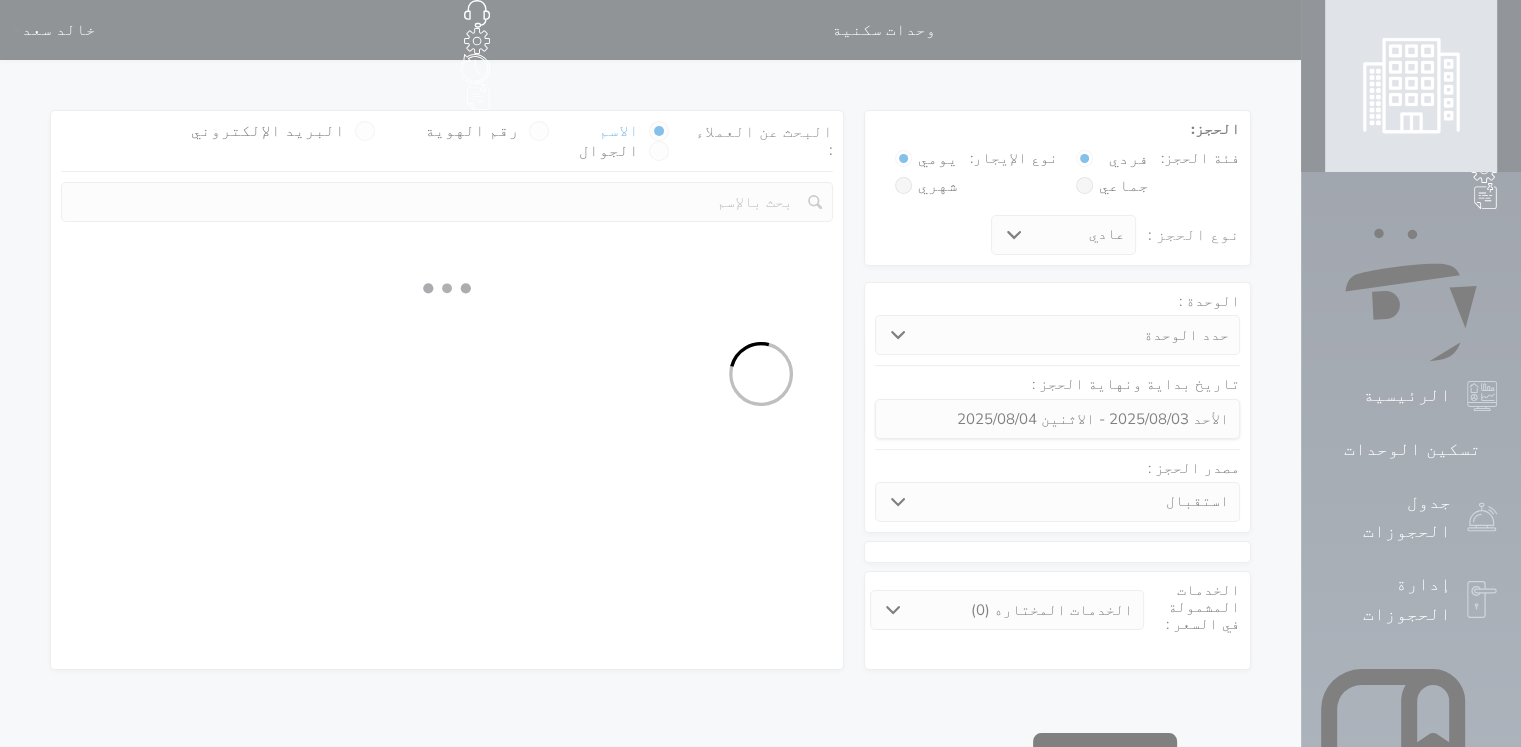 select 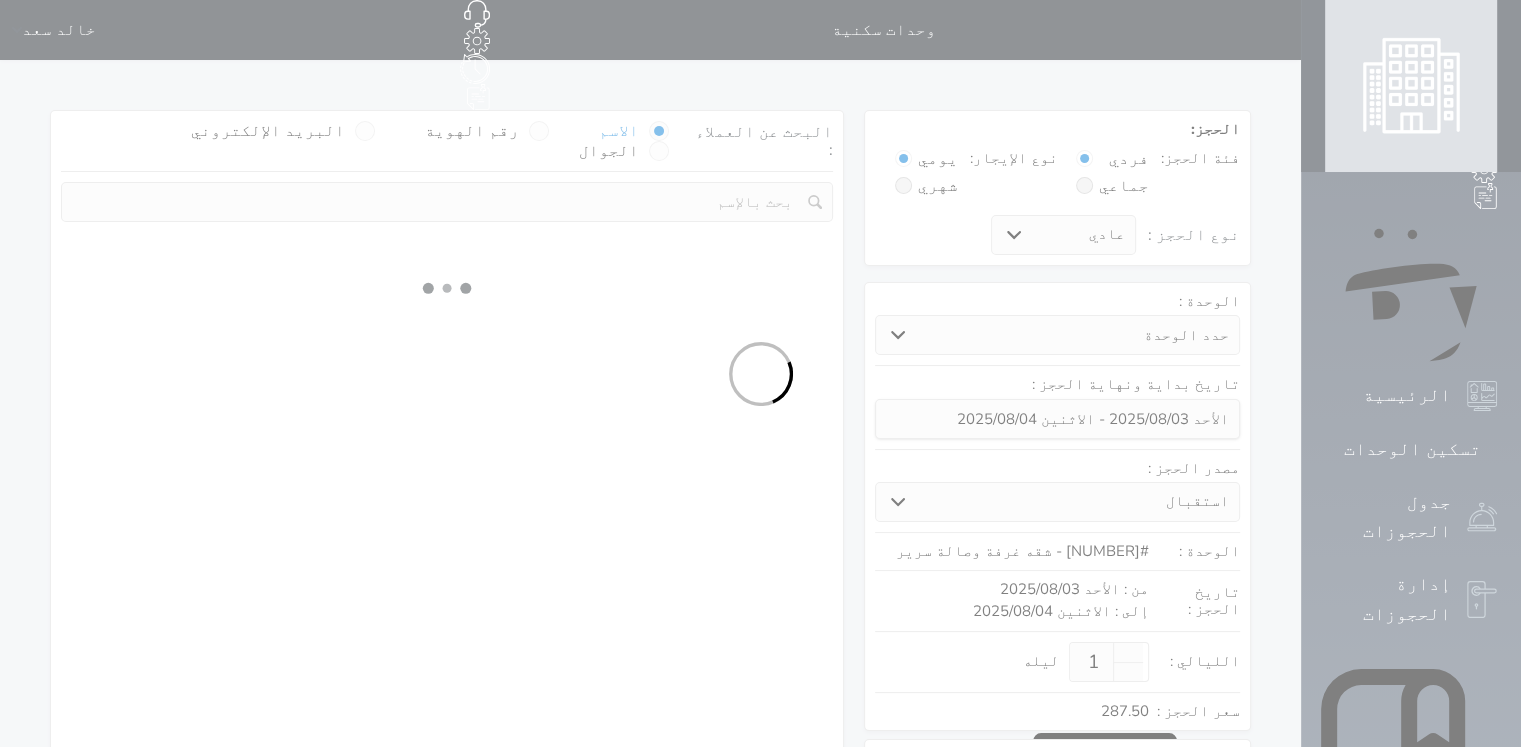 select on "1" 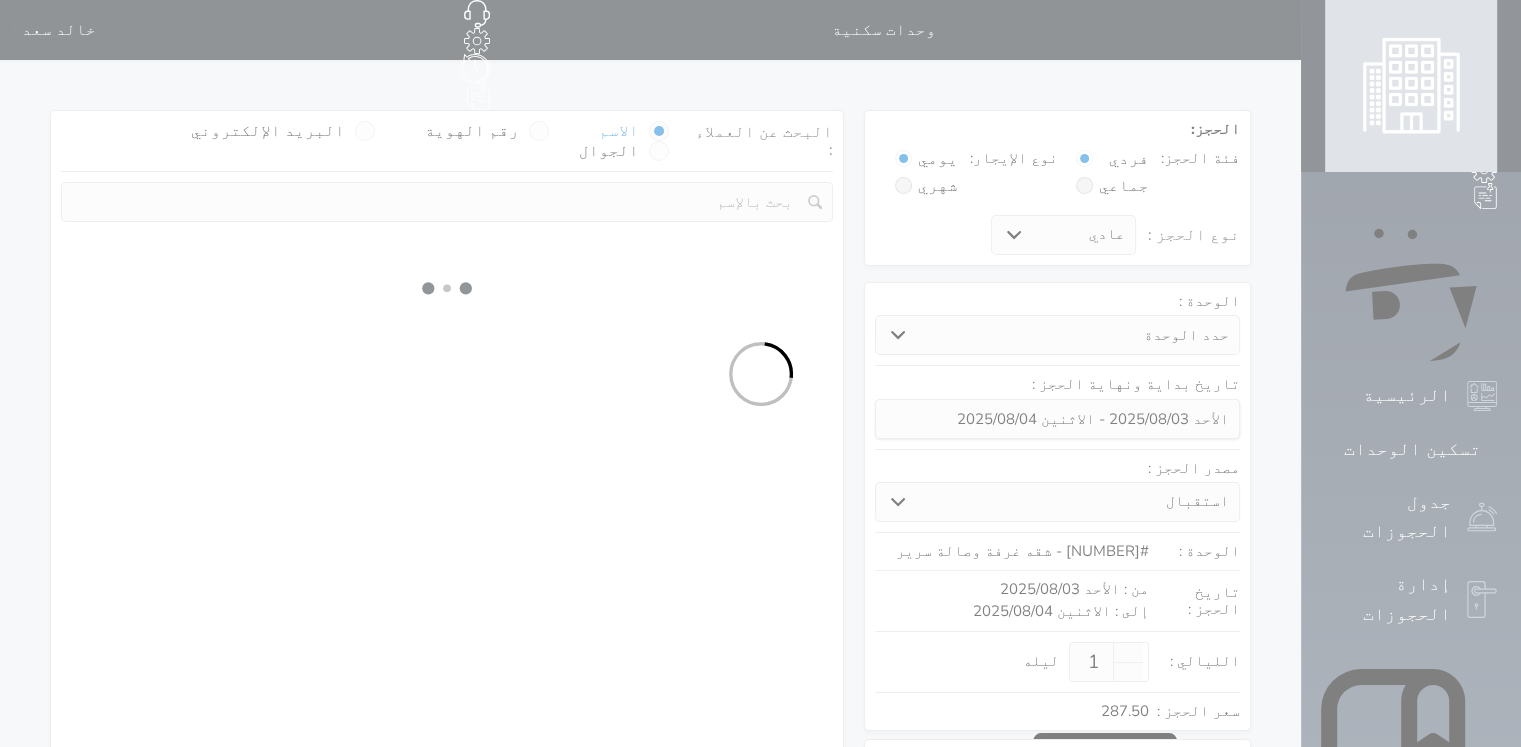 select on "113" 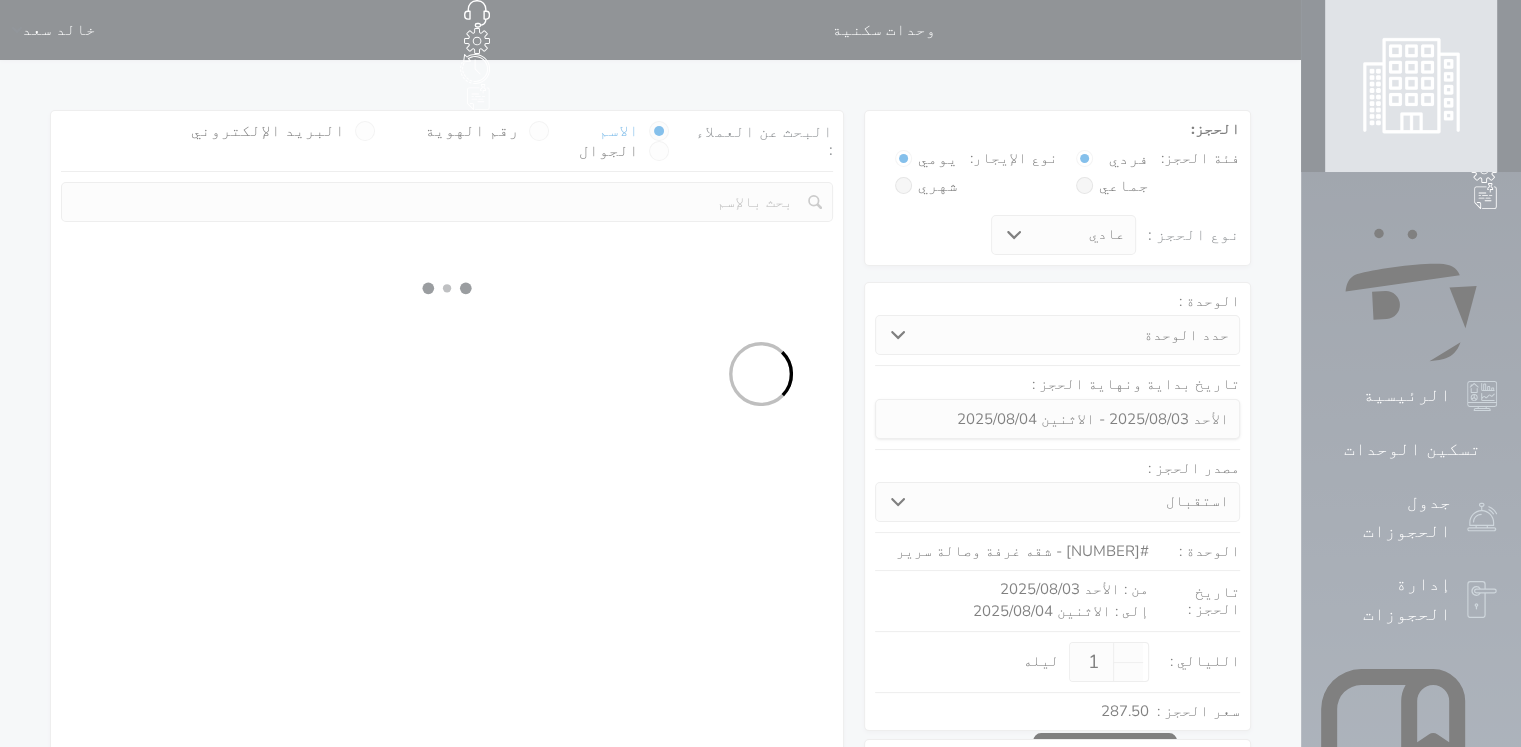 select on "1" 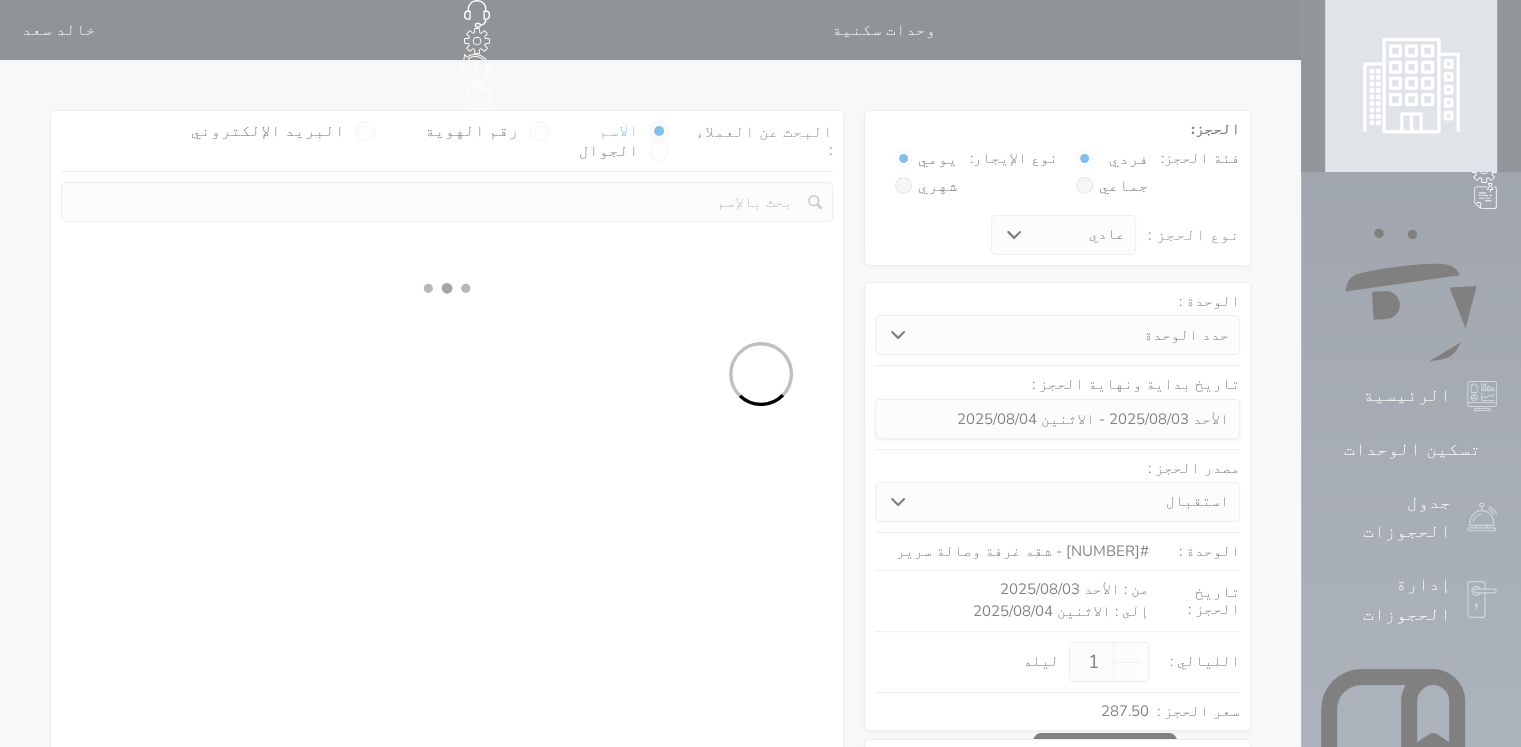 select 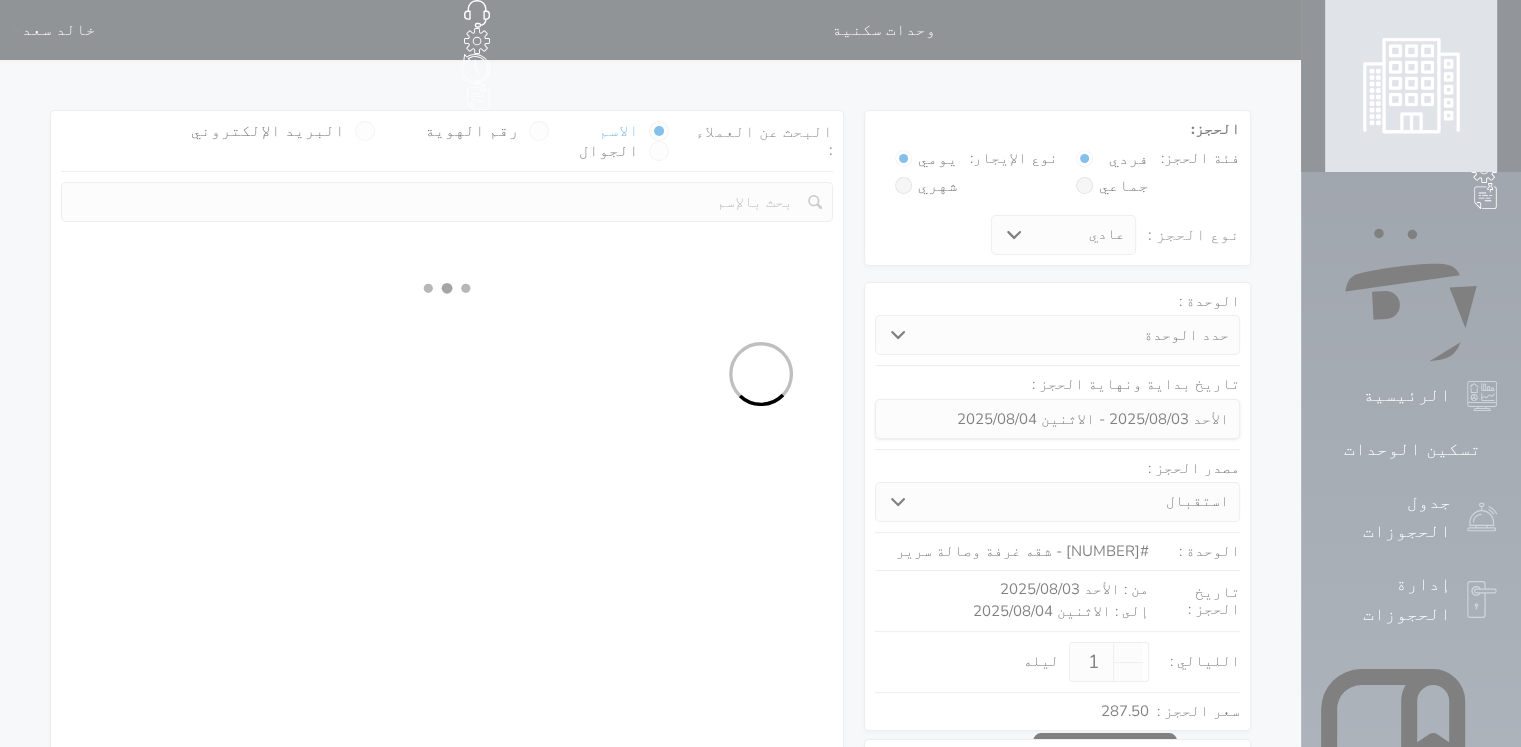 select on "7" 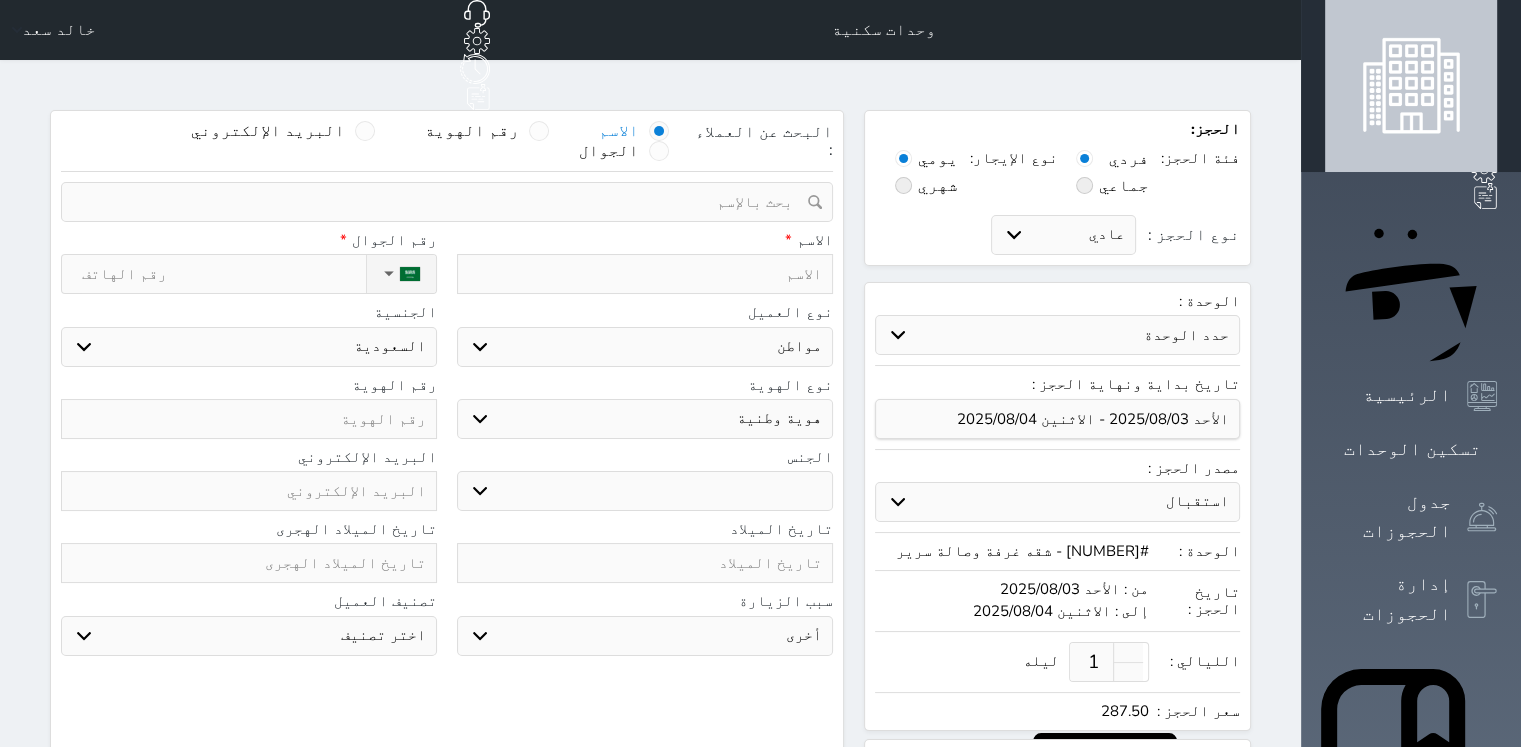 click at bounding box center (440, 202) 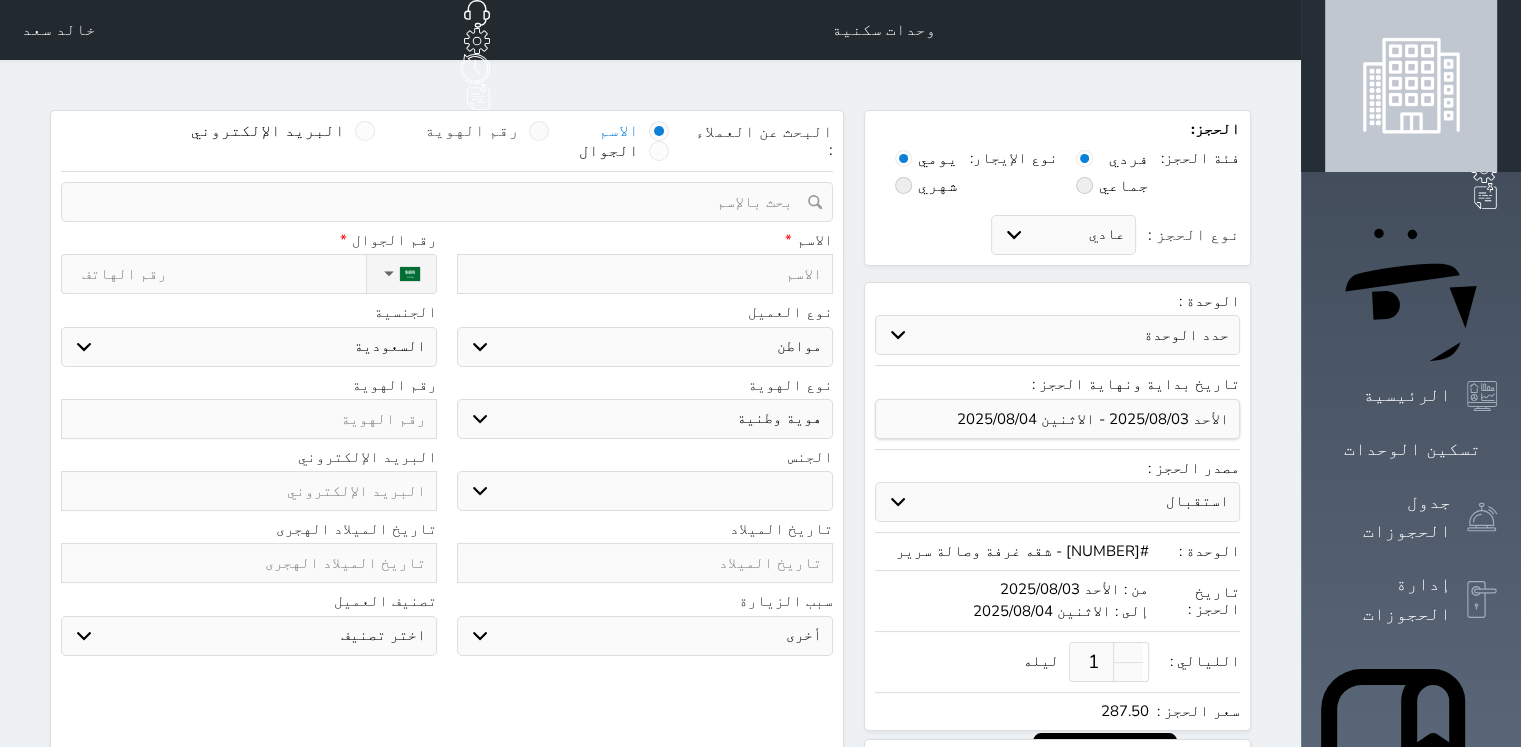 click at bounding box center [539, 131] 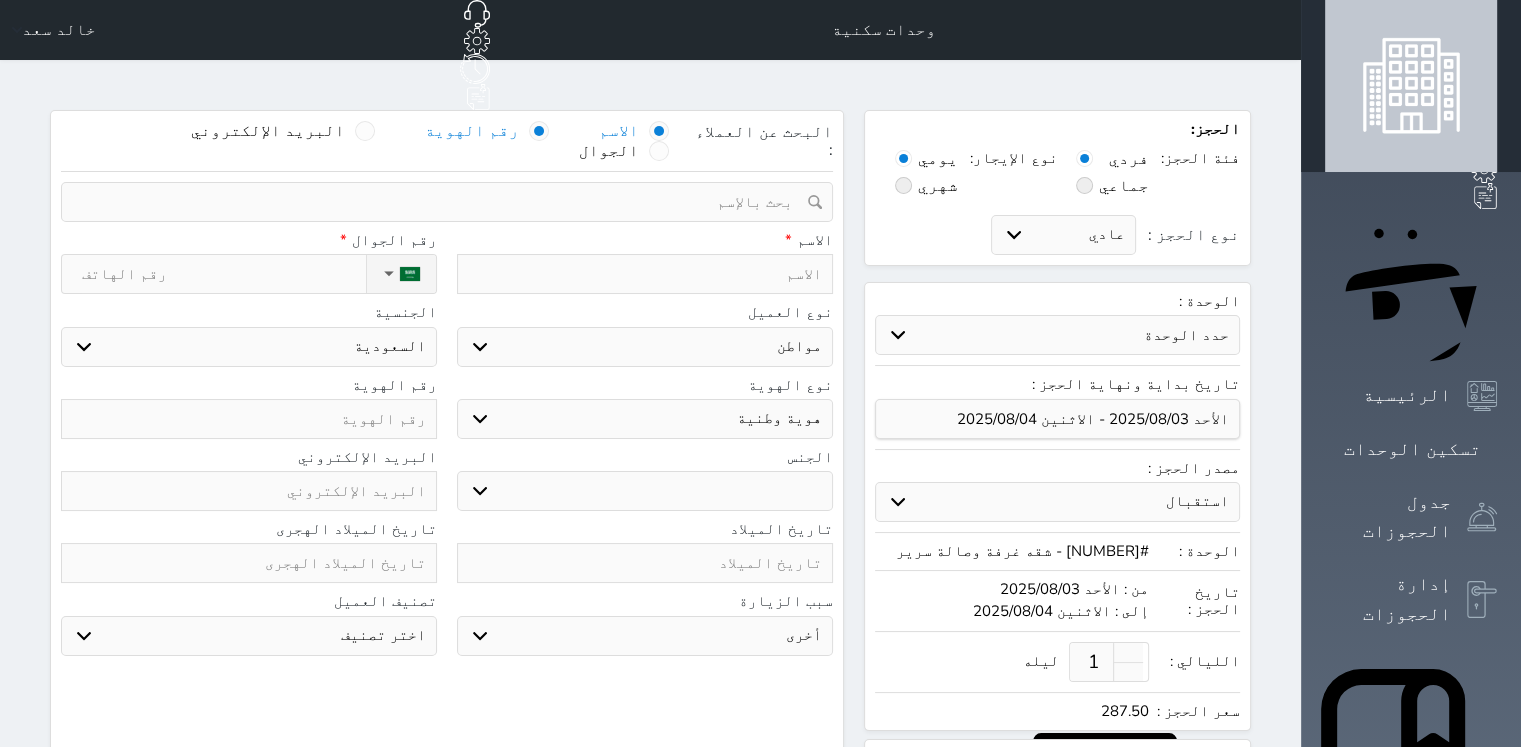 select 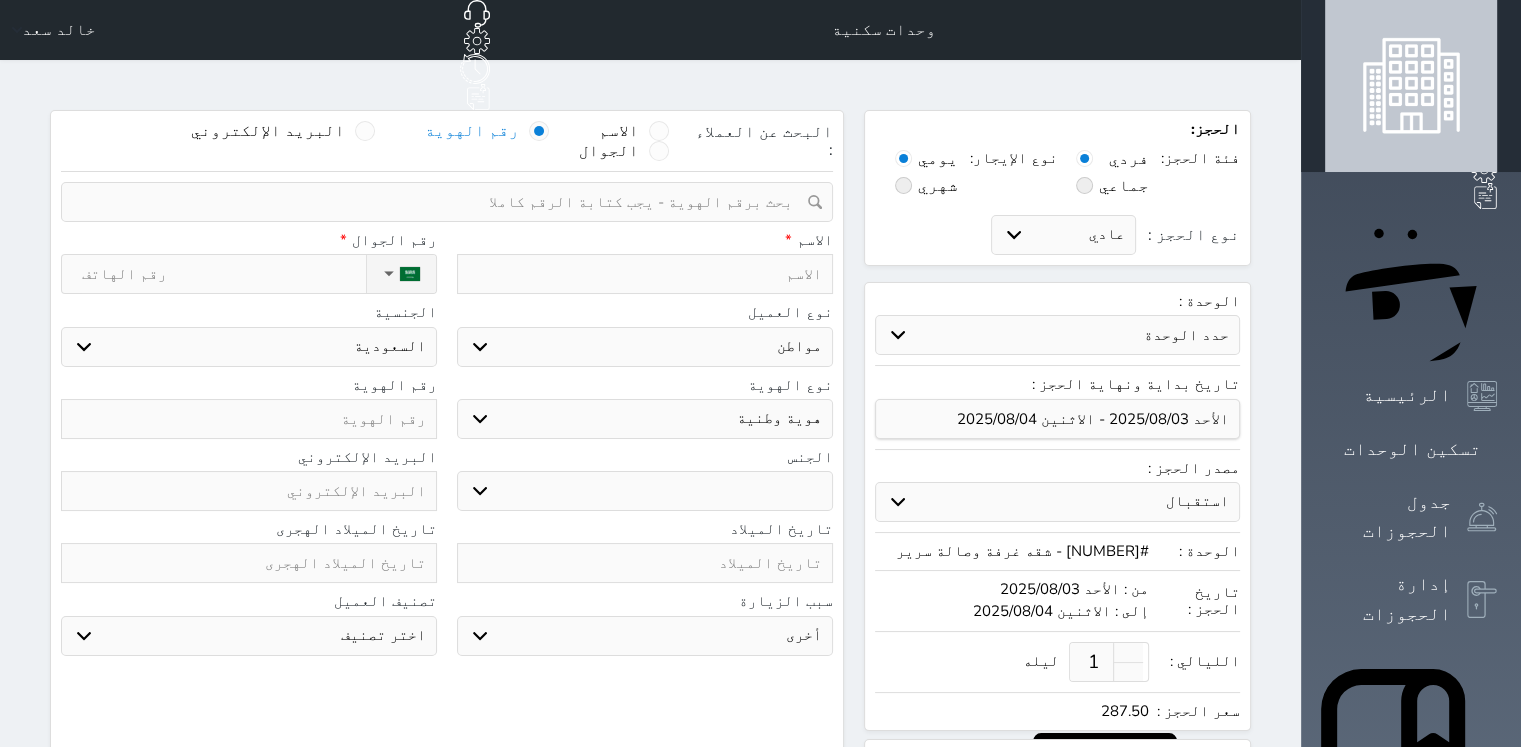 click at bounding box center (440, 202) 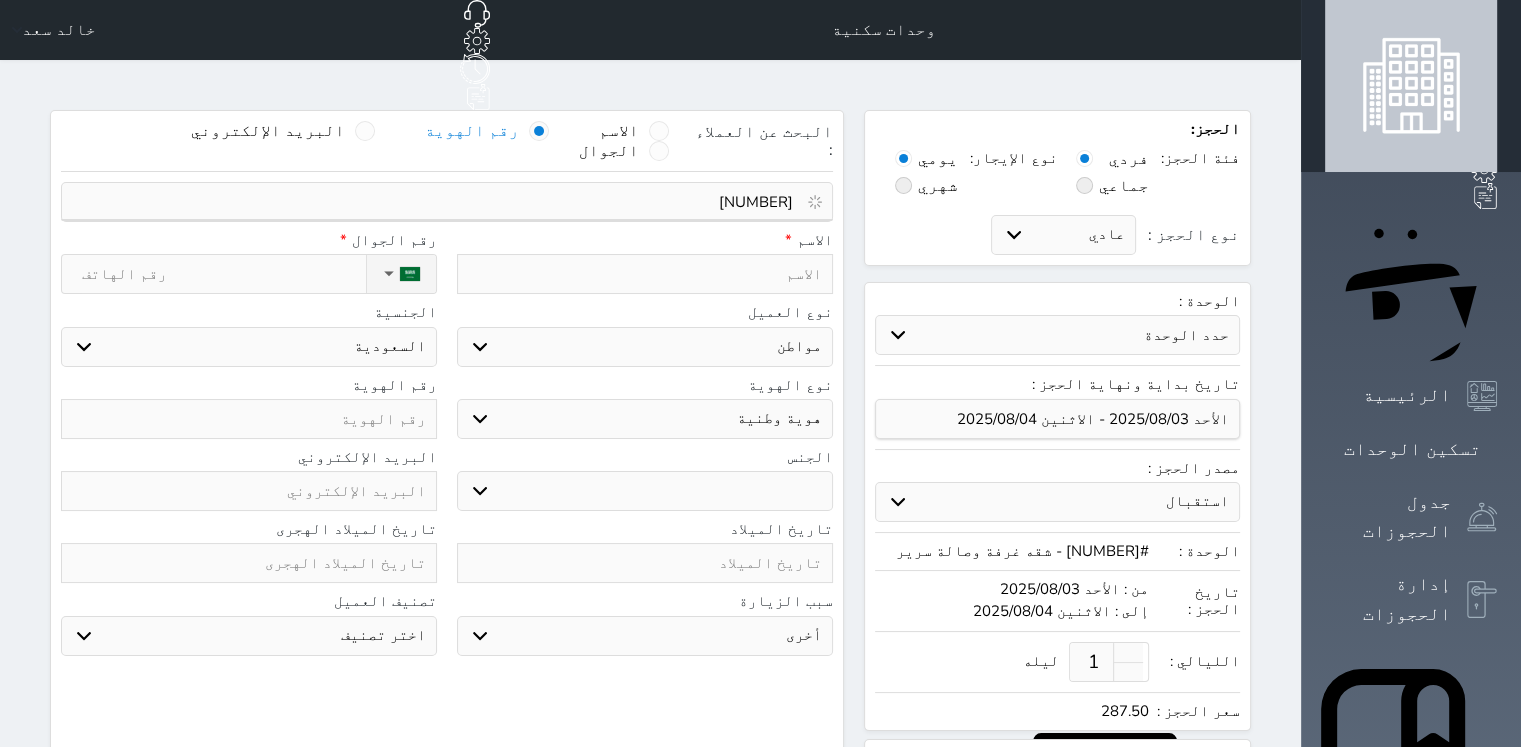 type on "[NUMBER]" 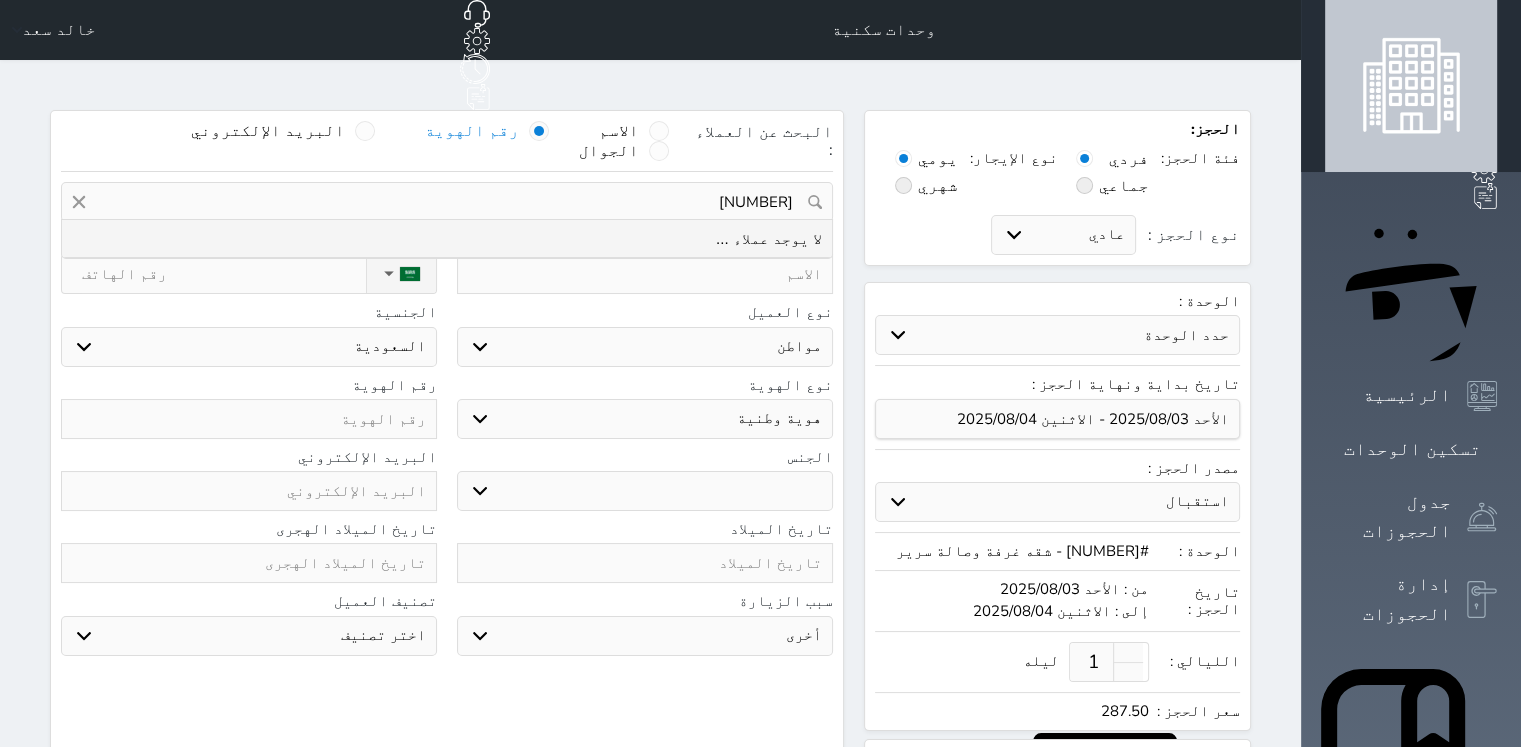select 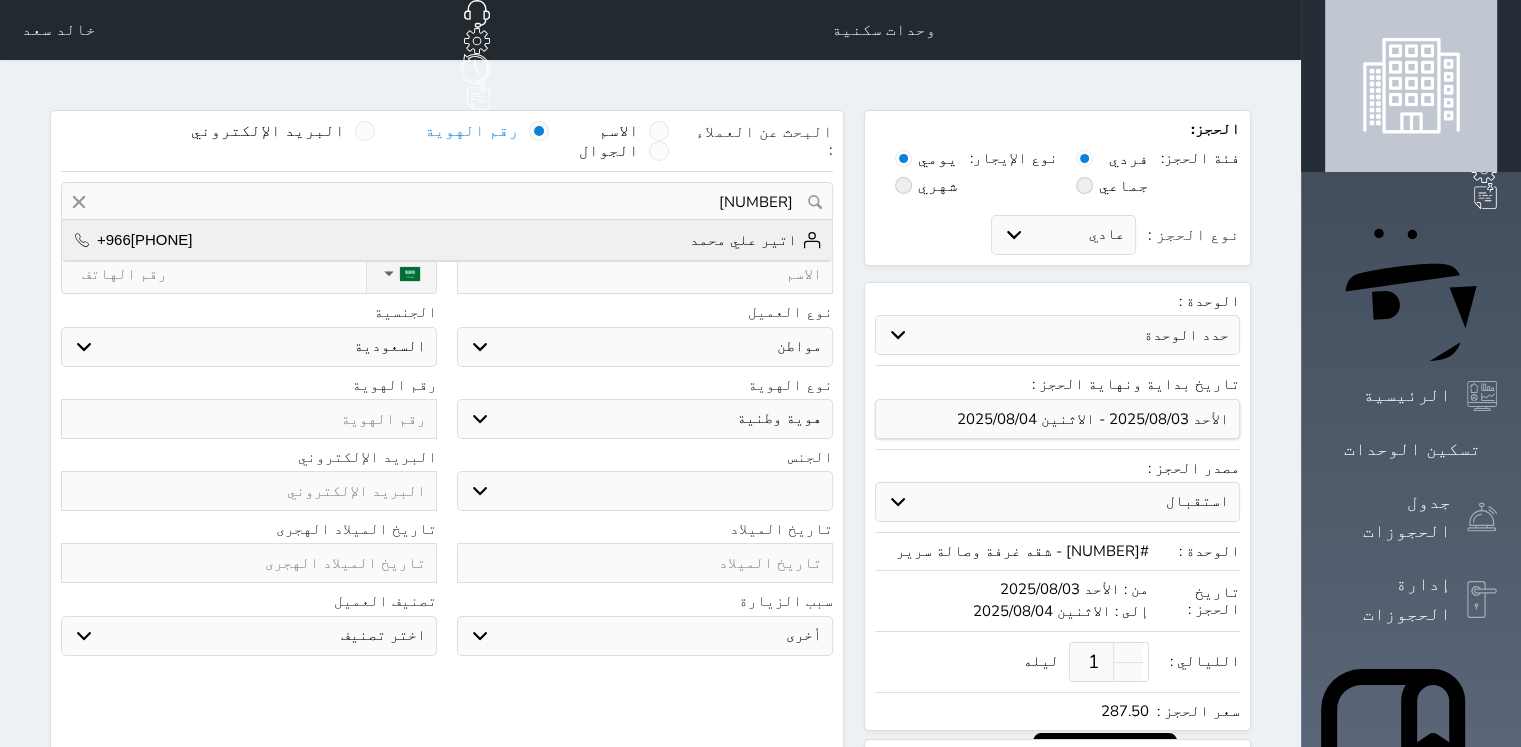 click on "اتير علي محمد   +[PHONE]" at bounding box center (447, 240) 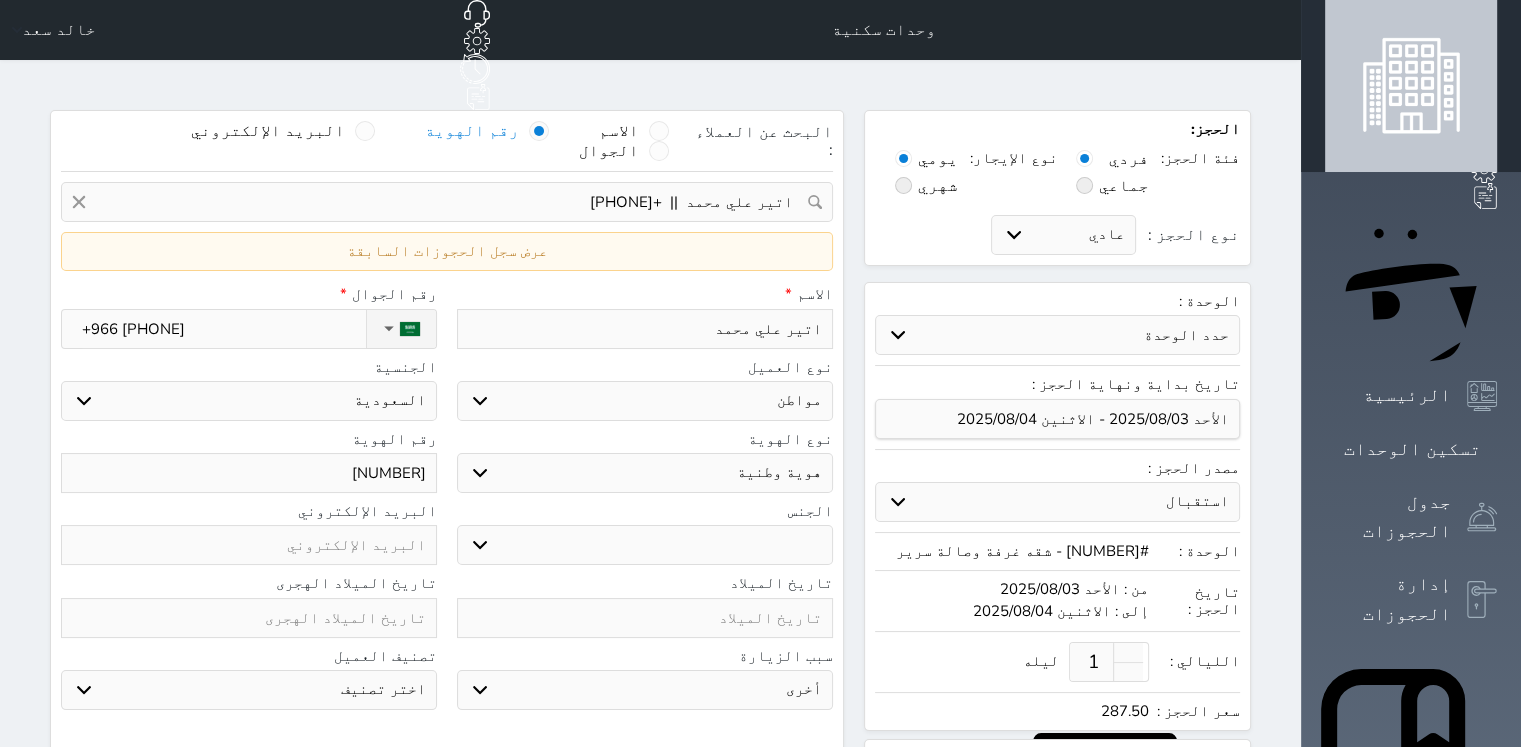 select 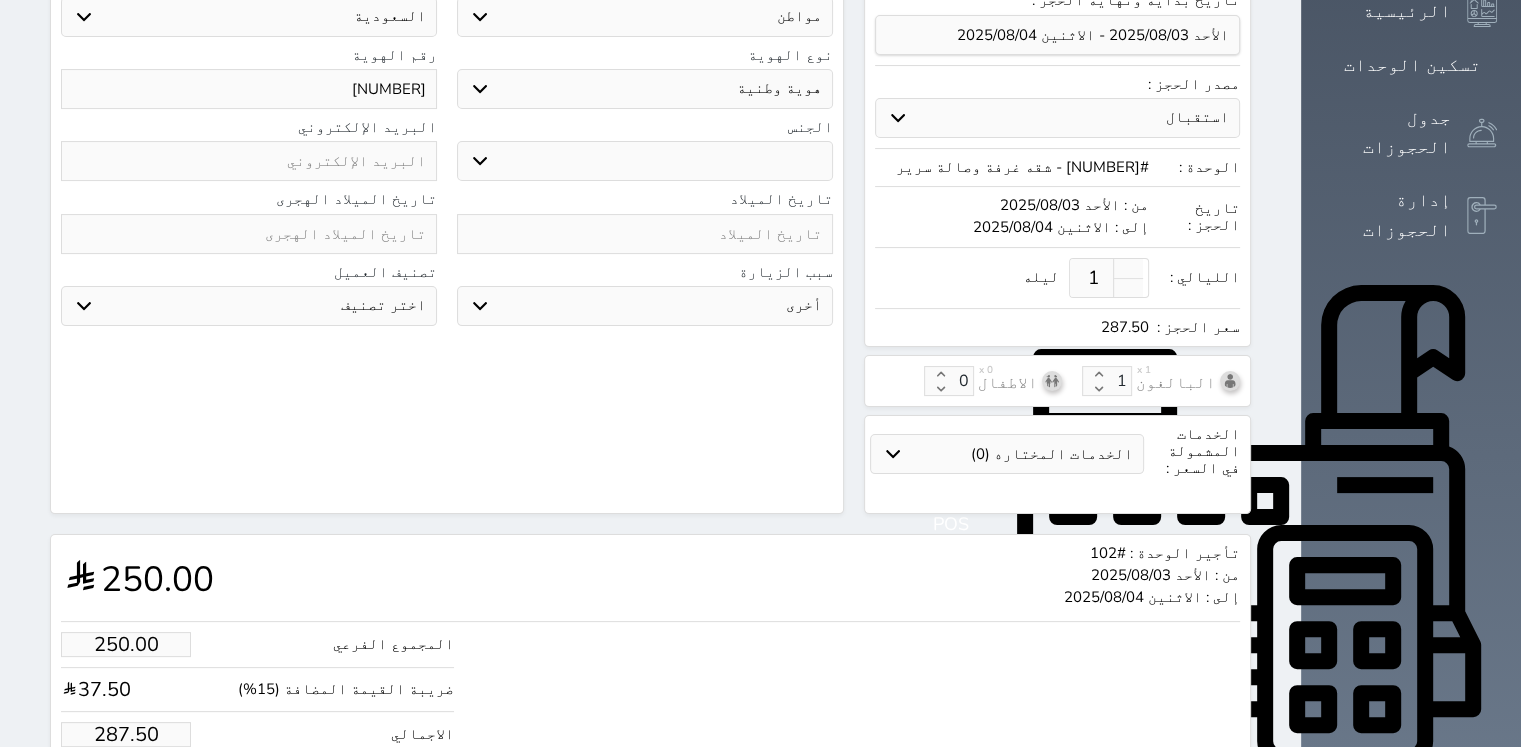 scroll, scrollTop: 460, scrollLeft: 0, axis: vertical 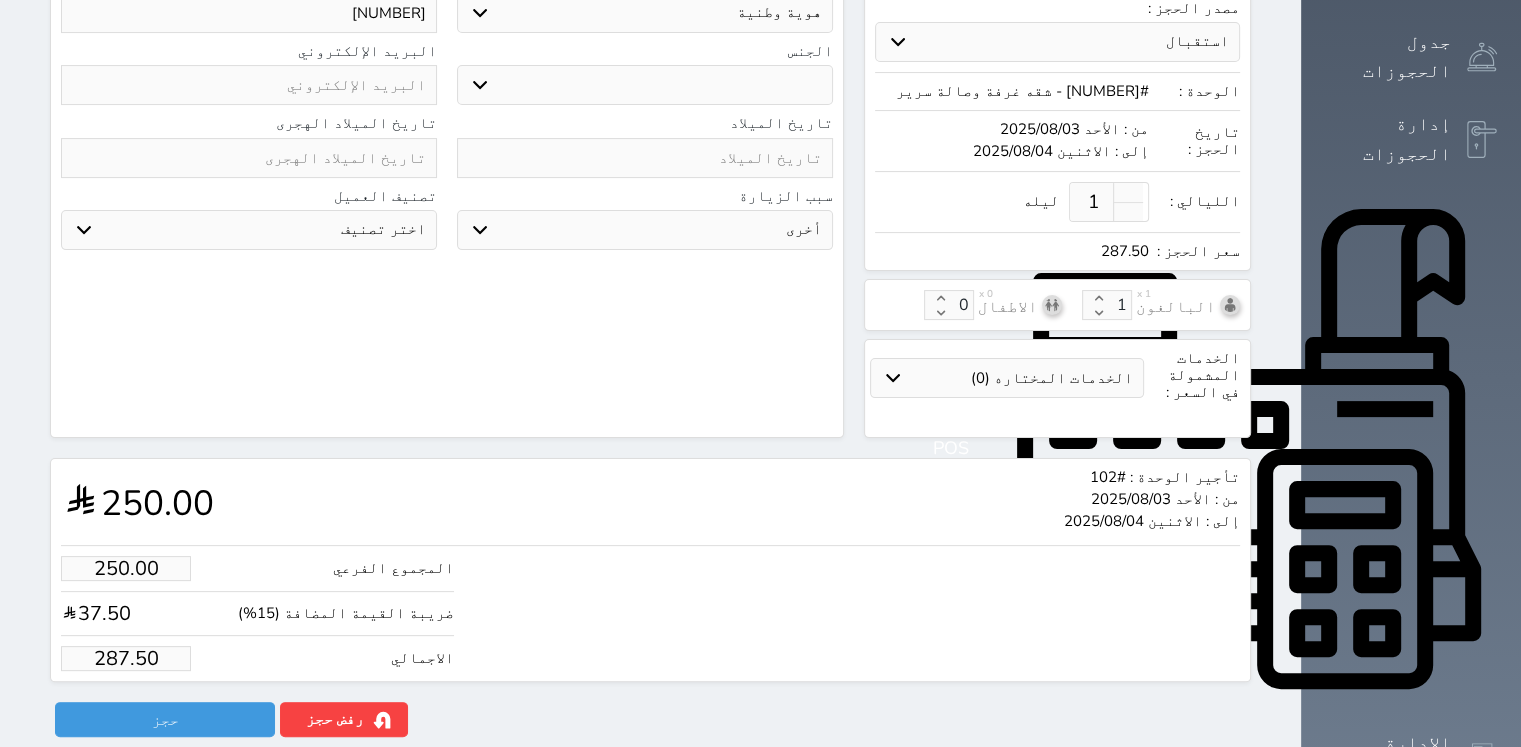 click on "287.50" at bounding box center [126, 658] 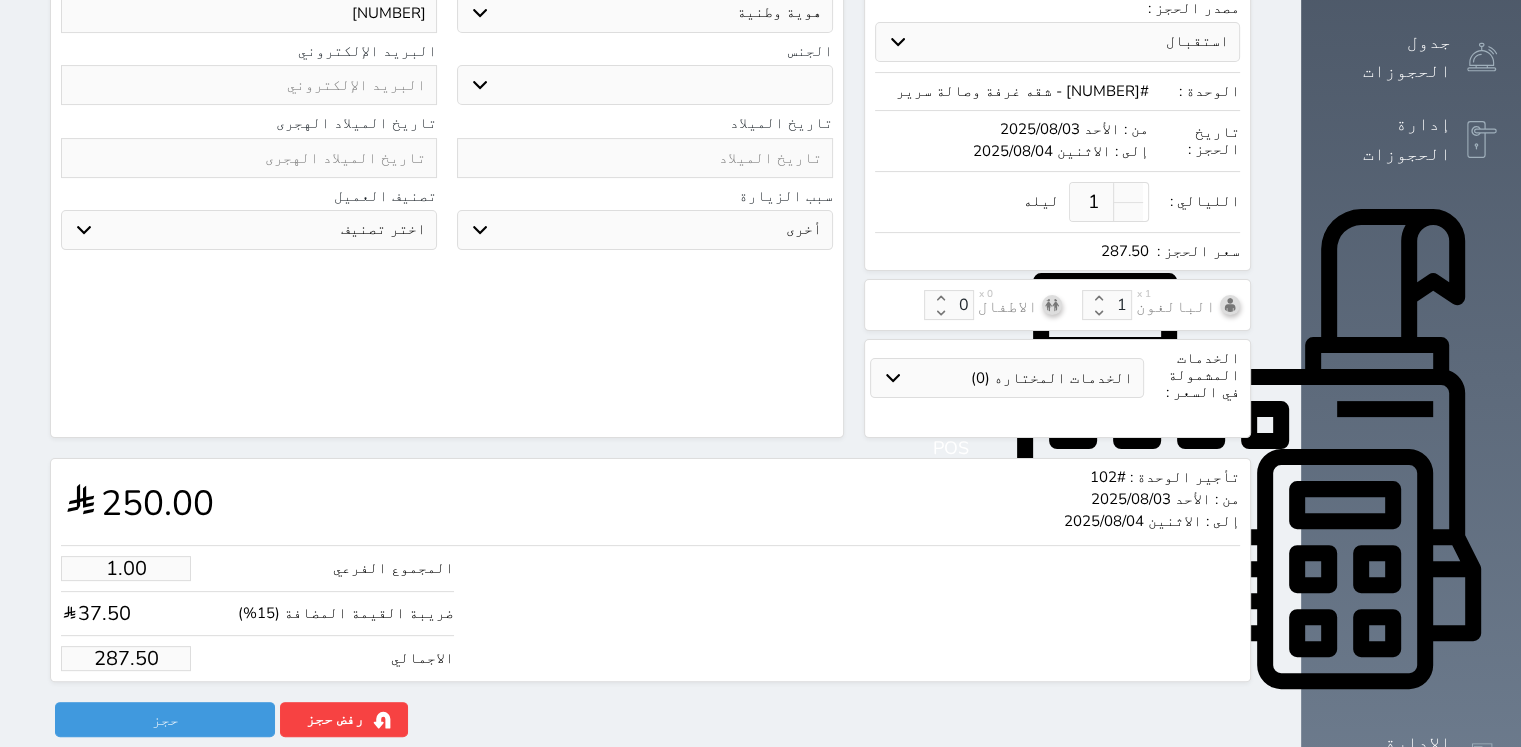type on "1.15" 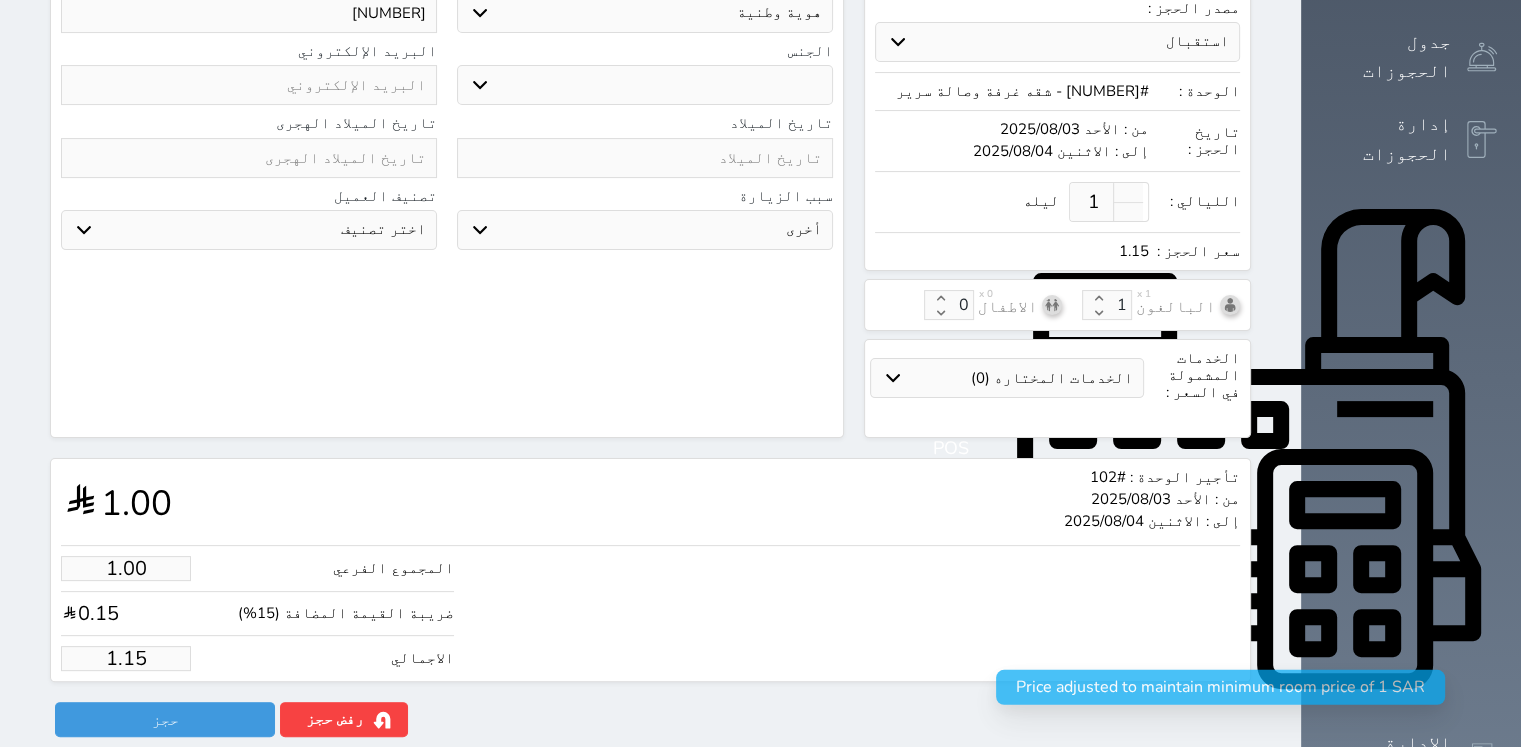 type on "1.01" 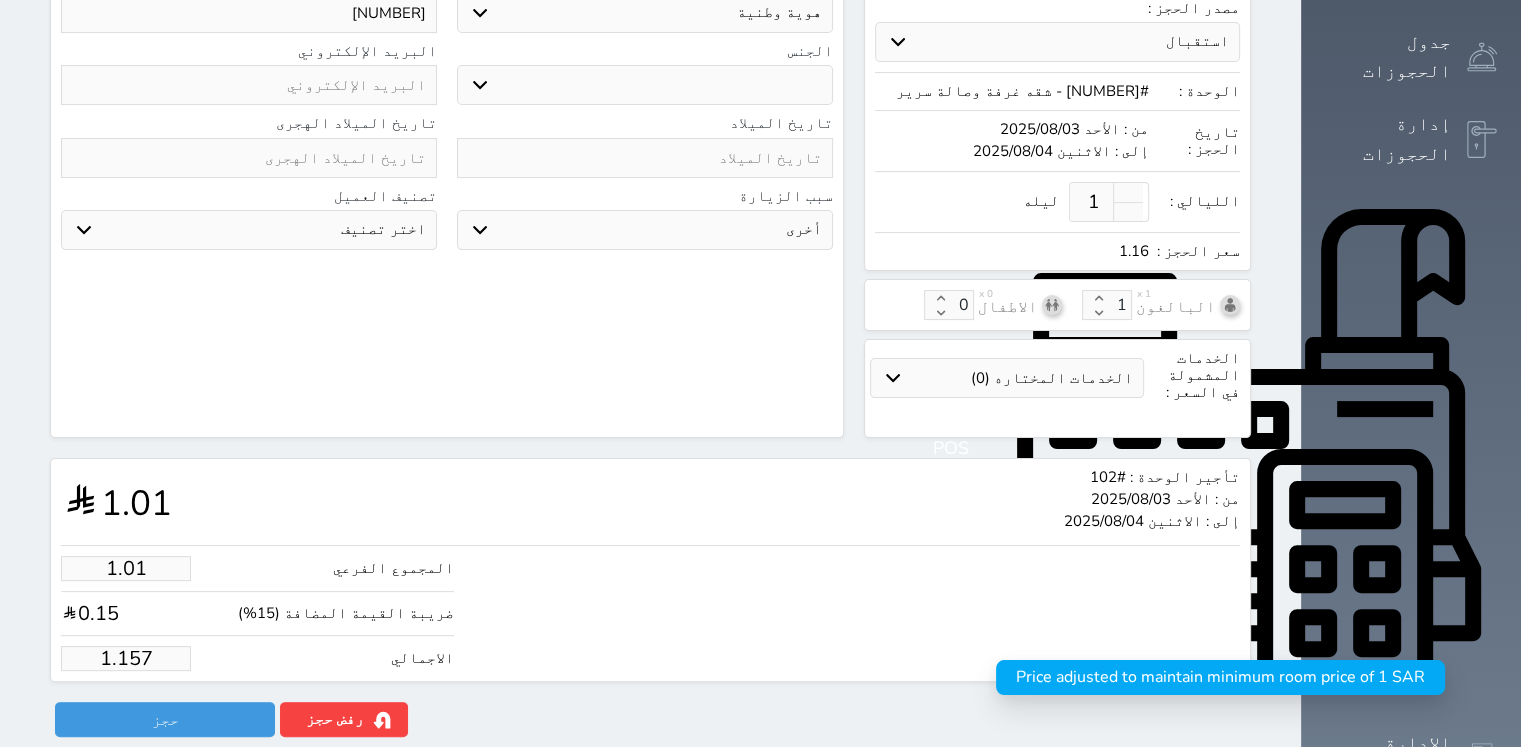 type on "[PRICE]" 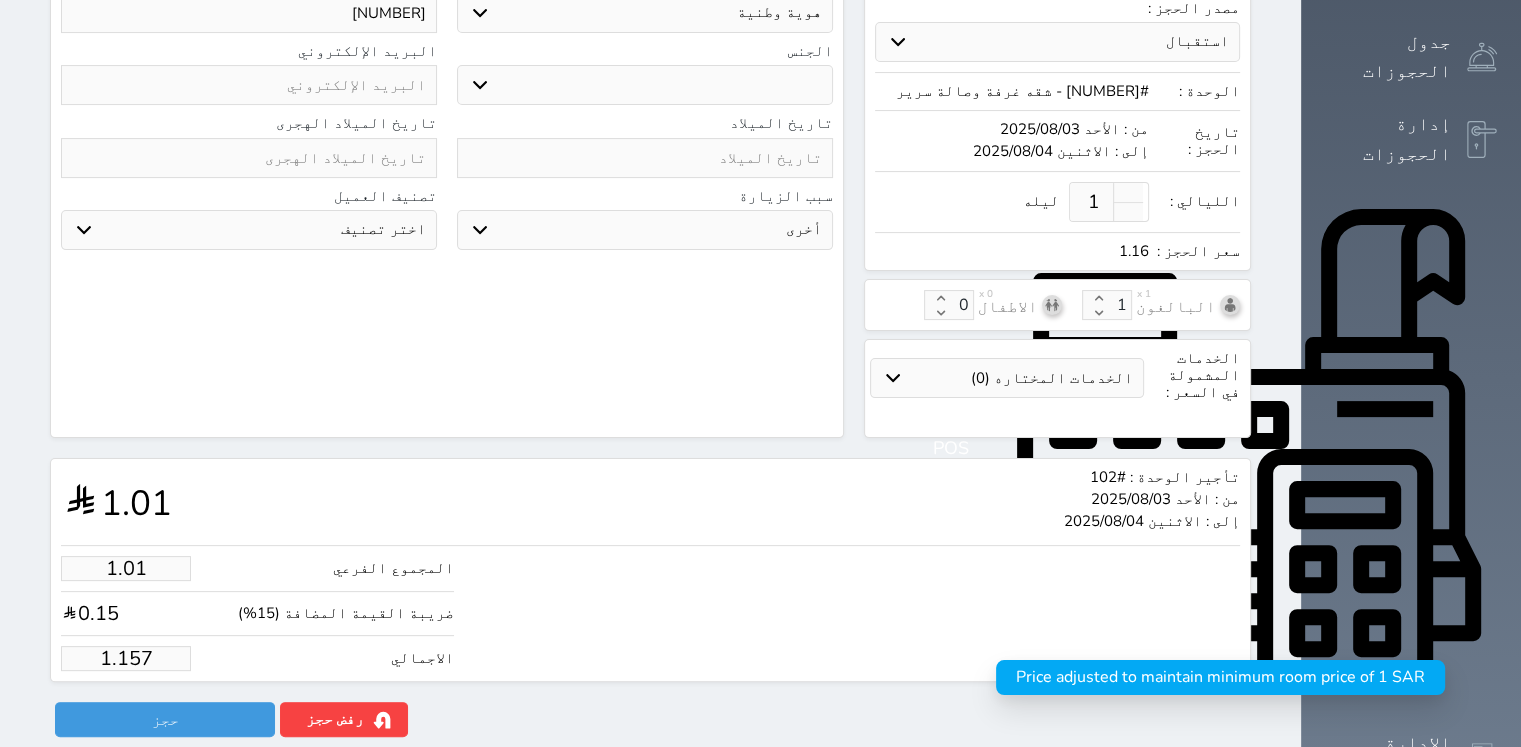 select 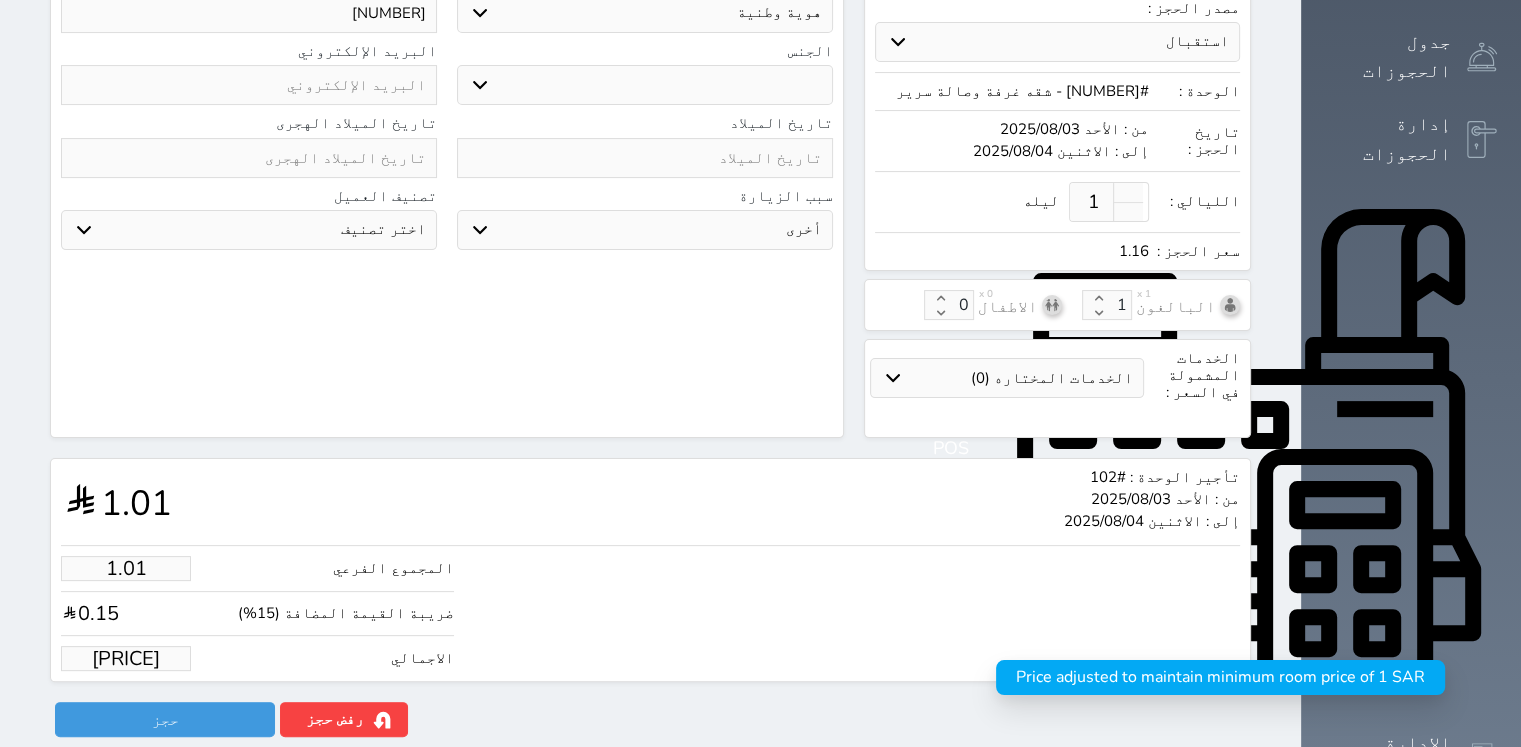 type on "1.157" 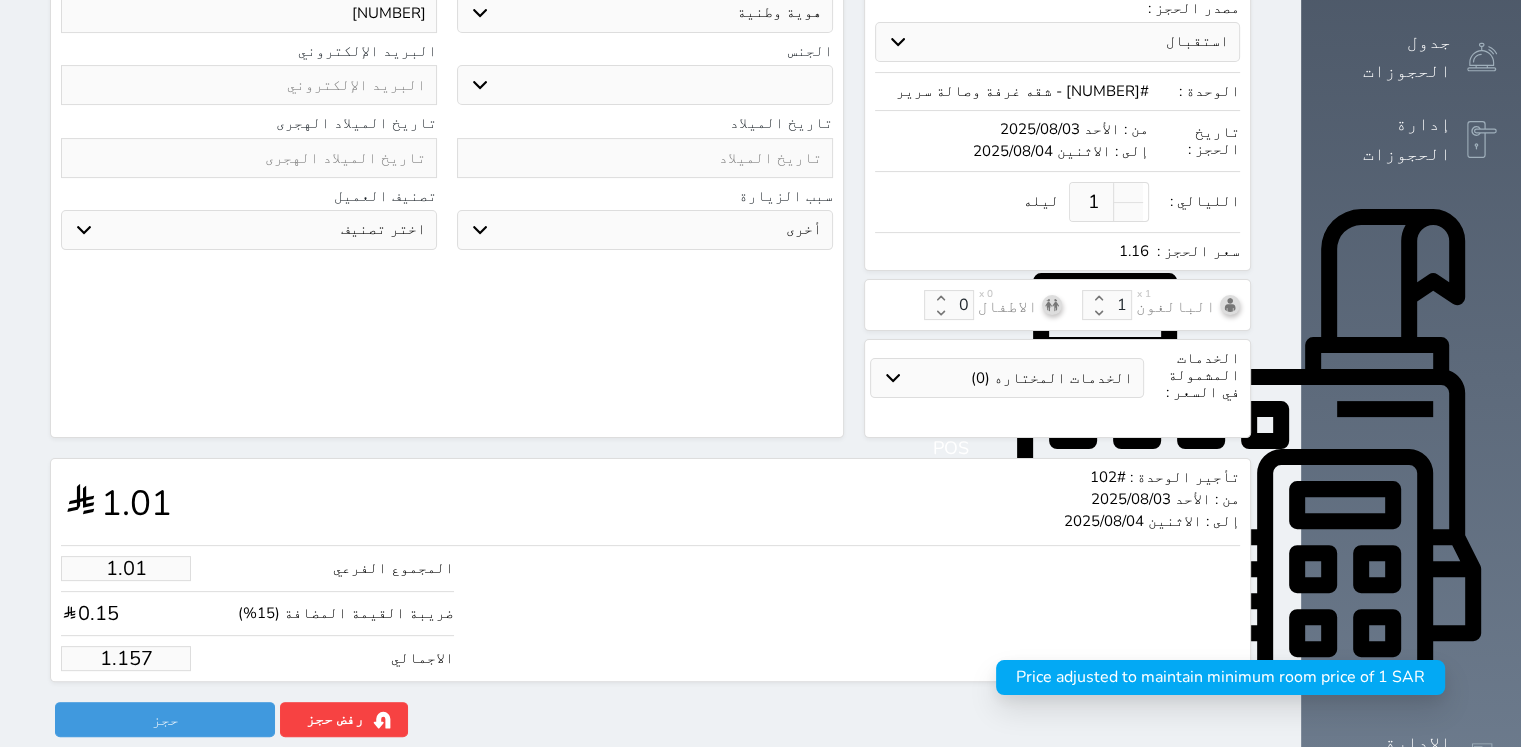 type on "1.00" 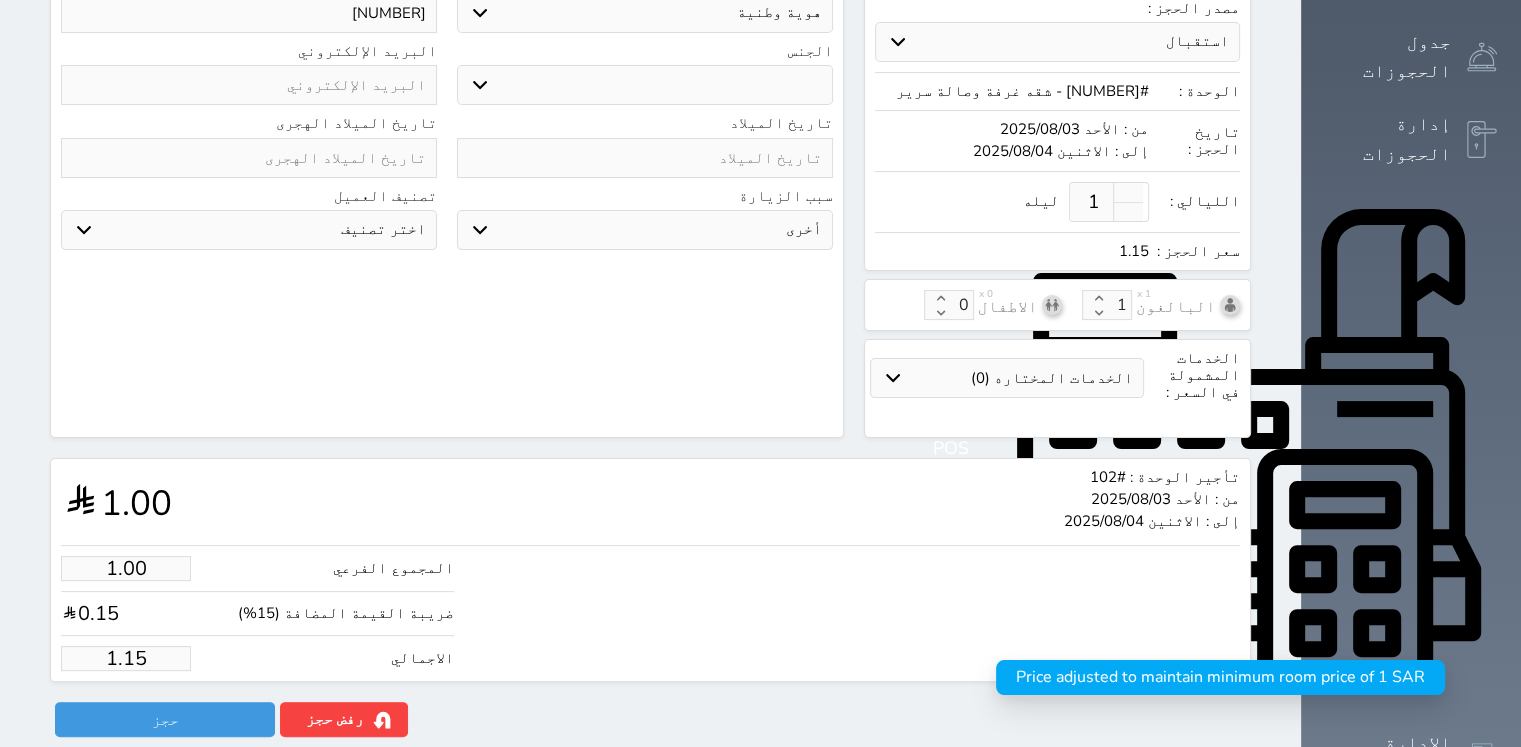 type on "1.1" 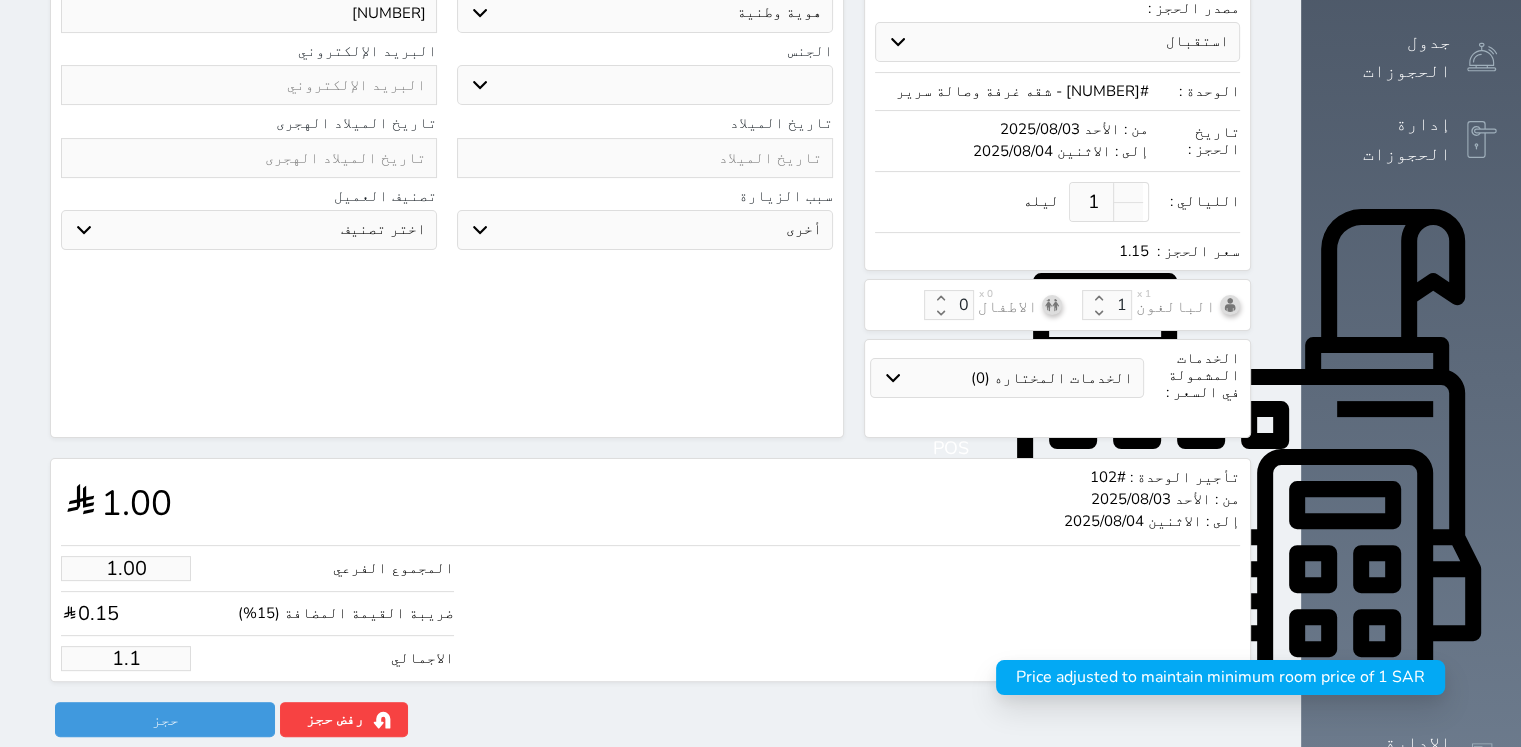 type on "1." 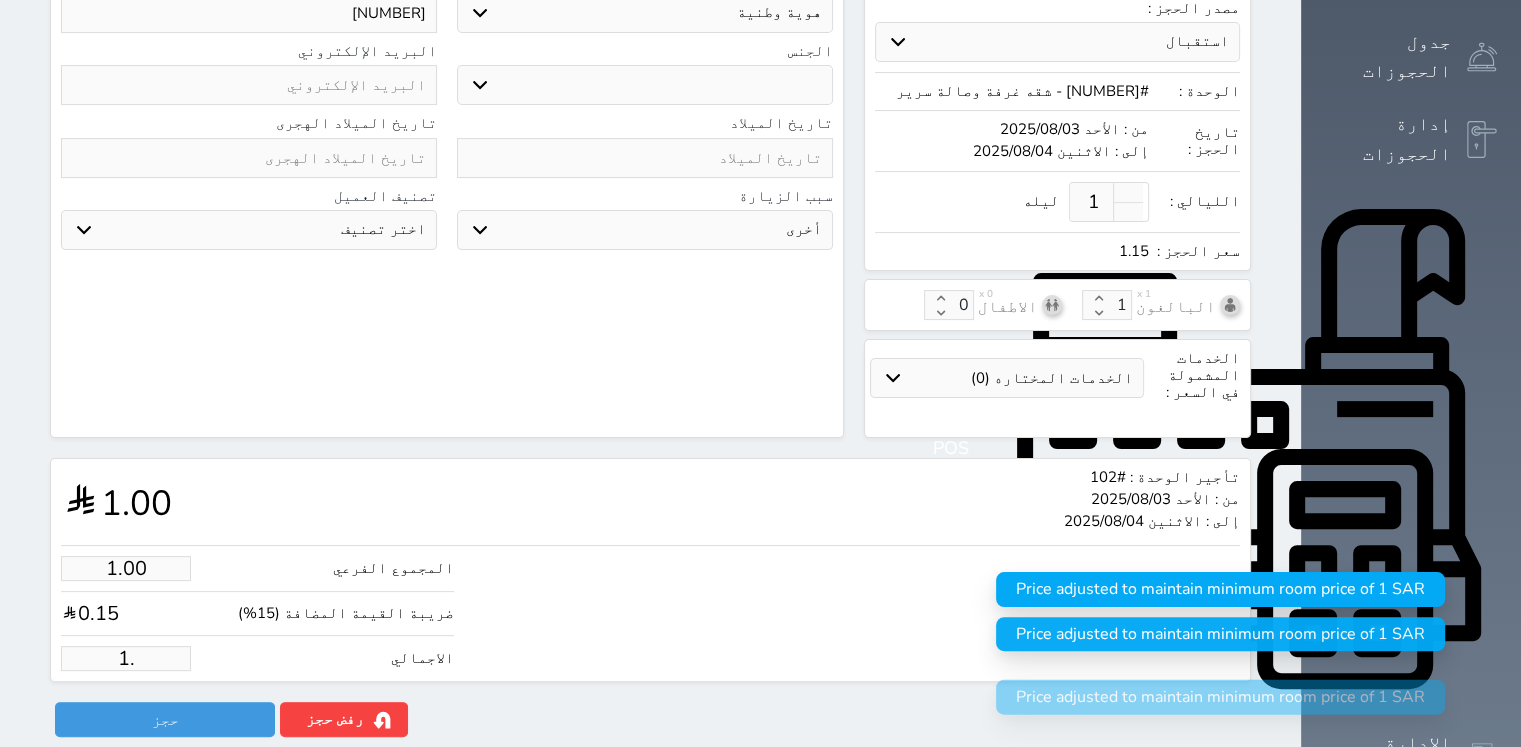 type on "1" 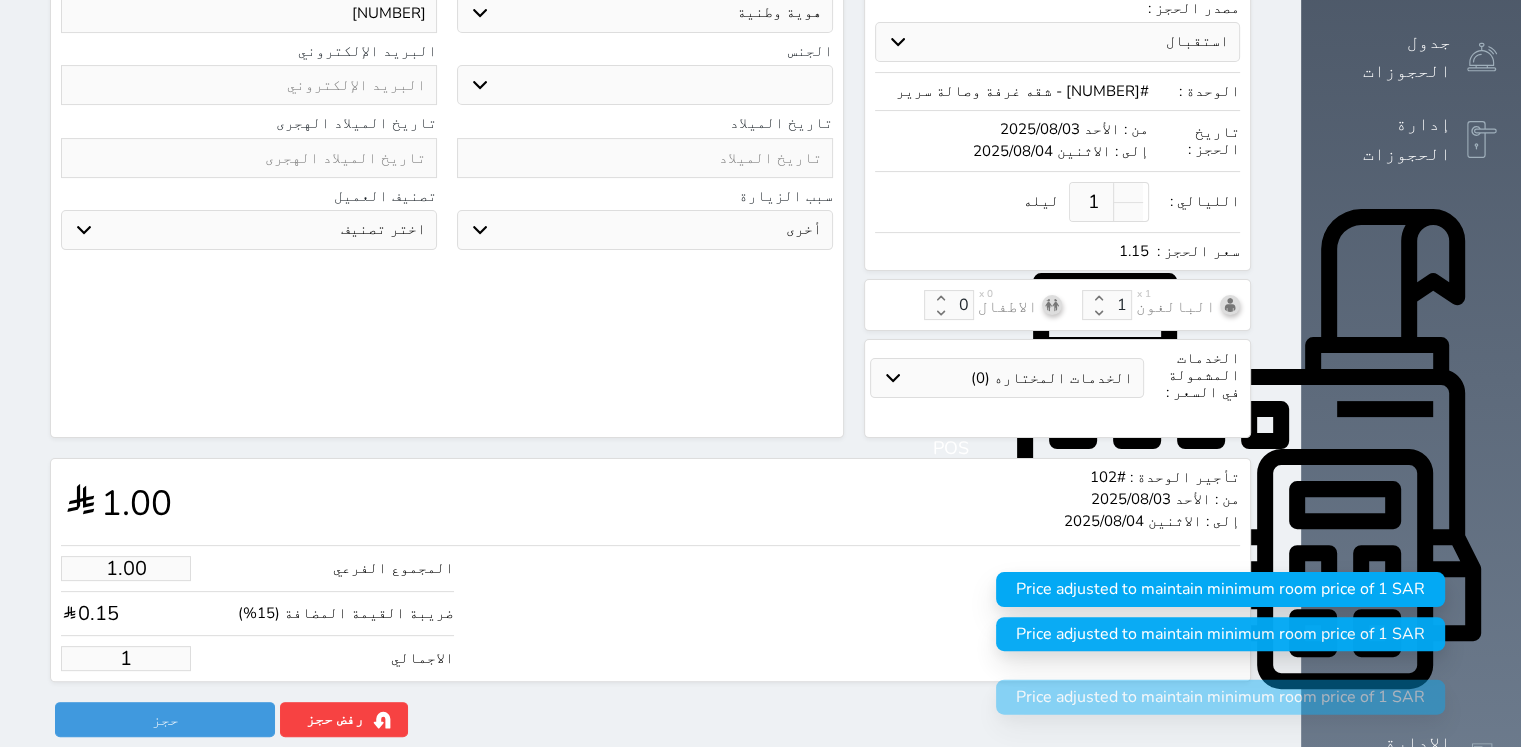 type 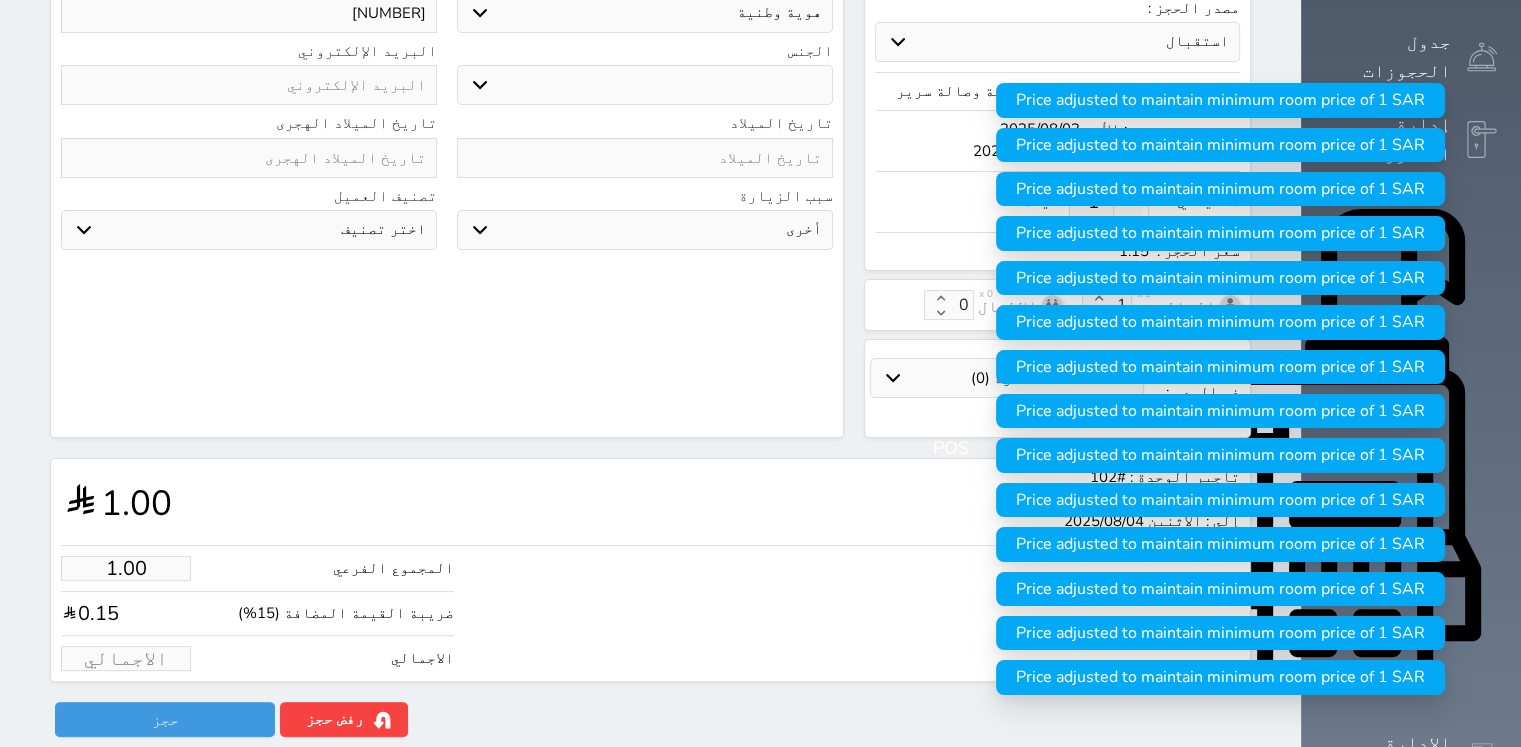 type on "1" 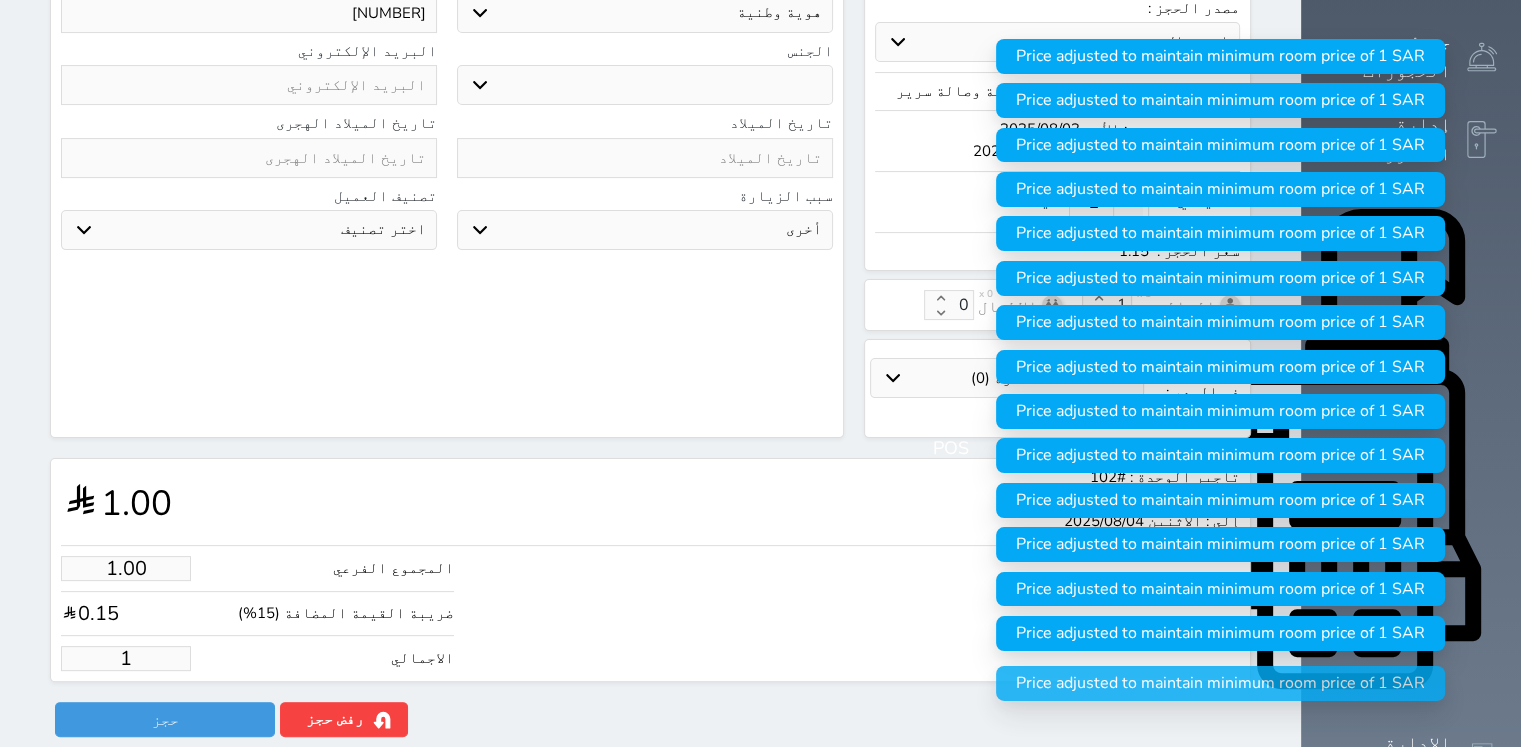 type on "14.78" 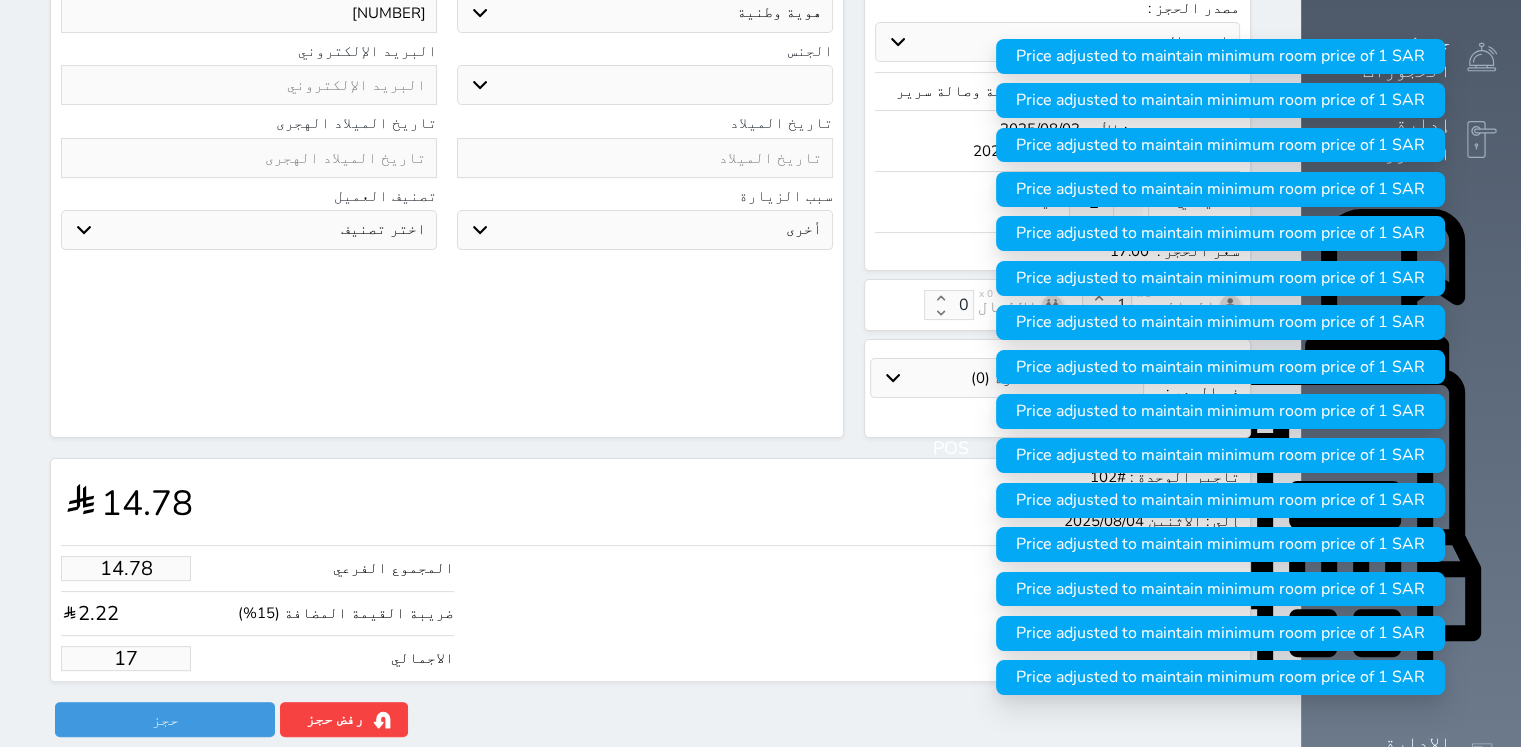type on "152.17" 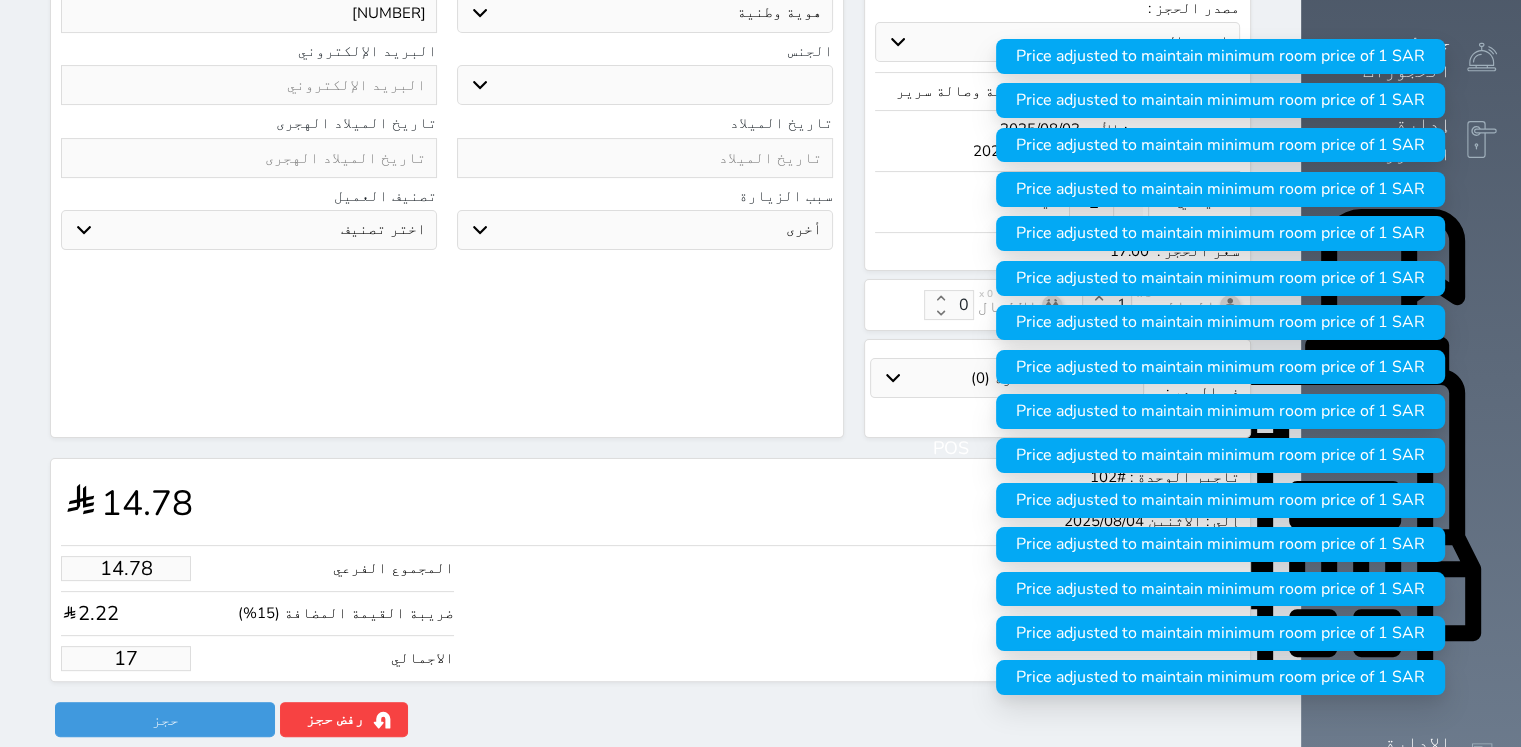 type on "175" 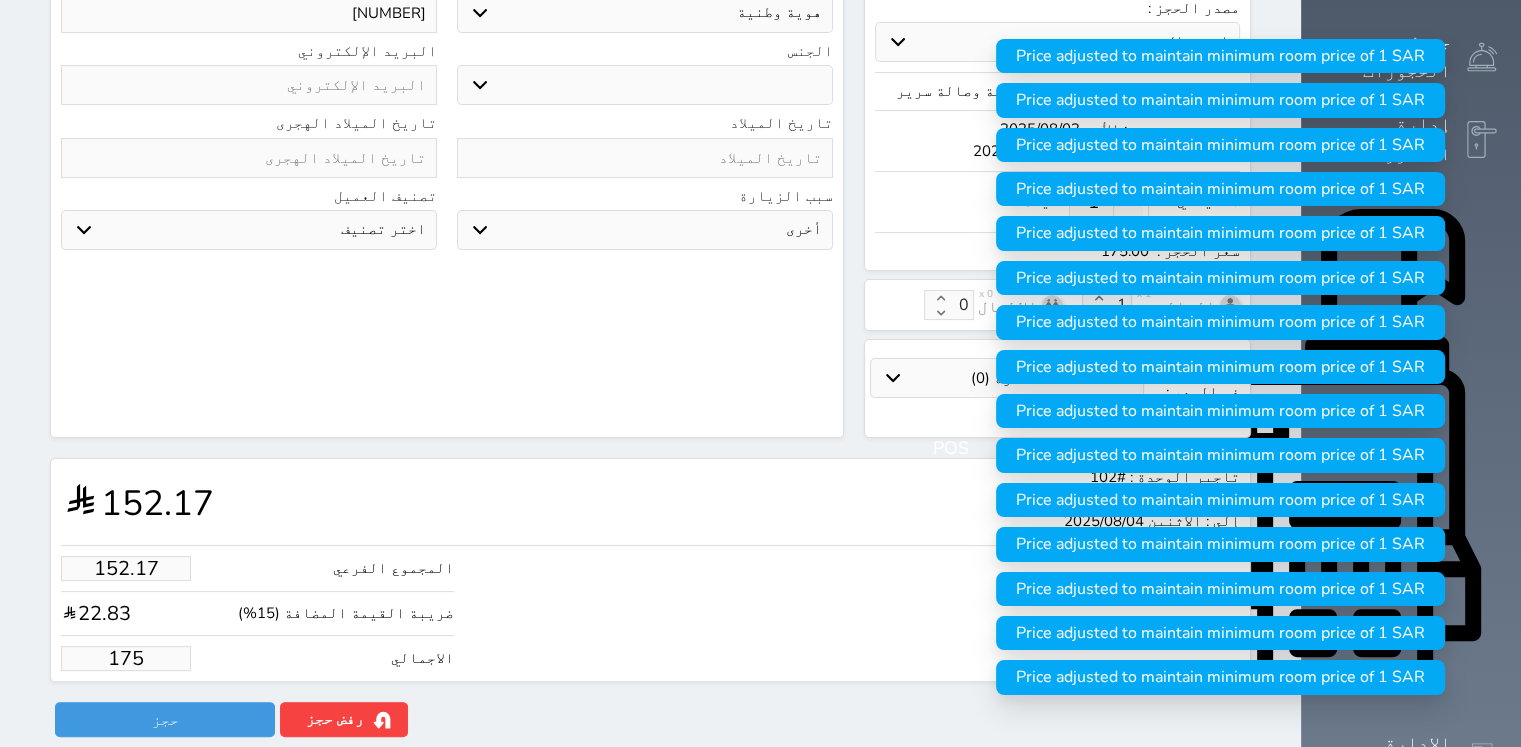 type on "175.00" 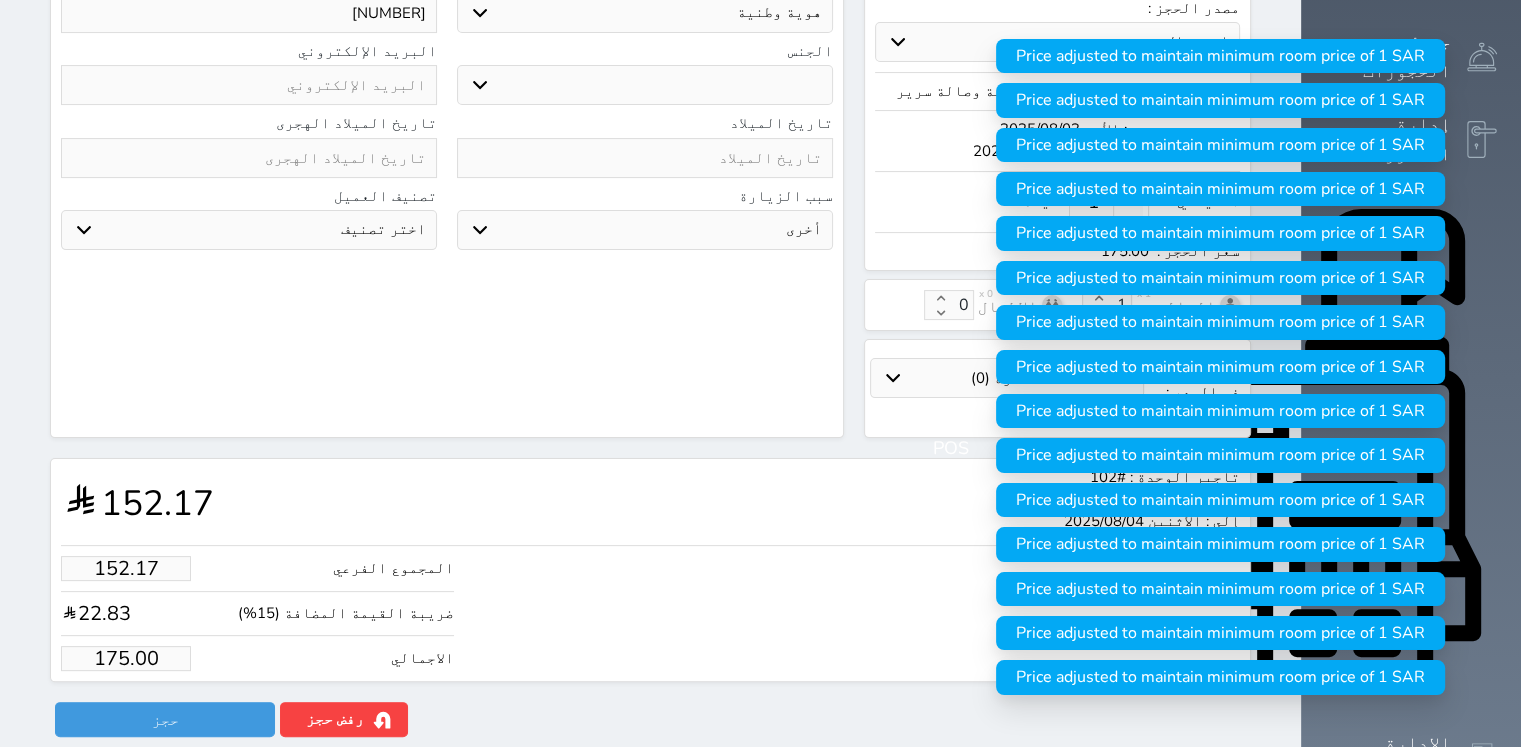 click on "تأجير الوحدة : #[NUMBER]   من : [DAY] [DATE]   إلى : [DAY] [DATE]       [PRICE]       المجموع الفرعي   [PRICE]     ضريبة القيمة المضافة (15%)    [PRICE]      الاجمالي   [PRICE]" at bounding box center [650, 570] 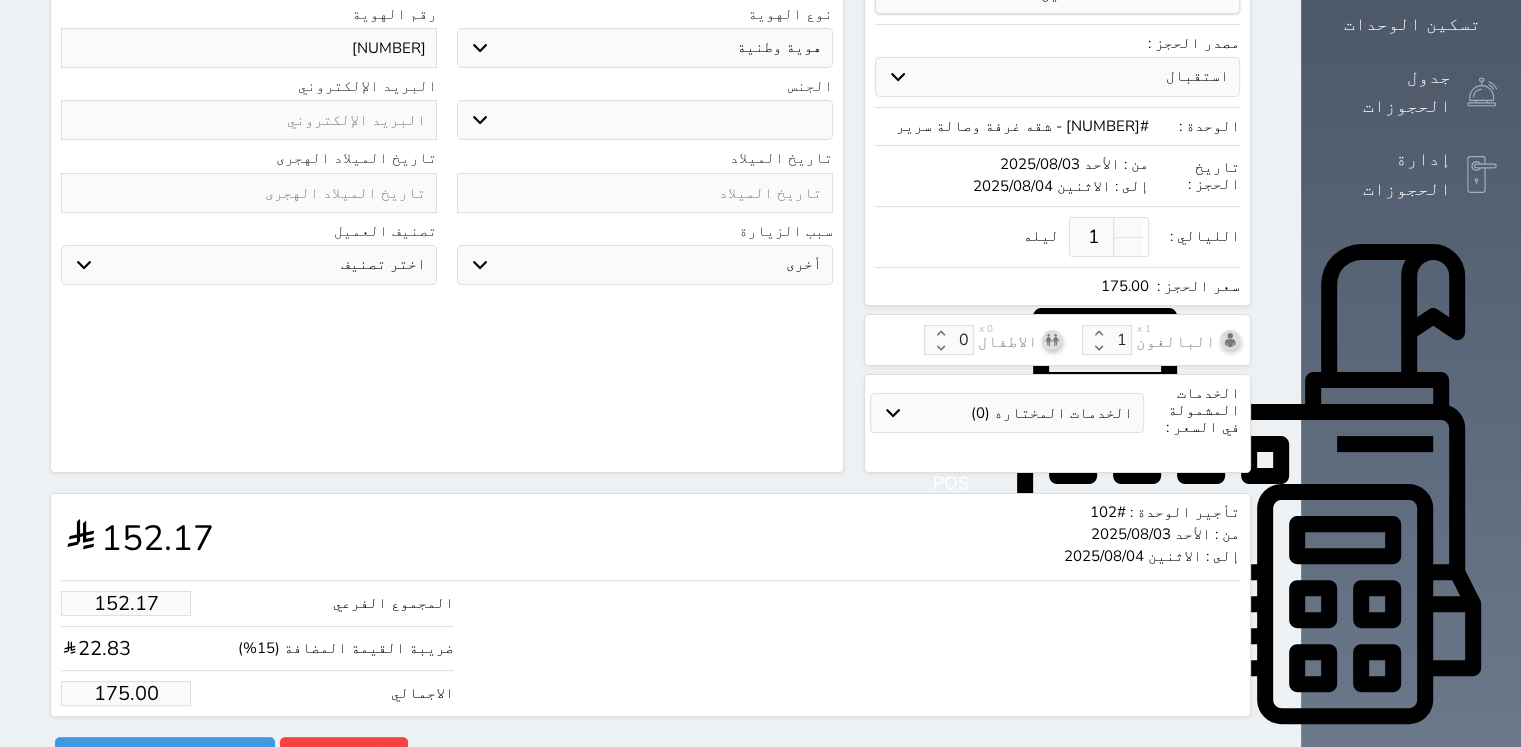 scroll, scrollTop: 460, scrollLeft: 0, axis: vertical 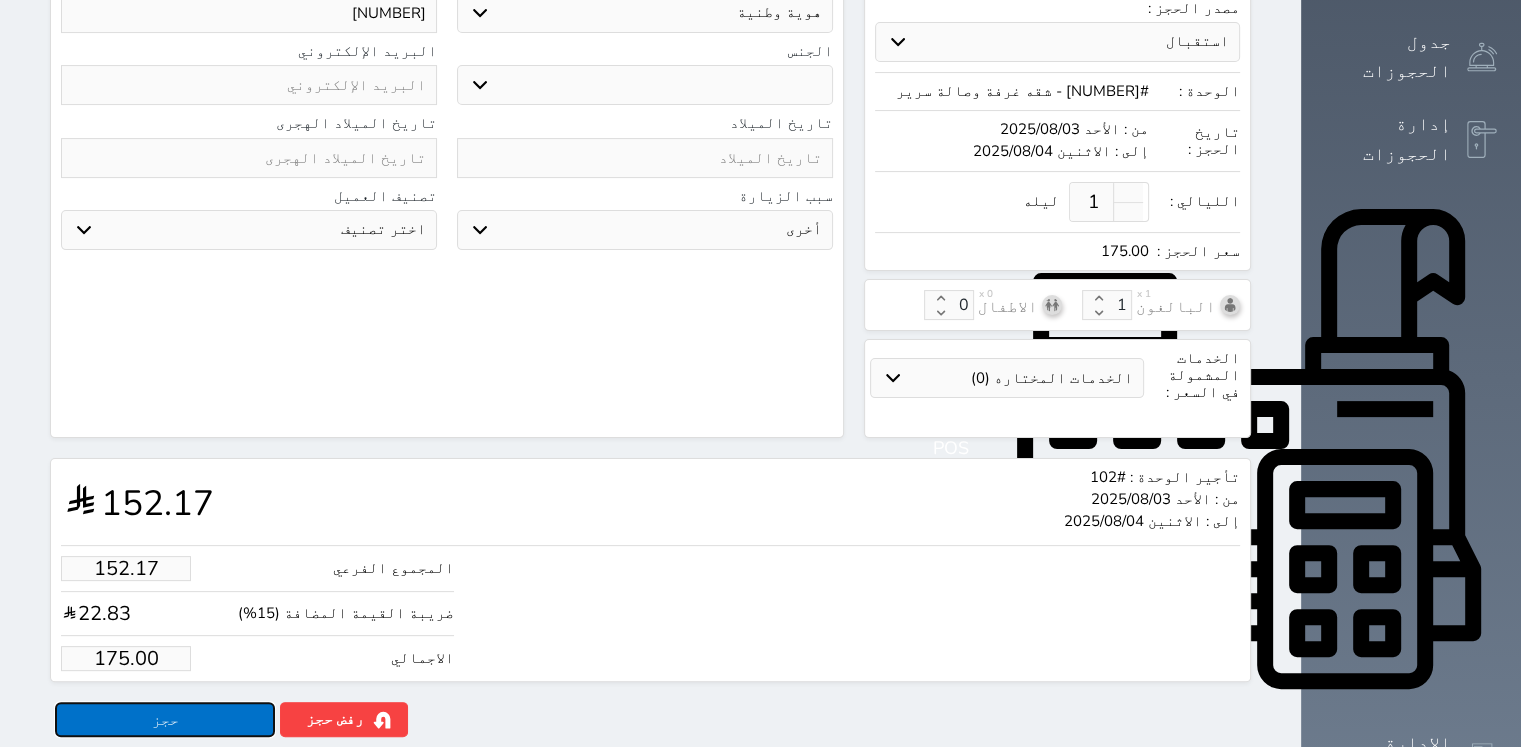 click on "حجز" at bounding box center [165, 719] 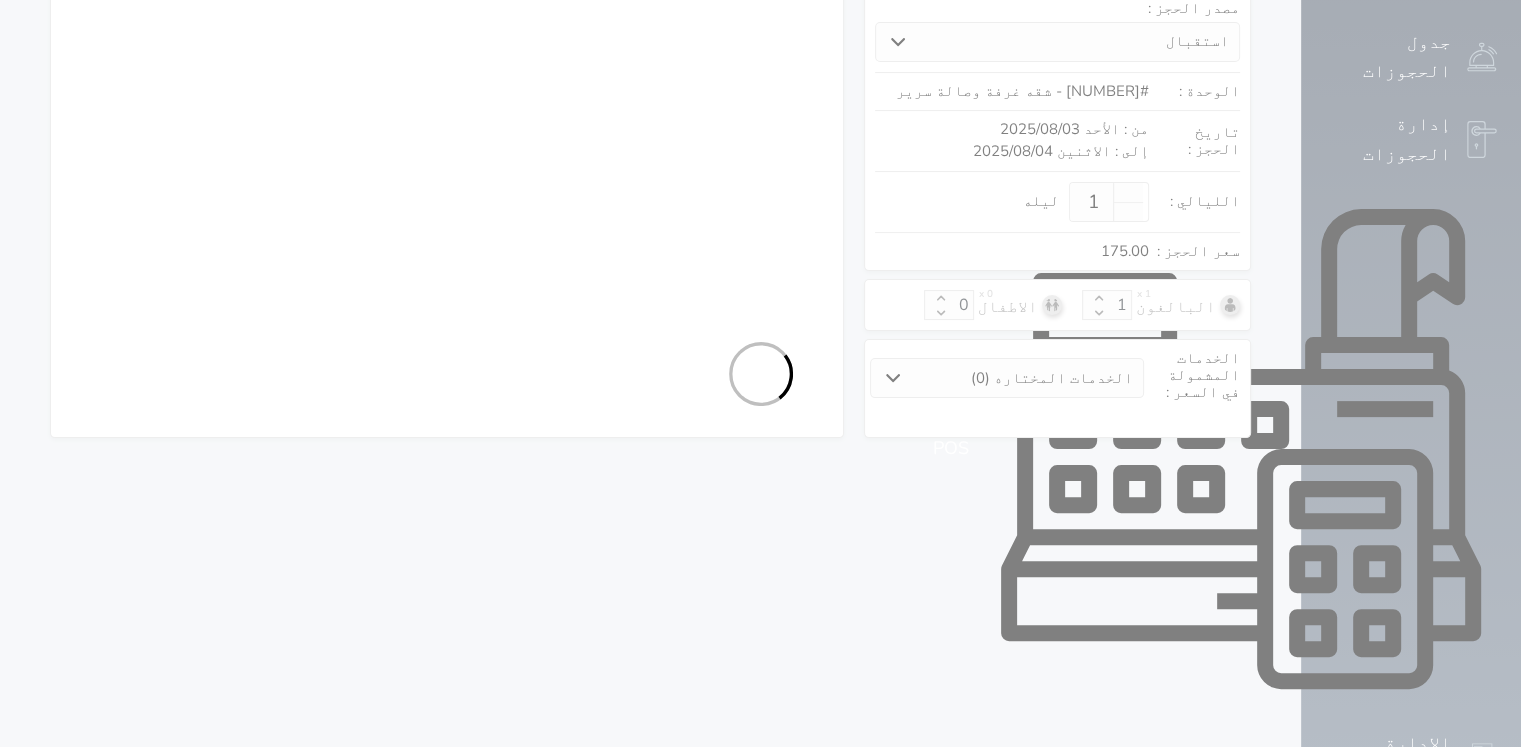 select on "1" 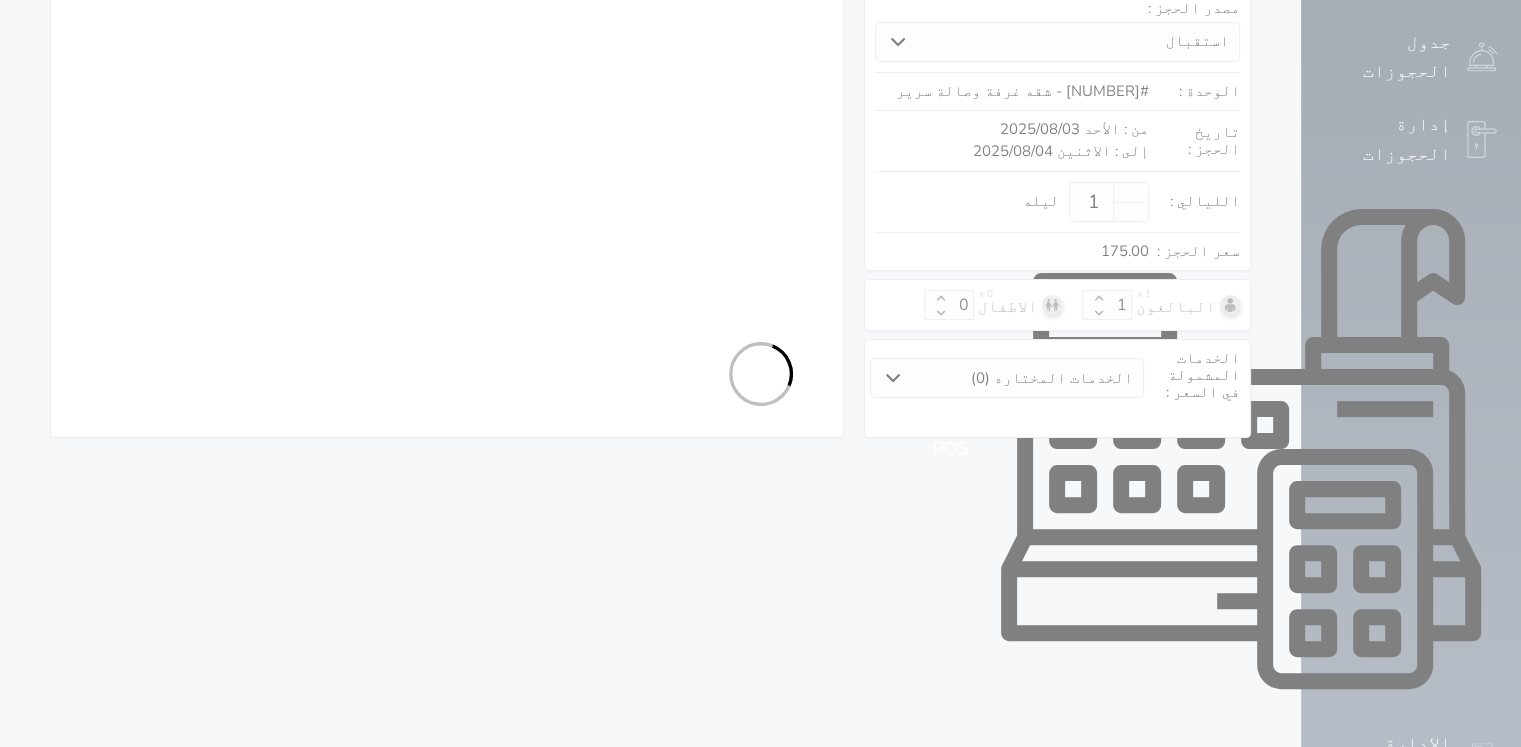 select on "113" 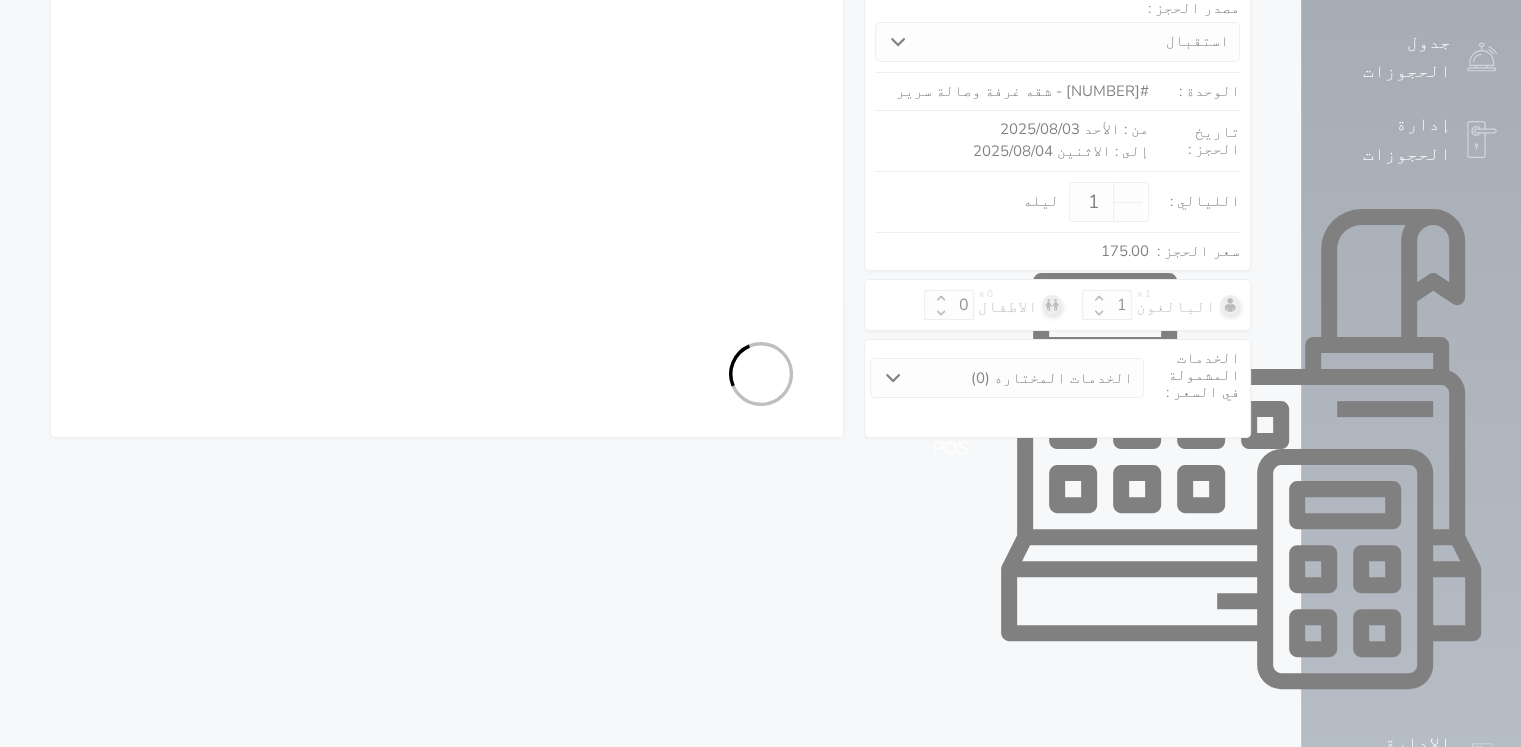 select on "1" 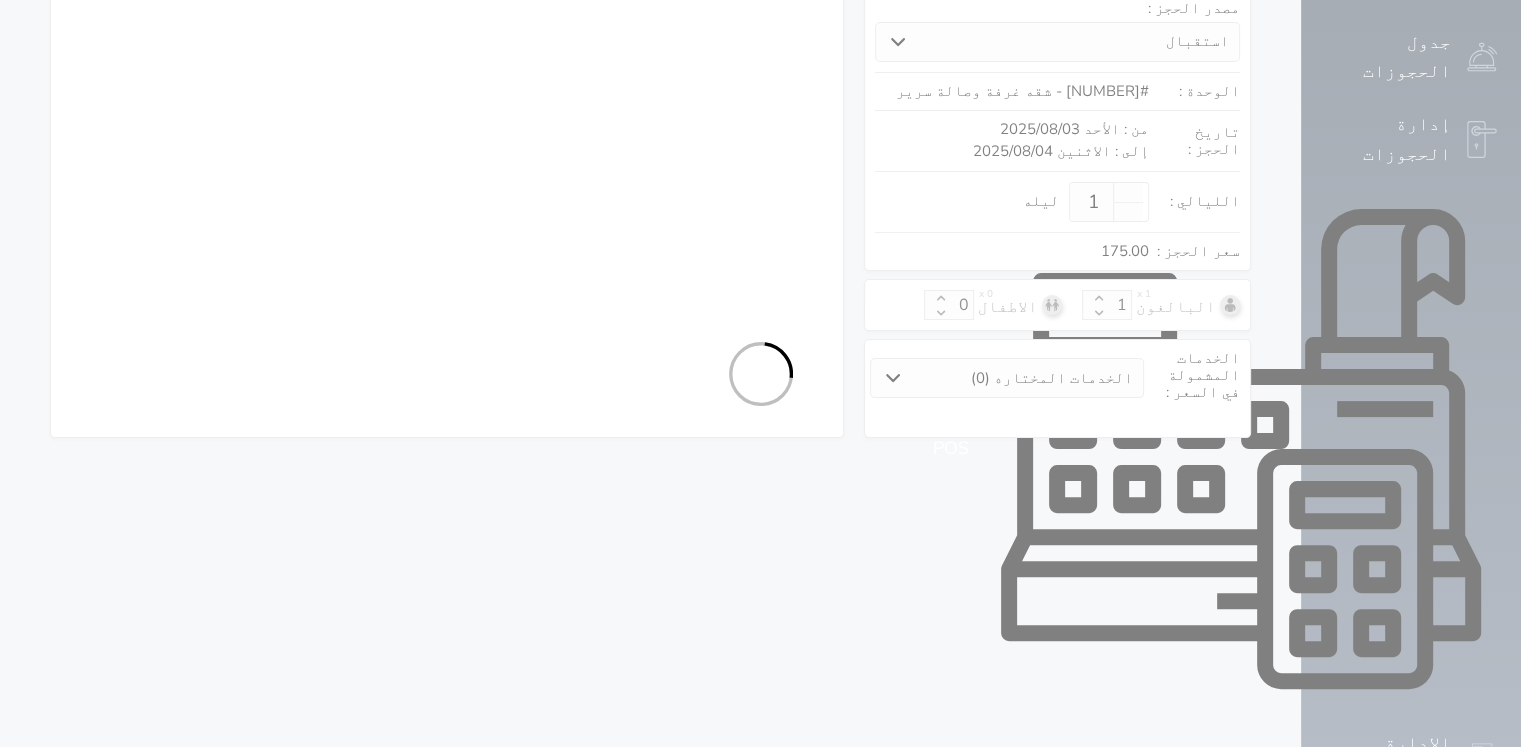 select 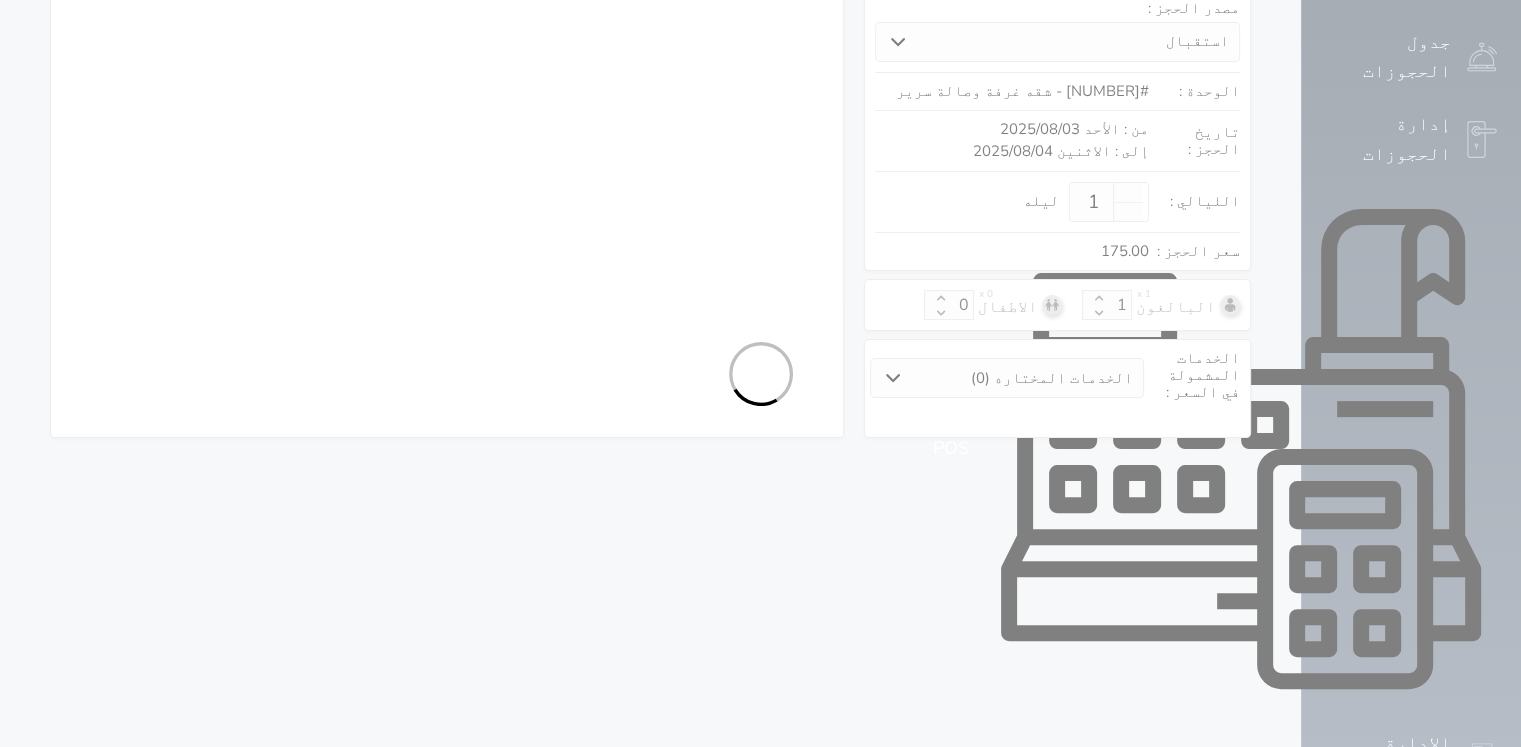 select on "7" 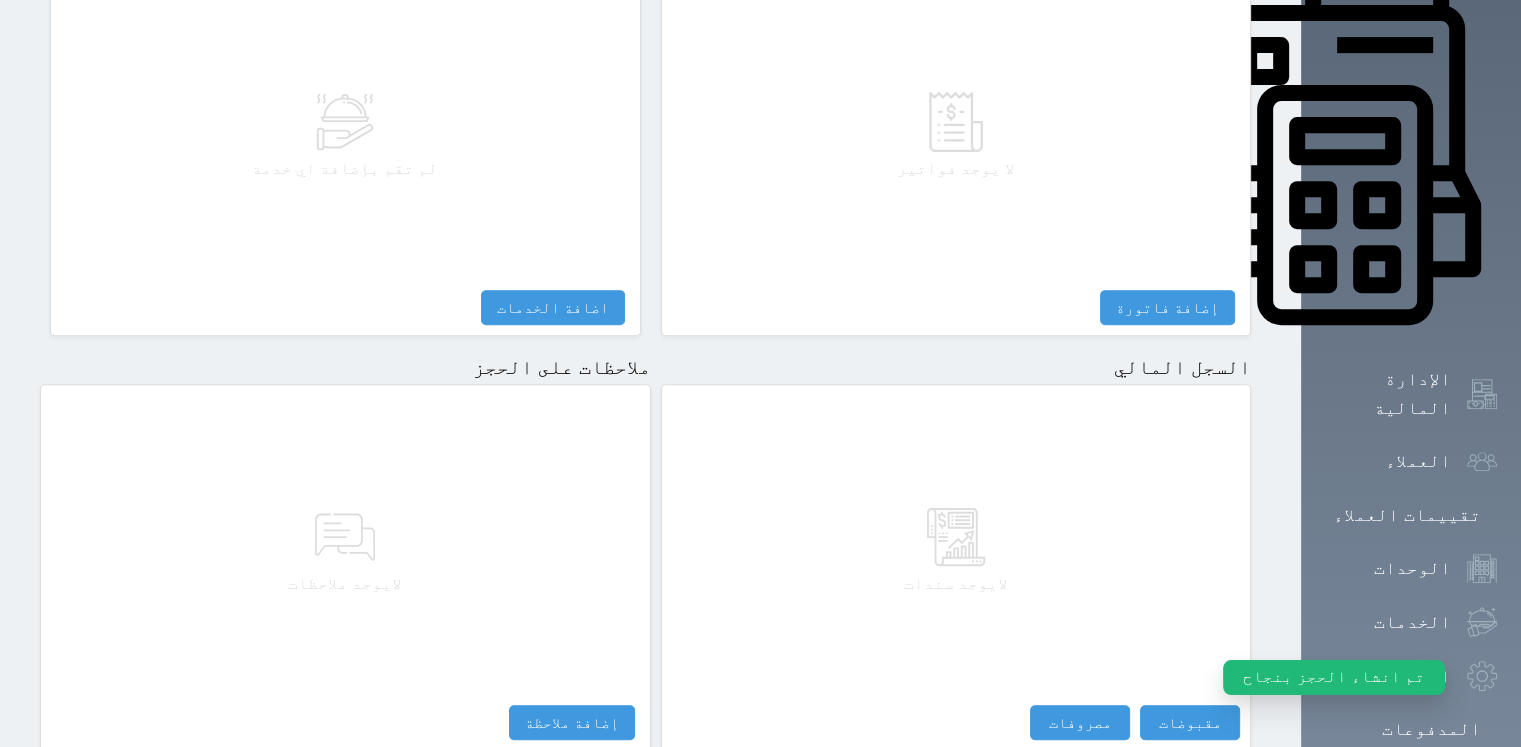 scroll, scrollTop: 897, scrollLeft: 0, axis: vertical 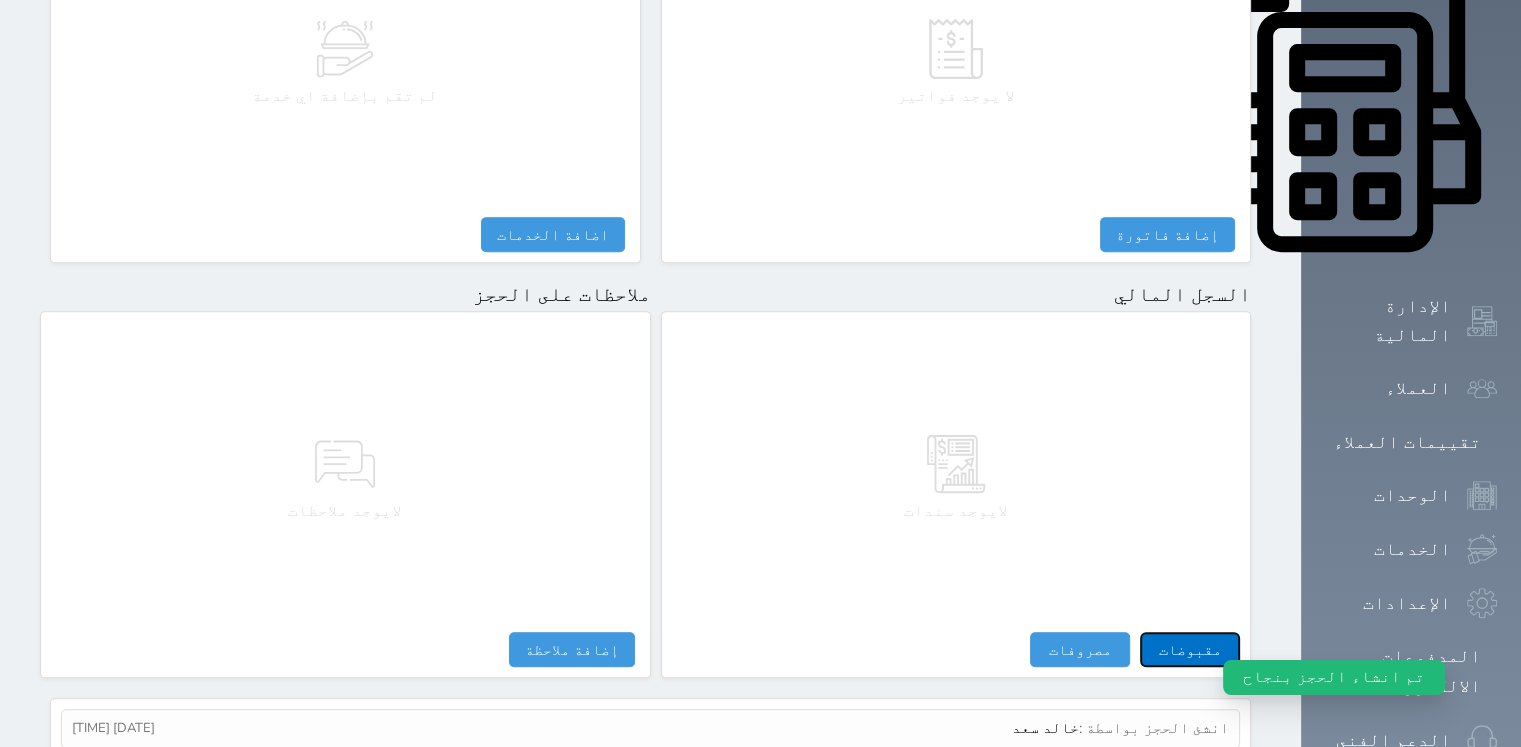 click on "مقبوضات" at bounding box center [1190, 649] 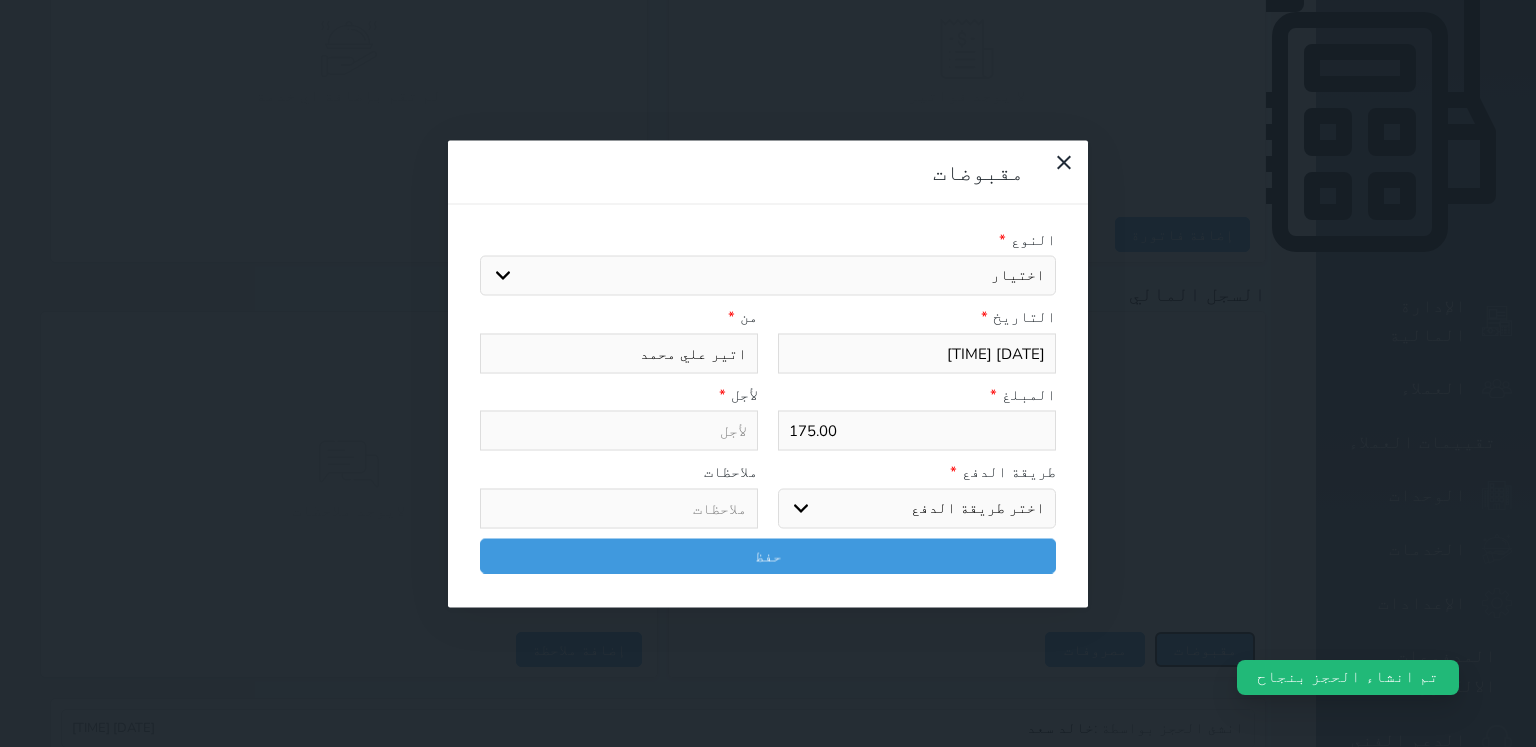 select 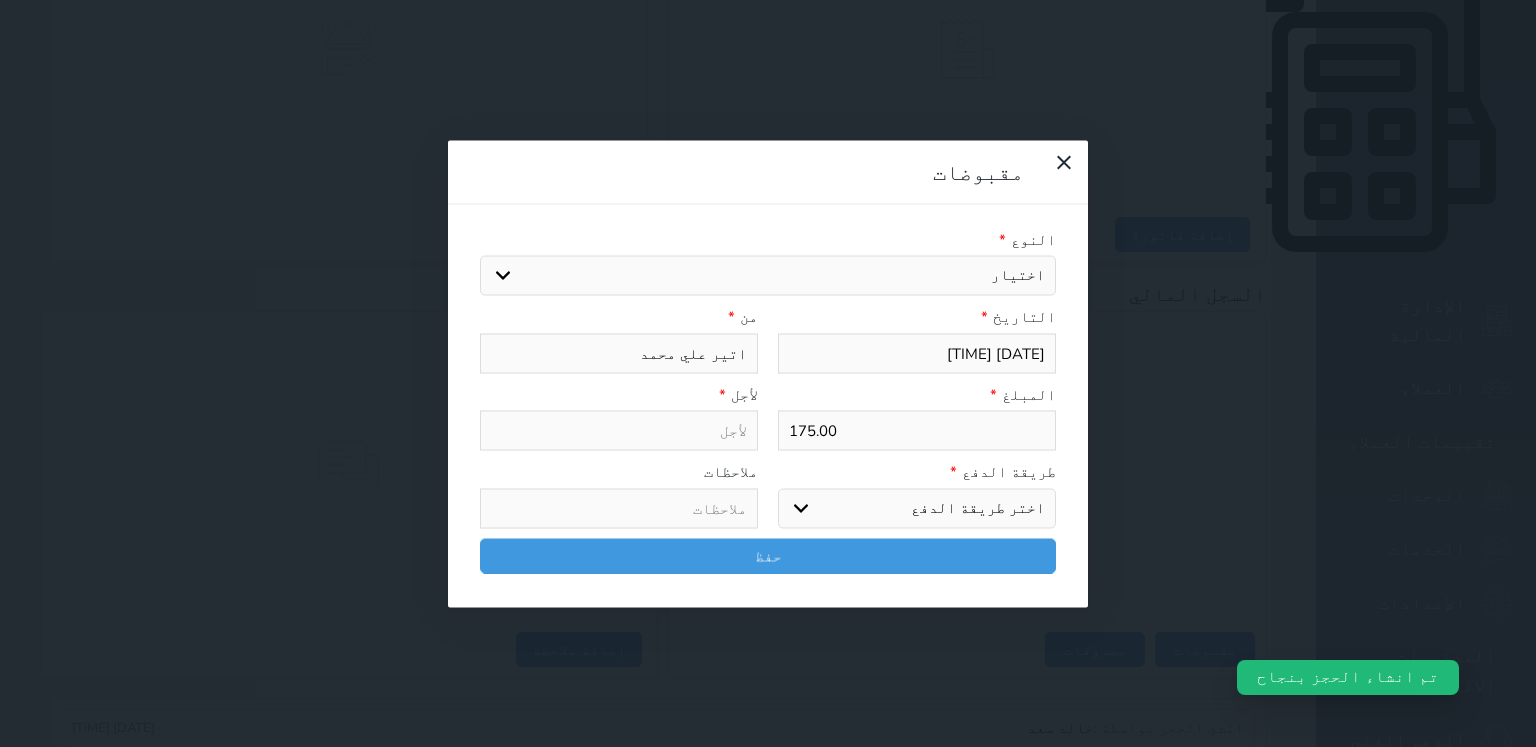click on "اختيار   مقبوضات عامة قيمة إيجار فواتير تامين عربون لا ينطبق آخر مغسلة واي فاي - الإنترنت مواقف السيارات طعام الأغذية والمشروبات مشروبات المشروبات الباردة المشروبات الساخنة الإفطار غداء عشاء مخبز و كعك حمام سباحة الصالة الرياضية سبا و خدمات الجمال اختيار وإسقاط (خدمات النقل) ميني بار كابل - تلفزيون سرير إضافي تصفيف الشعر التسوق خدمات الجولات السياحية المنظمة خدمات الدليل السياحي" at bounding box center (768, 276) 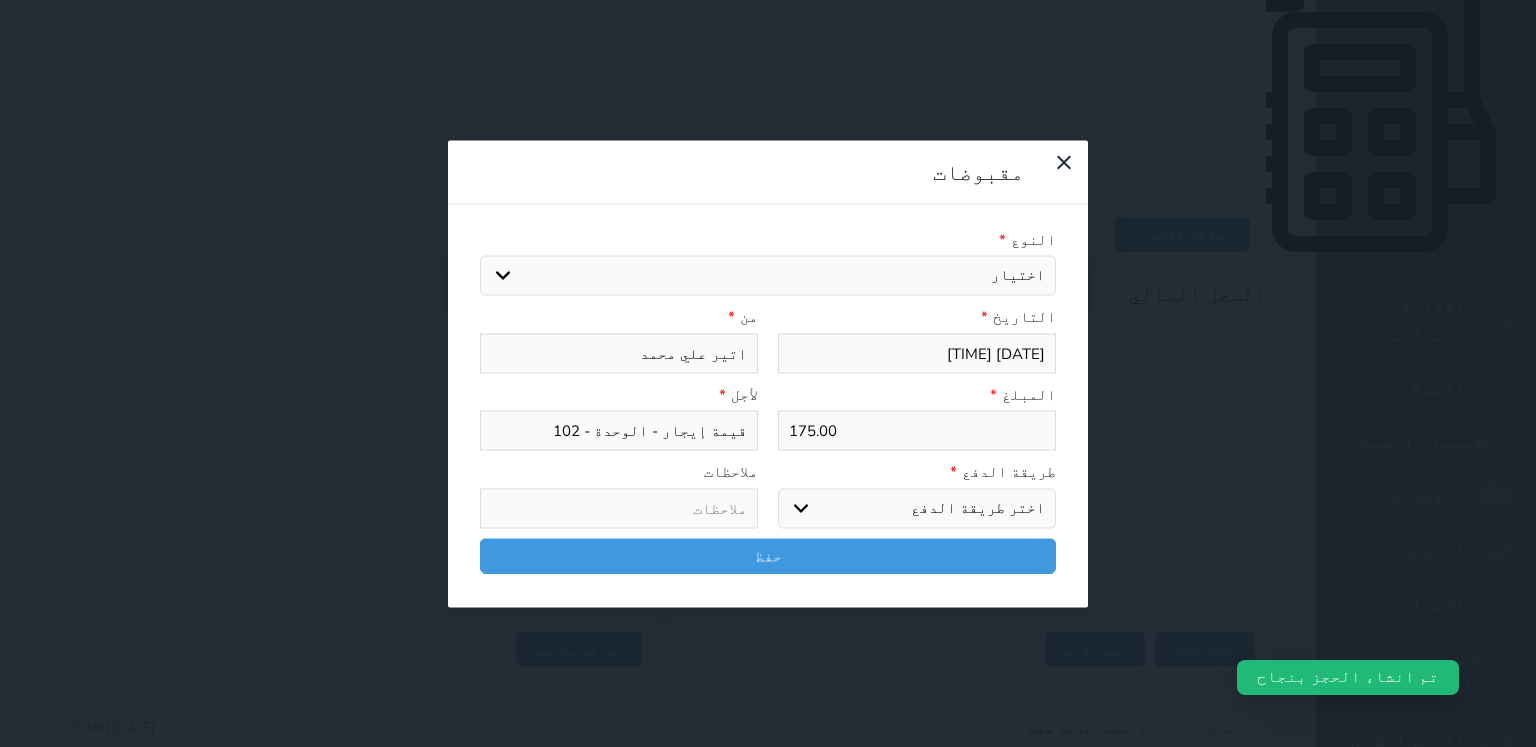 click on "اختر طريقة الدفع   دفع نقدى   تحويل بنكى   مدى   بطاقة ائتمان   آجل" at bounding box center [917, 508] 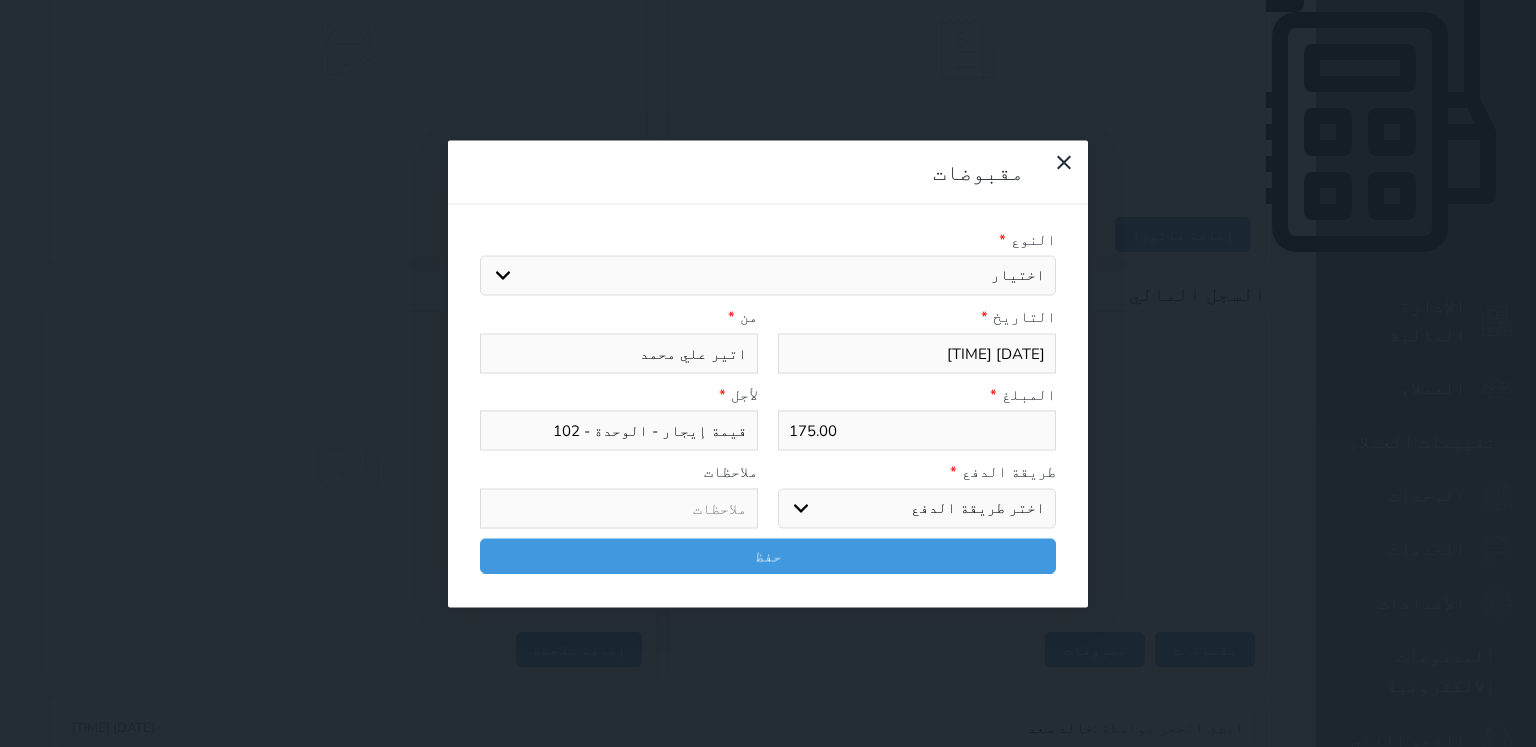 select on "mada" 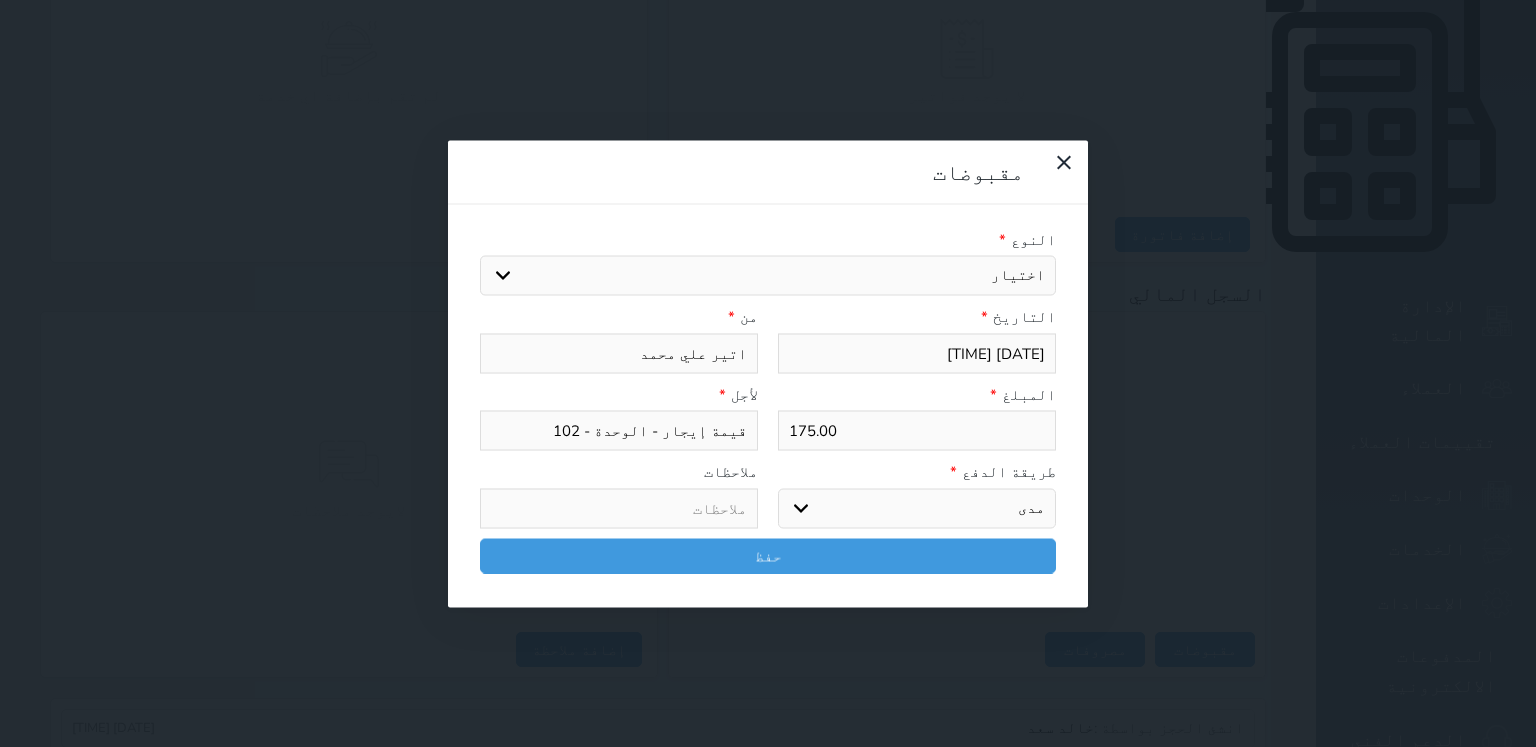 click on "اختر طريقة الدفع   دفع نقدى   تحويل بنكى   مدى   بطاقة ائتمان   آجل" at bounding box center [917, 508] 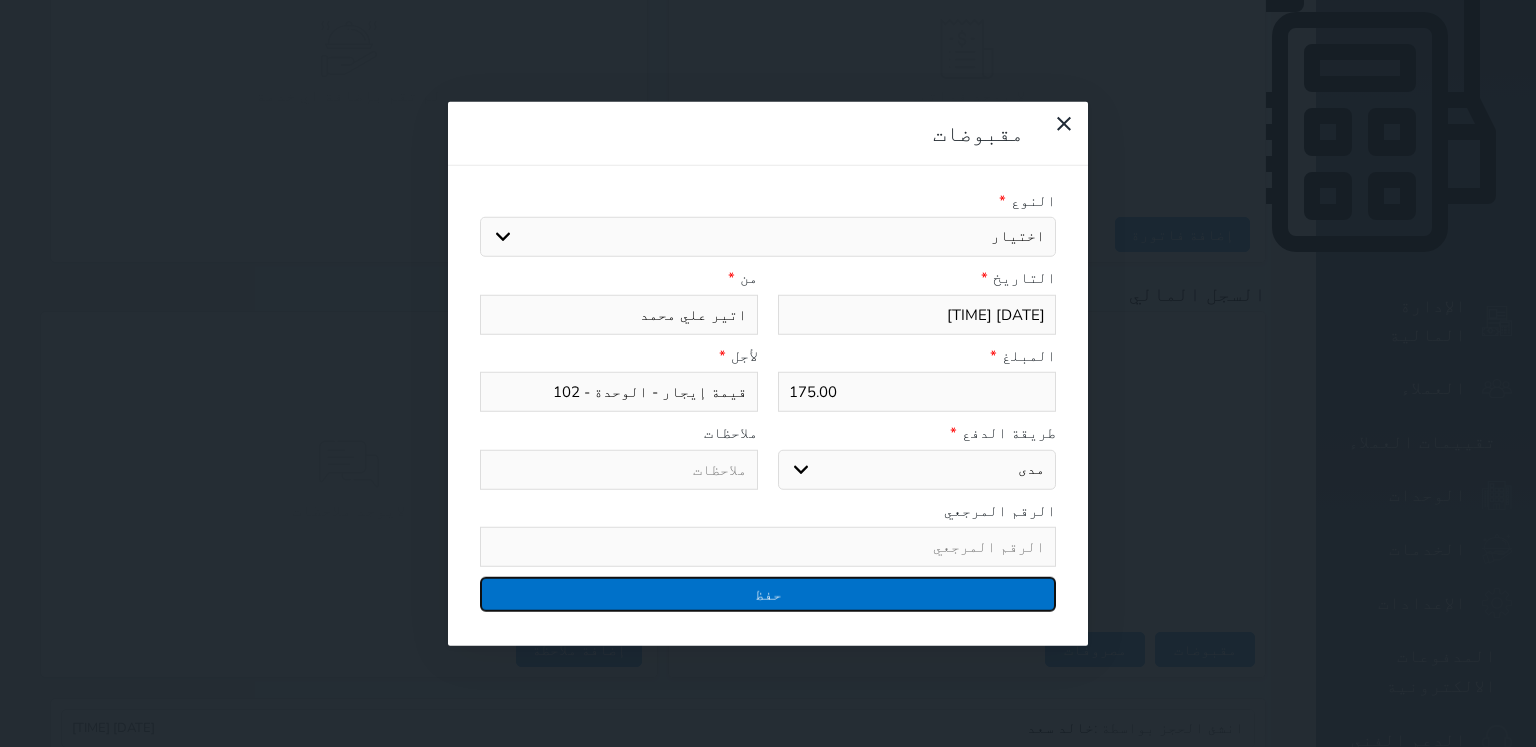click on "حفظ" at bounding box center (768, 594) 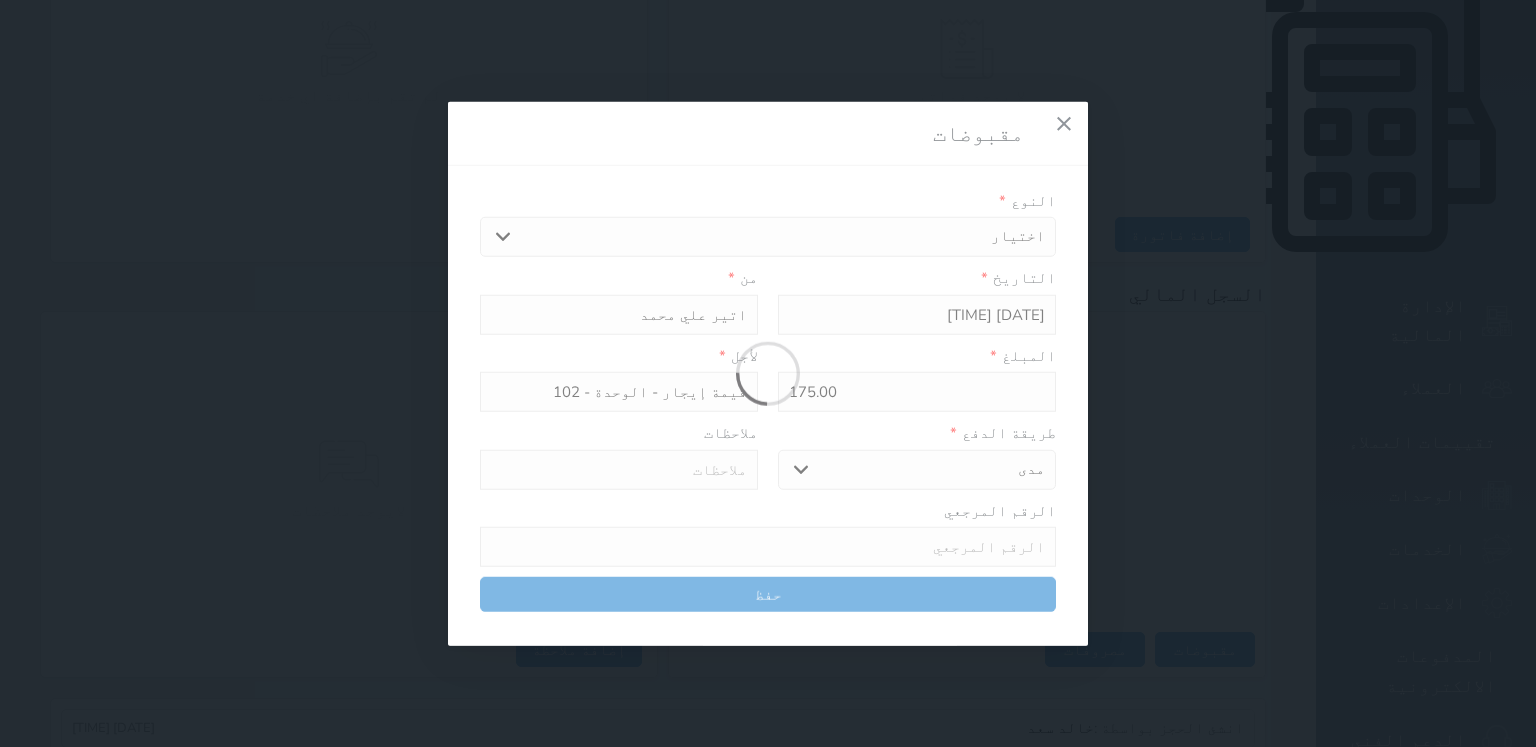 select 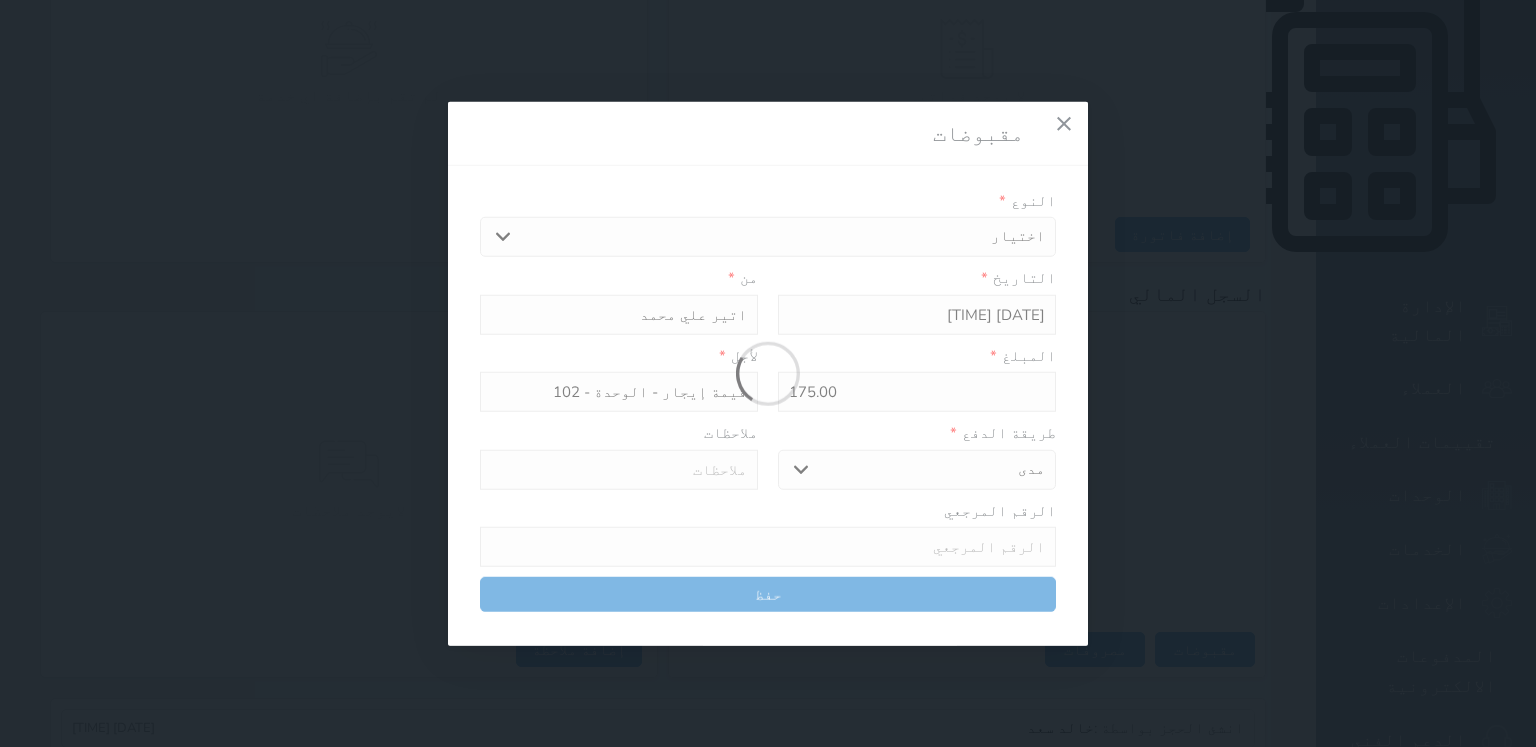 type 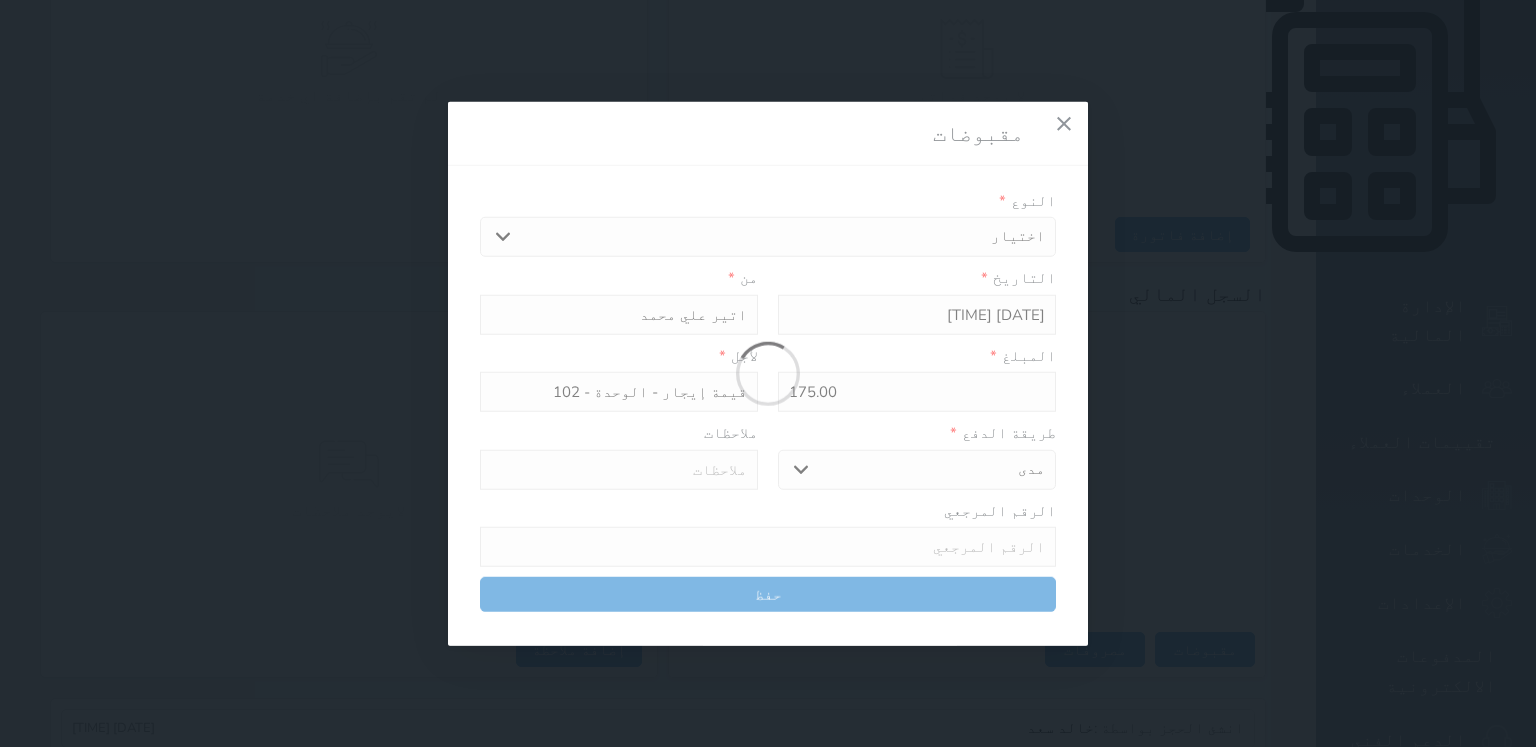type on "0" 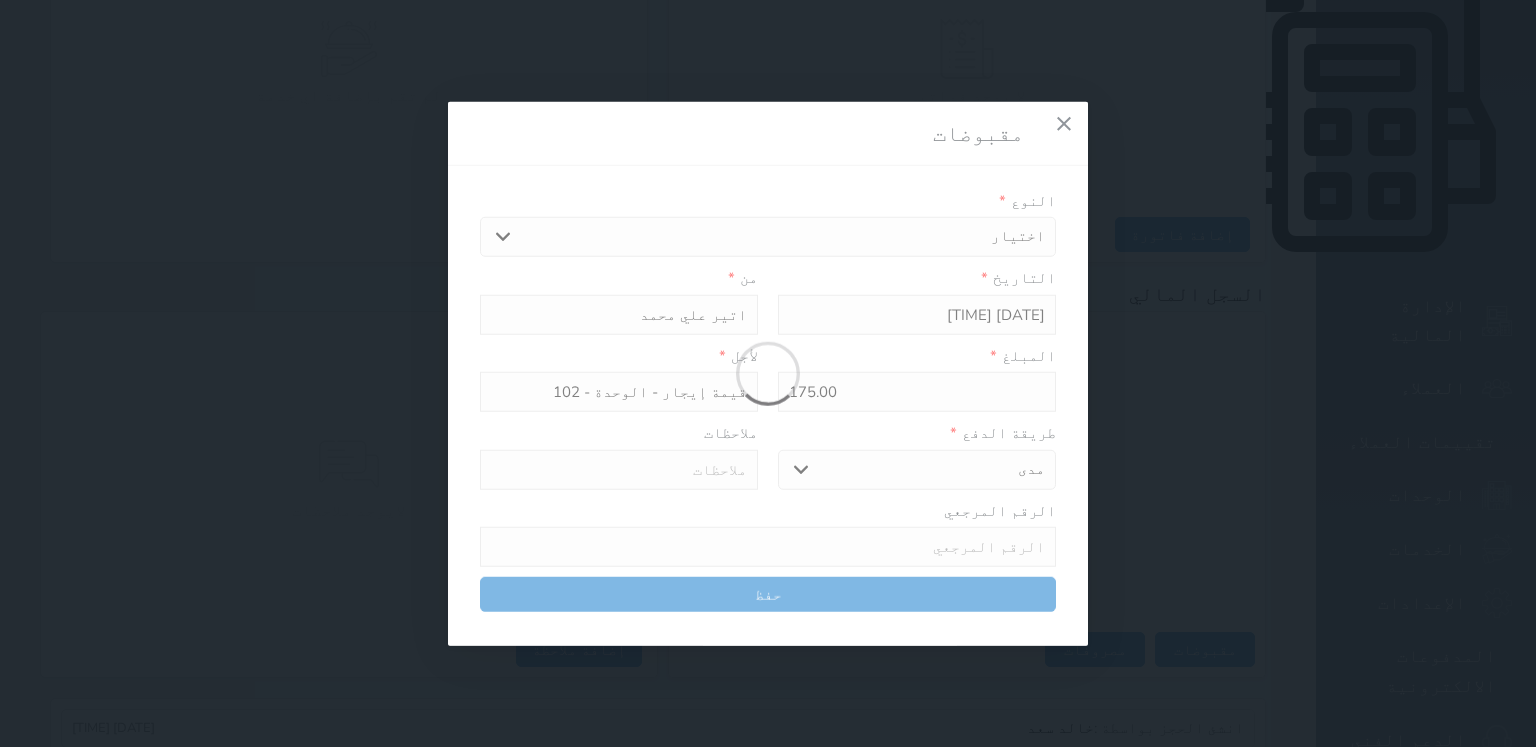 select 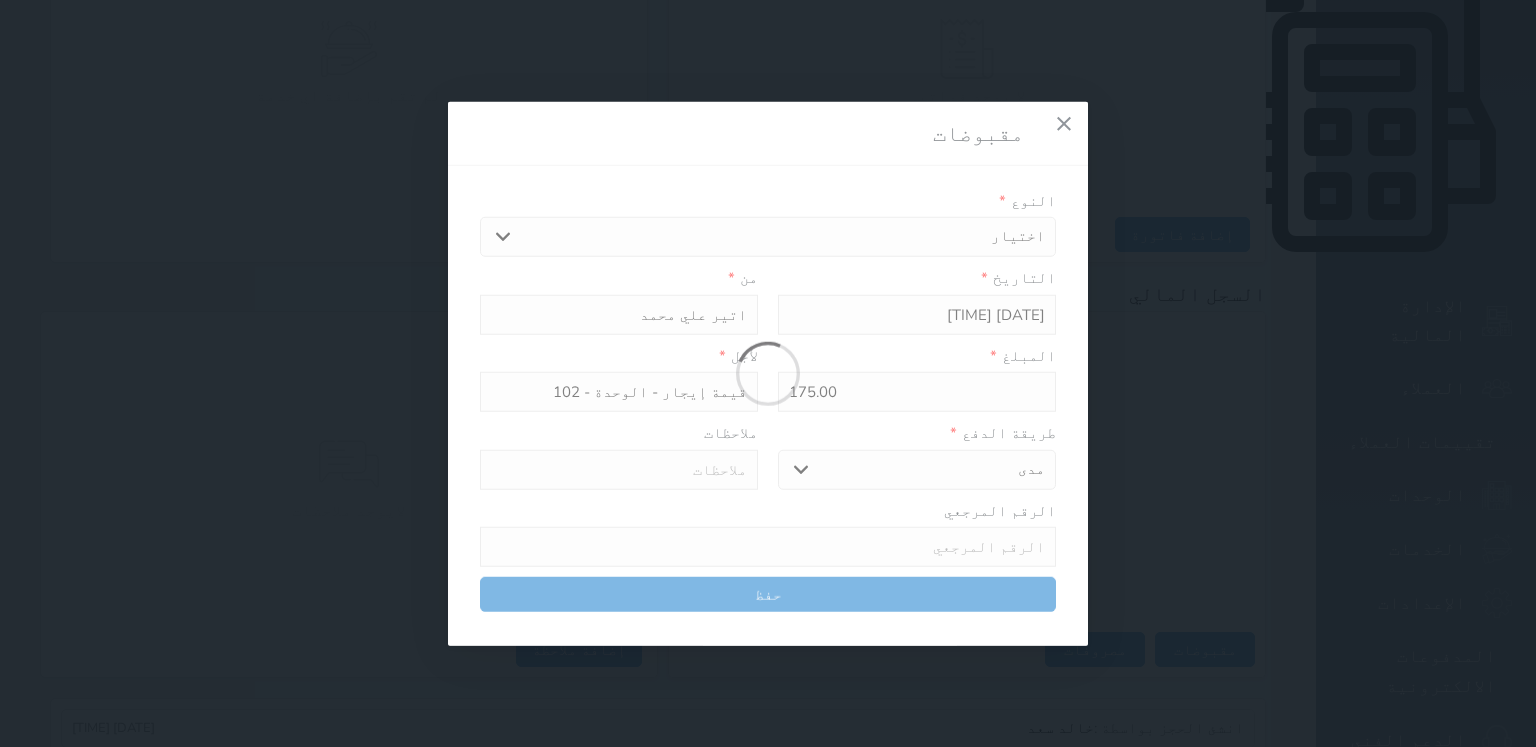 type on "0" 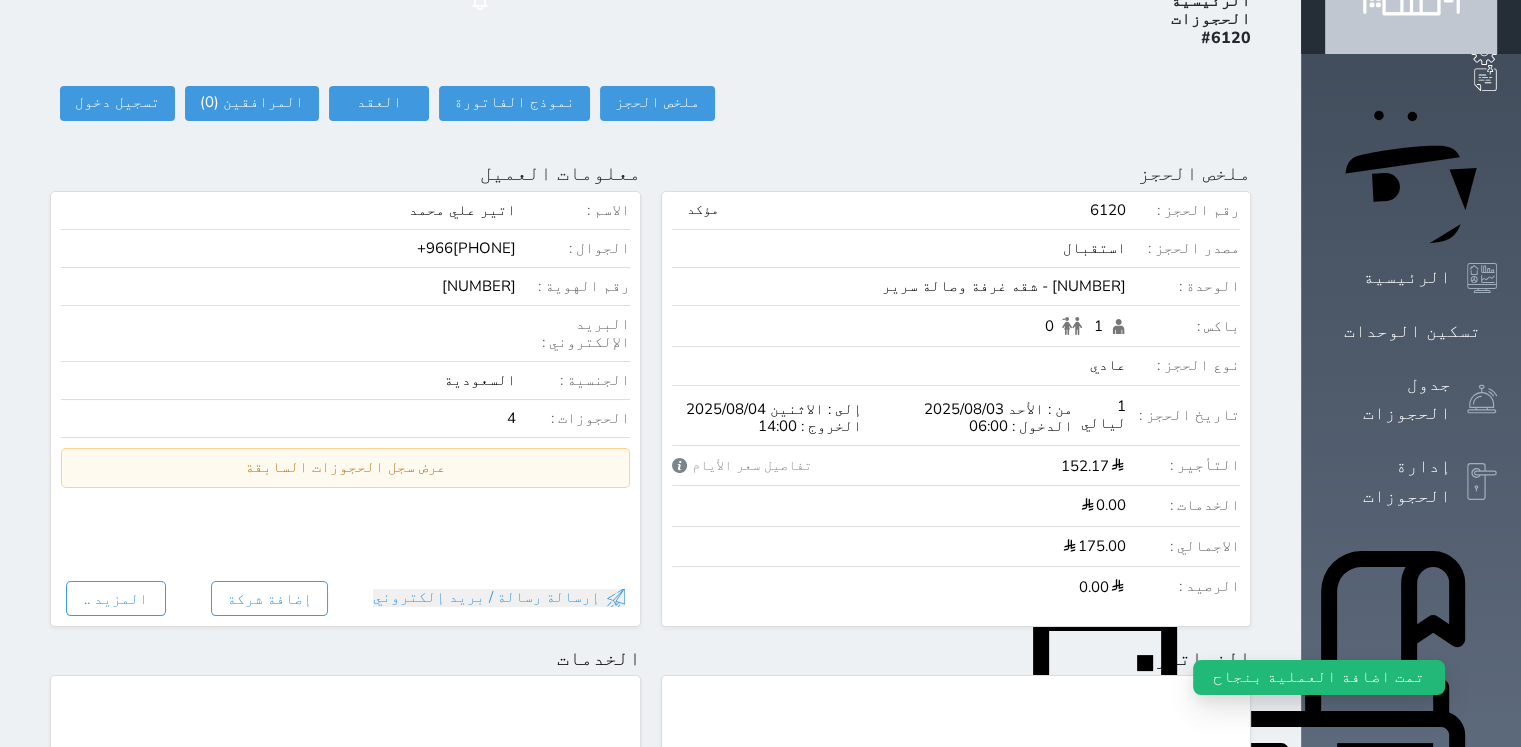 scroll, scrollTop: 0, scrollLeft: 0, axis: both 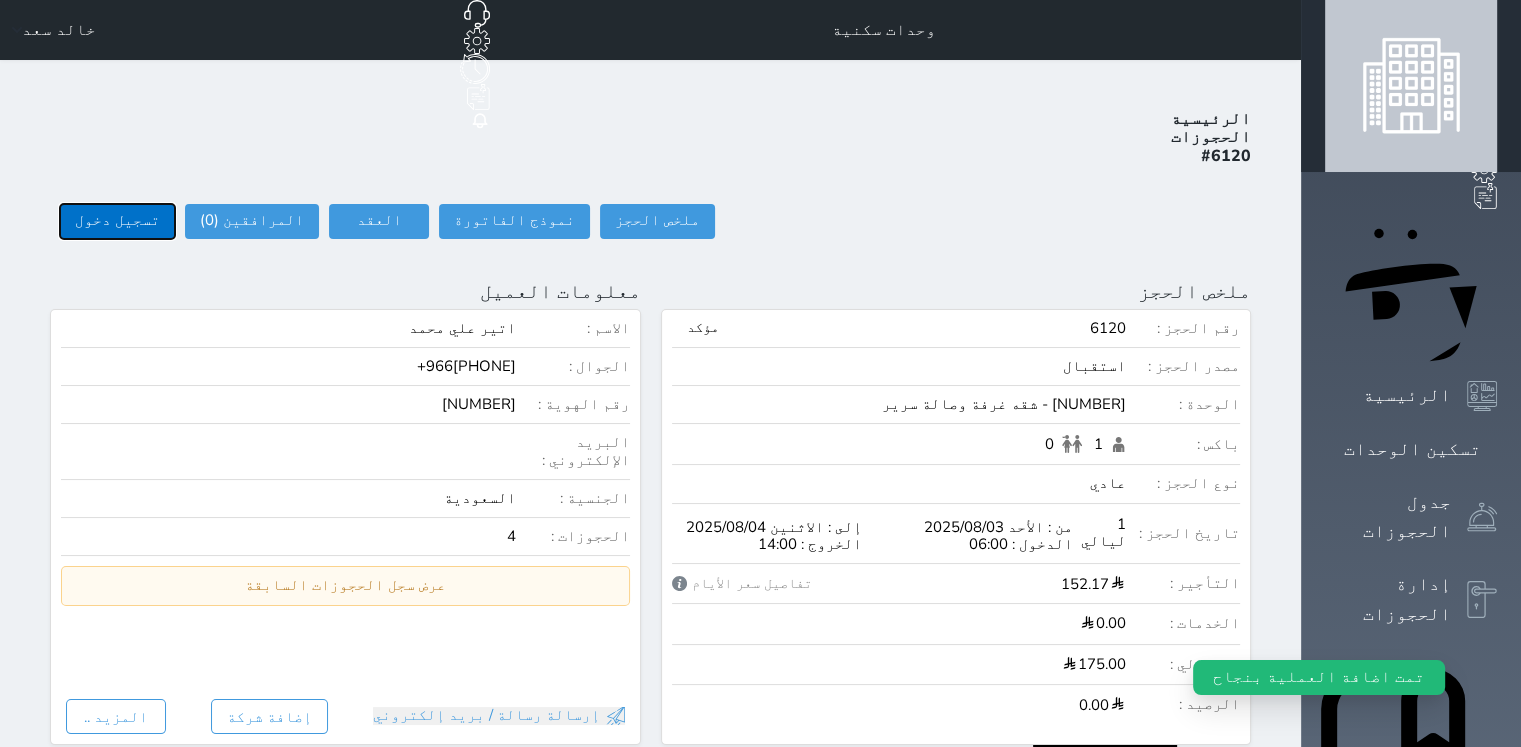 click on "تسجيل دخول" at bounding box center [117, 221] 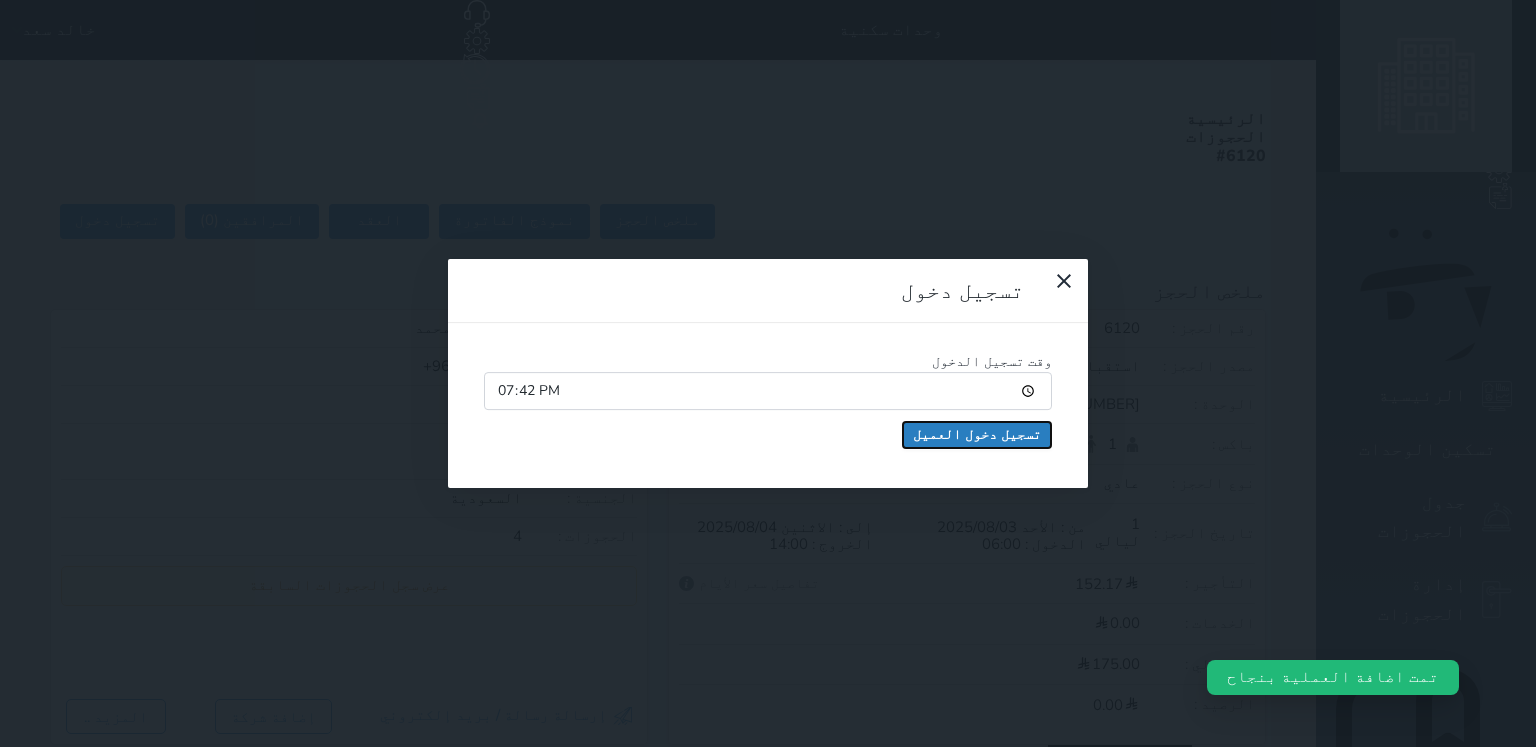 click on "تسجيل دخول العميل" at bounding box center (977, 435) 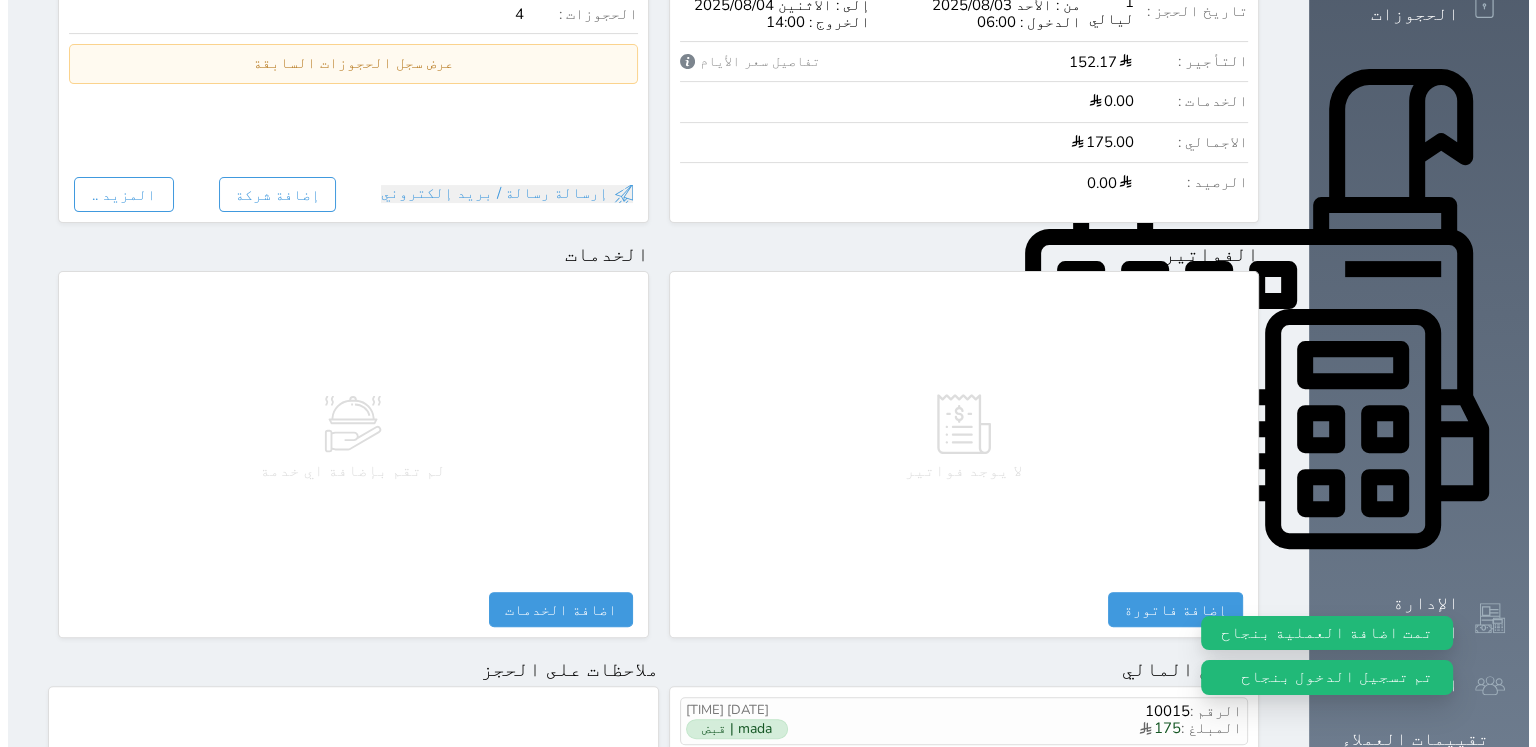 scroll, scrollTop: 600, scrollLeft: 0, axis: vertical 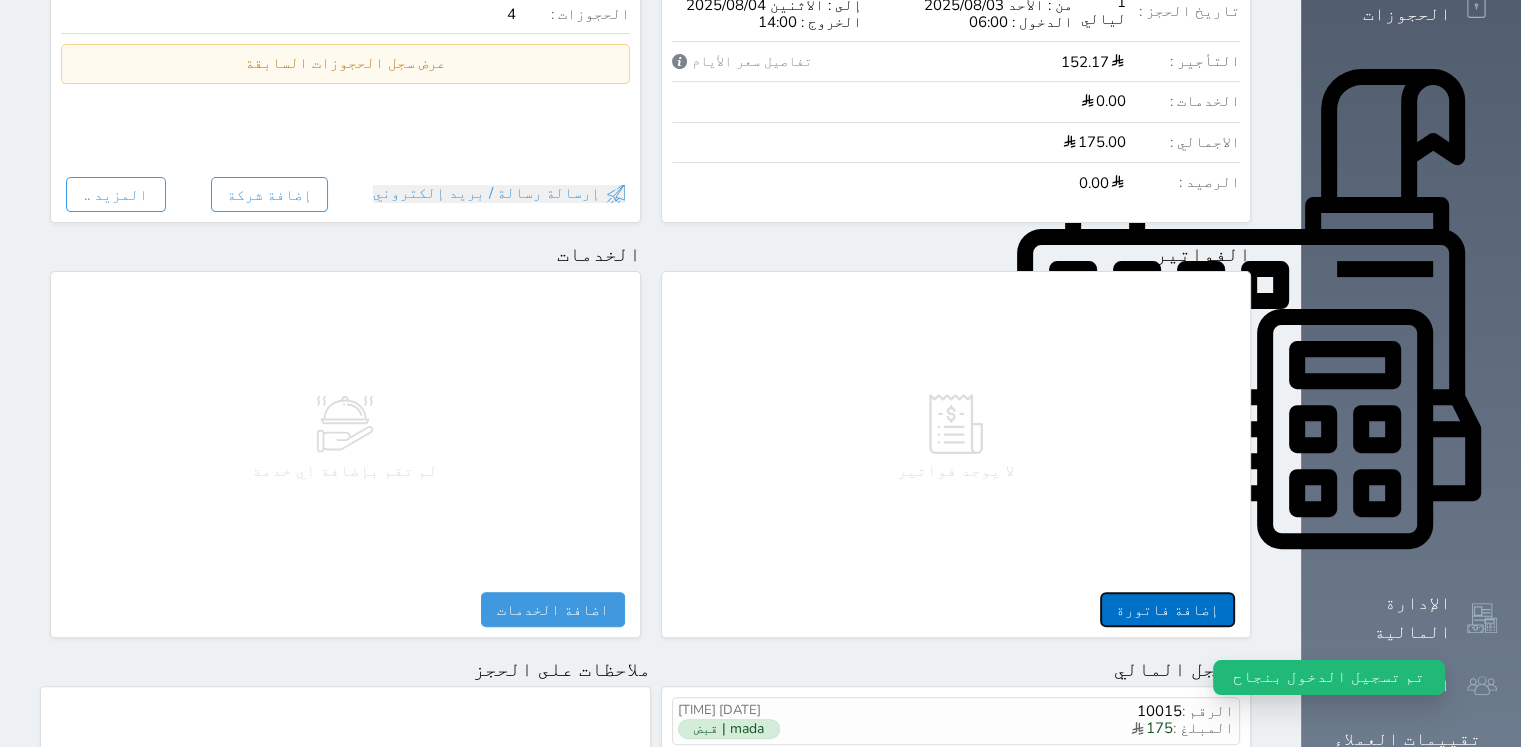 drag, startPoint x: 1288, startPoint y: 536, endPoint x: 1252, endPoint y: 529, distance: 36.67424 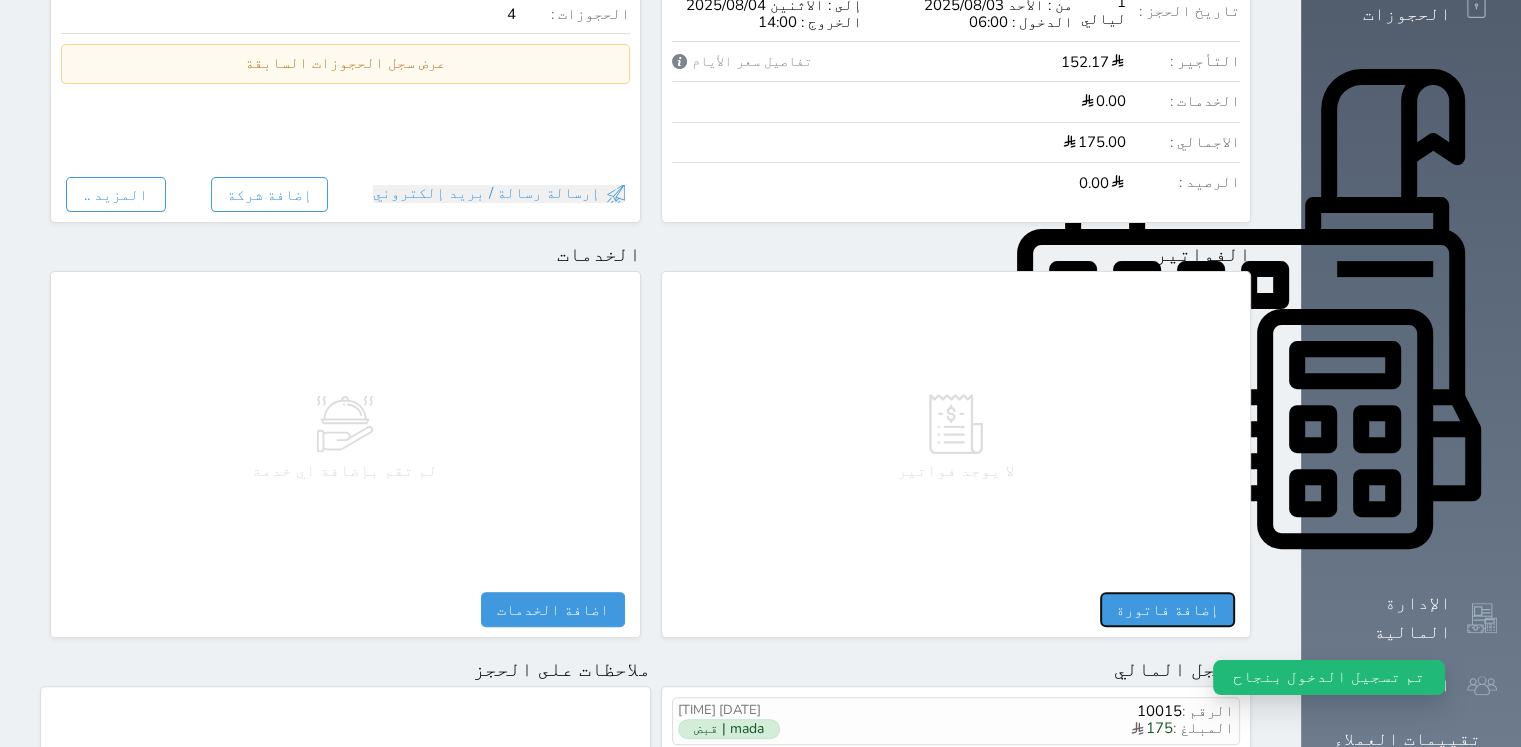 click on "إضافة فاتورة" at bounding box center [1167, 609] 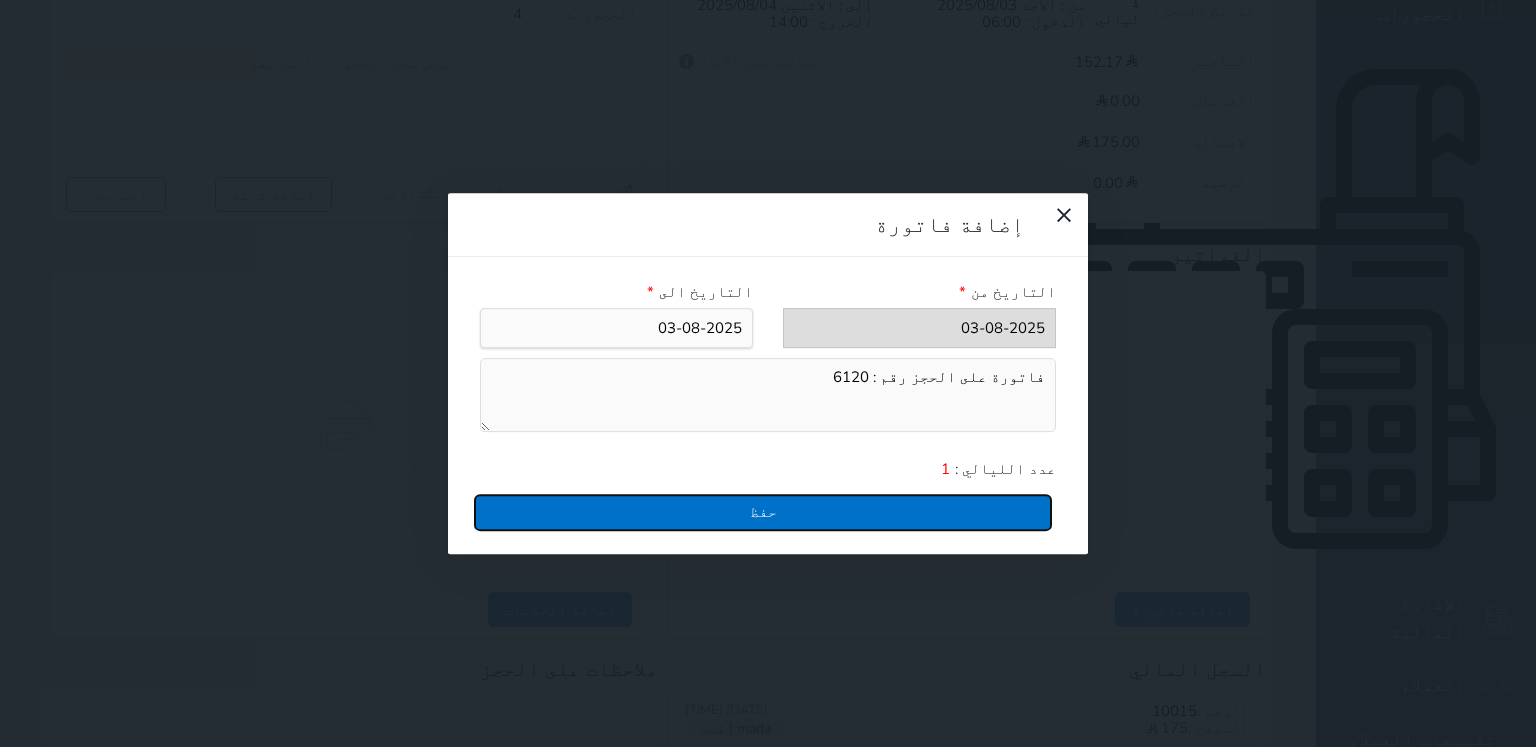 drag, startPoint x: 845, startPoint y: 334, endPoint x: 752, endPoint y: 359, distance: 96.30161 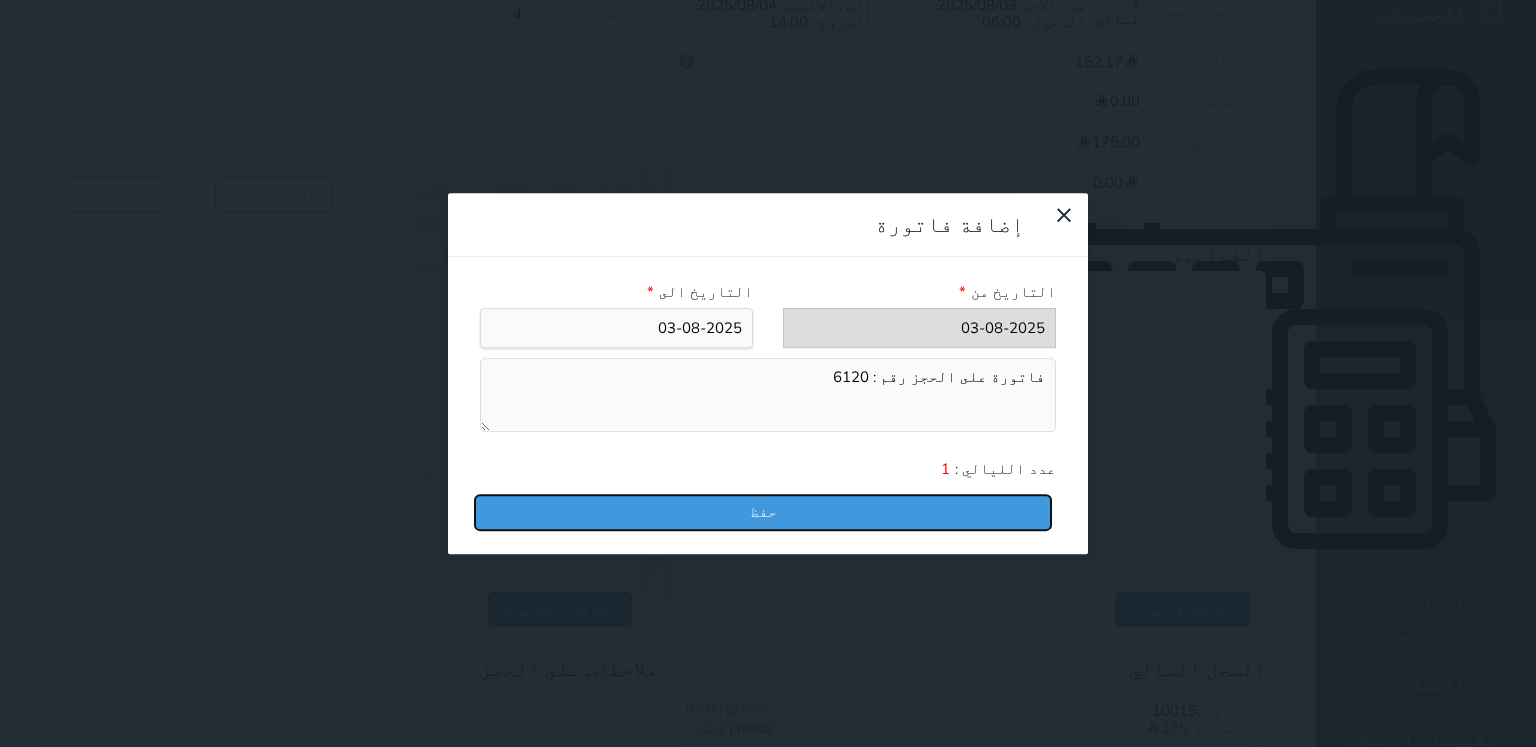 click on "حفظ" at bounding box center [763, 512] 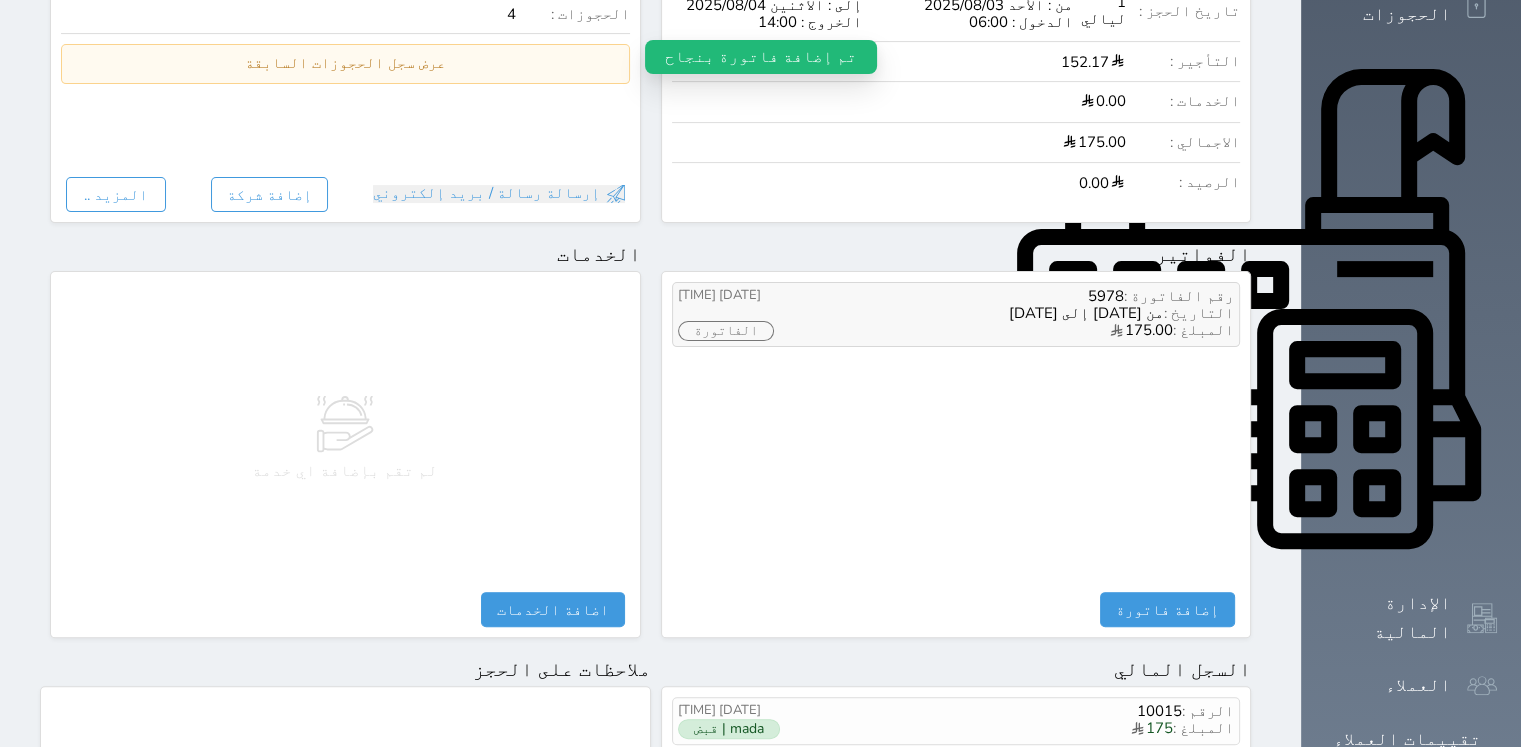 click on "التاريخ :  من [DATE] إلى [DATE]" at bounding box center [1039, 313] 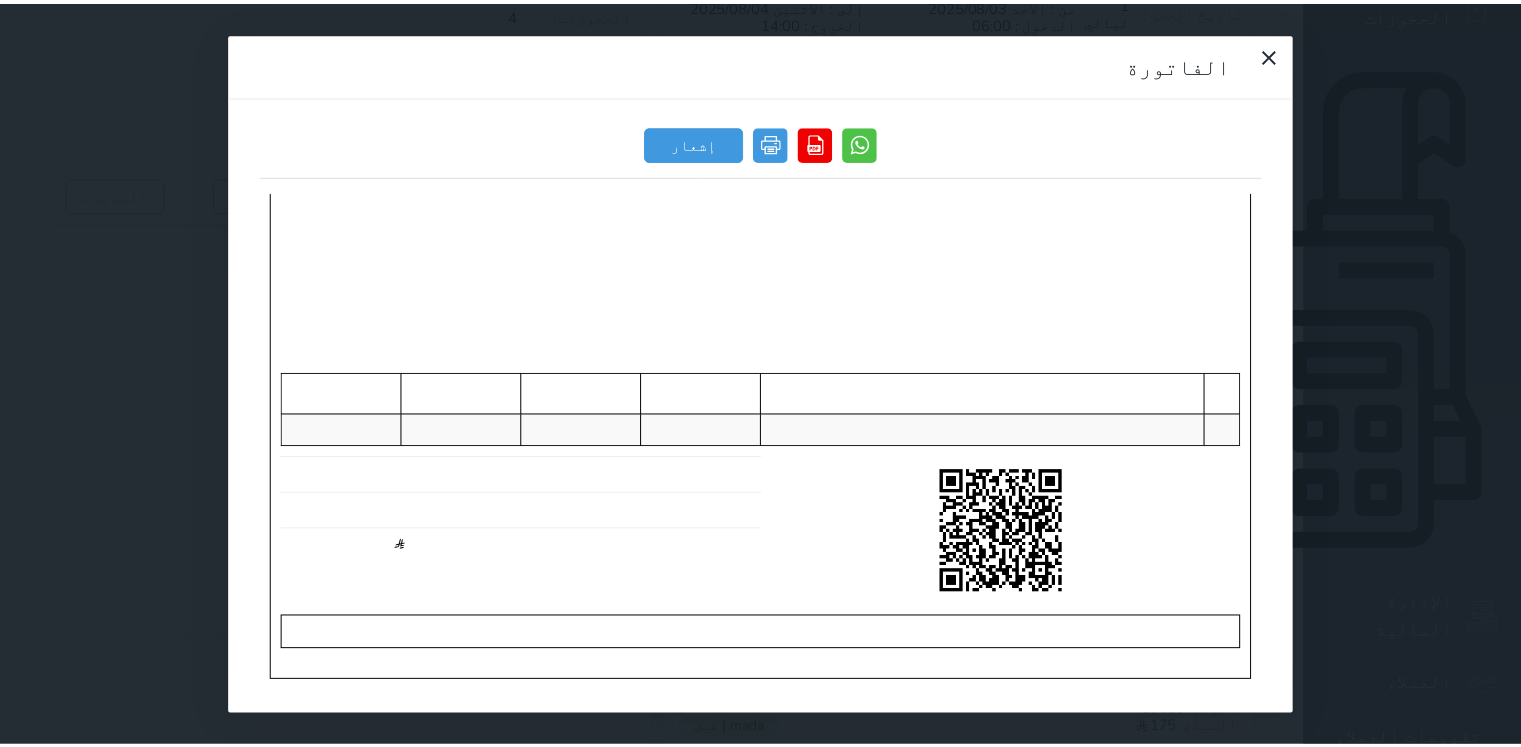scroll, scrollTop: 0, scrollLeft: 0, axis: both 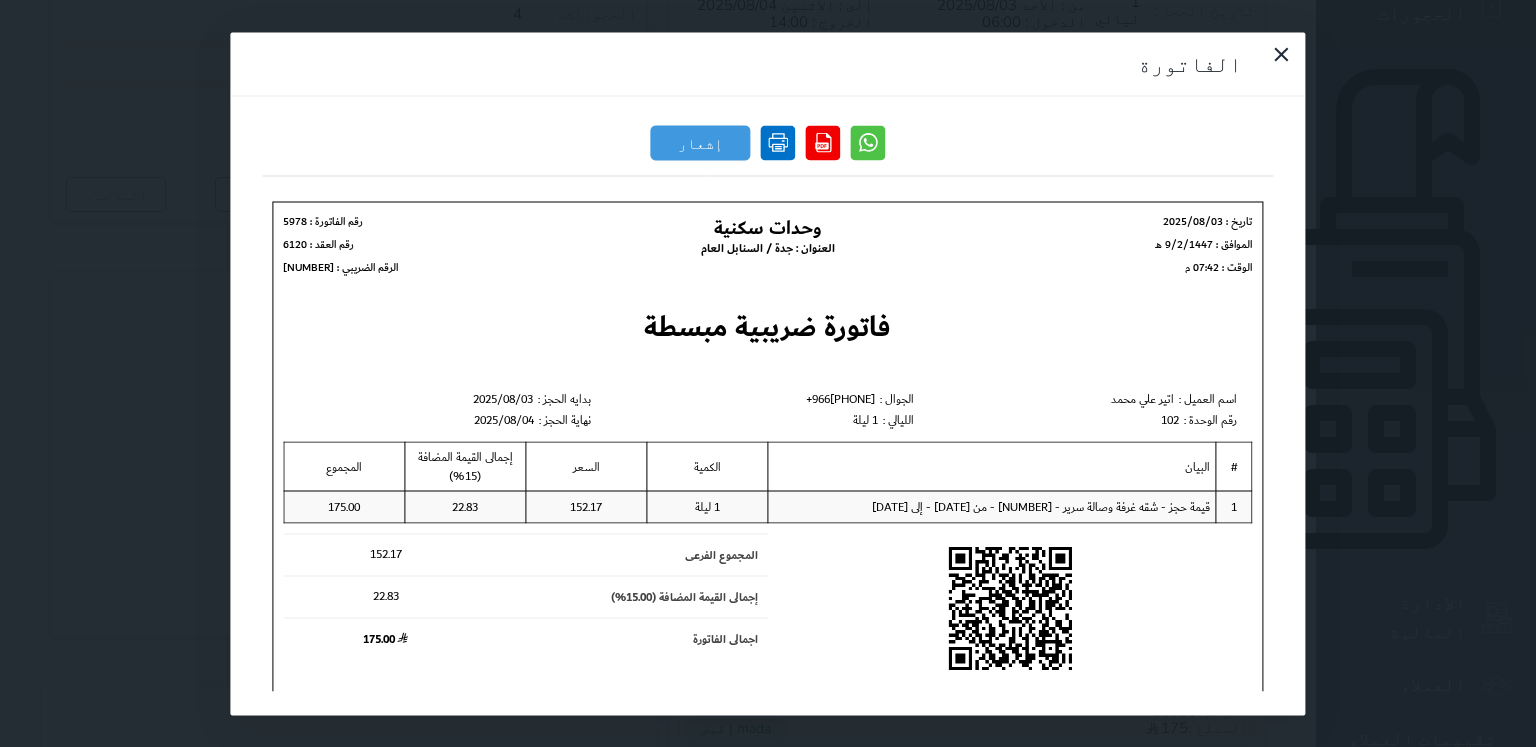 click at bounding box center [778, 142] 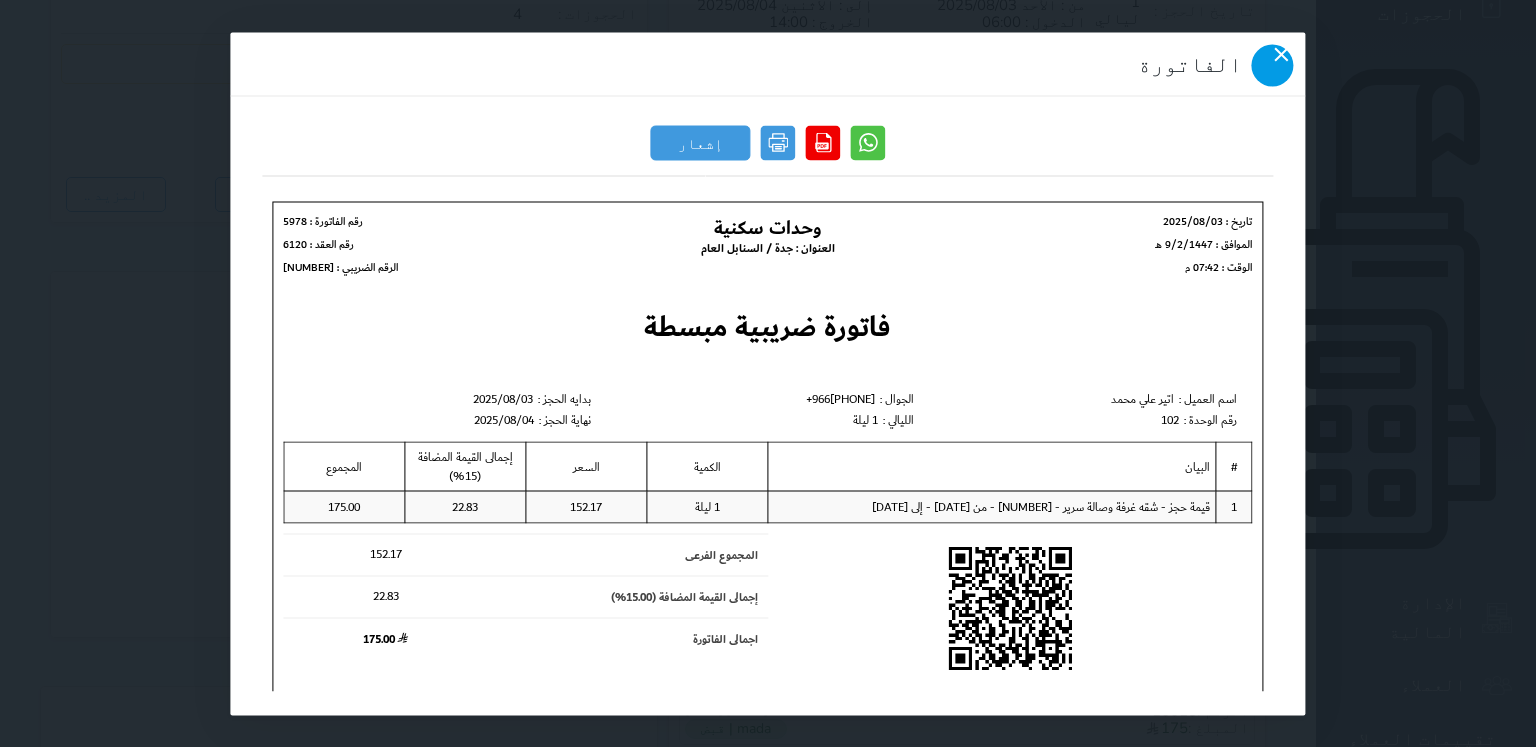 click at bounding box center (1273, 65) 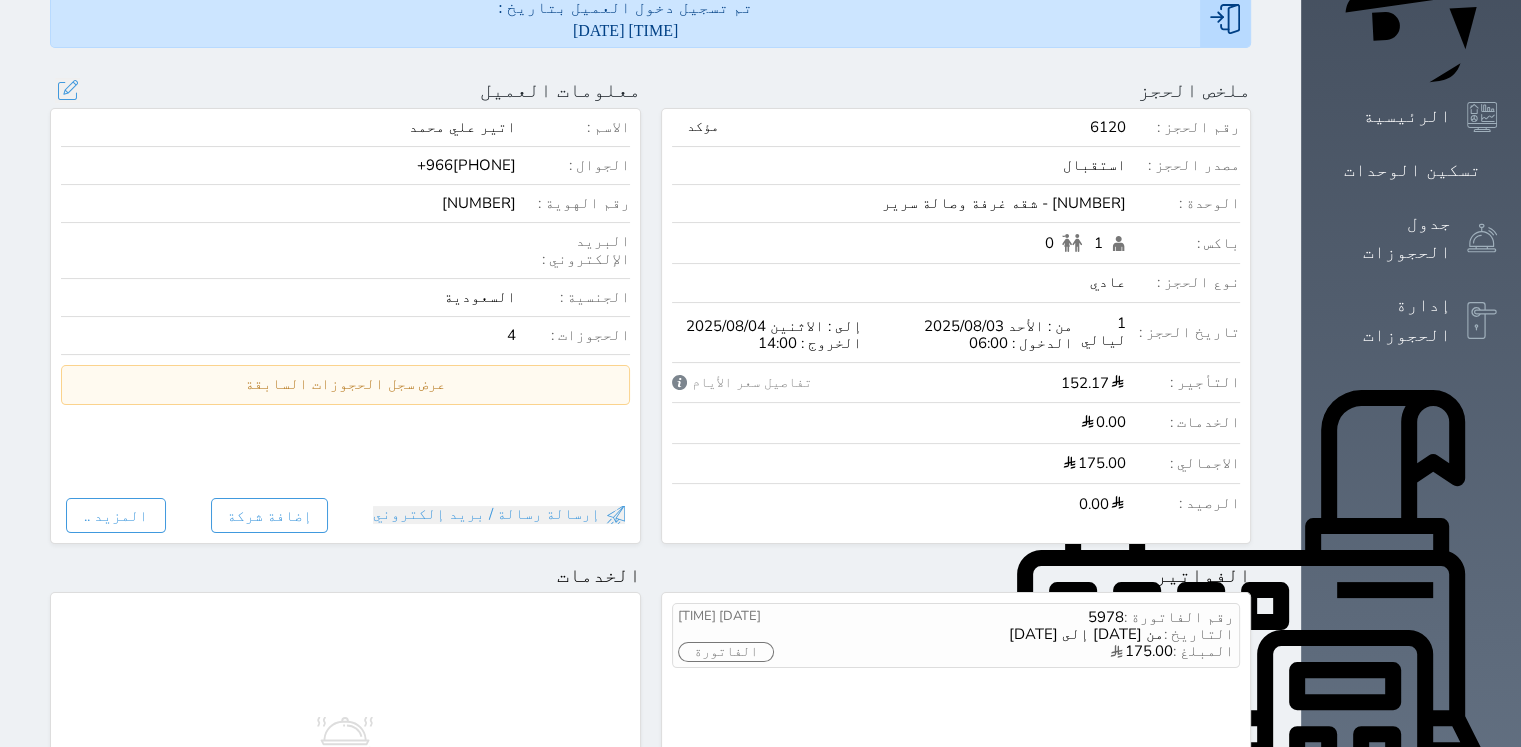 scroll, scrollTop: 0, scrollLeft: 0, axis: both 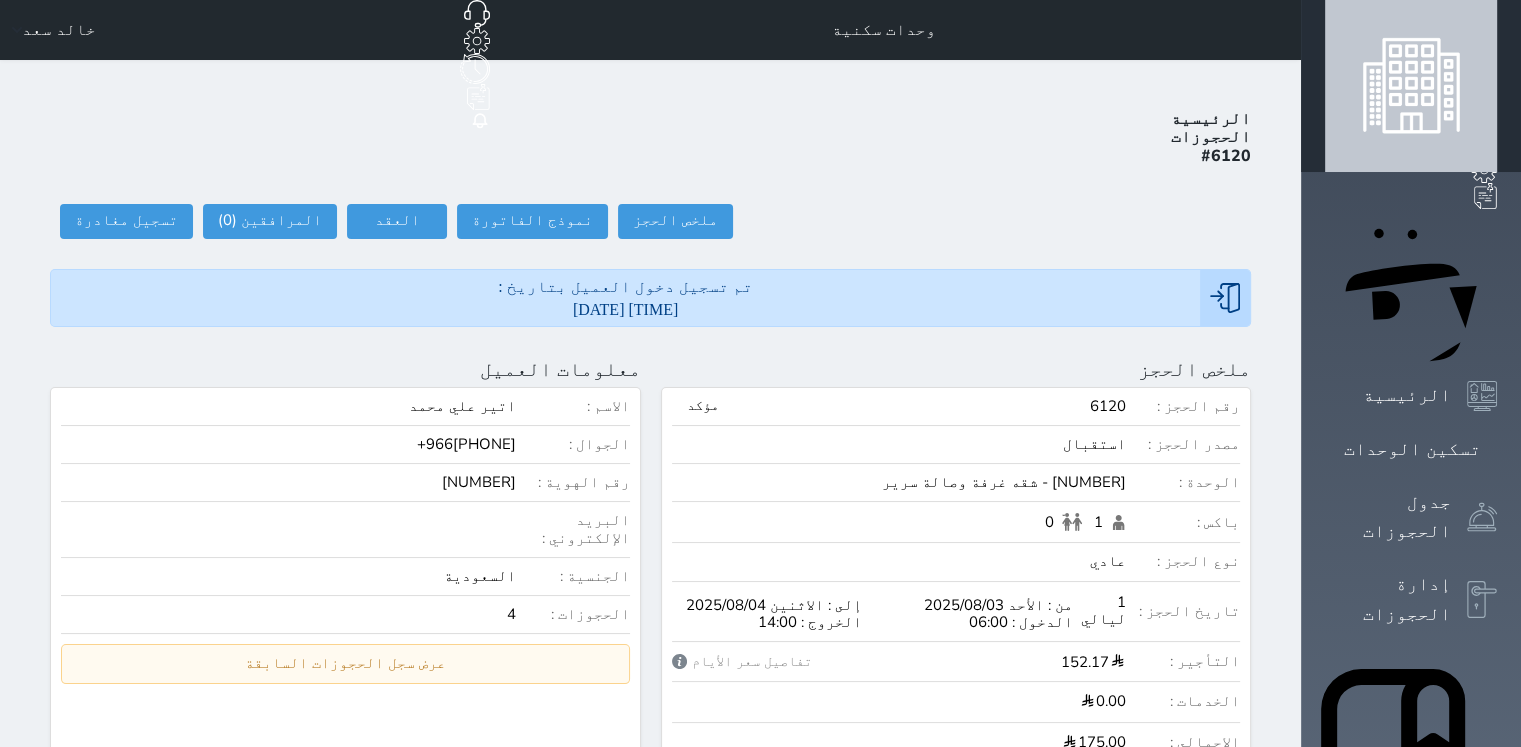 click on "الرئيسية   الحجوزات   #6120         ملخص الحجز         ملخص الحجز #6120                           نموذج الفاتورة           العقد         العقد #6120                                   العقود الموقعه #6120
العقود الموقعه (0)
#   تاريخ التوقيع   الاجرائات       المرافقين (0)         المرافقين                 البحث عن المرافقين :        الاسم       رقم الهوية       البريد الإلكتروني       الجوال           تغيير العميل              الاسم *     الجنس    اختر الجنس   ذكر انثى   تاريخ الميلاد         تاريخ الميلاد الهجرى         صلة القرابة
اختر صلة القرابة   ابن ابنه زوجة اخ اخت اب ام زوج أخرى   نوع العميل   اختر نوع   مواطن مواطن خليجي زائر" at bounding box center (650, 943) 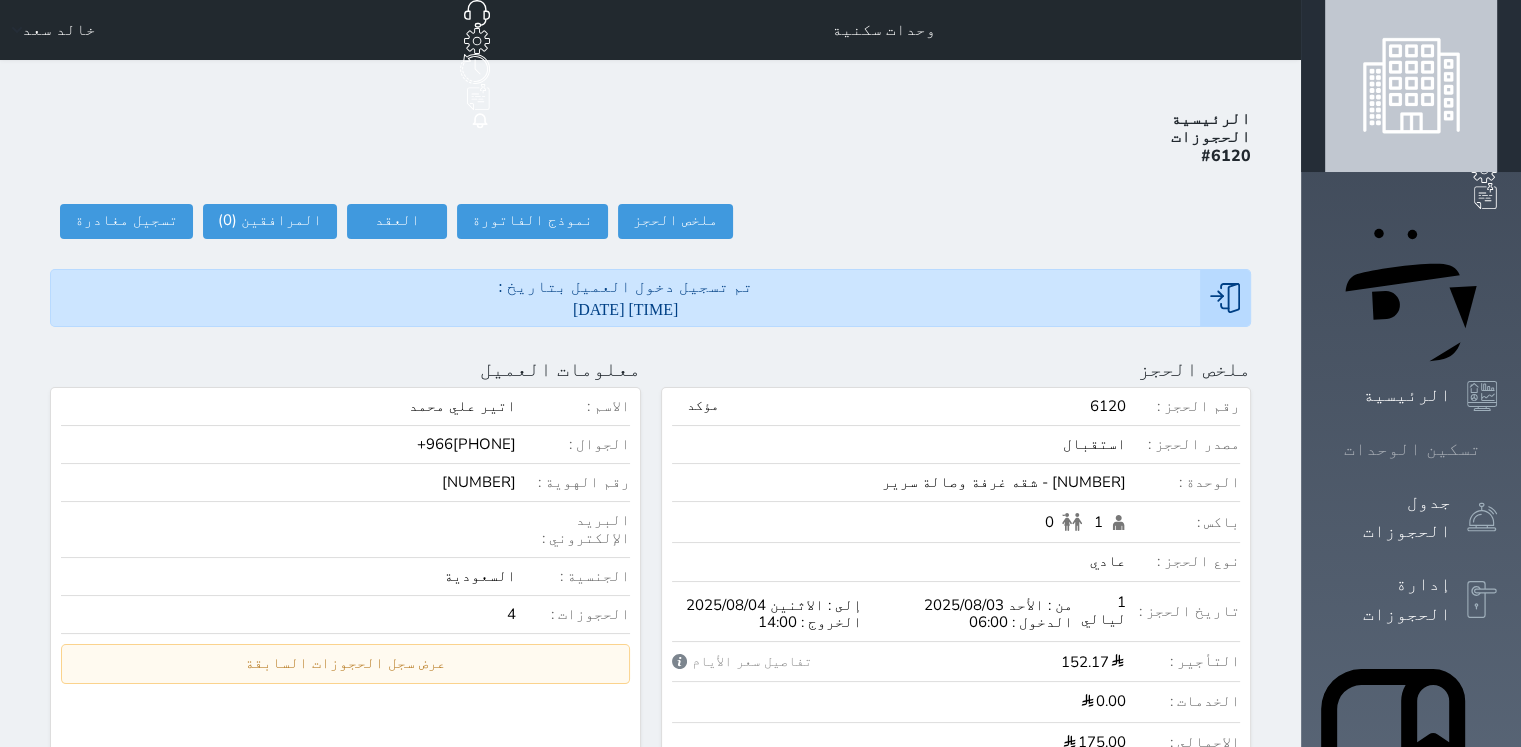 click at bounding box center (1497, 449) 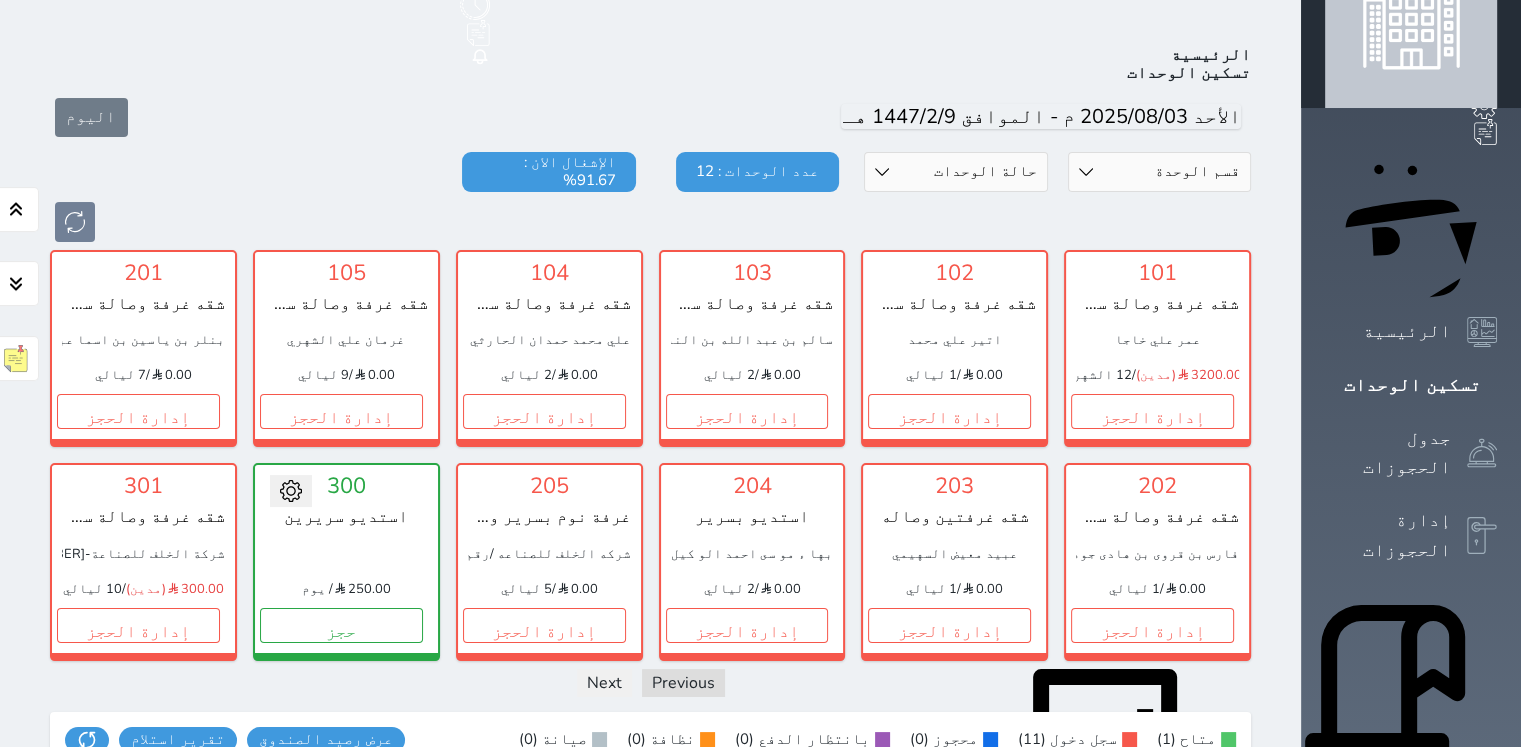 scroll, scrollTop: 78, scrollLeft: 0, axis: vertical 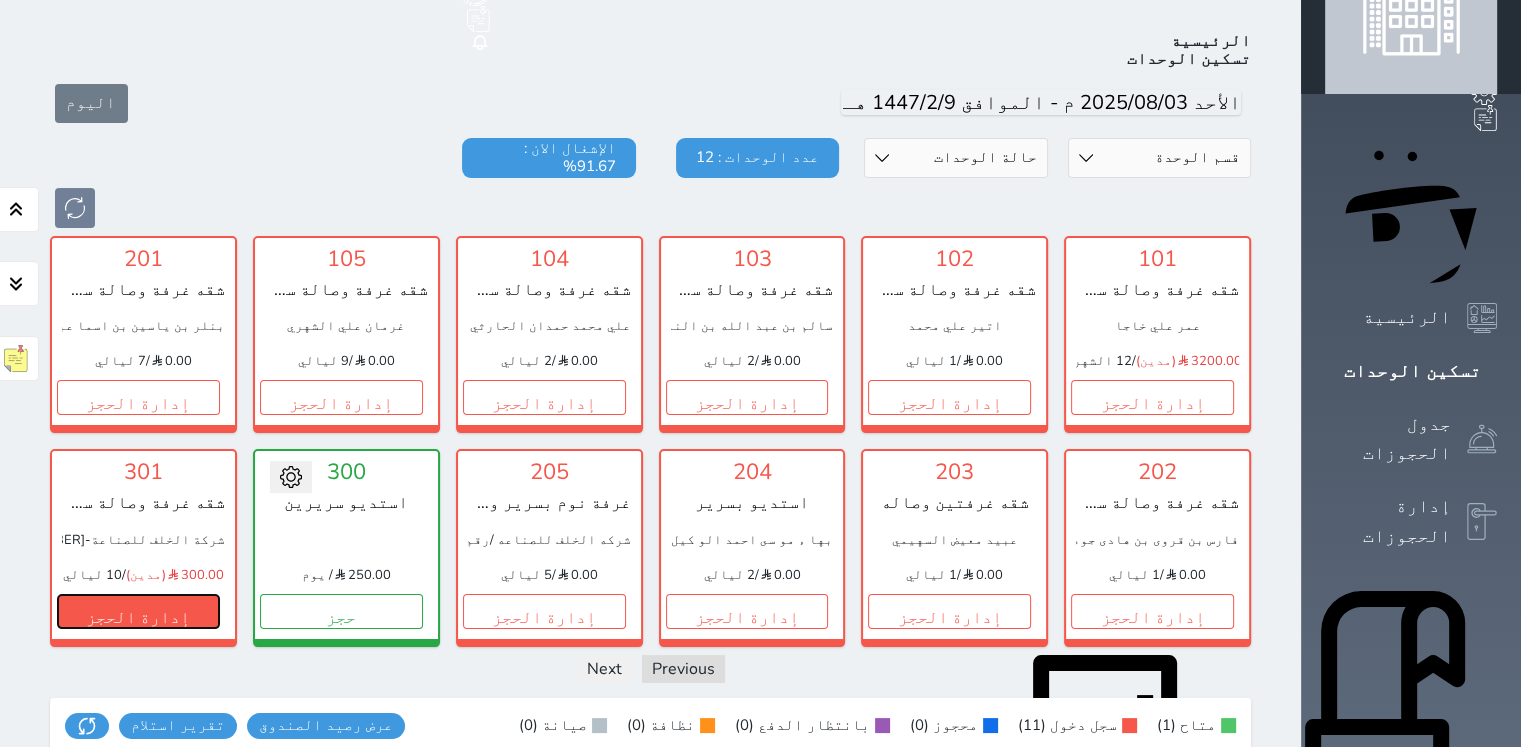click on "إدارة الحجز" at bounding box center [138, 611] 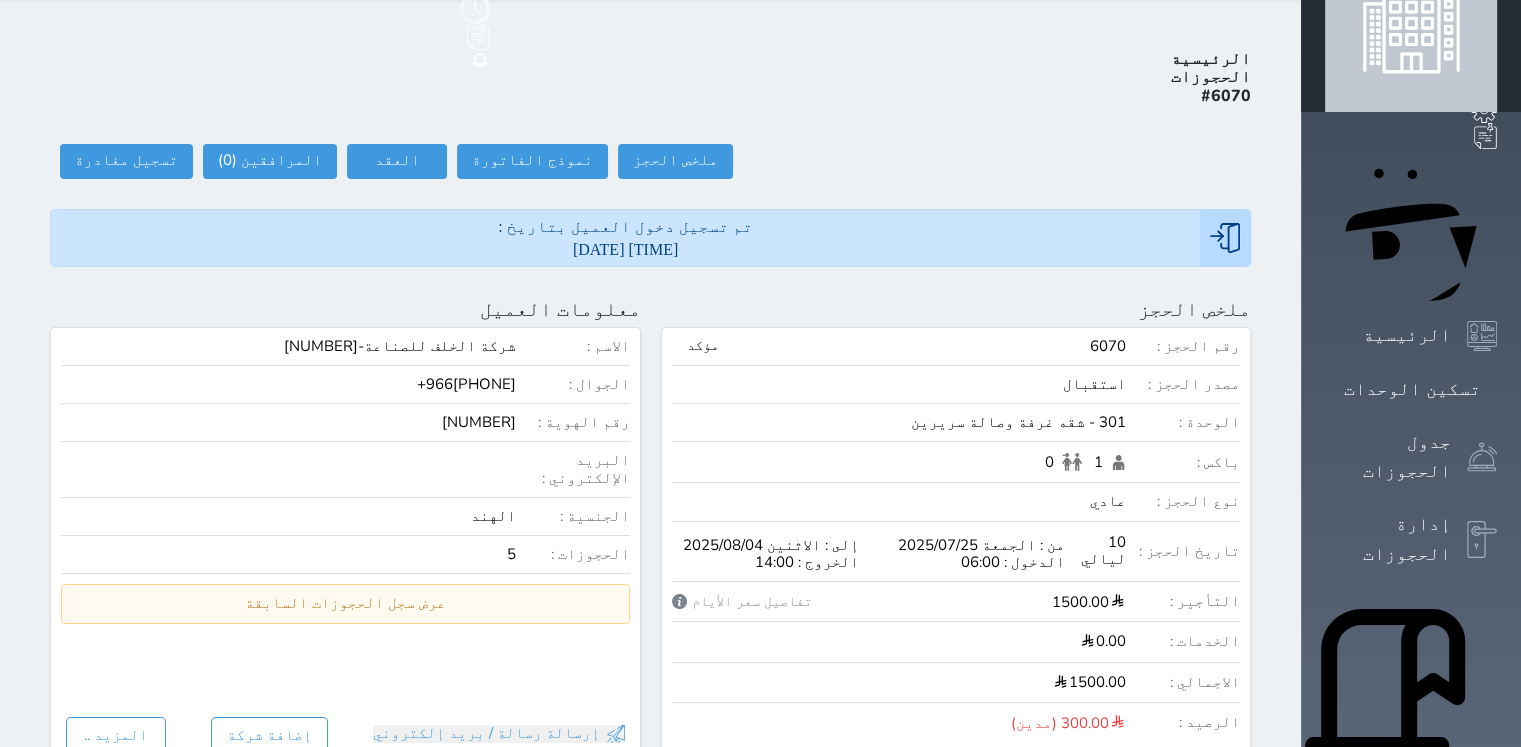 scroll, scrollTop: 0, scrollLeft: 0, axis: both 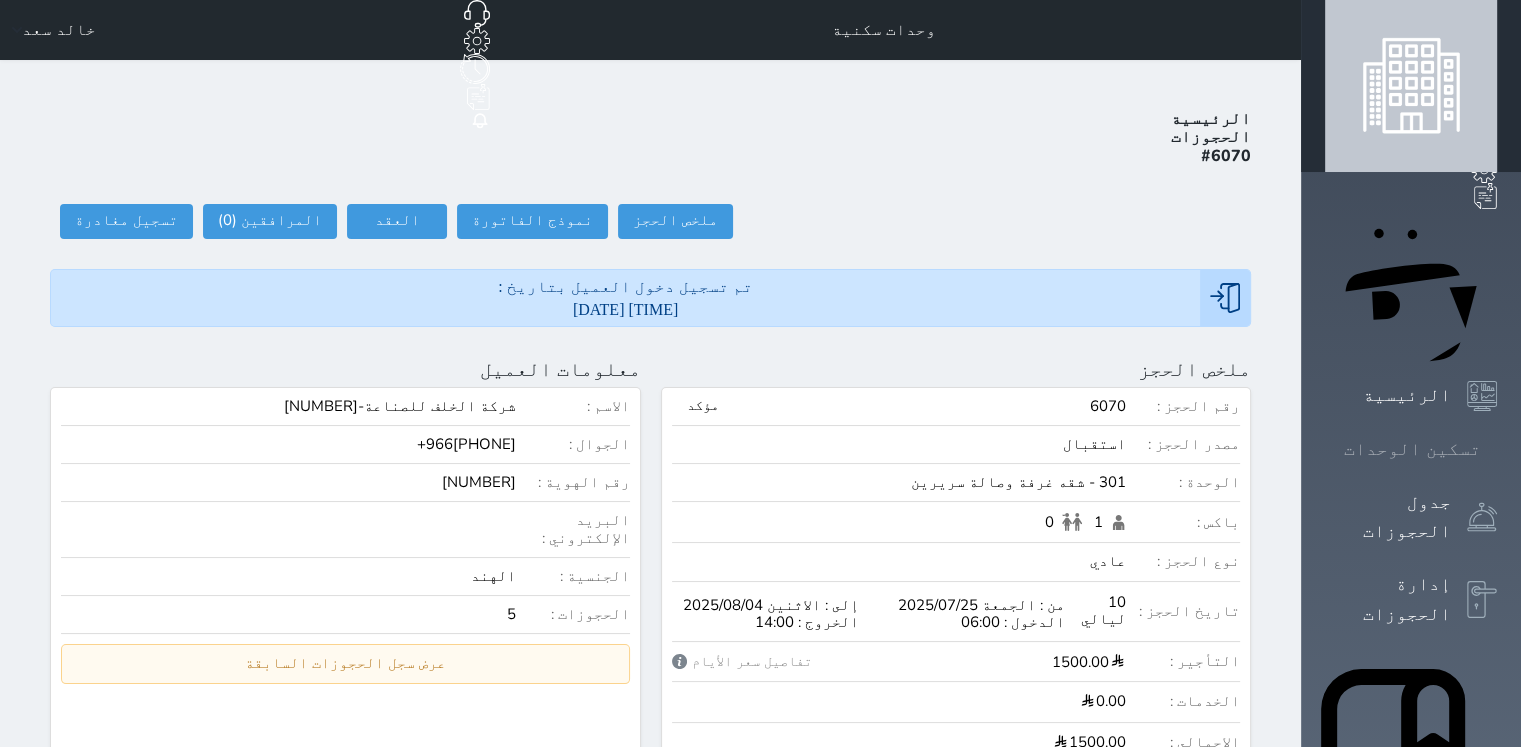 click on "تسكين الوحدات" at bounding box center [1412, 449] 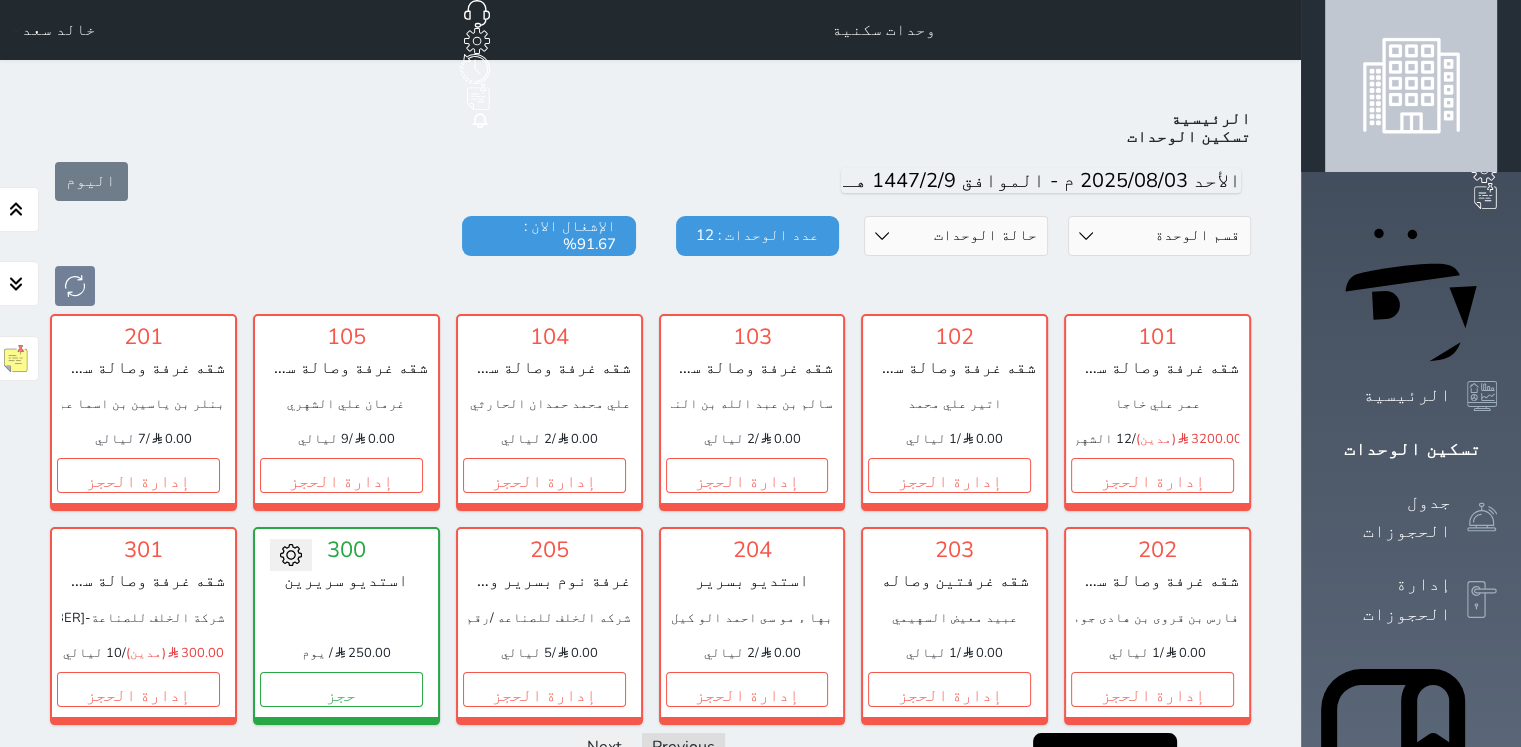 scroll, scrollTop: 78, scrollLeft: 0, axis: vertical 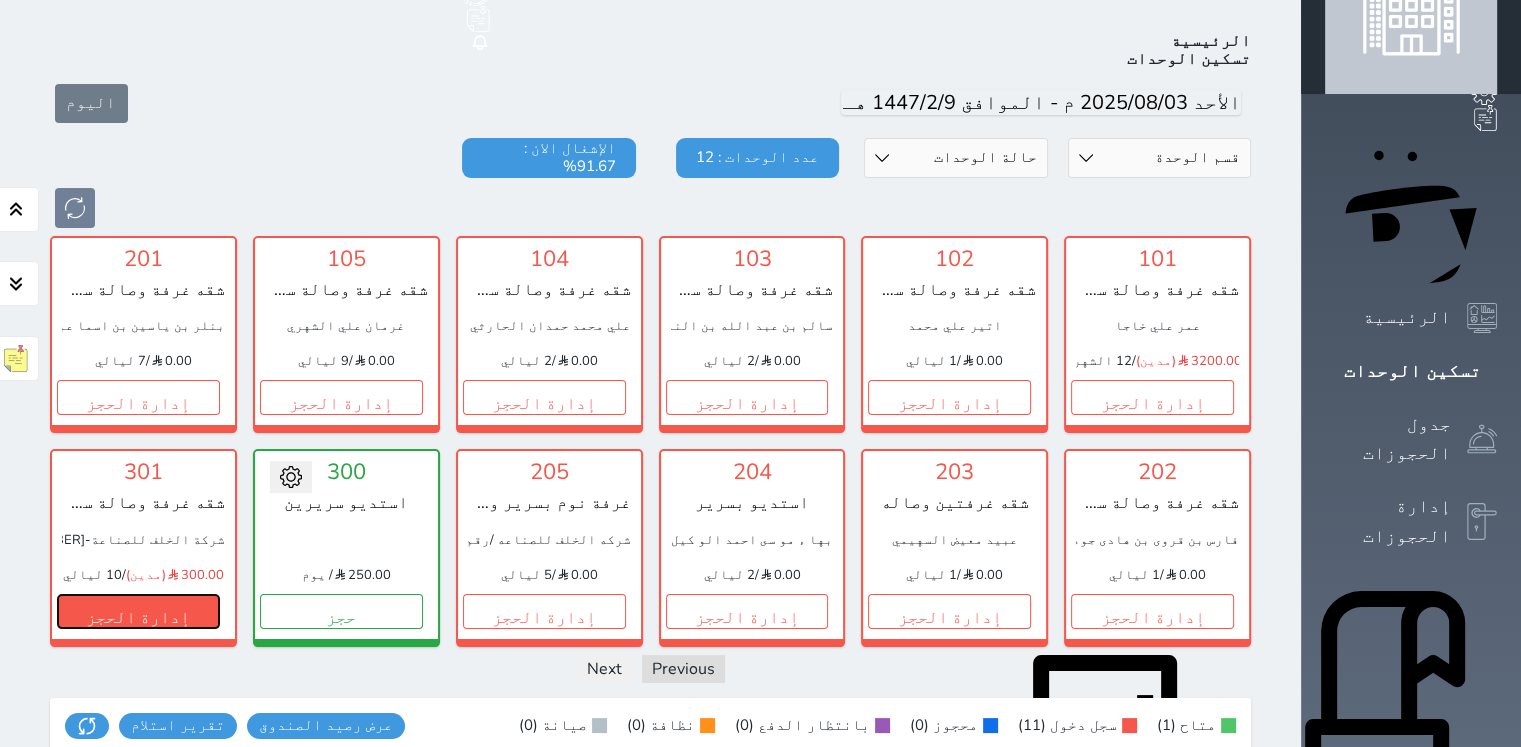 click on "إدارة الحجز" at bounding box center (138, 611) 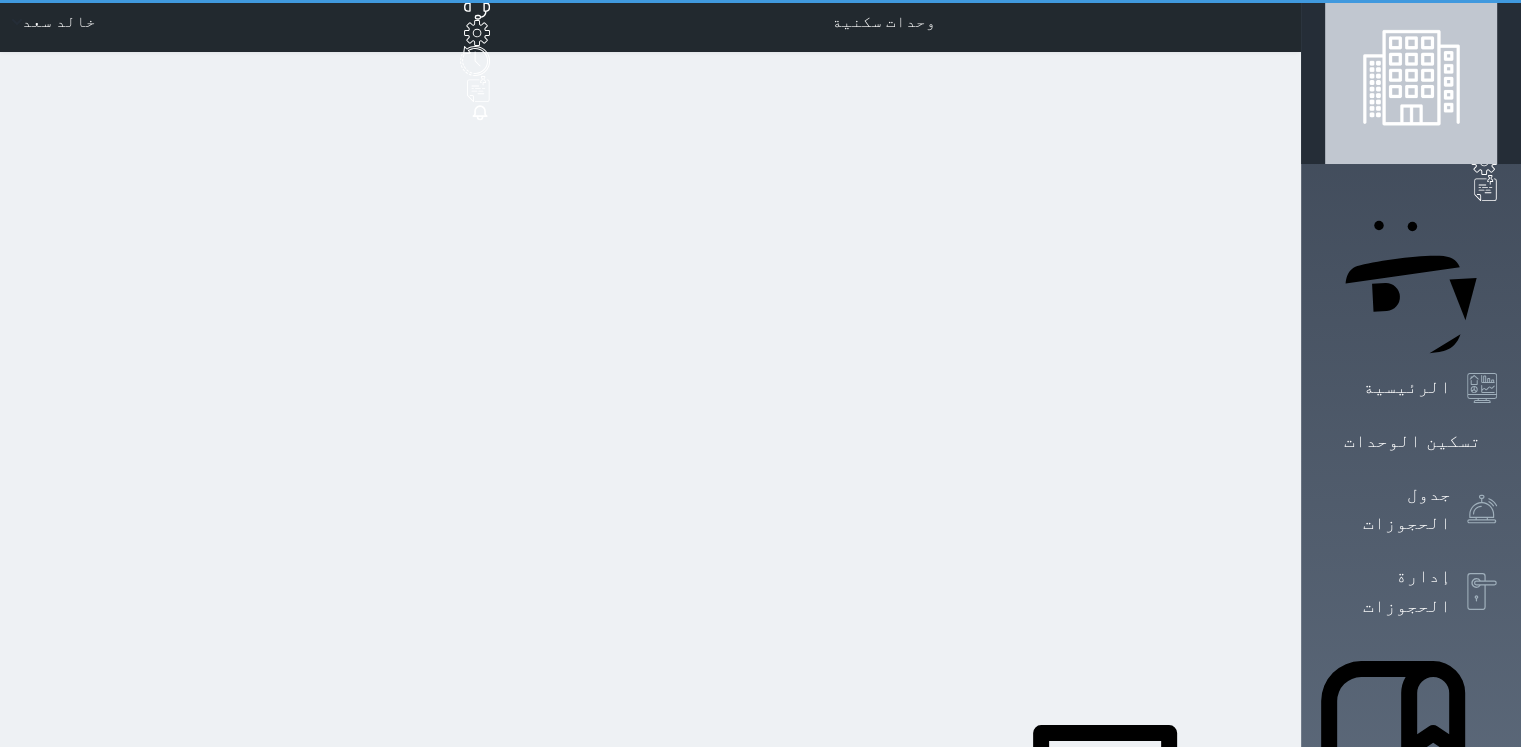 scroll, scrollTop: 0, scrollLeft: 0, axis: both 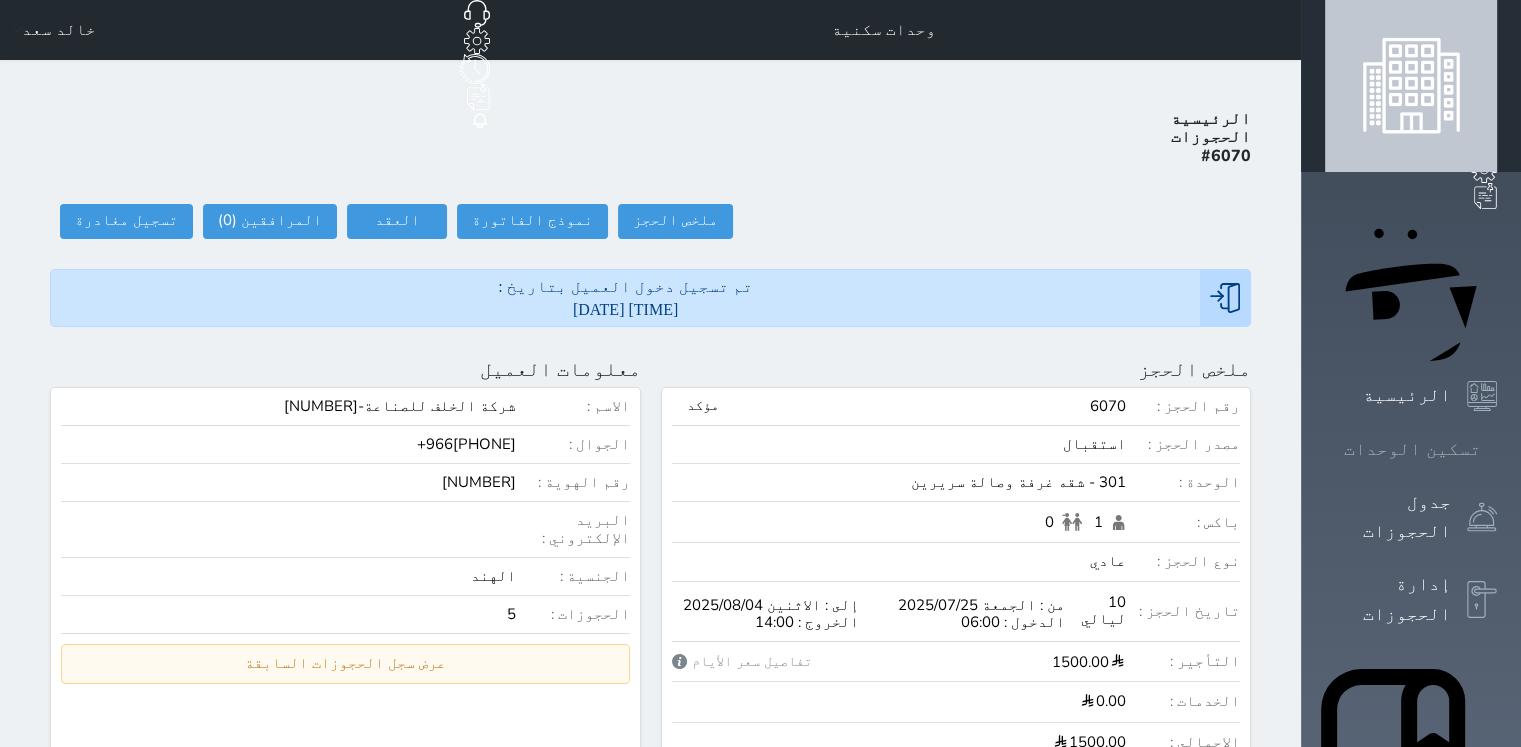 click on "تسكين الوحدات" at bounding box center (1412, 449) 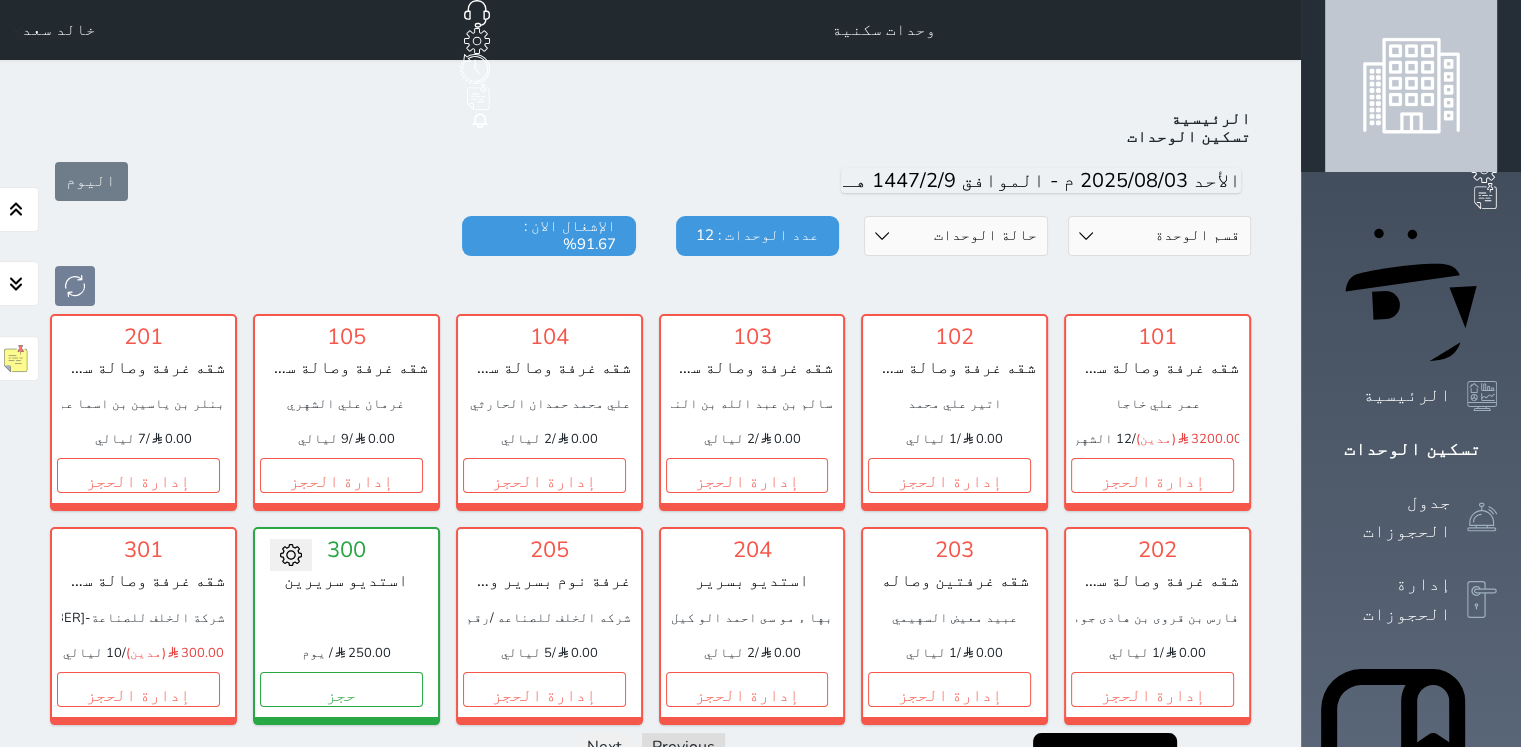 scroll, scrollTop: 78, scrollLeft: 0, axis: vertical 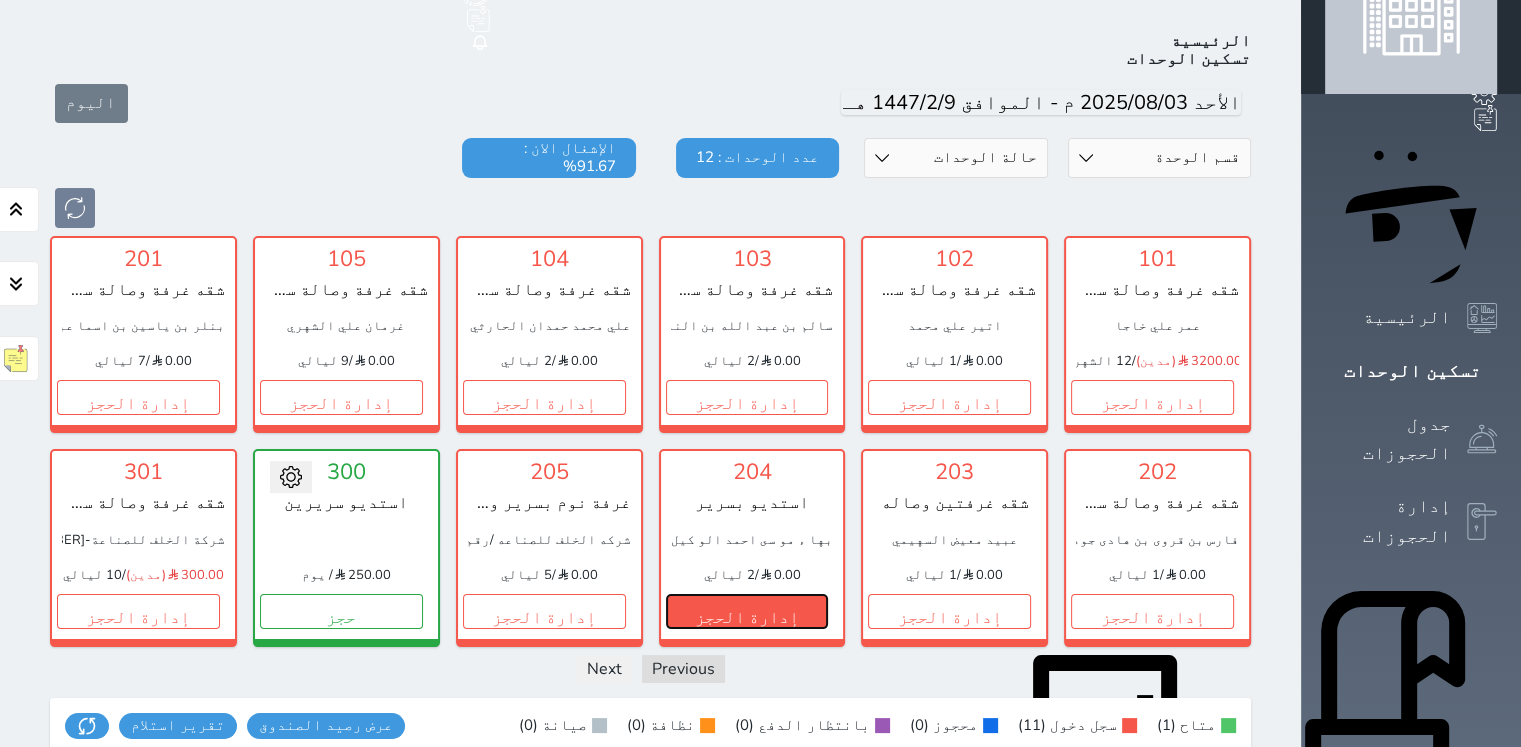 click on "إدارة الحجز" at bounding box center [747, 611] 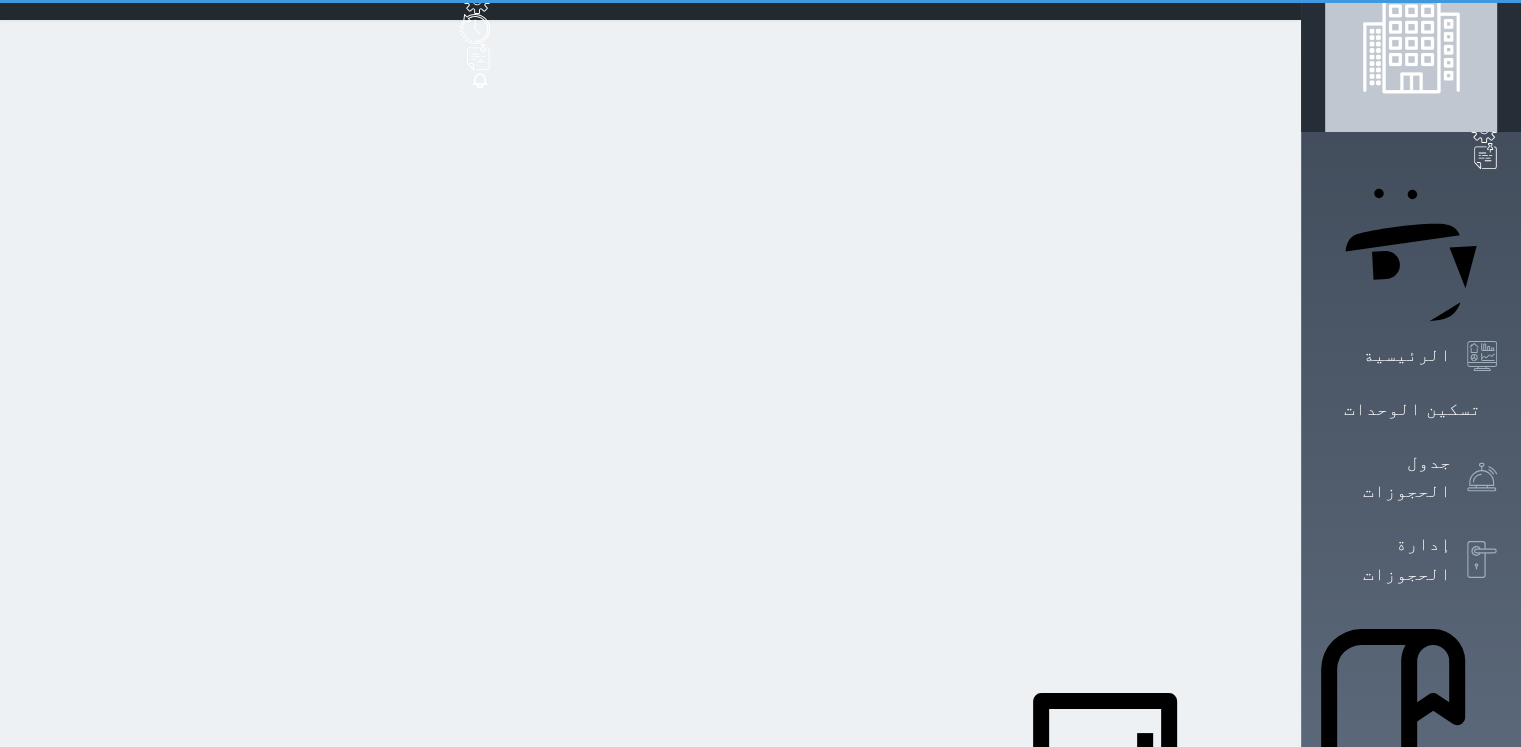 scroll, scrollTop: 0, scrollLeft: 0, axis: both 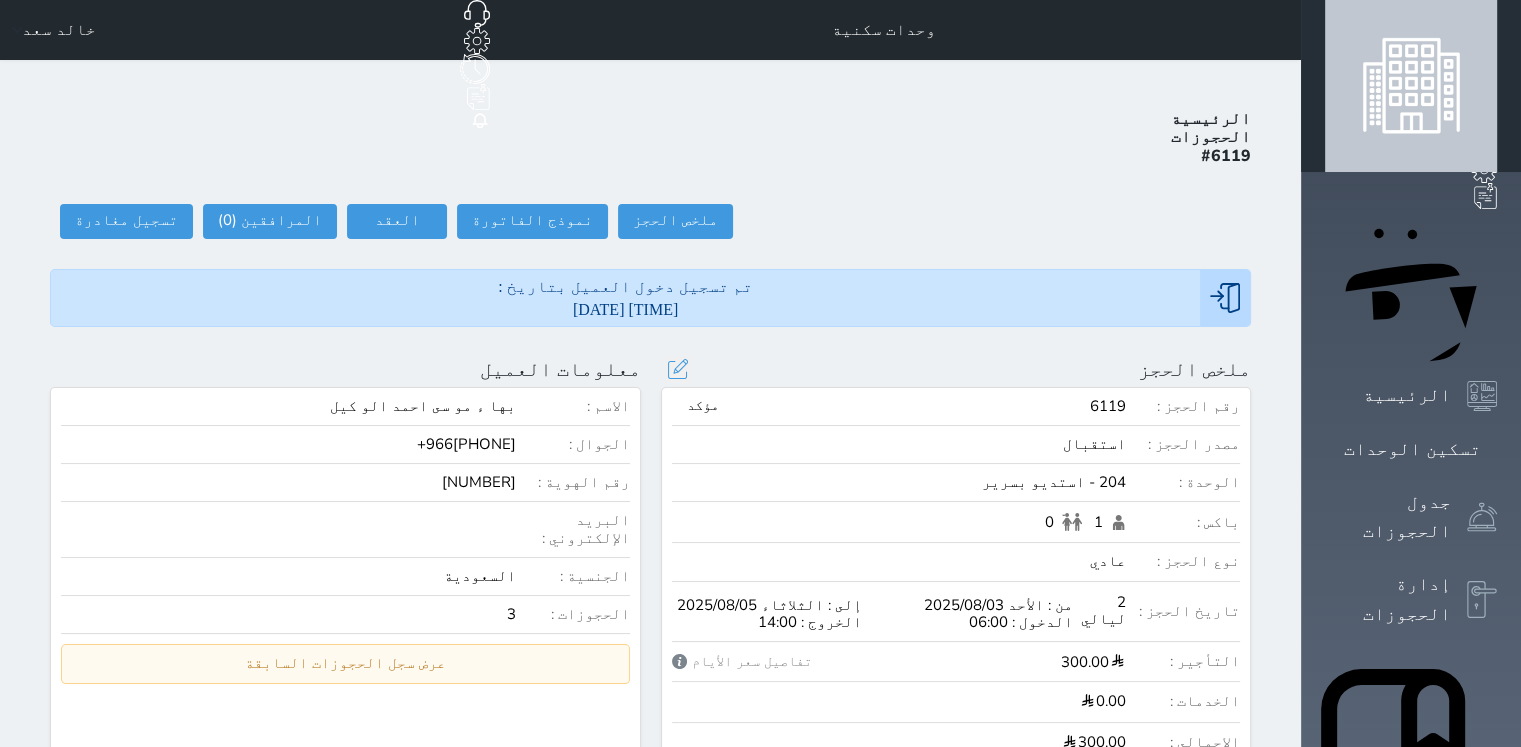 select 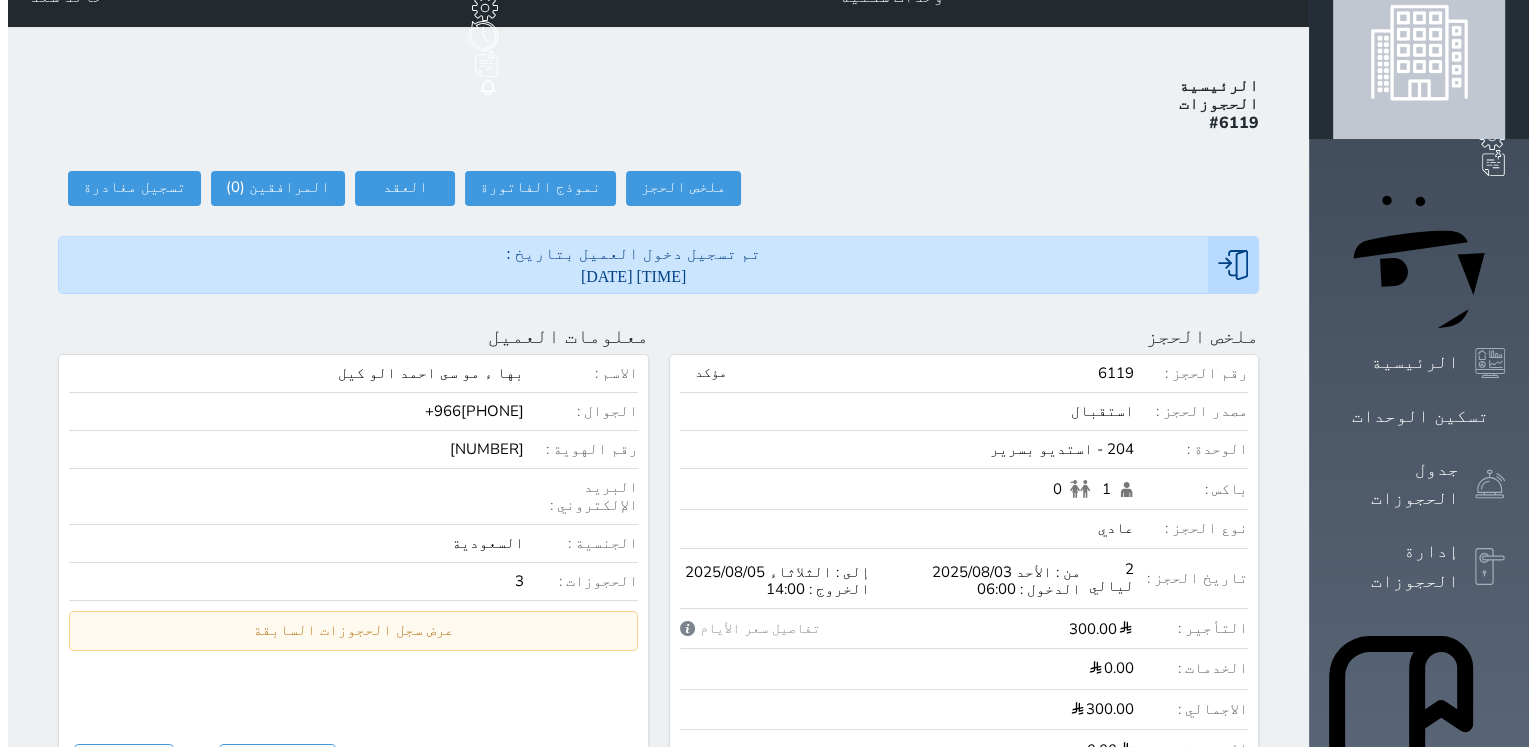 scroll, scrollTop: 0, scrollLeft: 0, axis: both 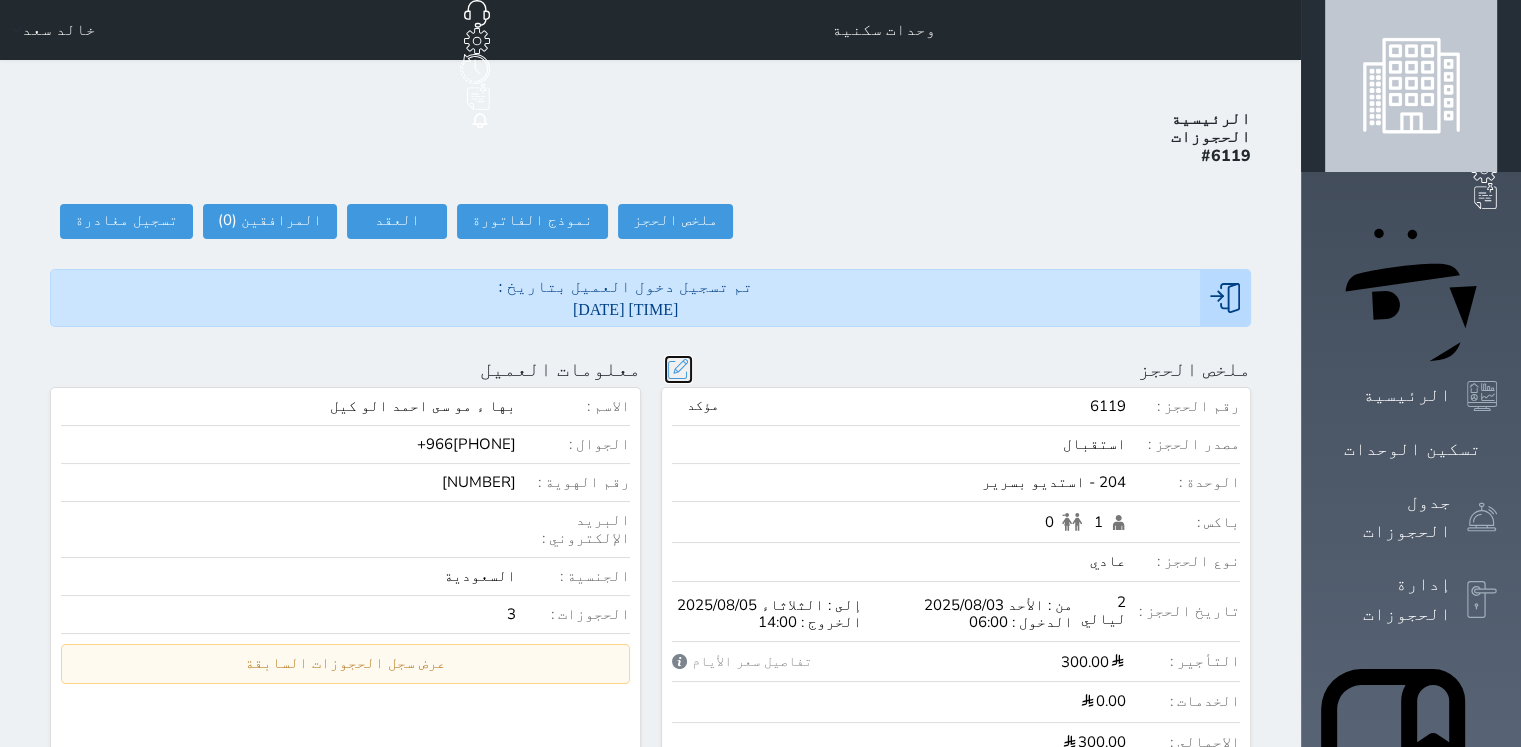 click at bounding box center [678, 369] 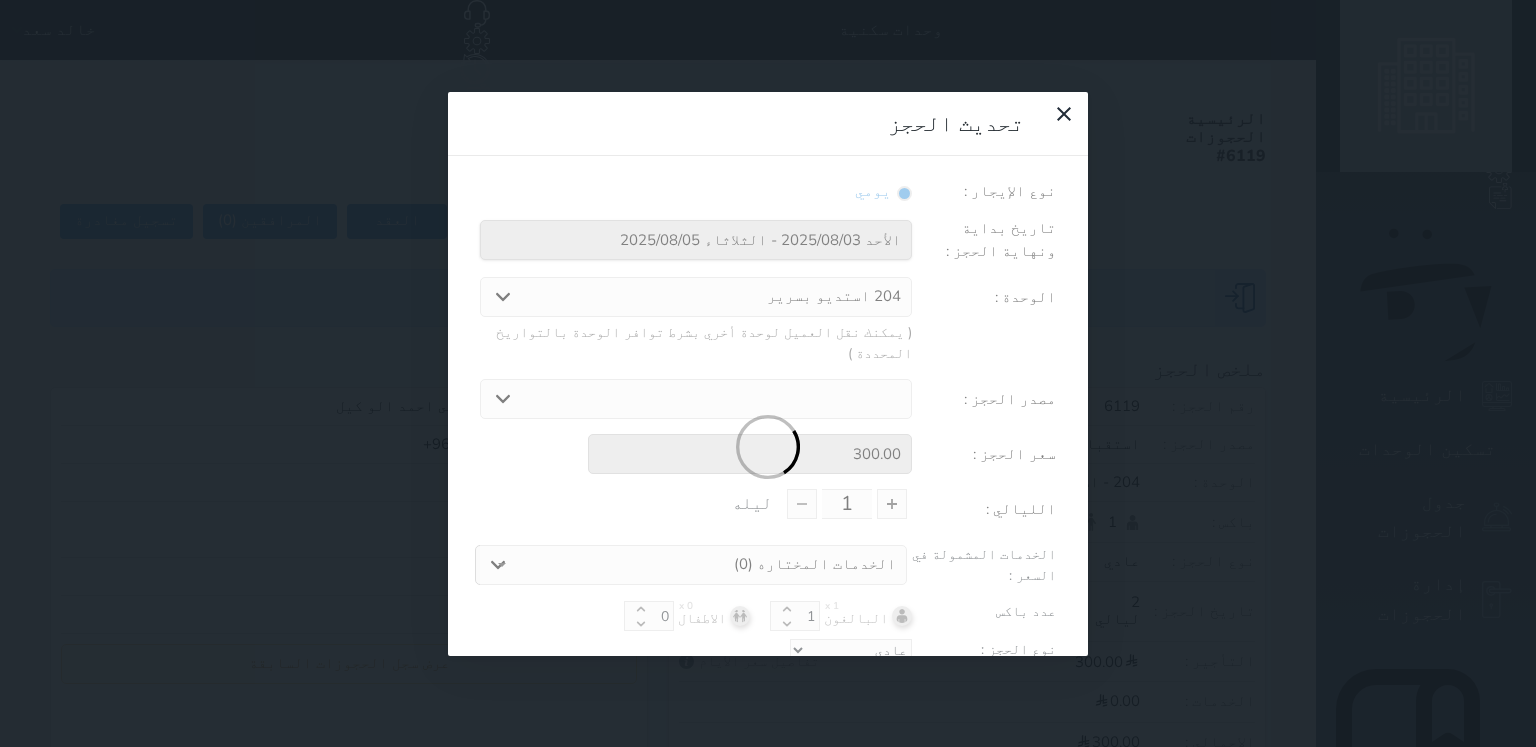 type on "2" 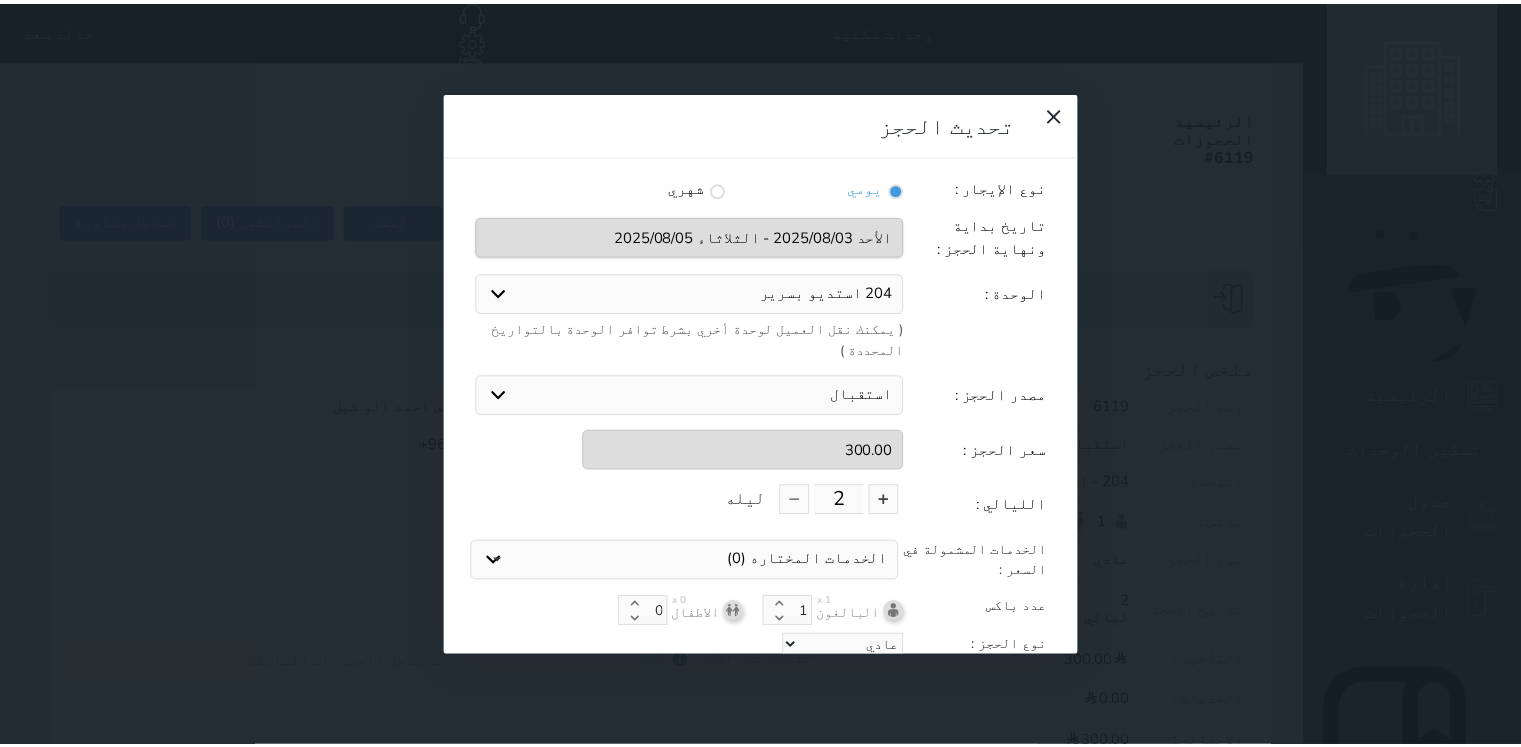 scroll, scrollTop: 0, scrollLeft: 0, axis: both 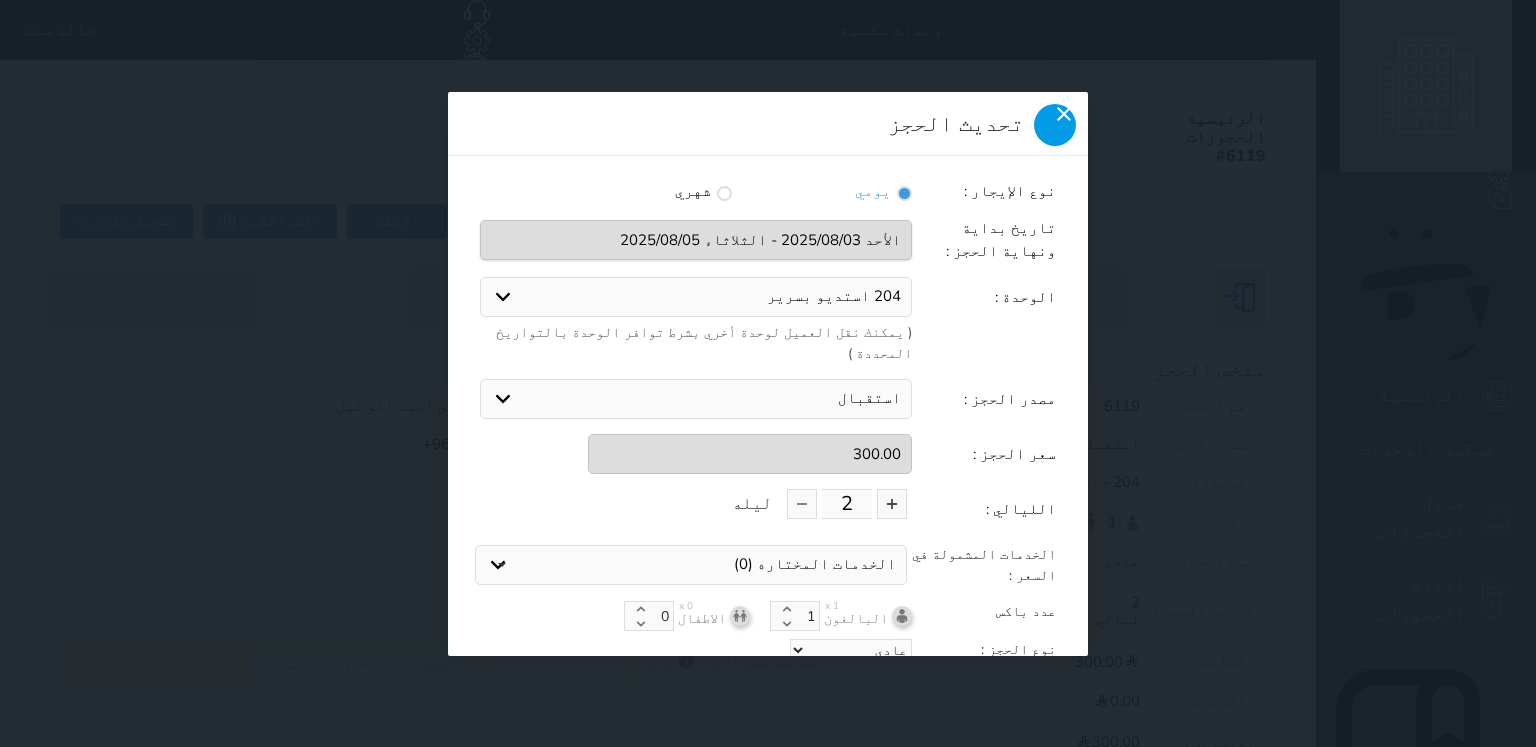 click 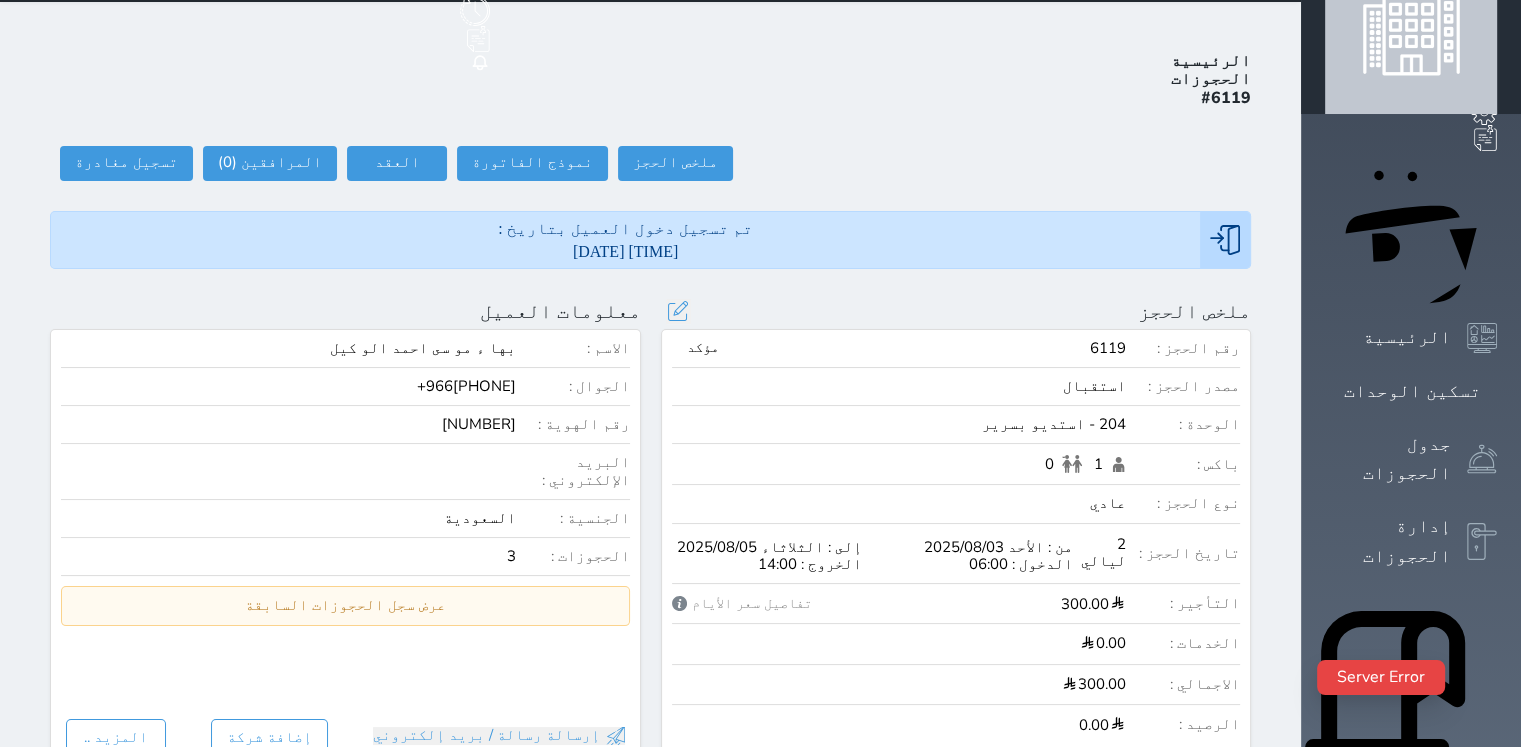 scroll, scrollTop: 0, scrollLeft: 0, axis: both 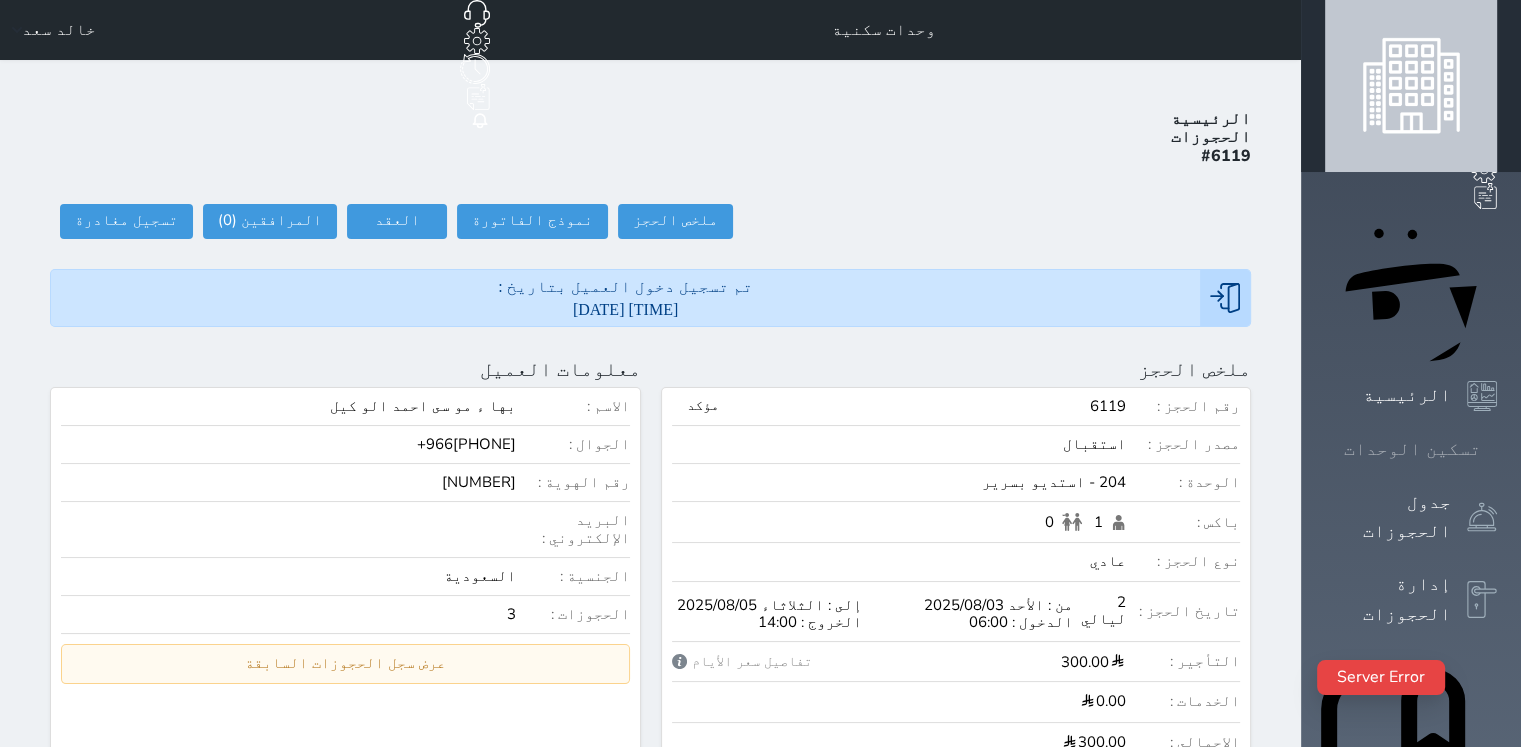 click on "تسكين الوحدات" at bounding box center (1412, 449) 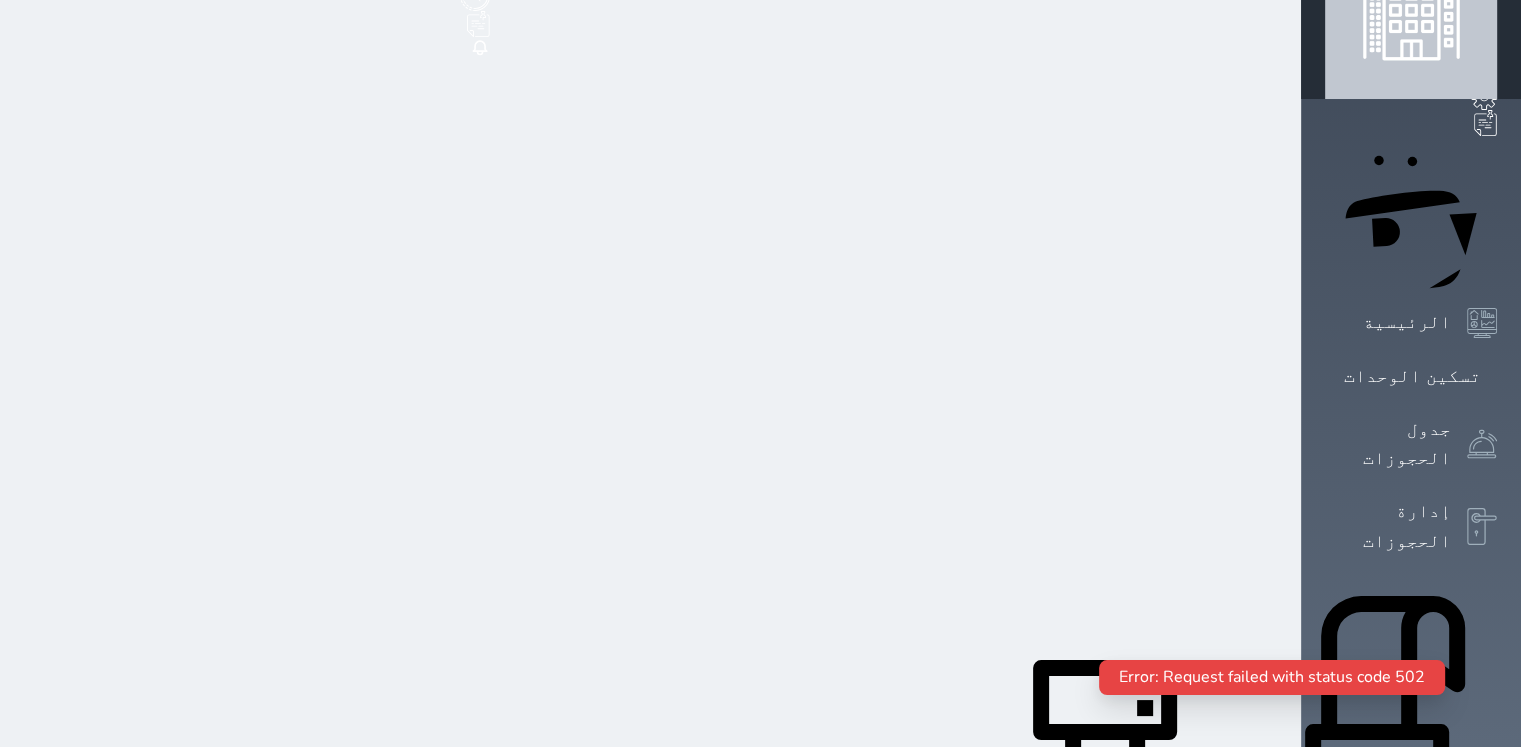 scroll, scrollTop: 0, scrollLeft: 0, axis: both 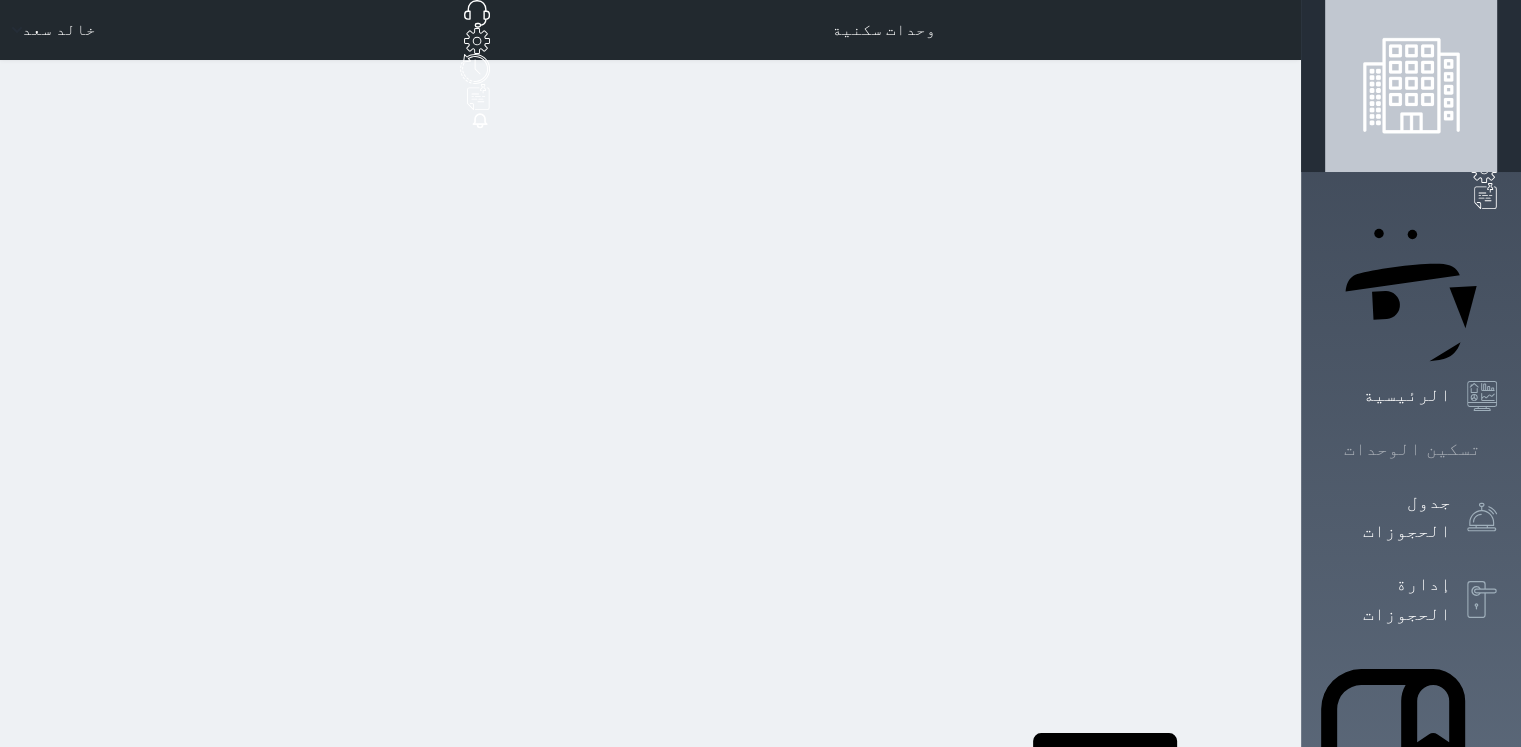 click on "تسكين الوحدات" at bounding box center [1412, 449] 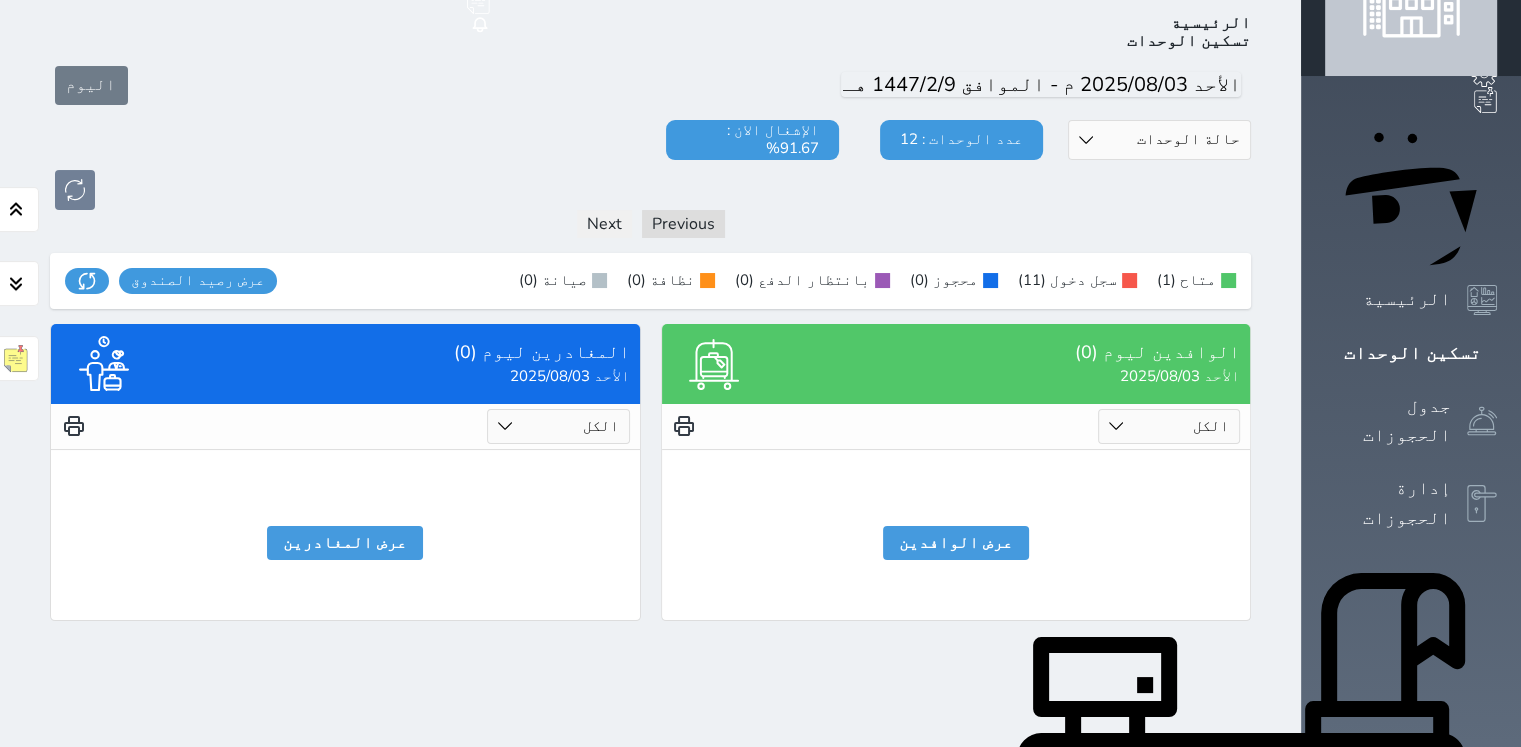 scroll, scrollTop: 0, scrollLeft: 0, axis: both 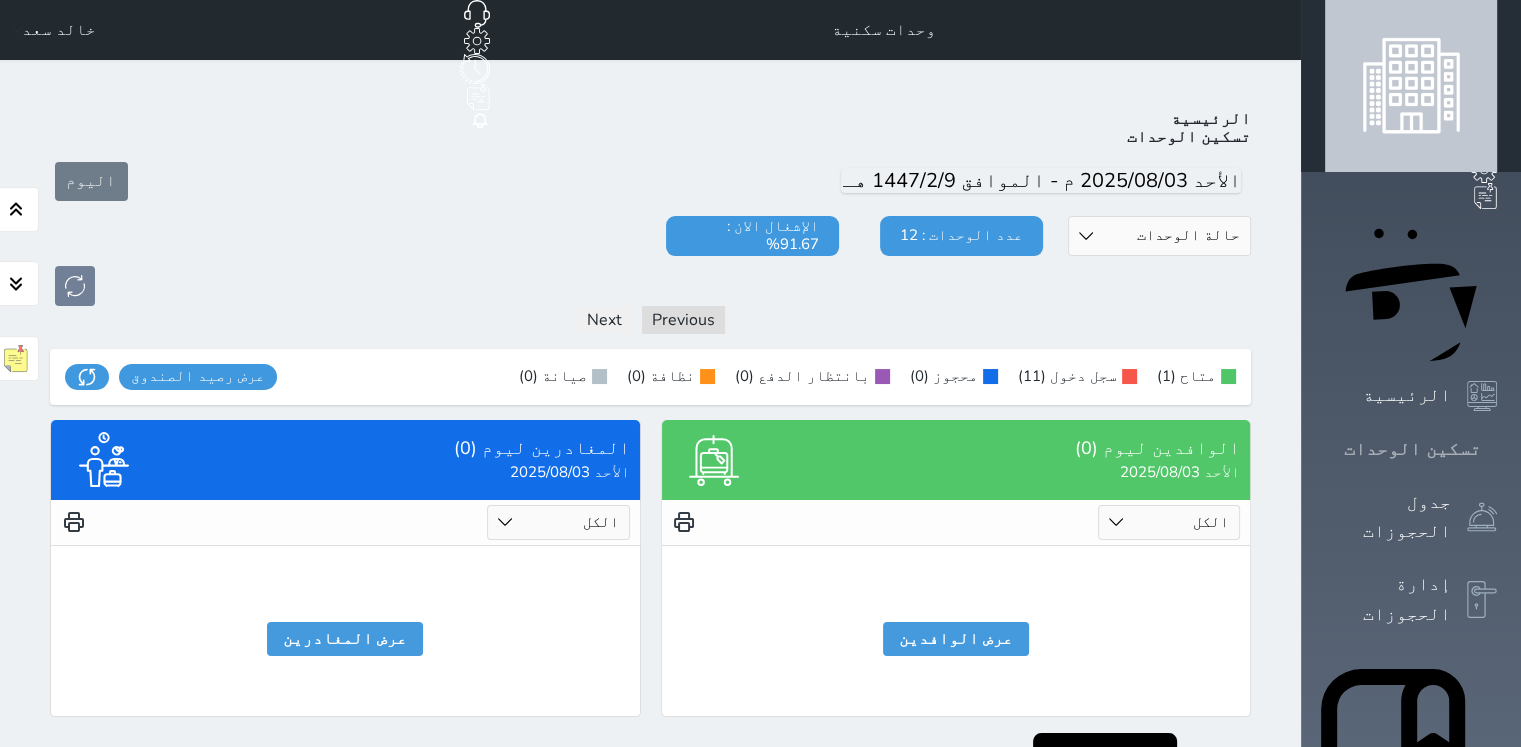 click on "تسكين الوحدات" at bounding box center [1411, 449] 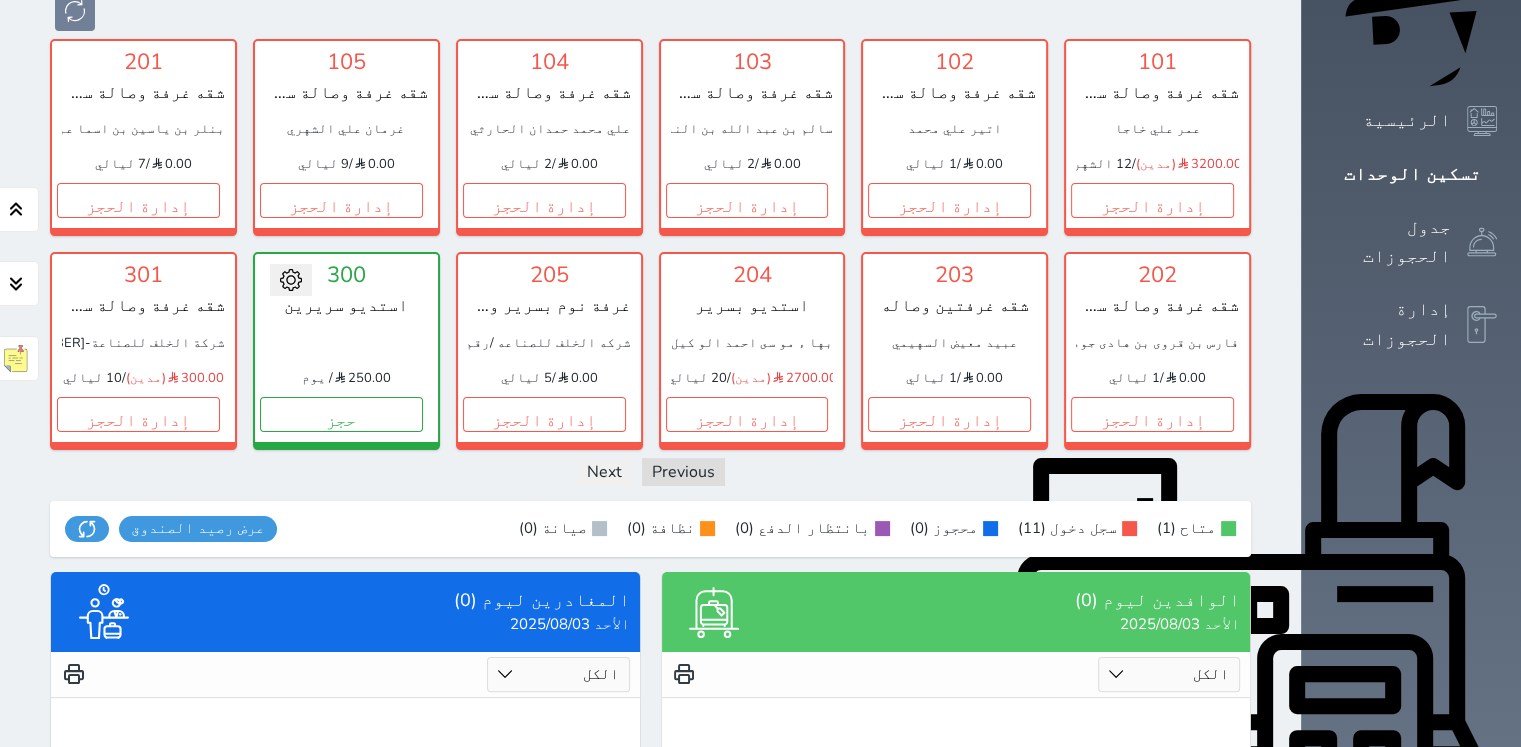scroll, scrollTop: 300, scrollLeft: 0, axis: vertical 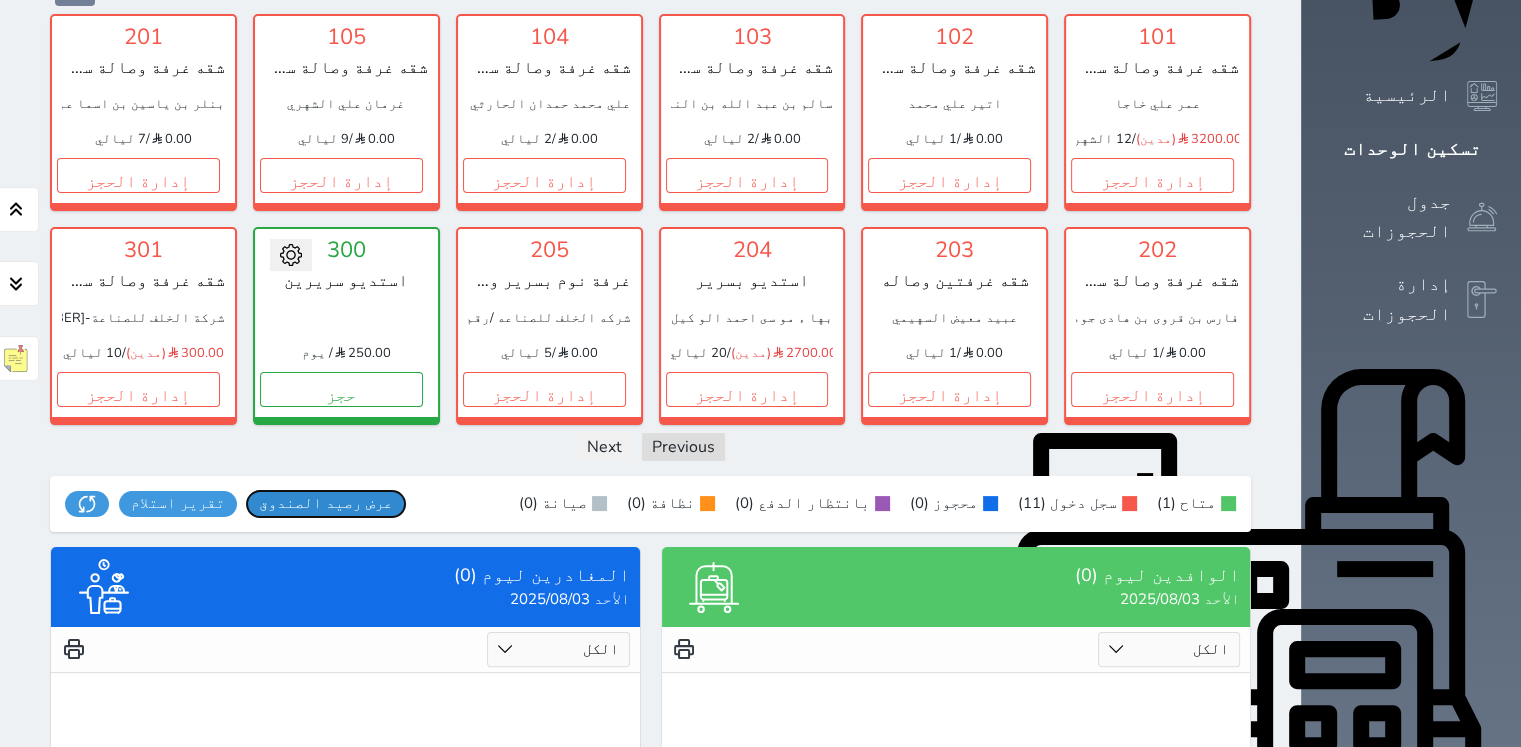 drag, startPoint x: 175, startPoint y: 471, endPoint x: 187, endPoint y: 485, distance: 18.439089 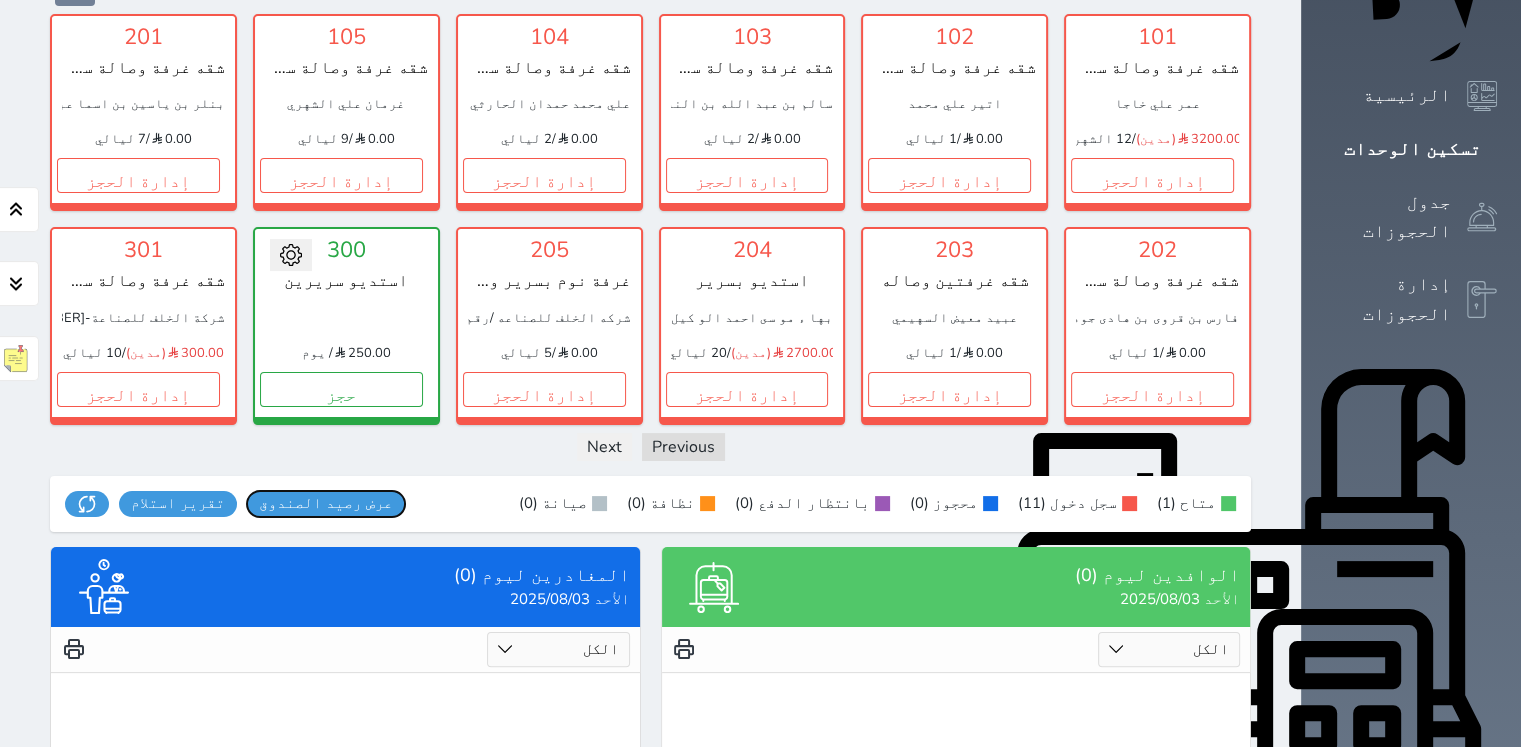 click on "عرض رصيد الصندوق   يرجي الانتظار   رصيد الصندوق : 0    تقرير استلام" at bounding box center [240, 504] 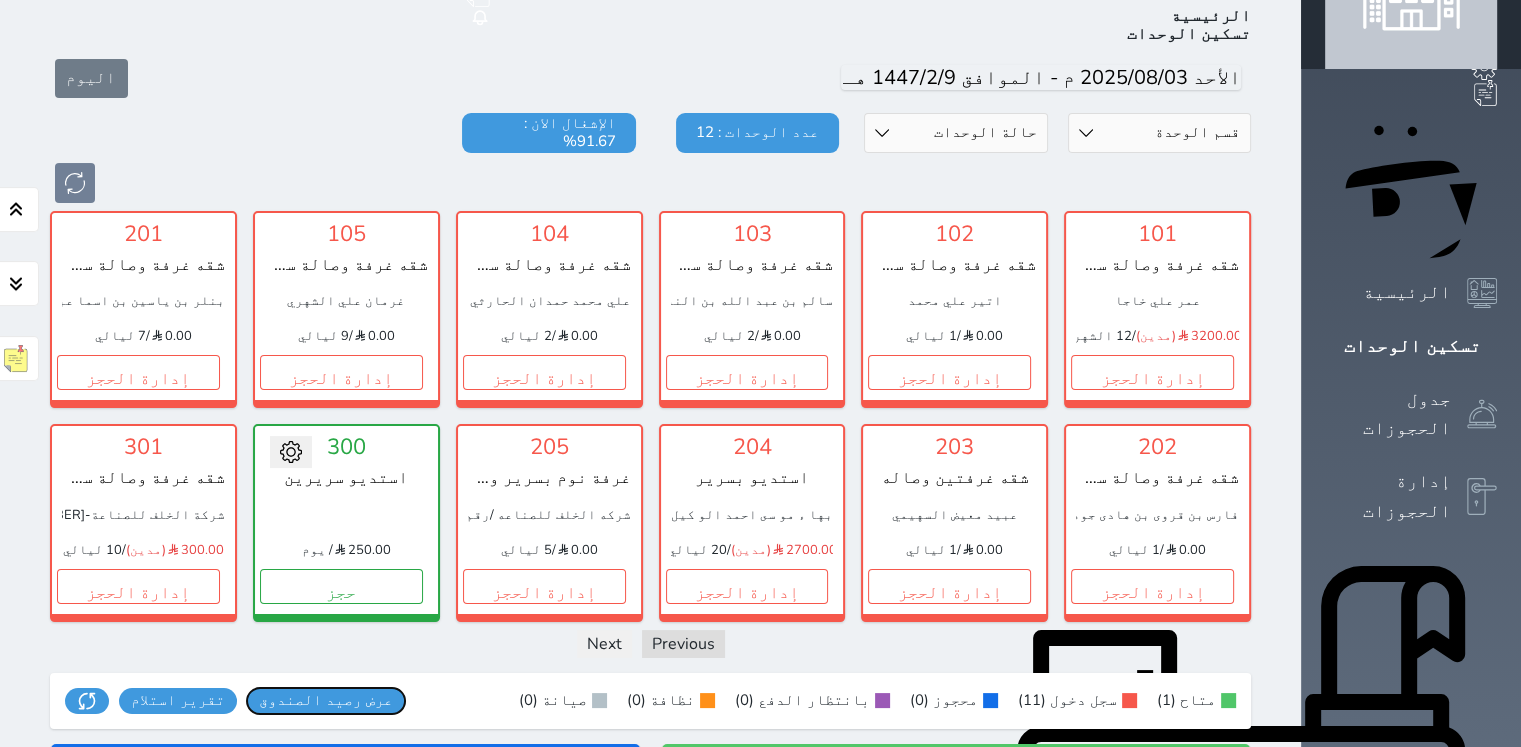 scroll, scrollTop: 100, scrollLeft: 0, axis: vertical 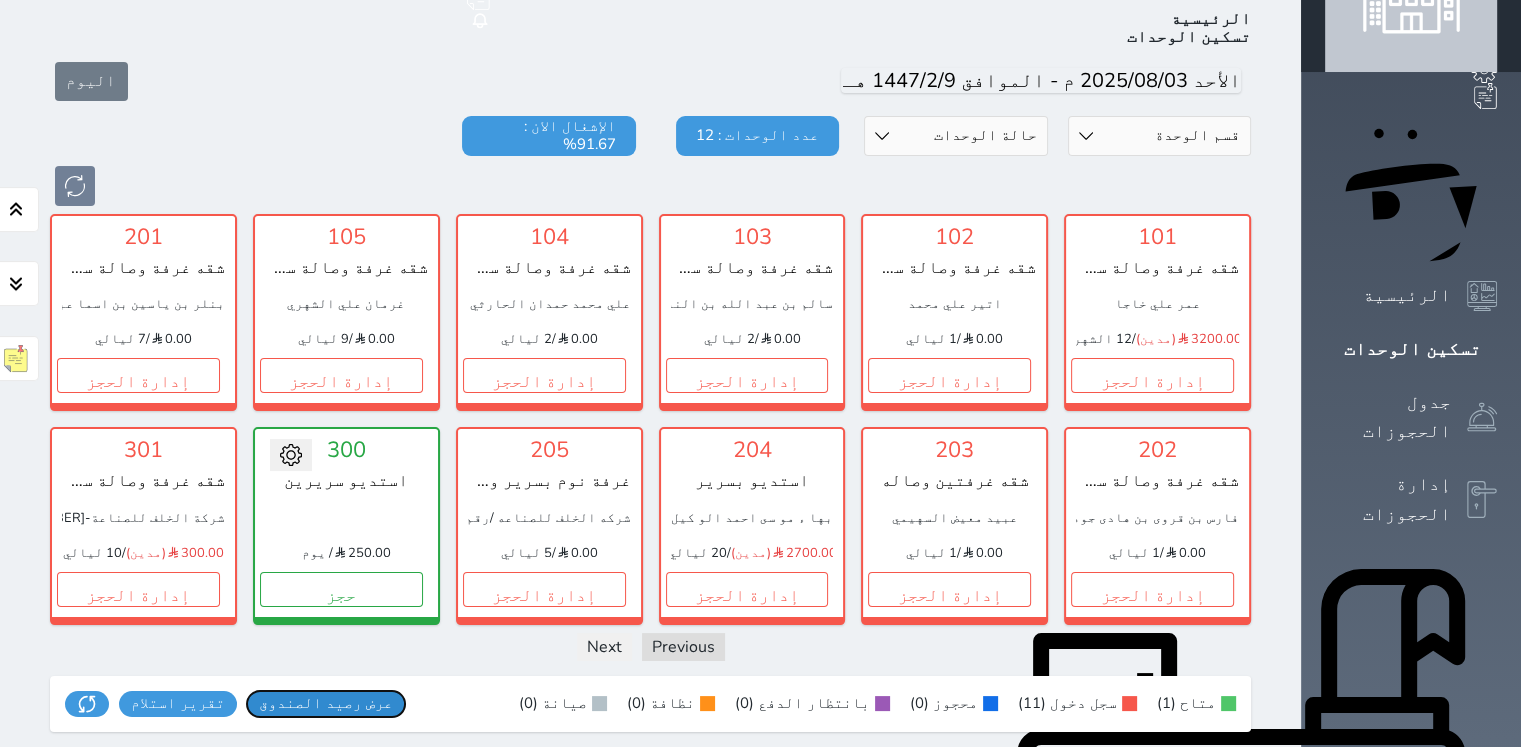 click on "عرض رصيد الصندوق" at bounding box center [326, 703] 